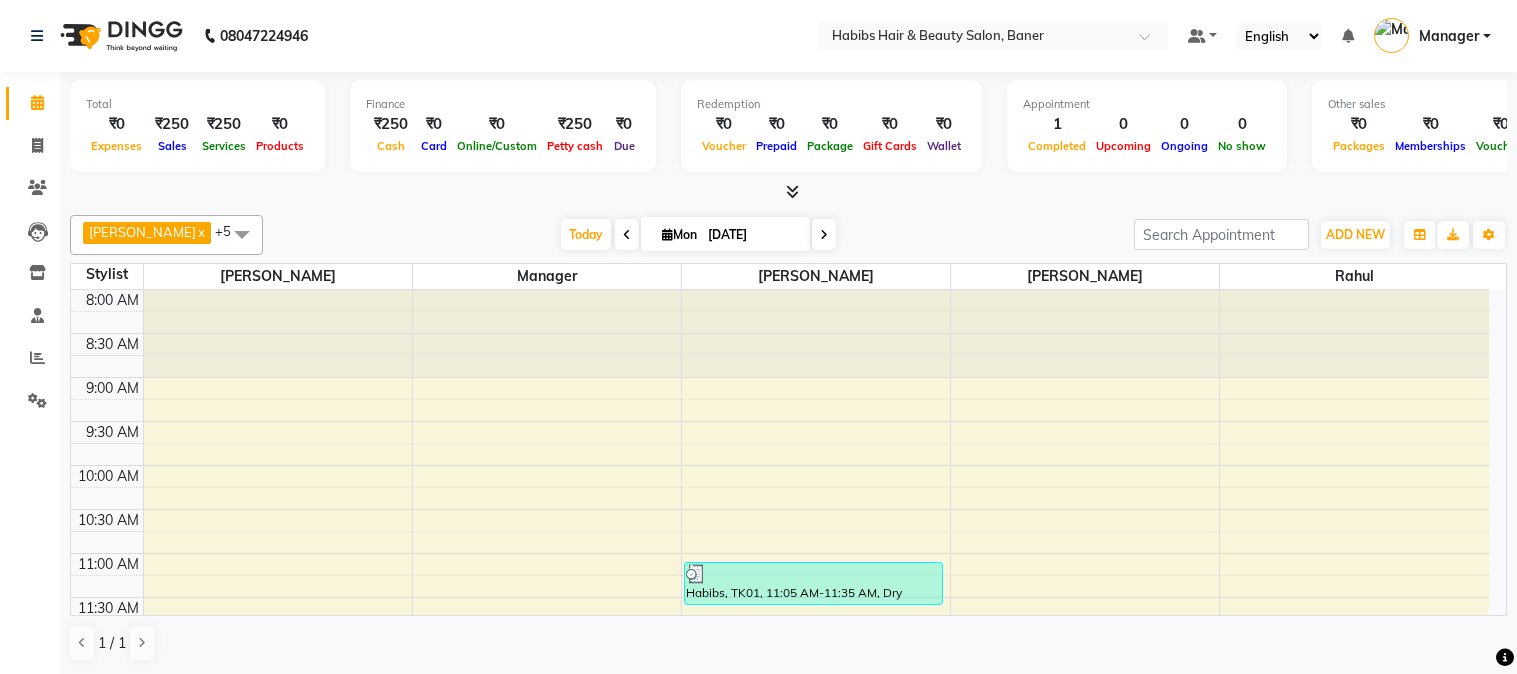 scroll, scrollTop: 0, scrollLeft: 0, axis: both 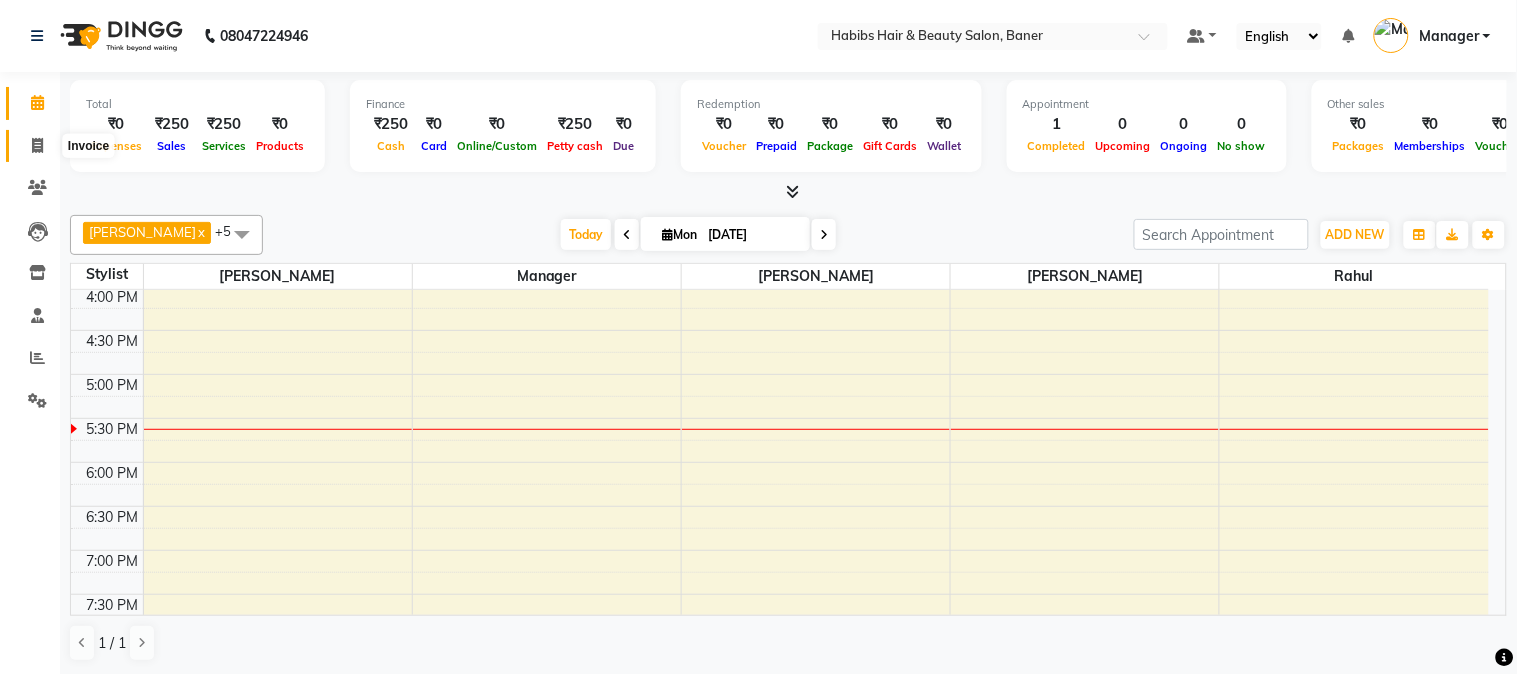 click 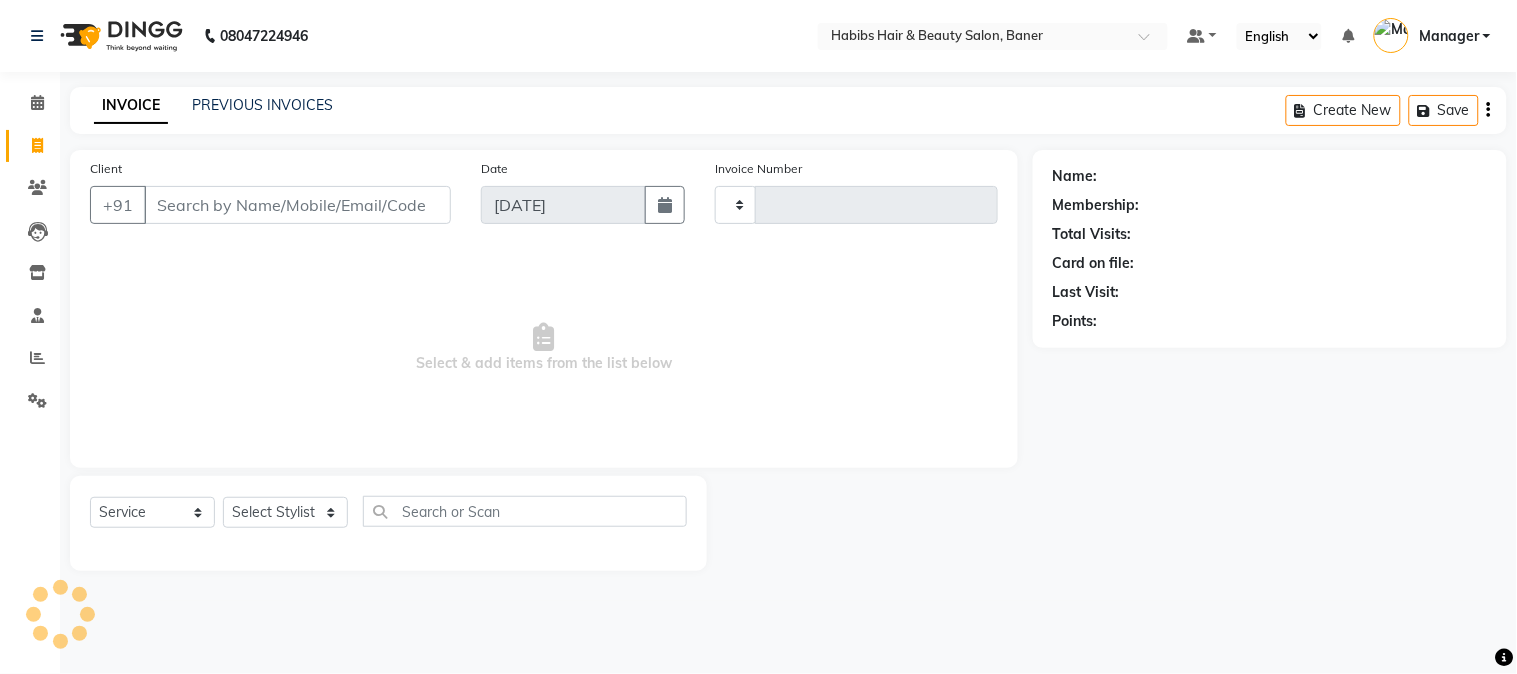 type on "2376" 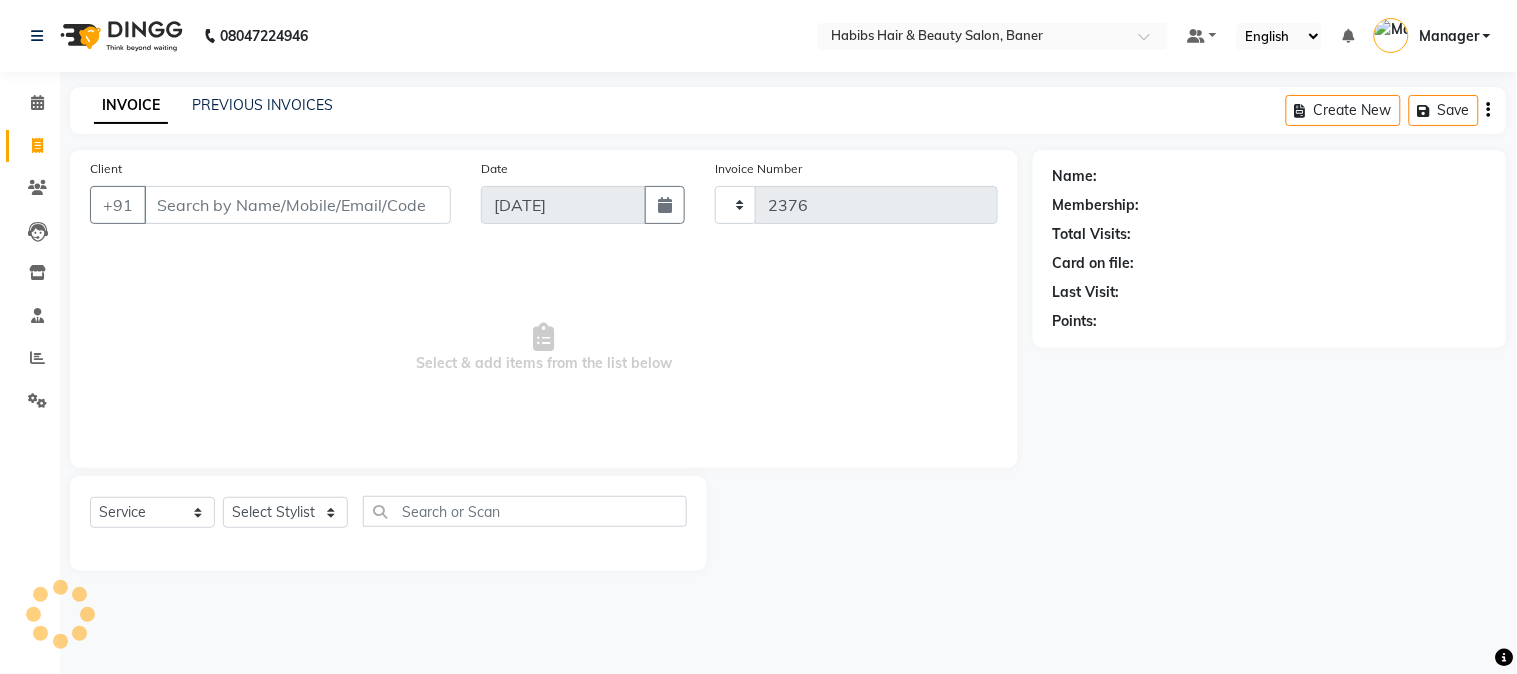 select on "5356" 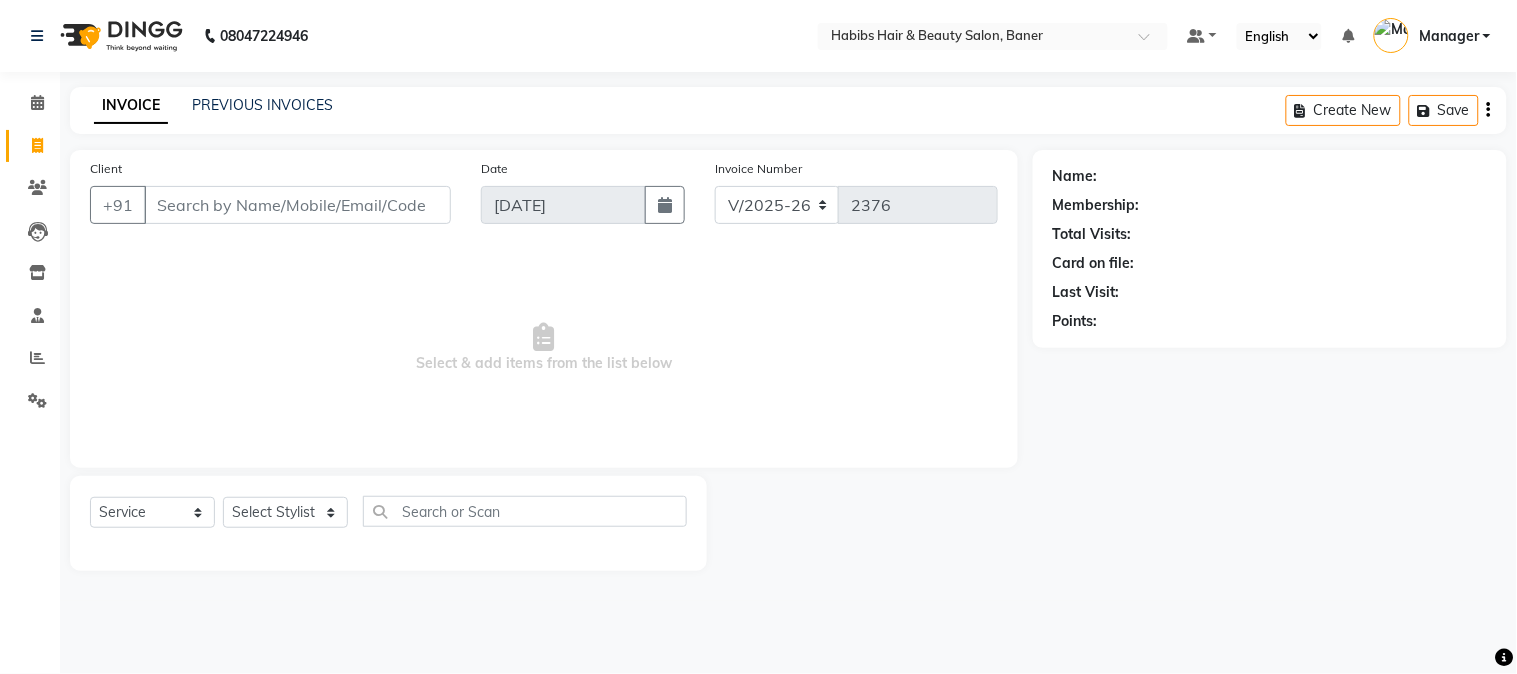 click on "INVOICE PREVIOUS INVOICES Create New   Save  Client +91 Date [DATE] Invoice Number V/2025 V/[PHONE_NUMBER]  Select & add items from the list below  Select  Service  Product  Membership  Package Voucher Prepaid Gift Card  Select Stylist Admin [PERSON_NAME]  Manager [PERSON_NAME] [PERSON_NAME] [PERSON_NAME] Name: Membership: Total Visits: Card on file: Last Visit:  Points:" 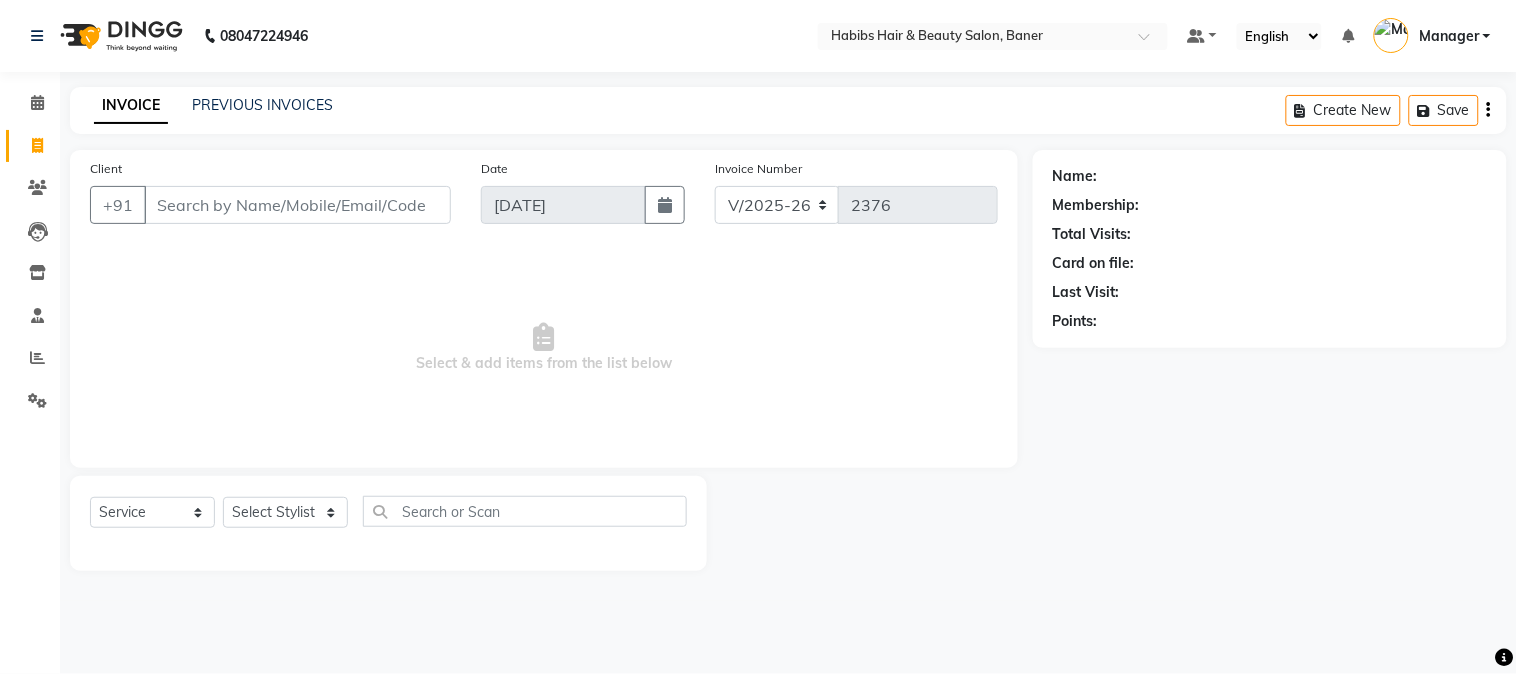 click 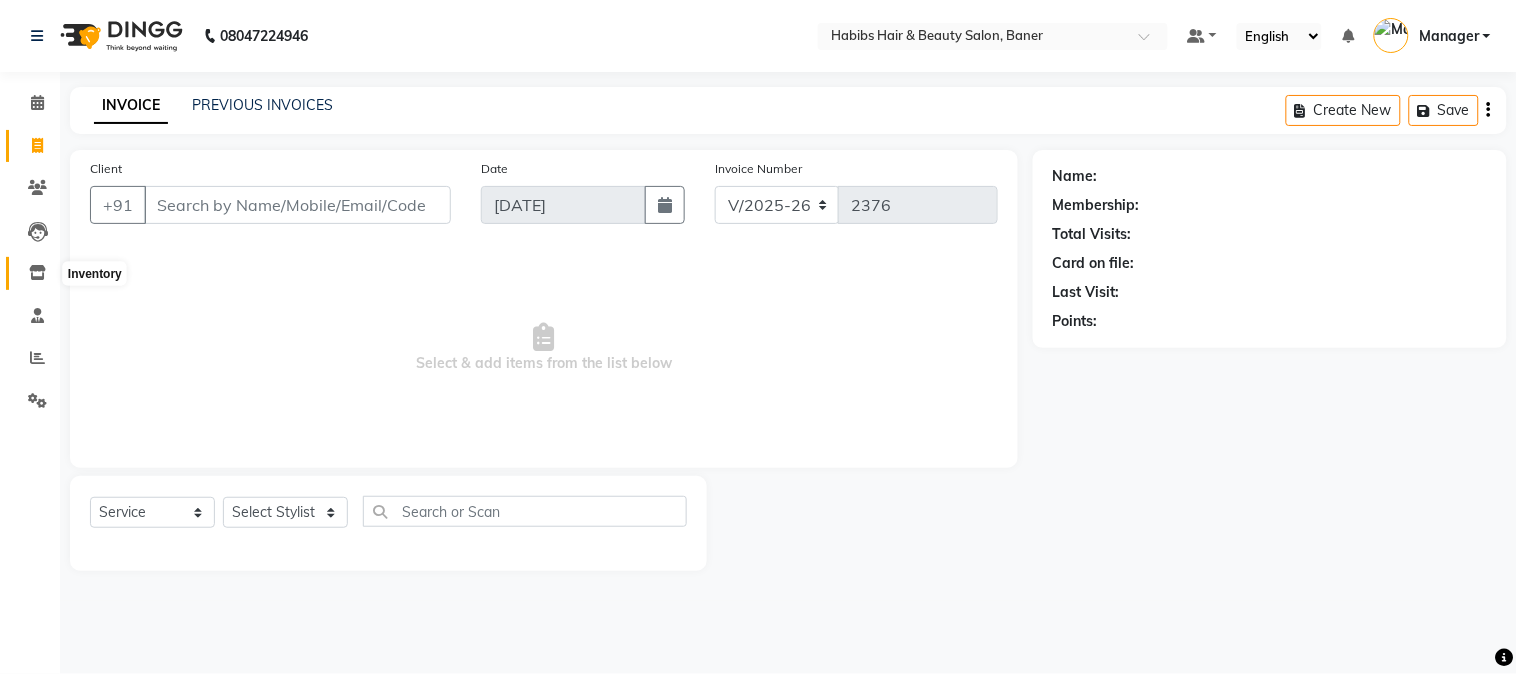 click 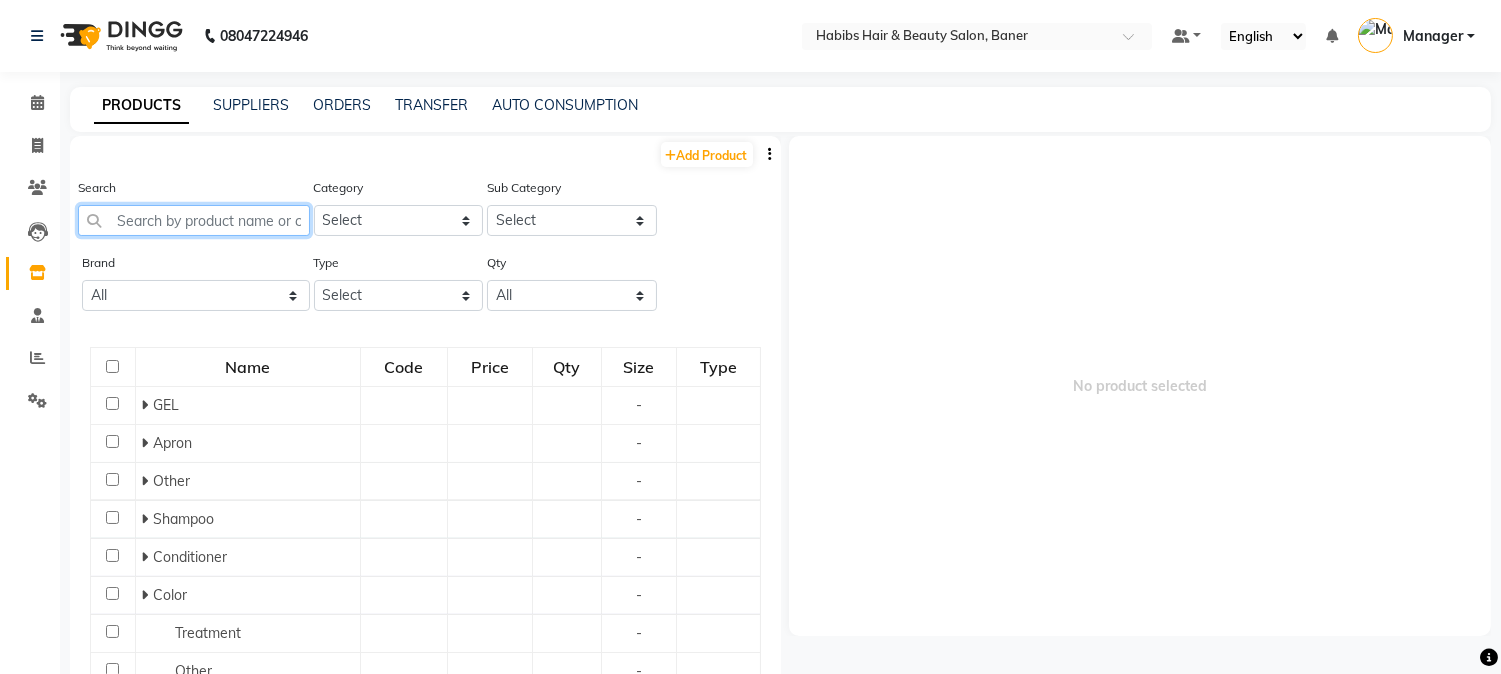 click 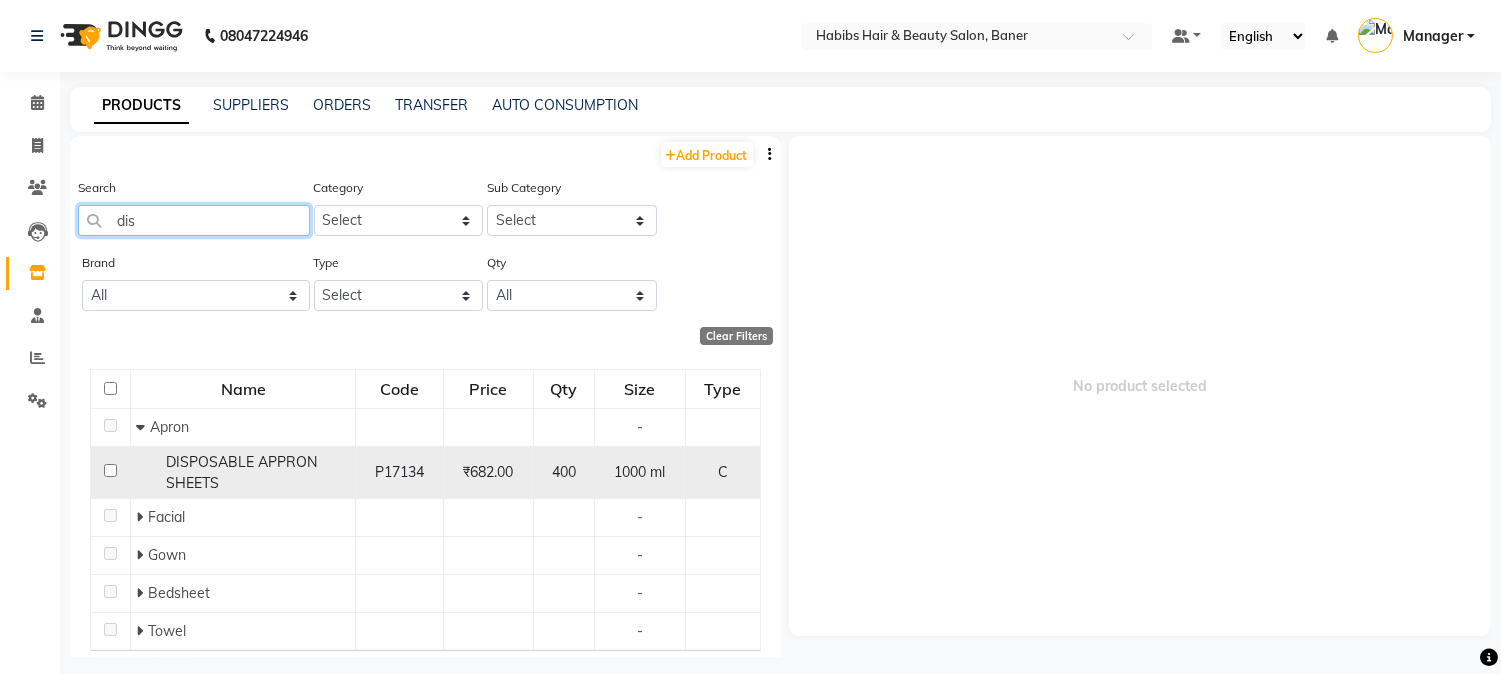 type on "dis" 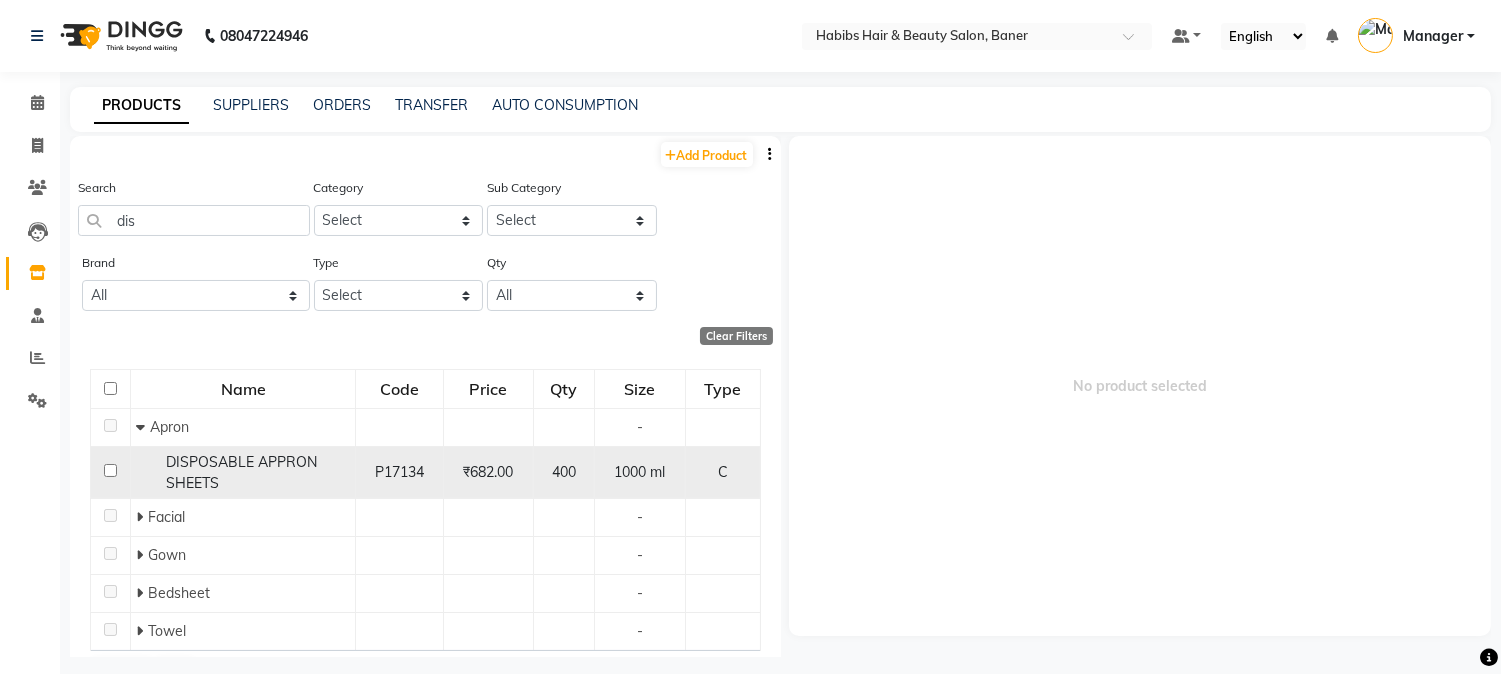 click 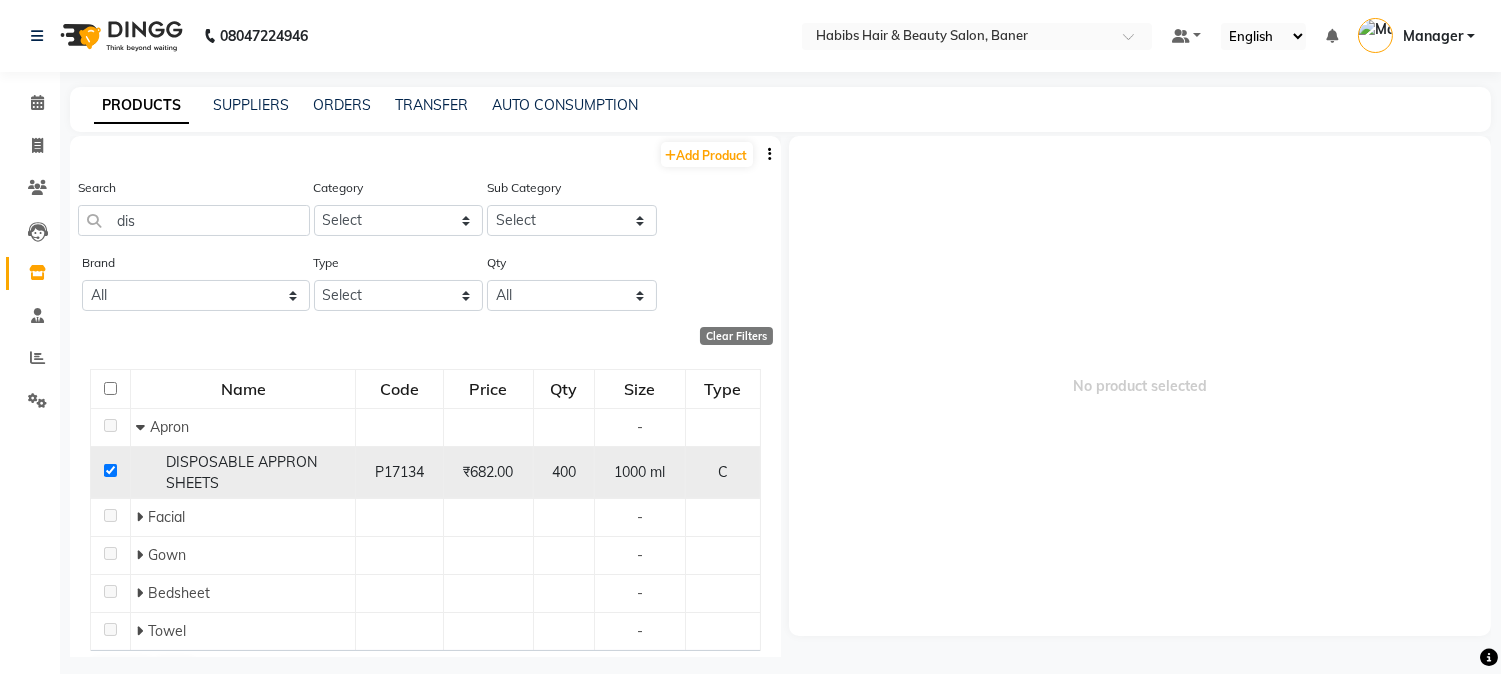 checkbox on "true" 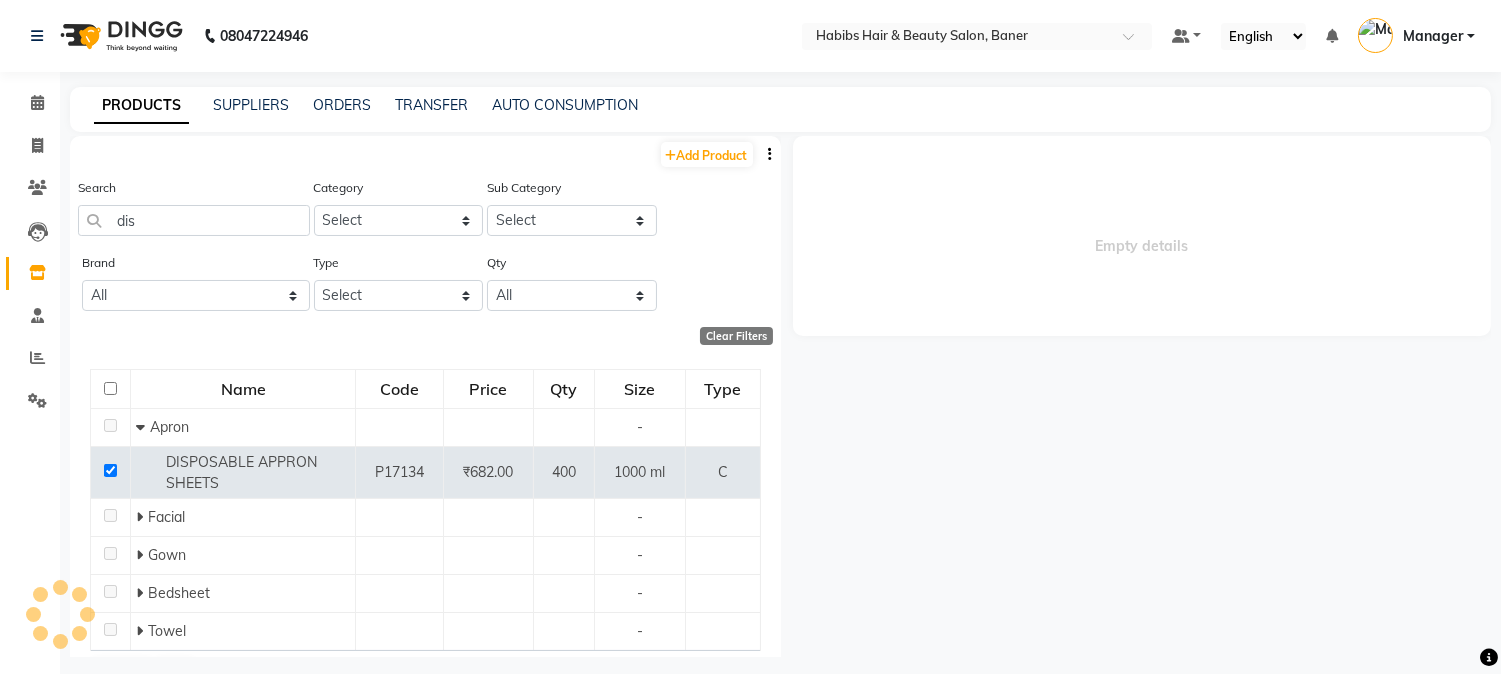 select 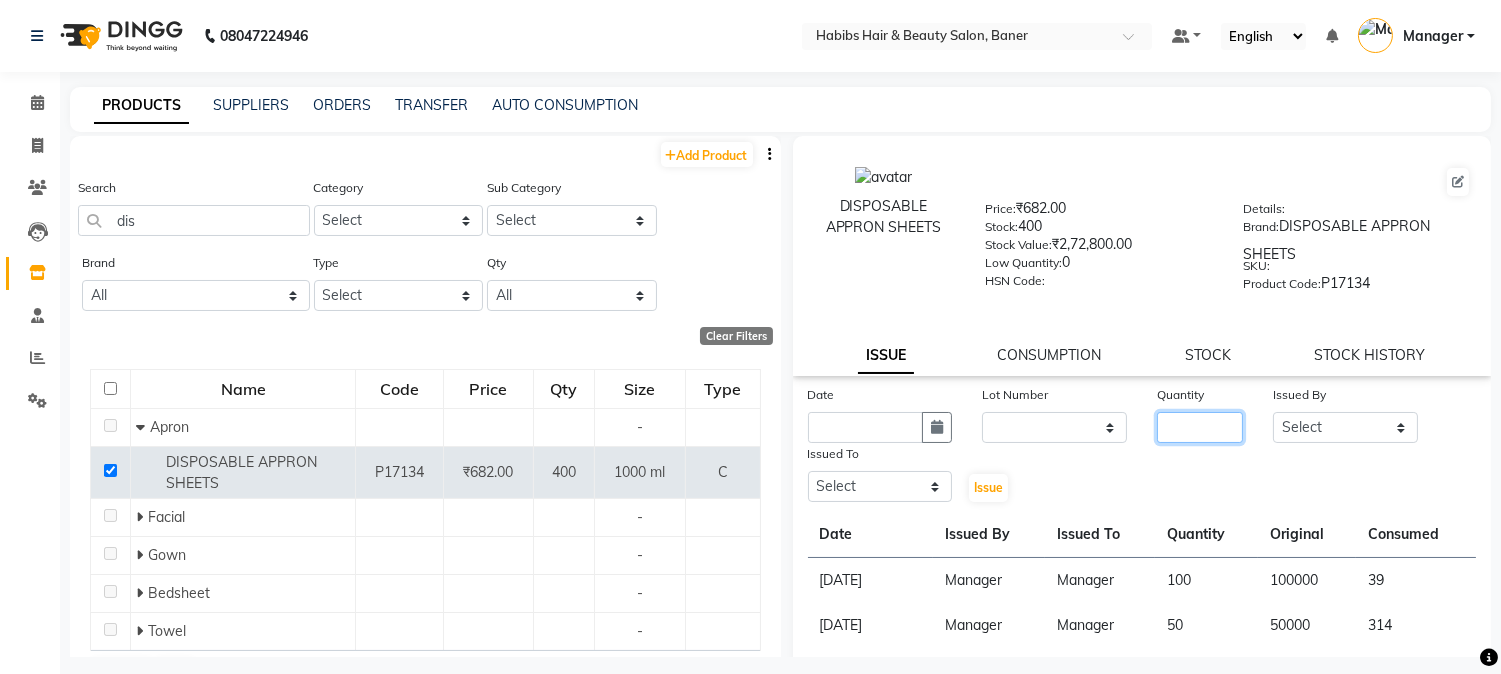 click 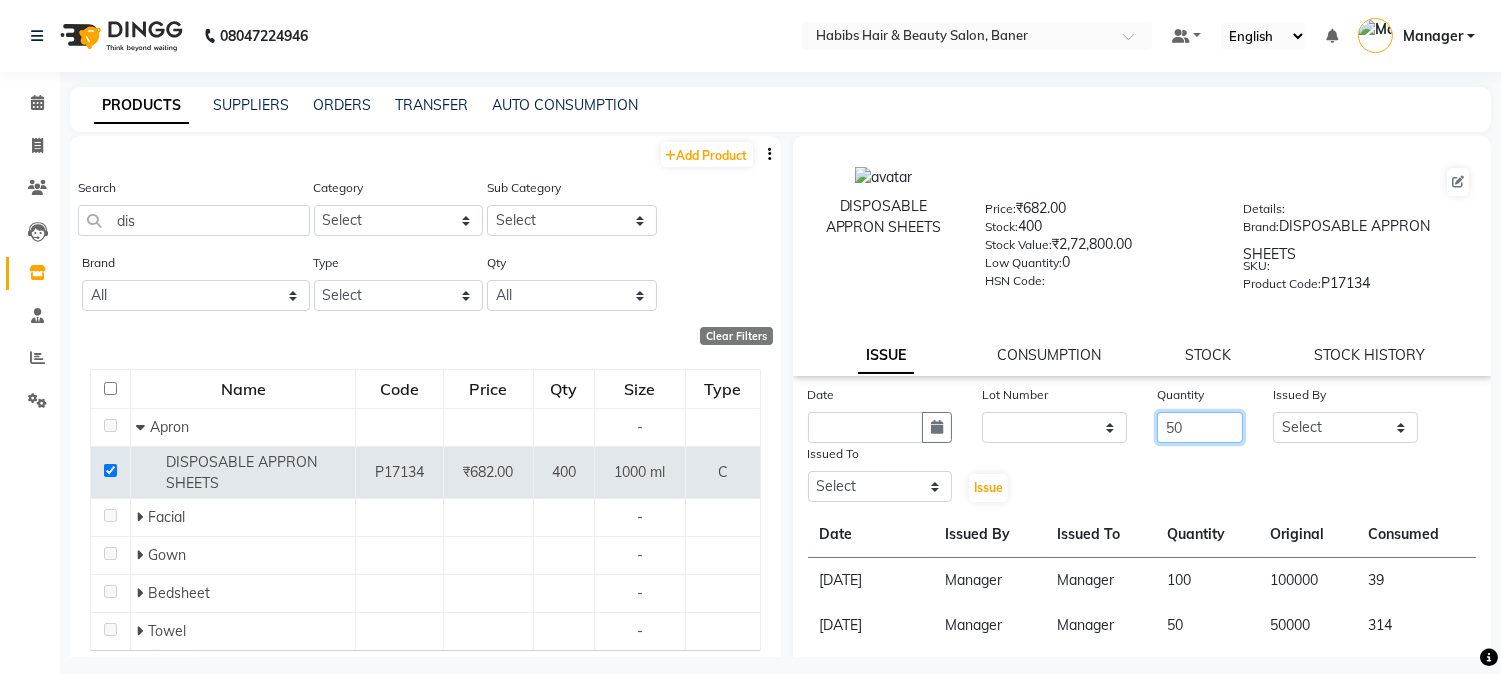 type on "50" 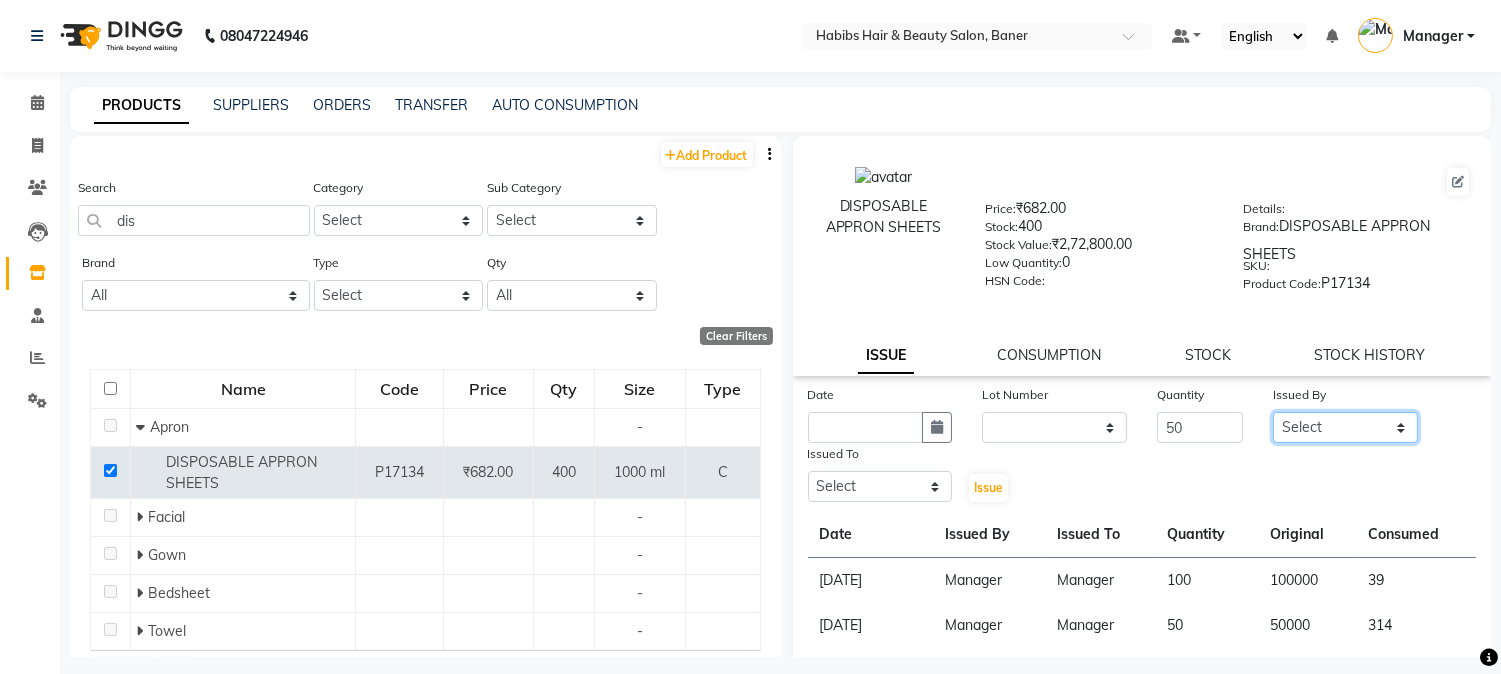 click on "Select Admin [PERSON_NAME]  Manager [PERSON_NAME] [PERSON_NAME] [PERSON_NAME]" 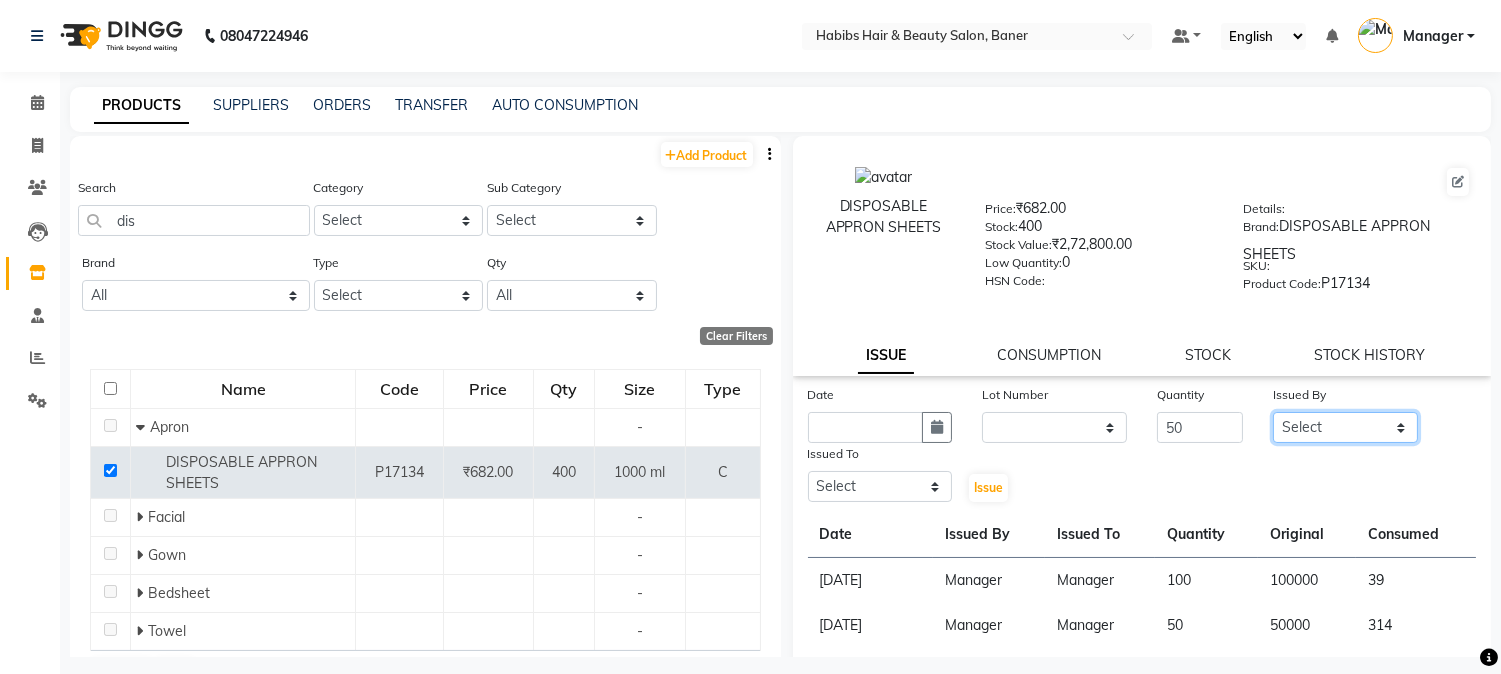 select on "35759" 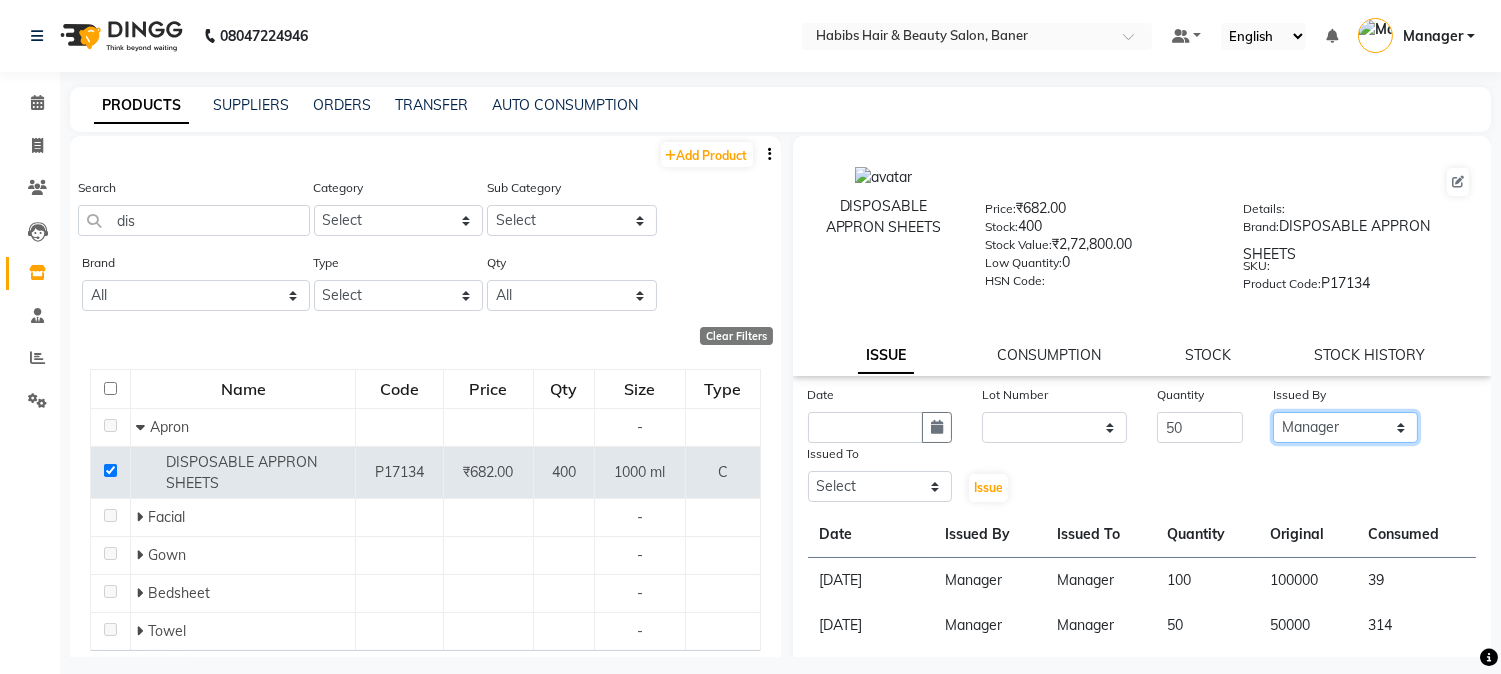 click on "Select Admin [PERSON_NAME]  Manager [PERSON_NAME] [PERSON_NAME] [PERSON_NAME]" 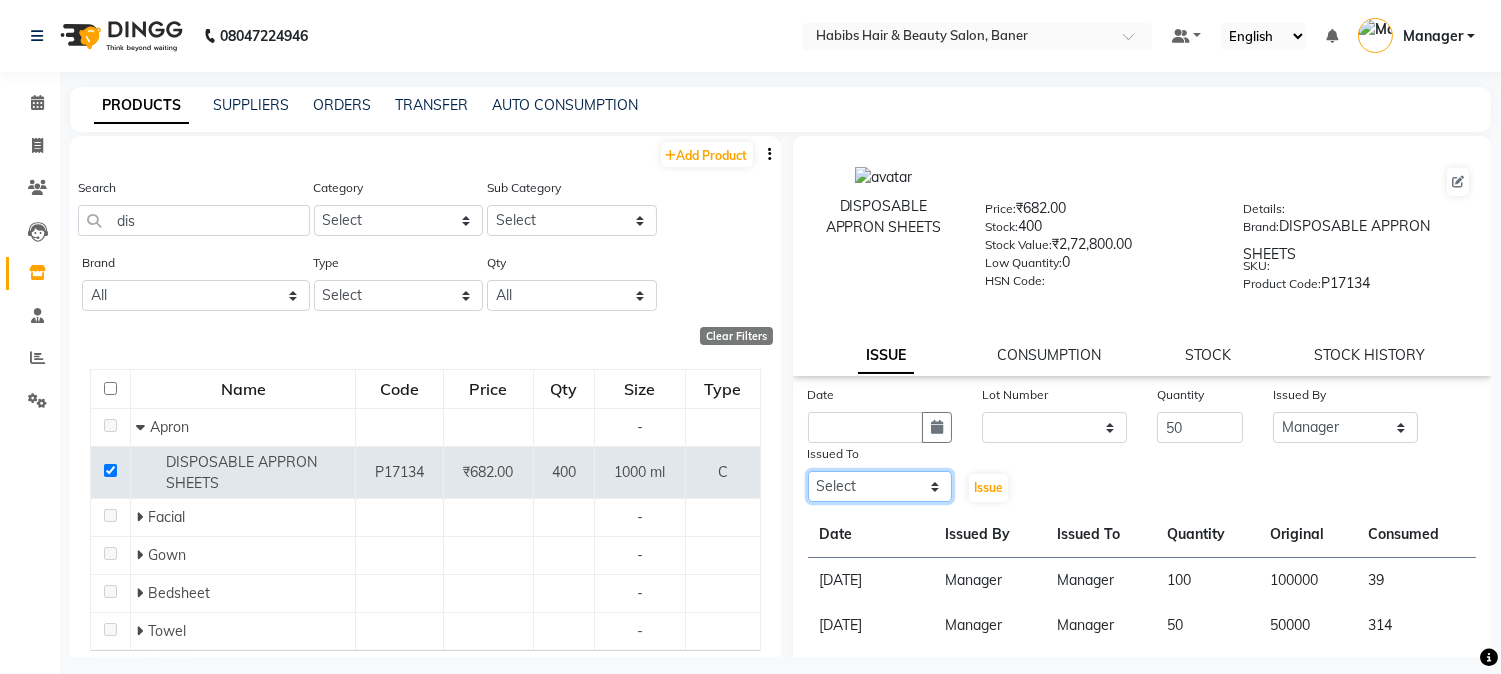 click on "Select Admin [PERSON_NAME]  Manager [PERSON_NAME] [PERSON_NAME] [PERSON_NAME]" 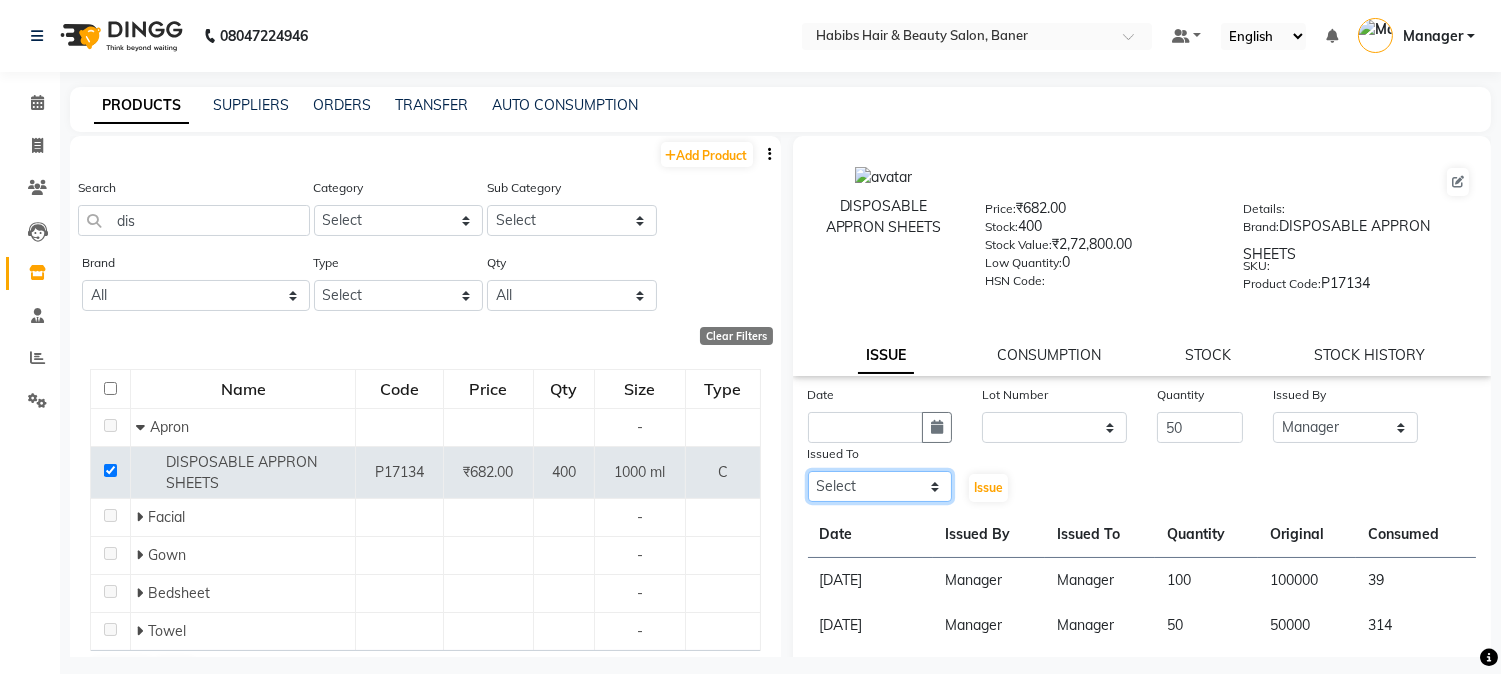 select on "35759" 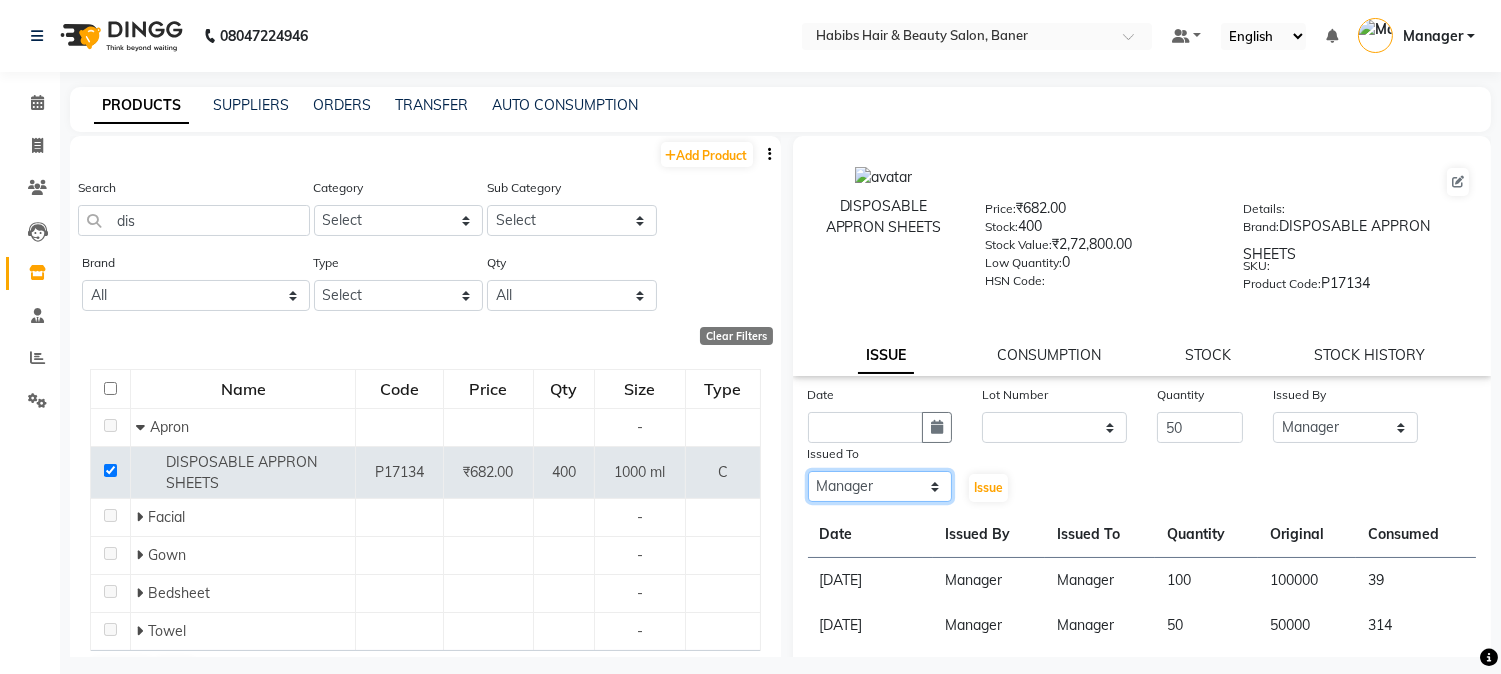 click on "Select Admin [PERSON_NAME]  Manager [PERSON_NAME] [PERSON_NAME] [PERSON_NAME]" 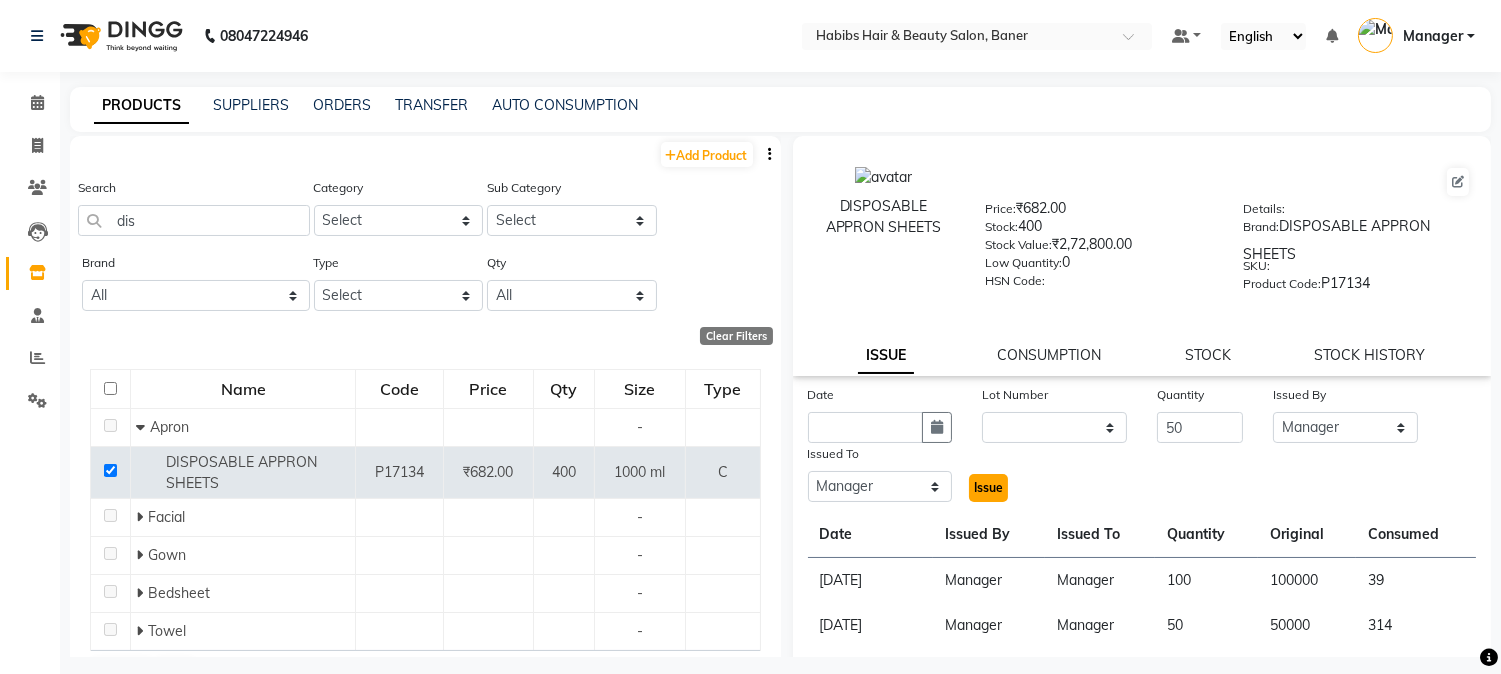 click on "Issue" 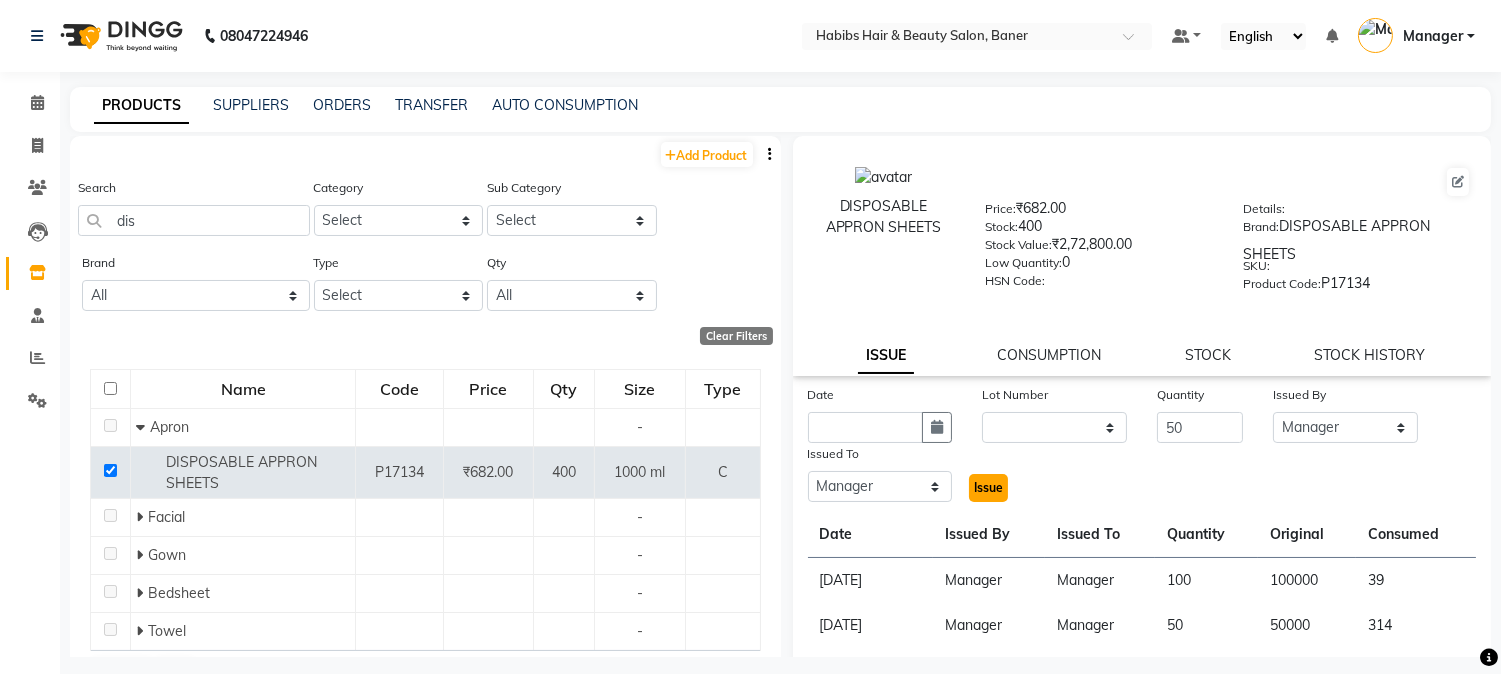click on "Issue" 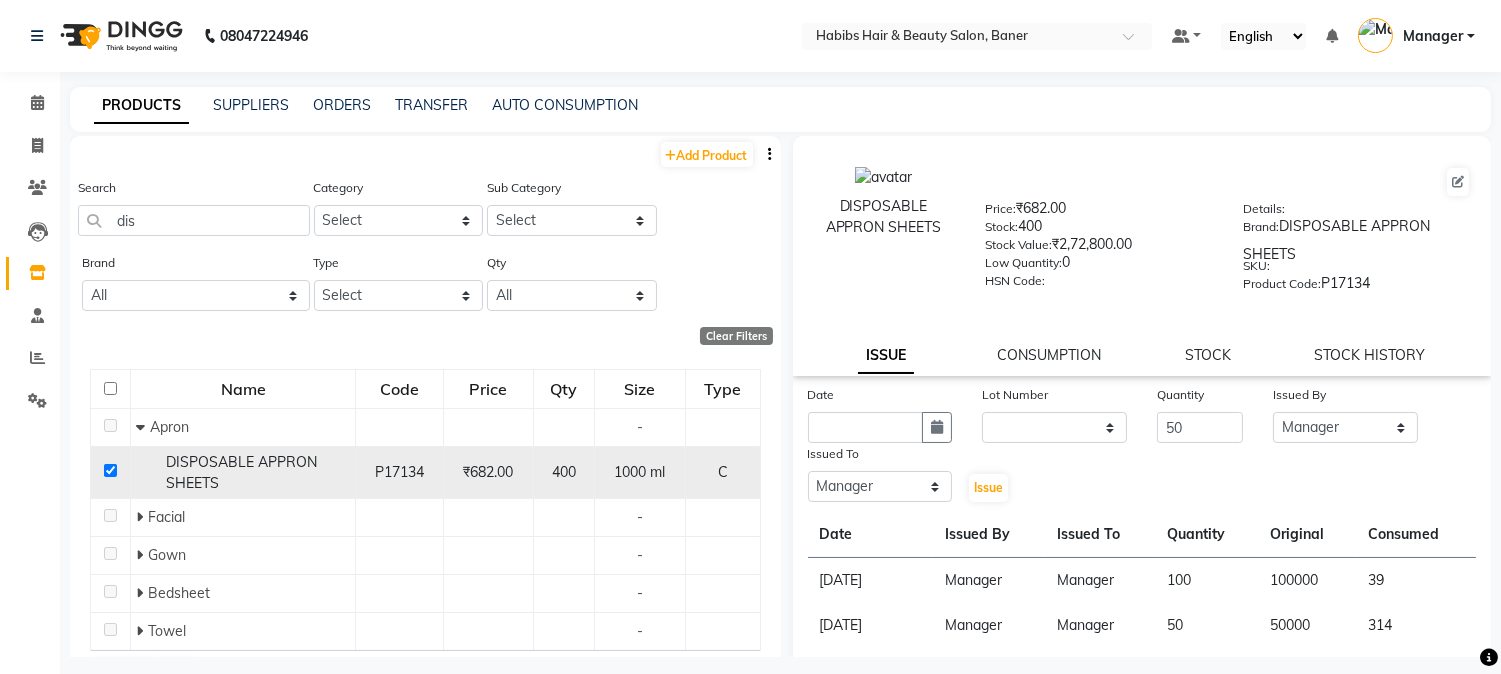 click 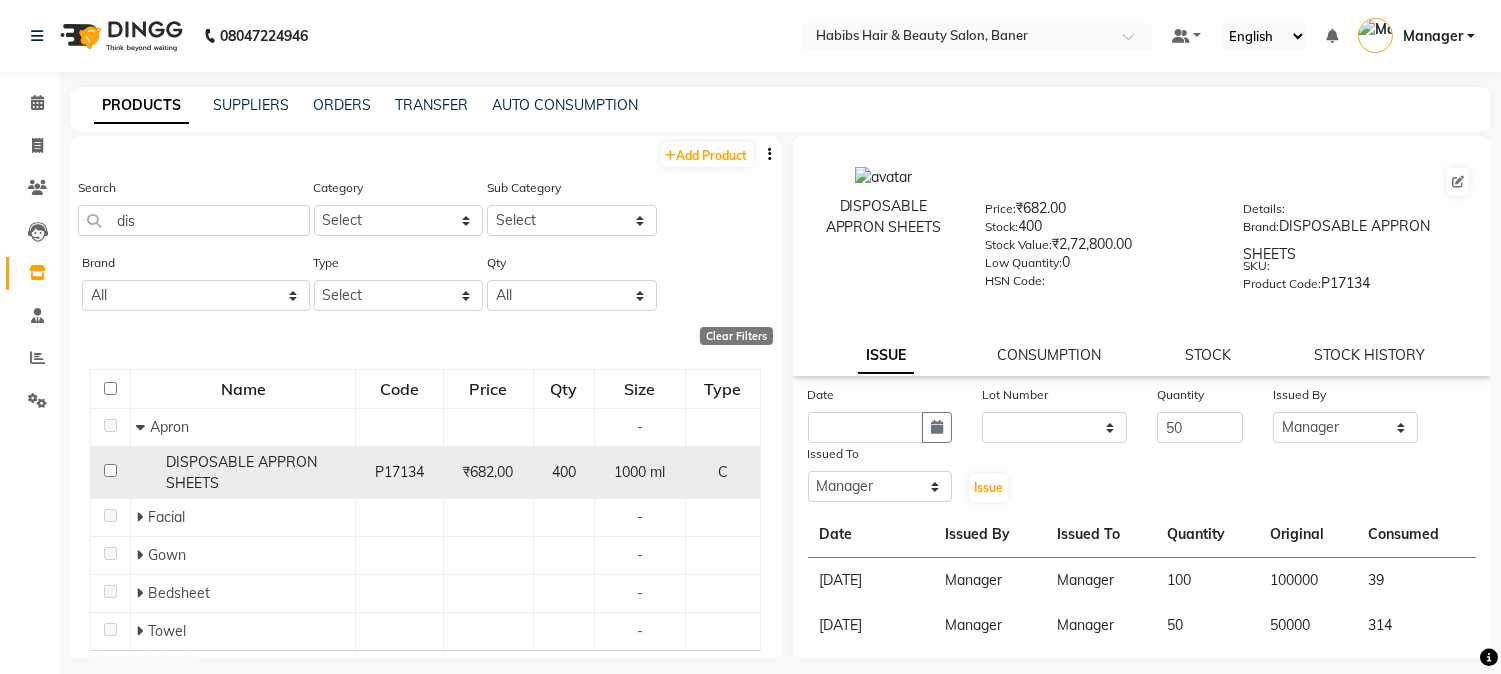 checkbox on "false" 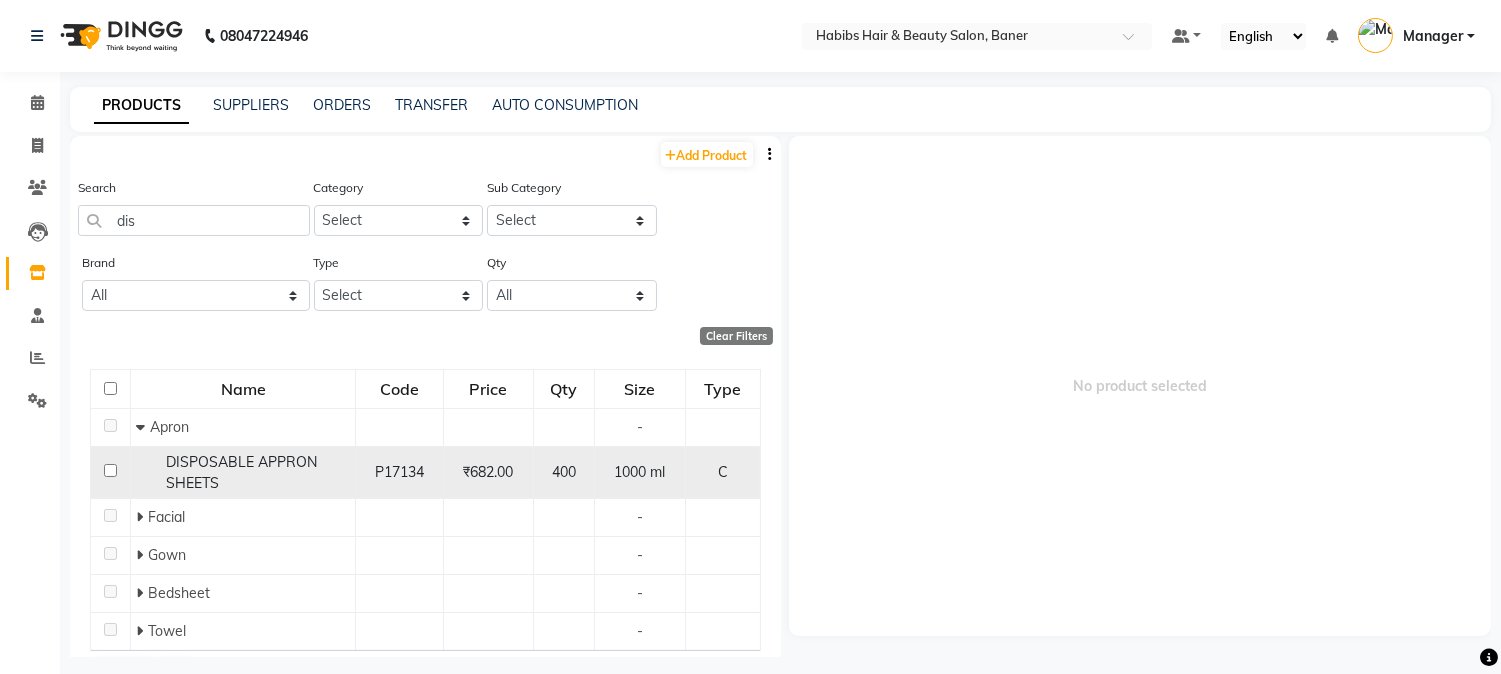 click on "DISPOSABLE APPRON SHEETS" 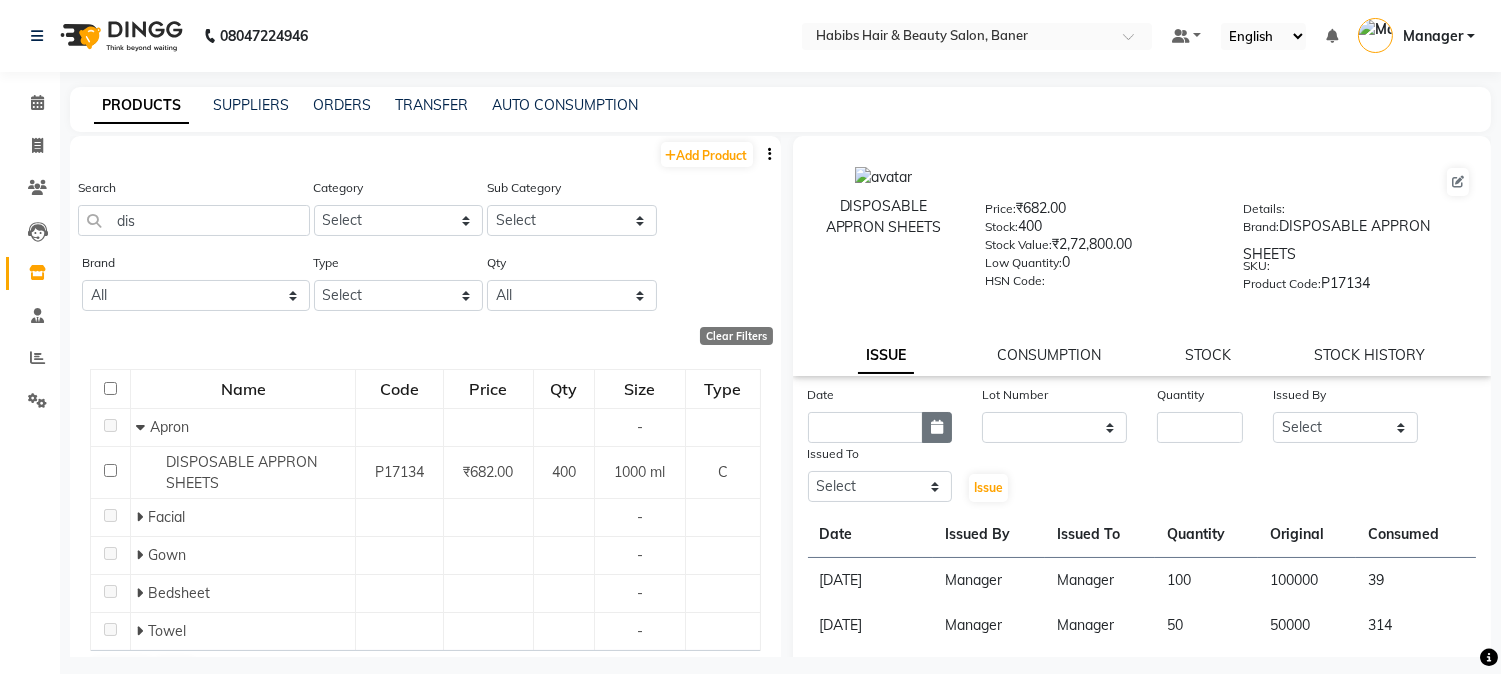 click 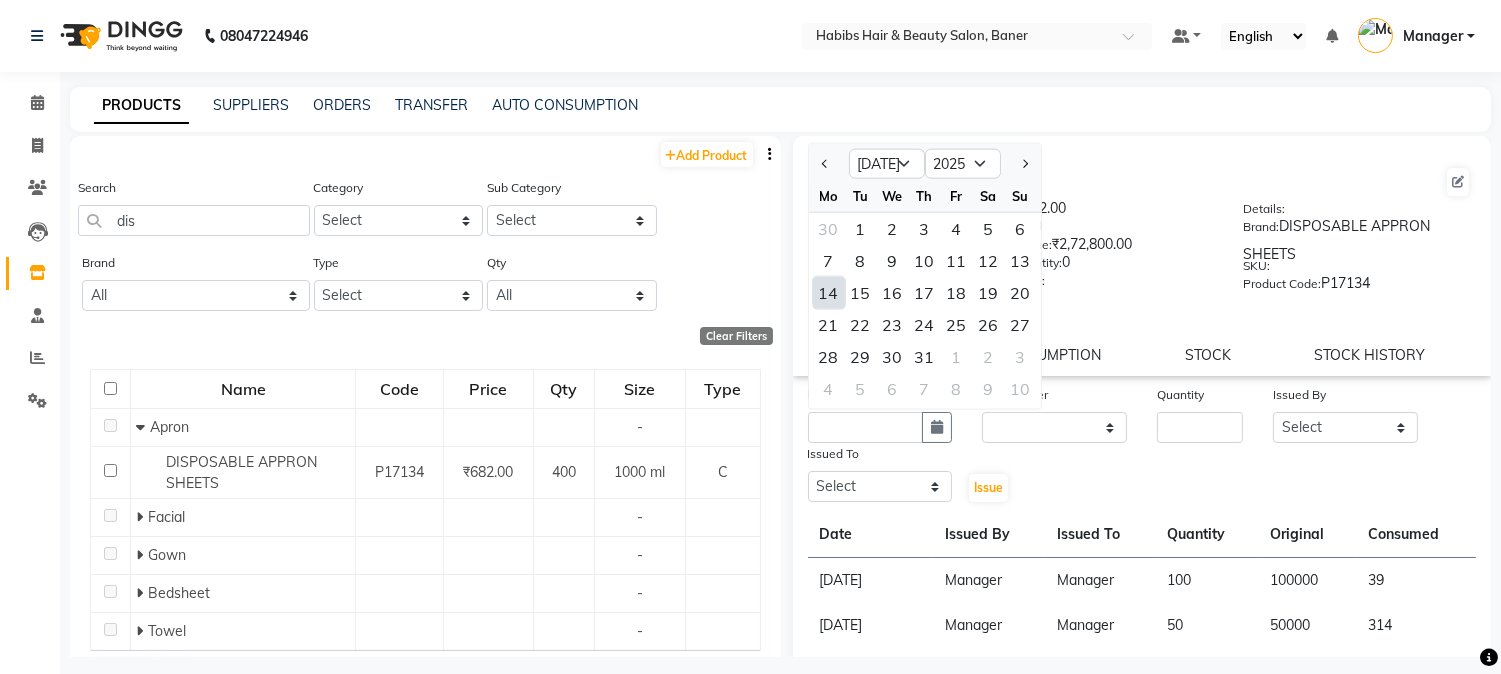 click on "14" 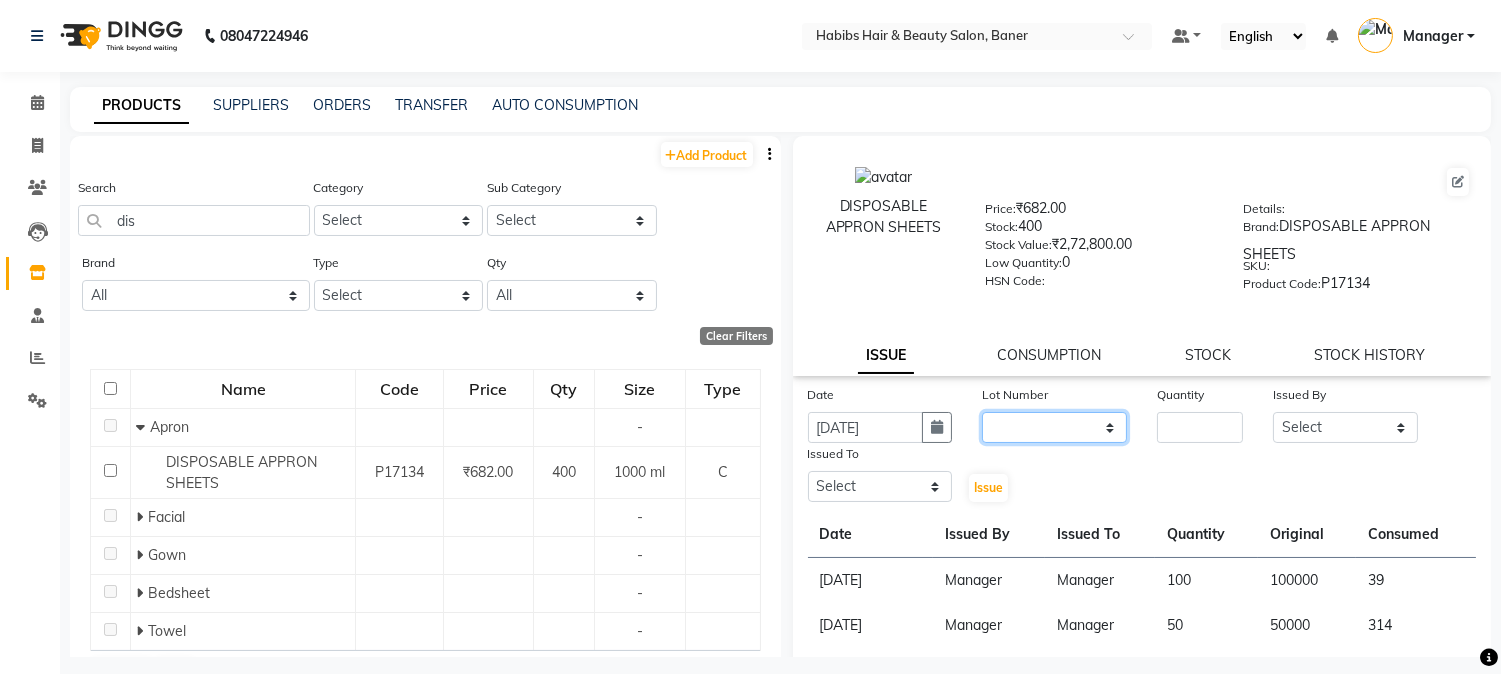 click on "None" 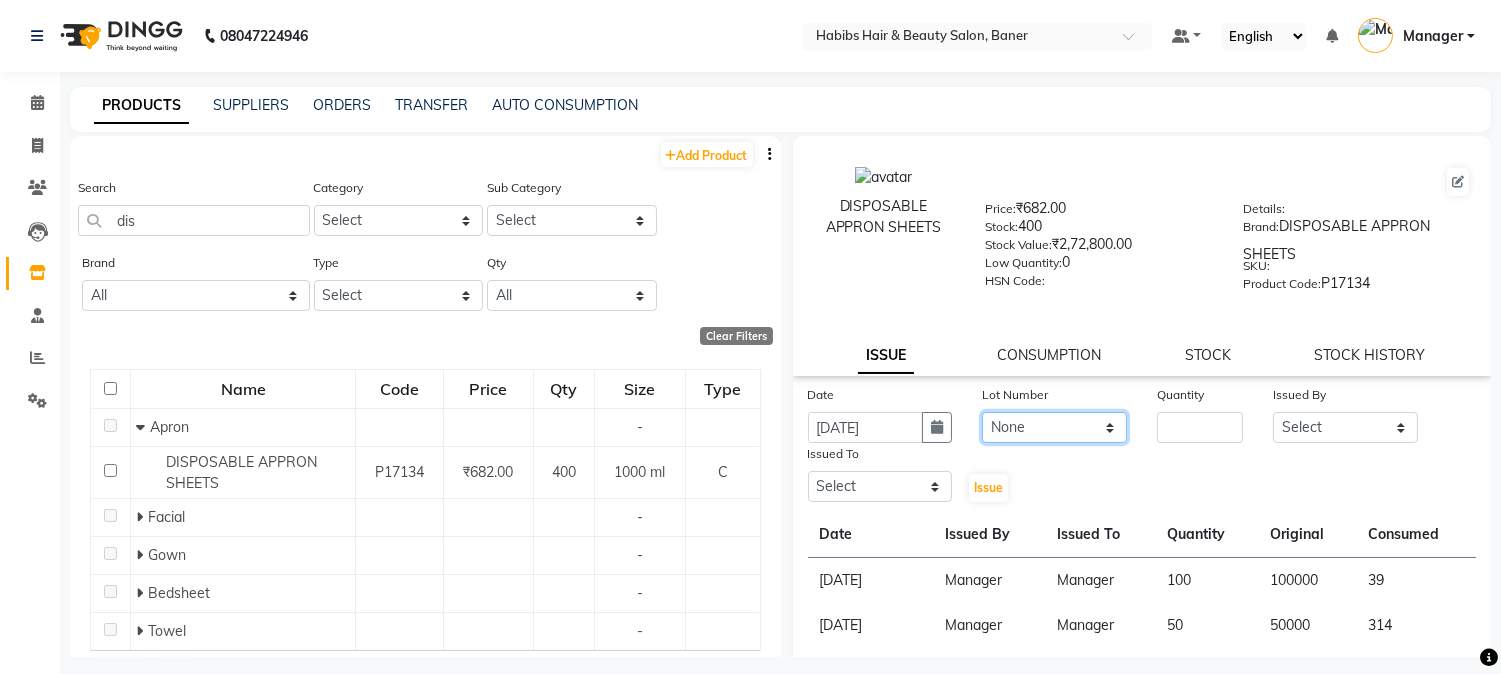 click on "None" 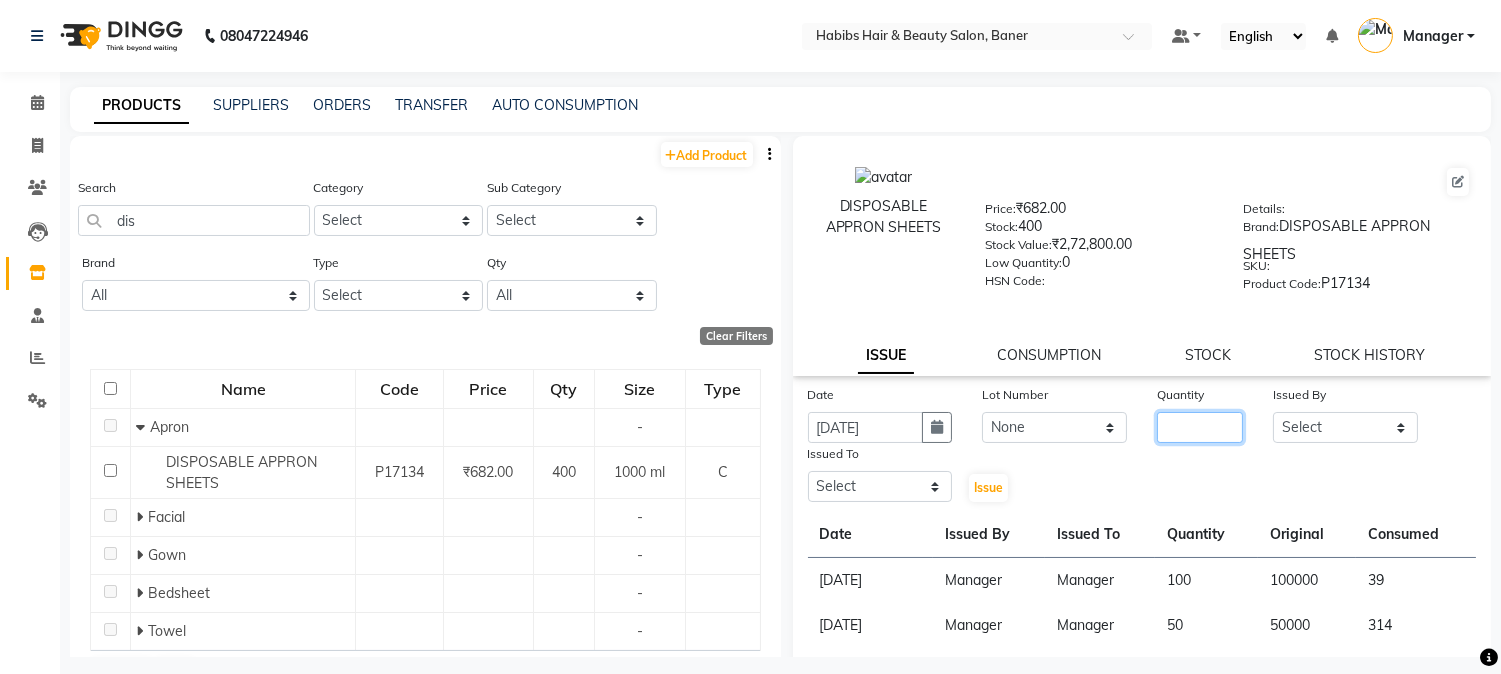 click 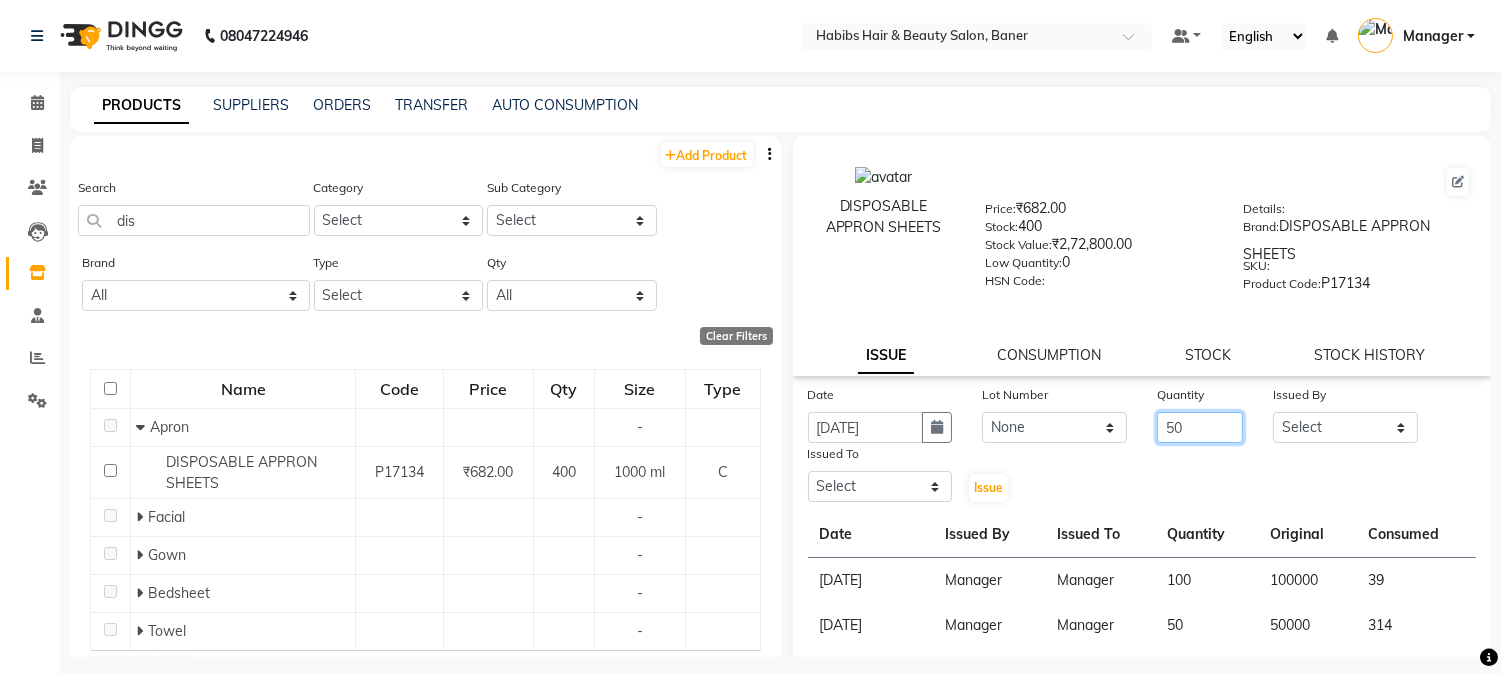 type on "50" 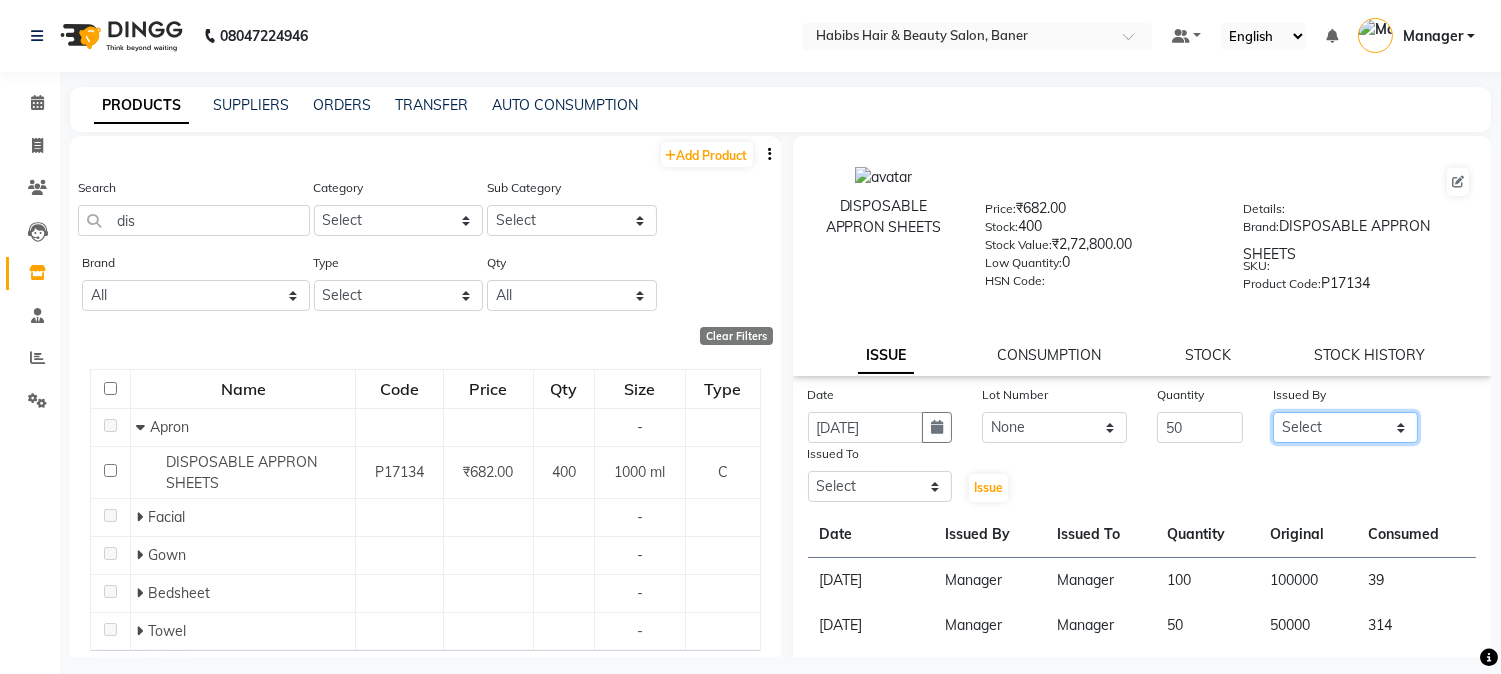 click on "Select Admin [PERSON_NAME]  Manager [PERSON_NAME] [PERSON_NAME] [PERSON_NAME]" 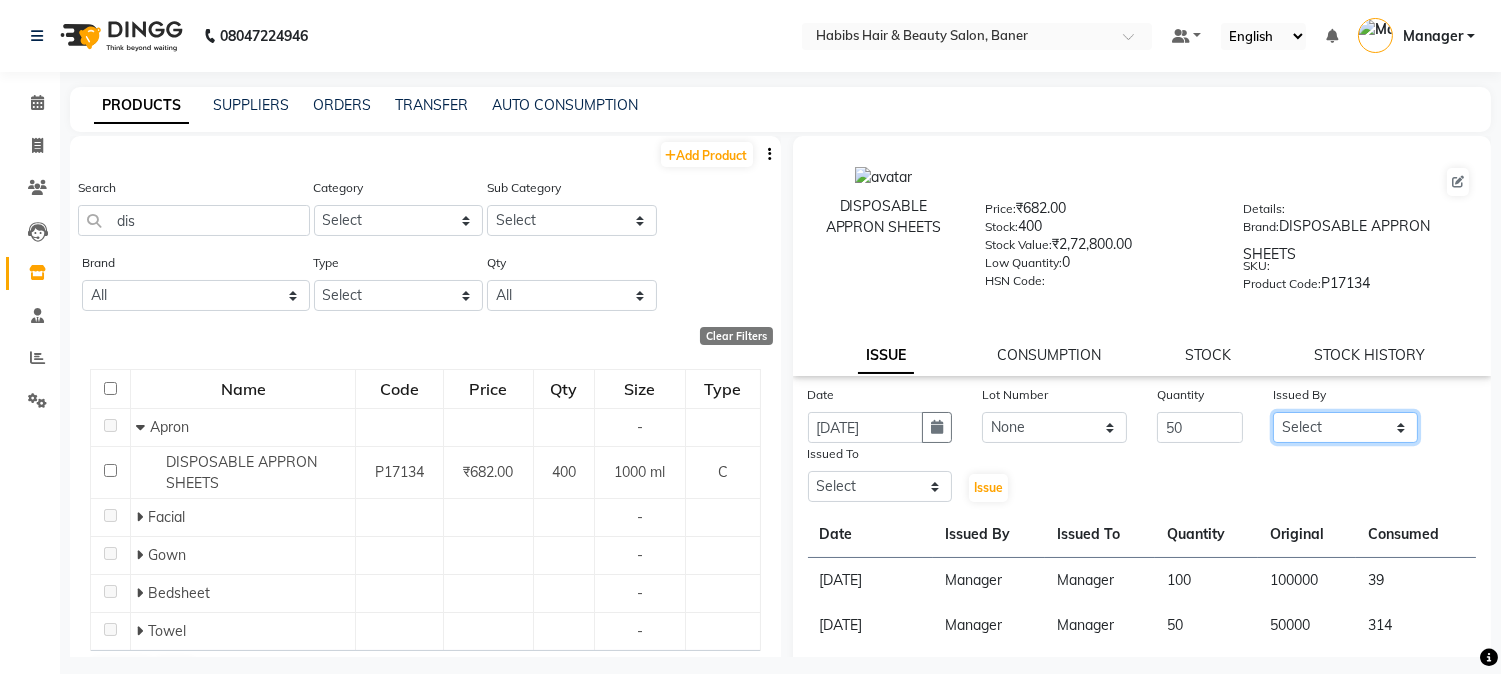select on "35759" 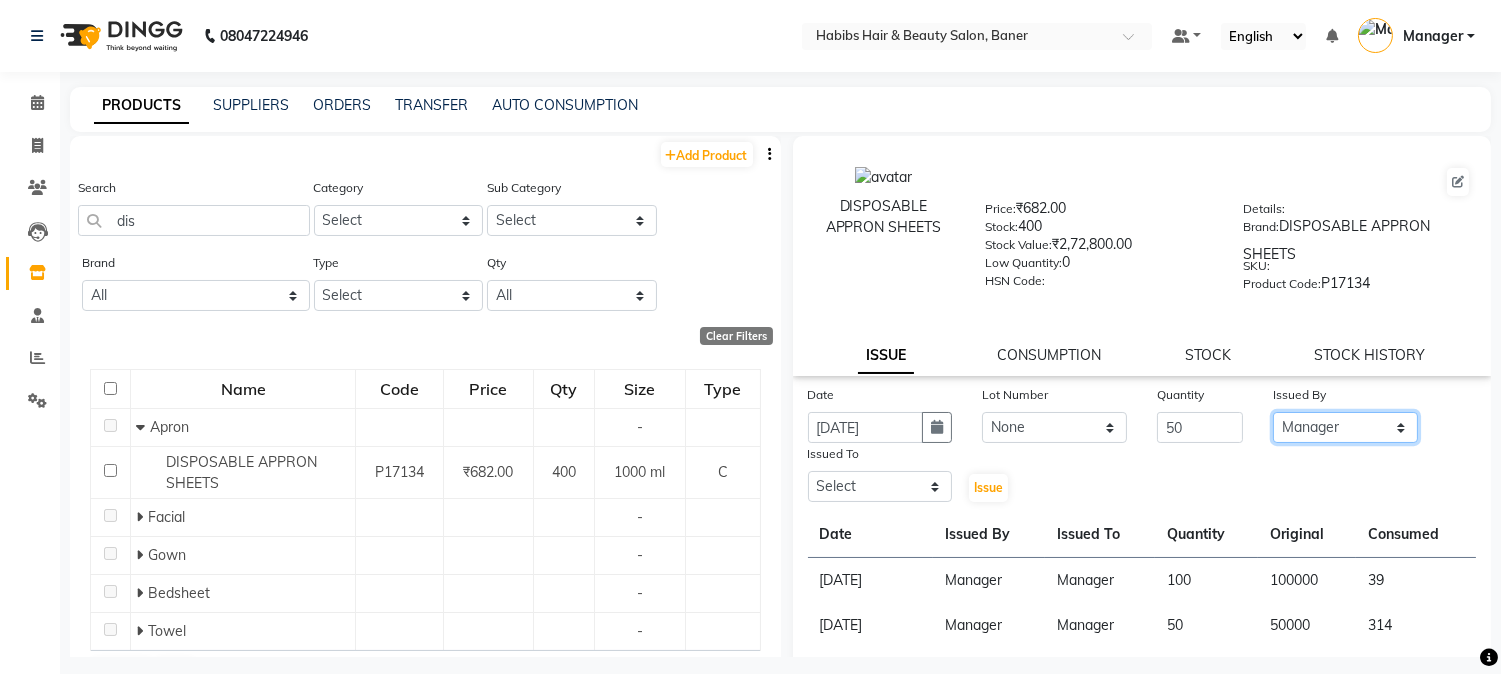 click on "Select Admin [PERSON_NAME]  Manager [PERSON_NAME] [PERSON_NAME] [PERSON_NAME]" 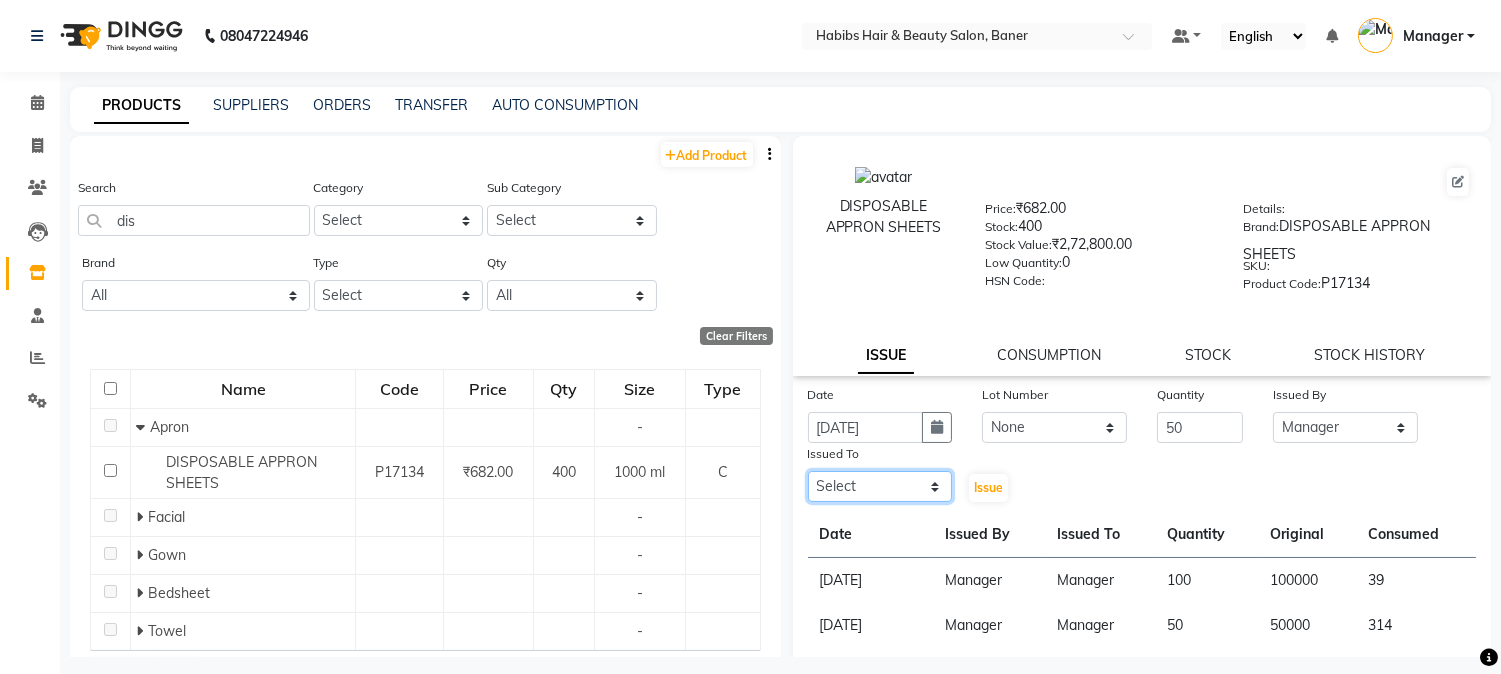 drag, startPoint x: 865, startPoint y: 487, endPoint x: 873, endPoint y: 476, distance: 13.601471 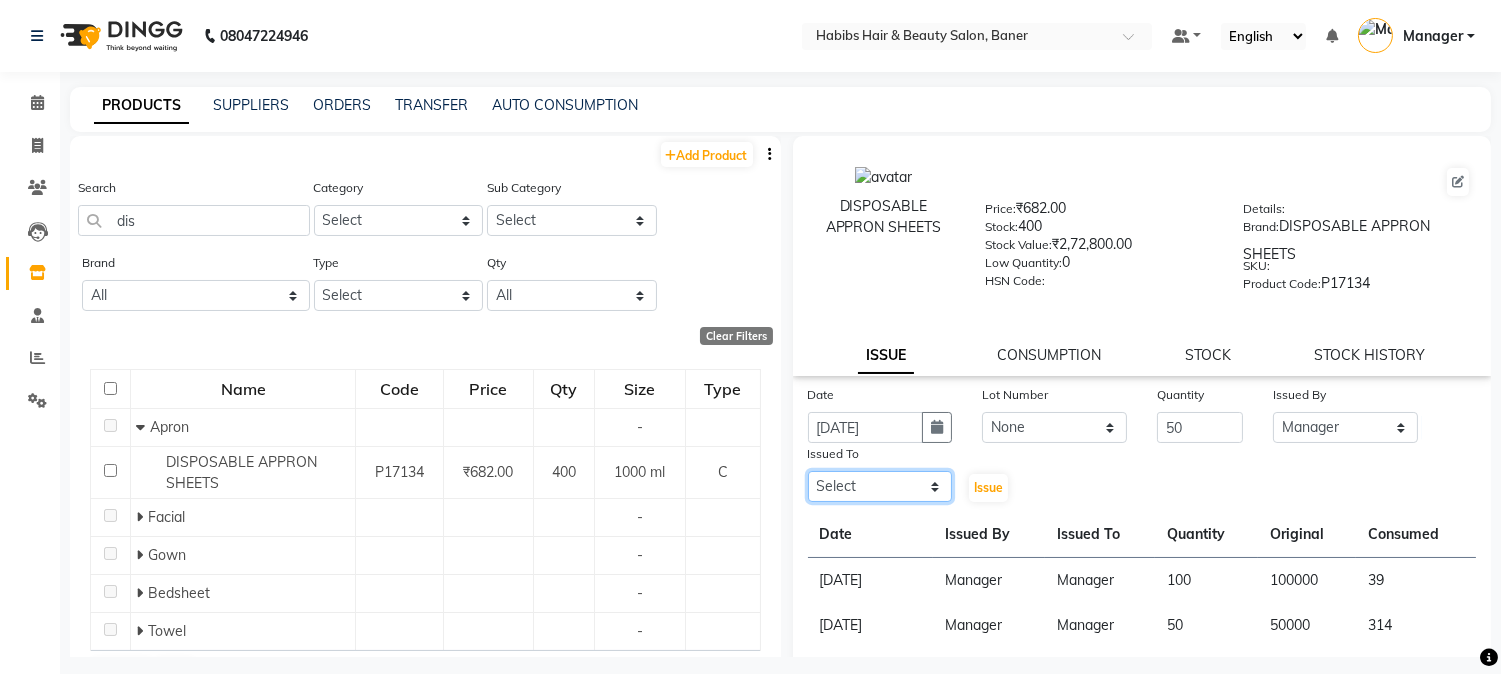 select on "35759" 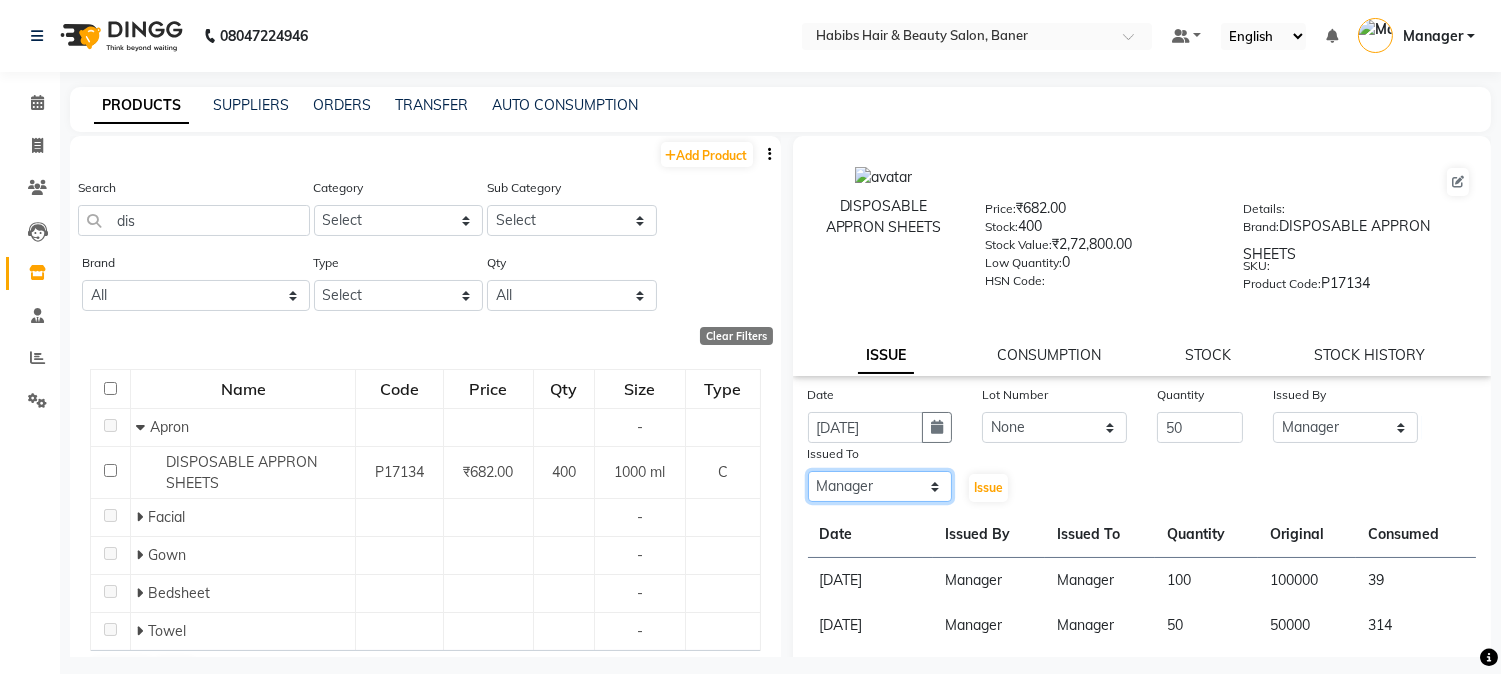 click on "Select Admin [PERSON_NAME]  Manager [PERSON_NAME] [PERSON_NAME] [PERSON_NAME]" 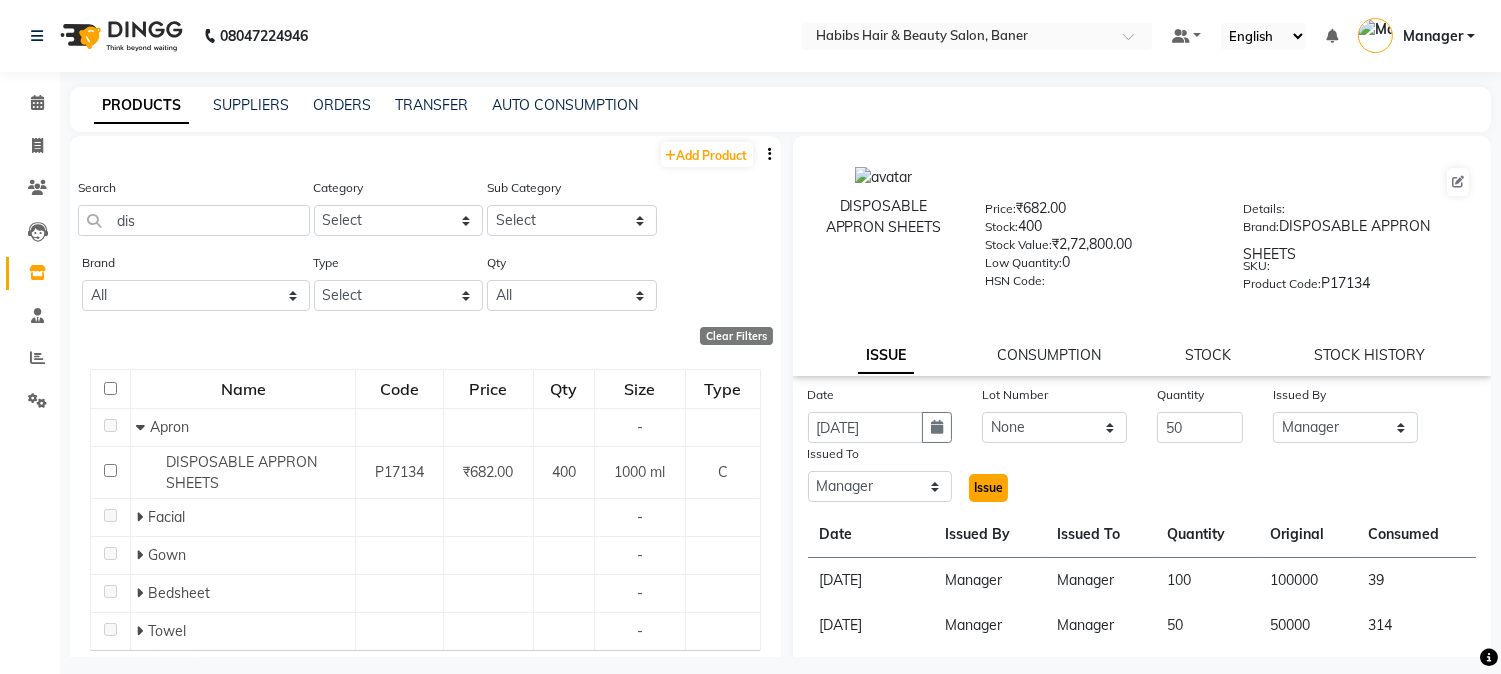 click on "Issue" 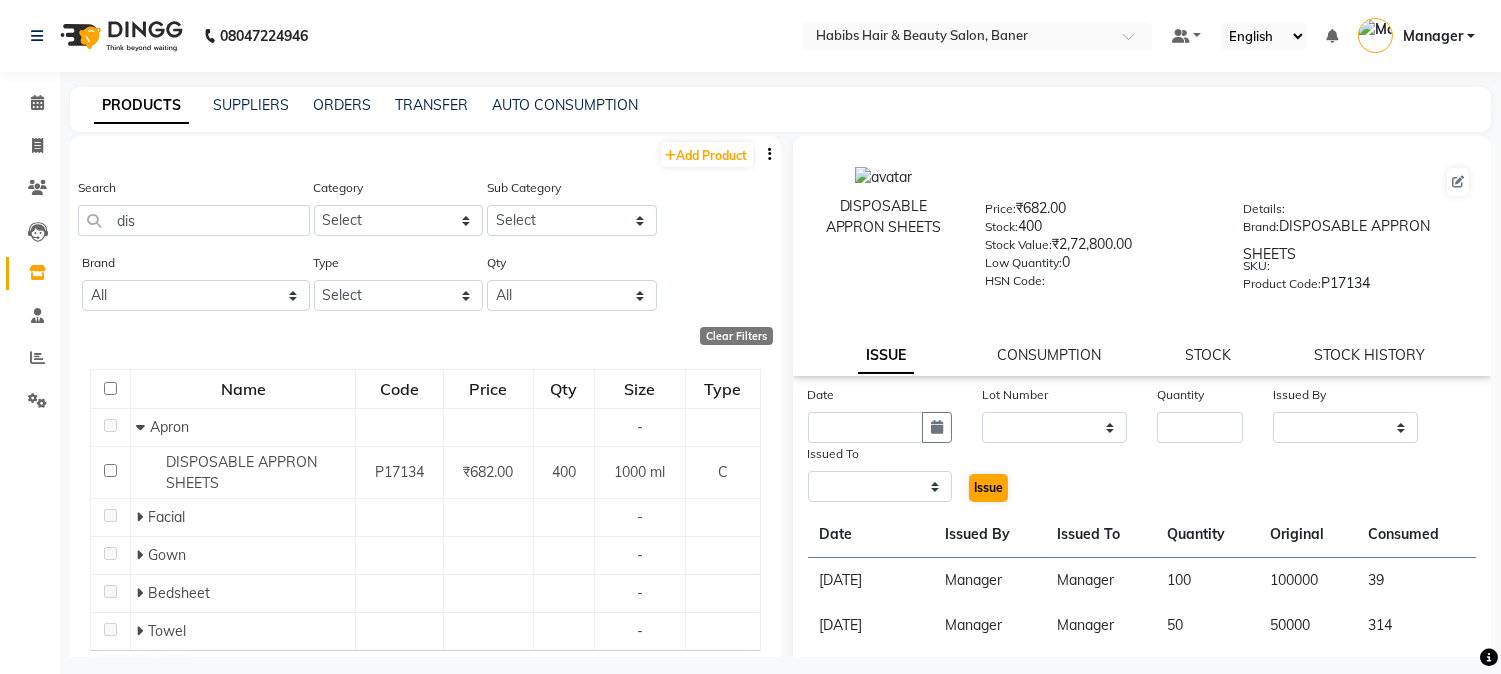 select 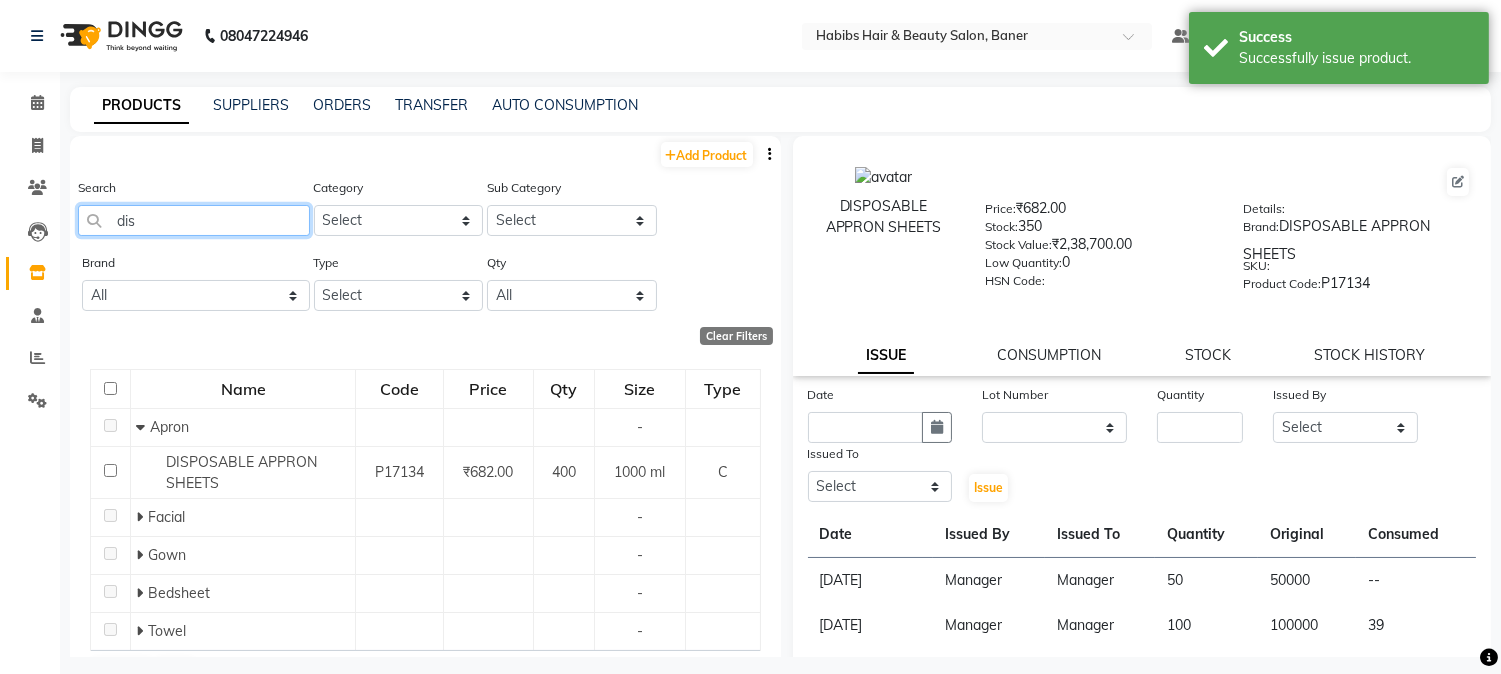 click on "dis" 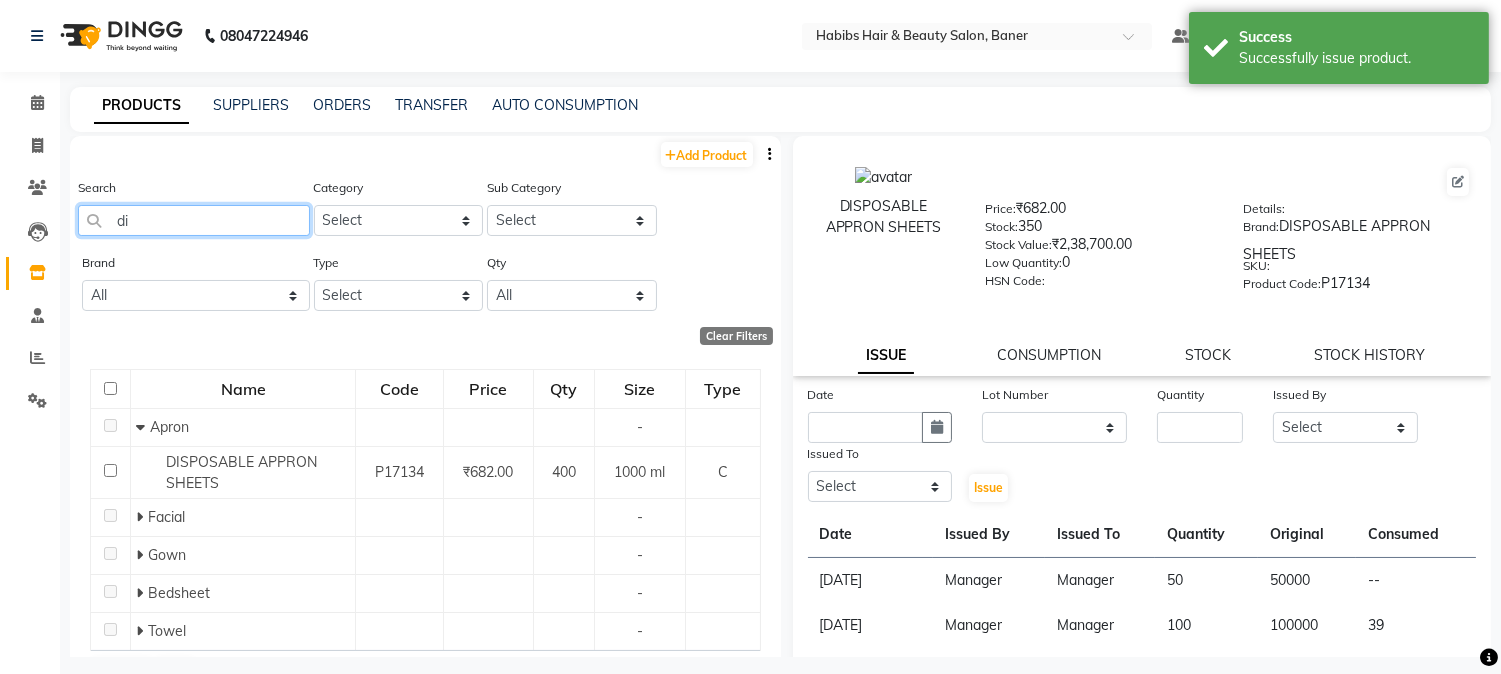 type on "d" 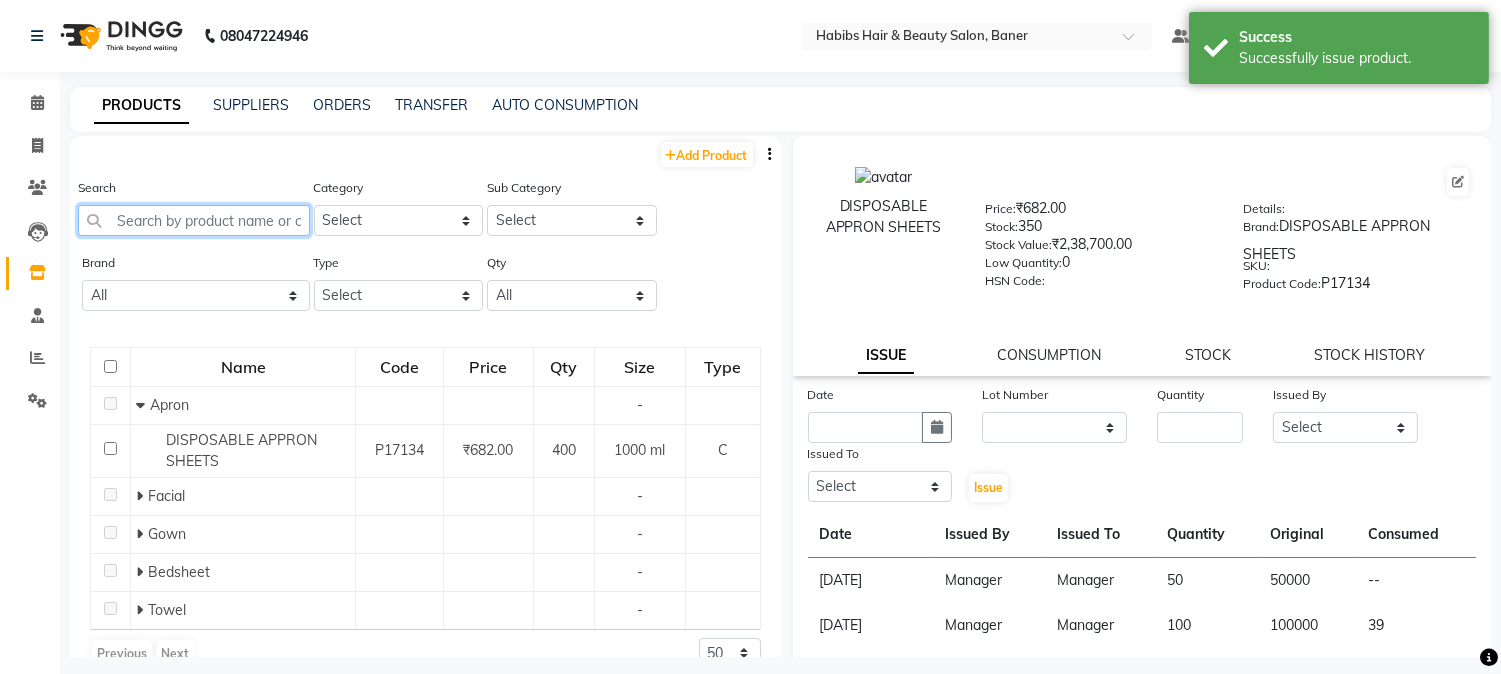 type on "x" 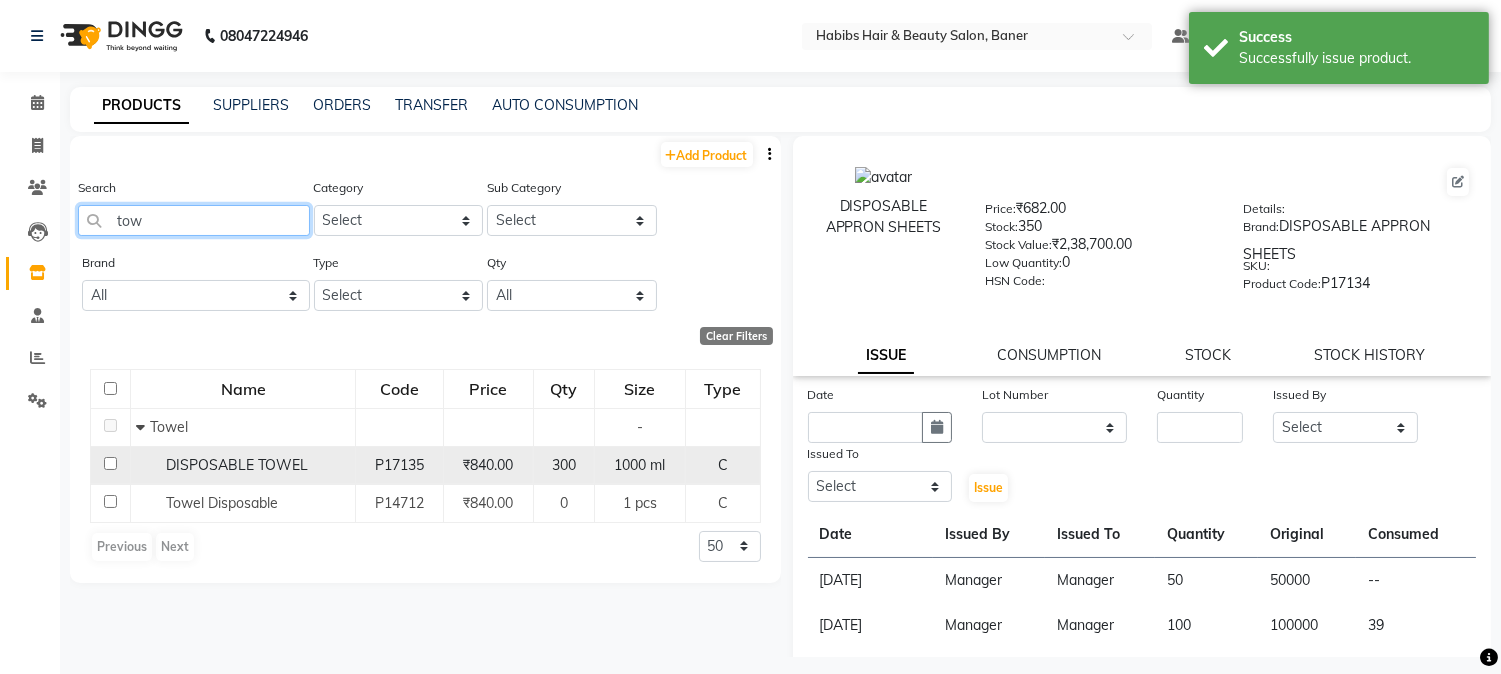 type on "tow" 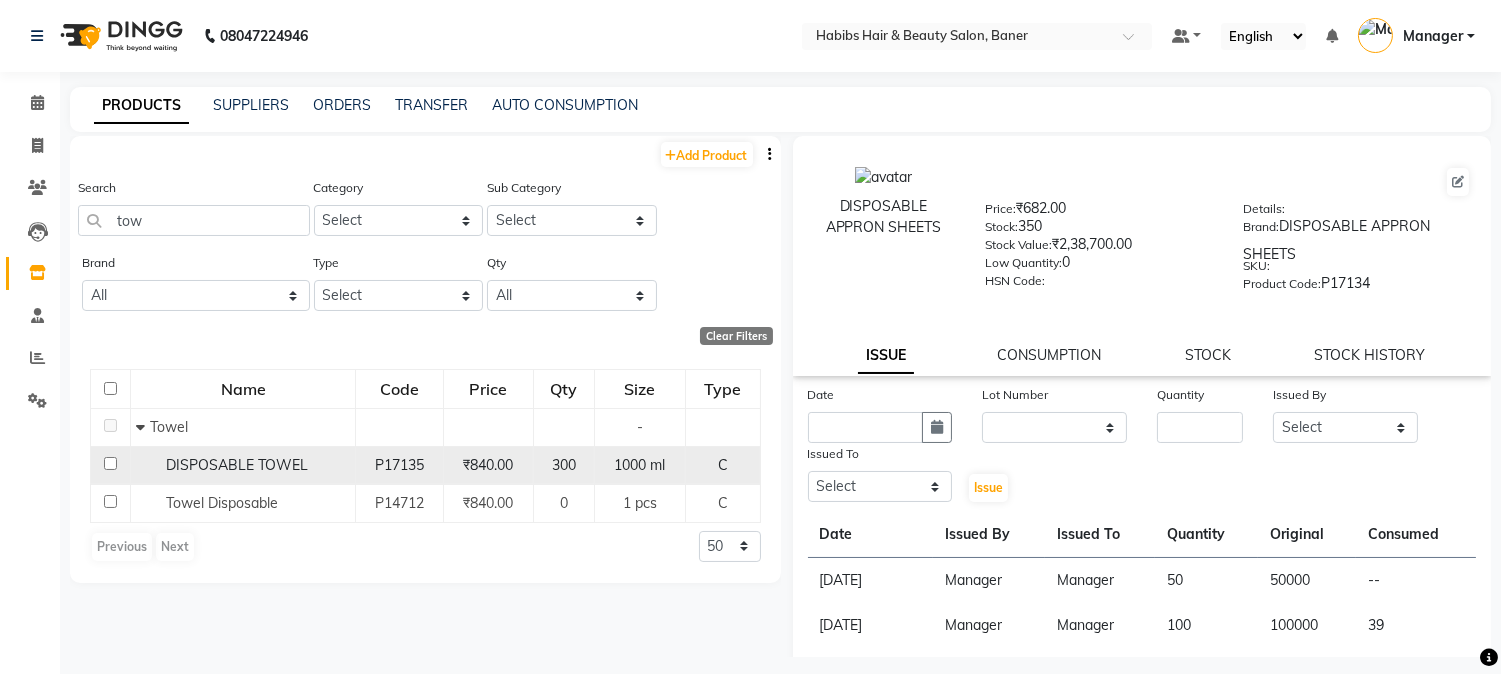 click on "DISPOSABLE TOWEL" 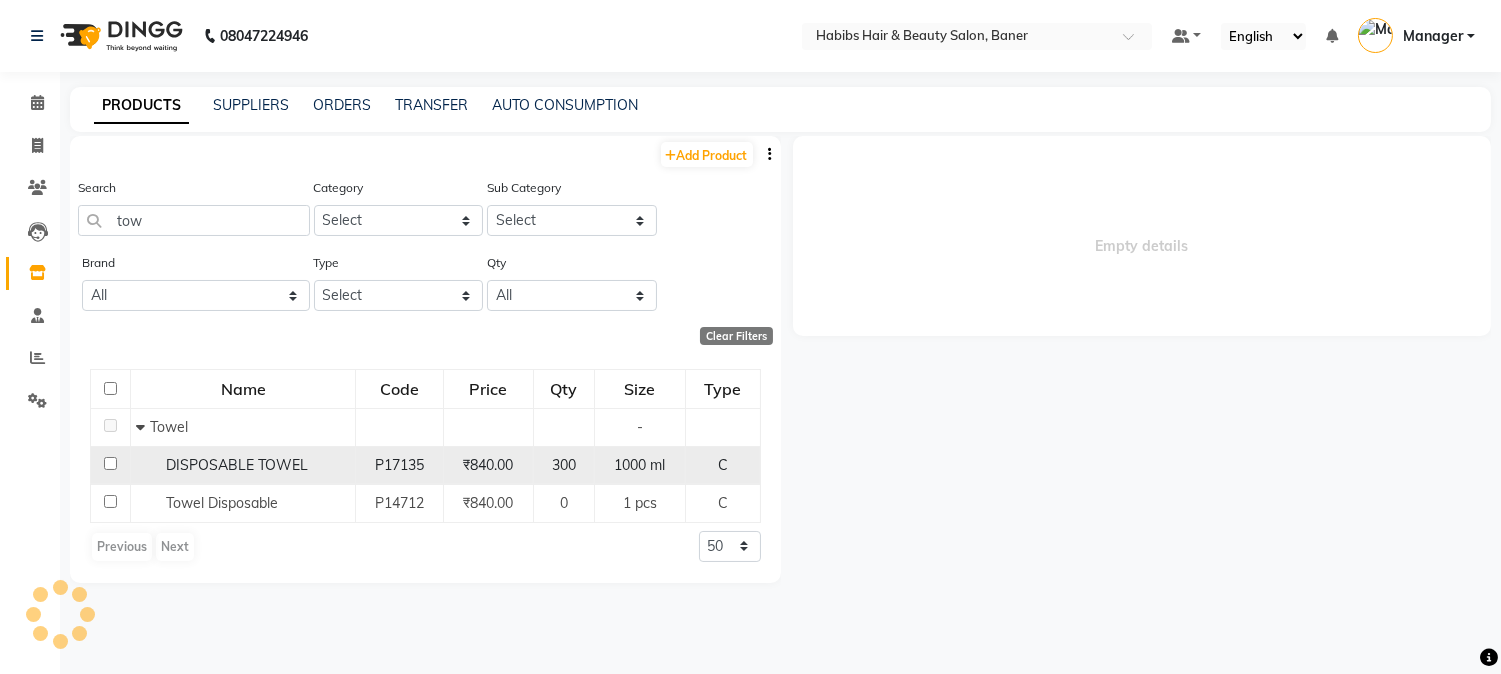 select 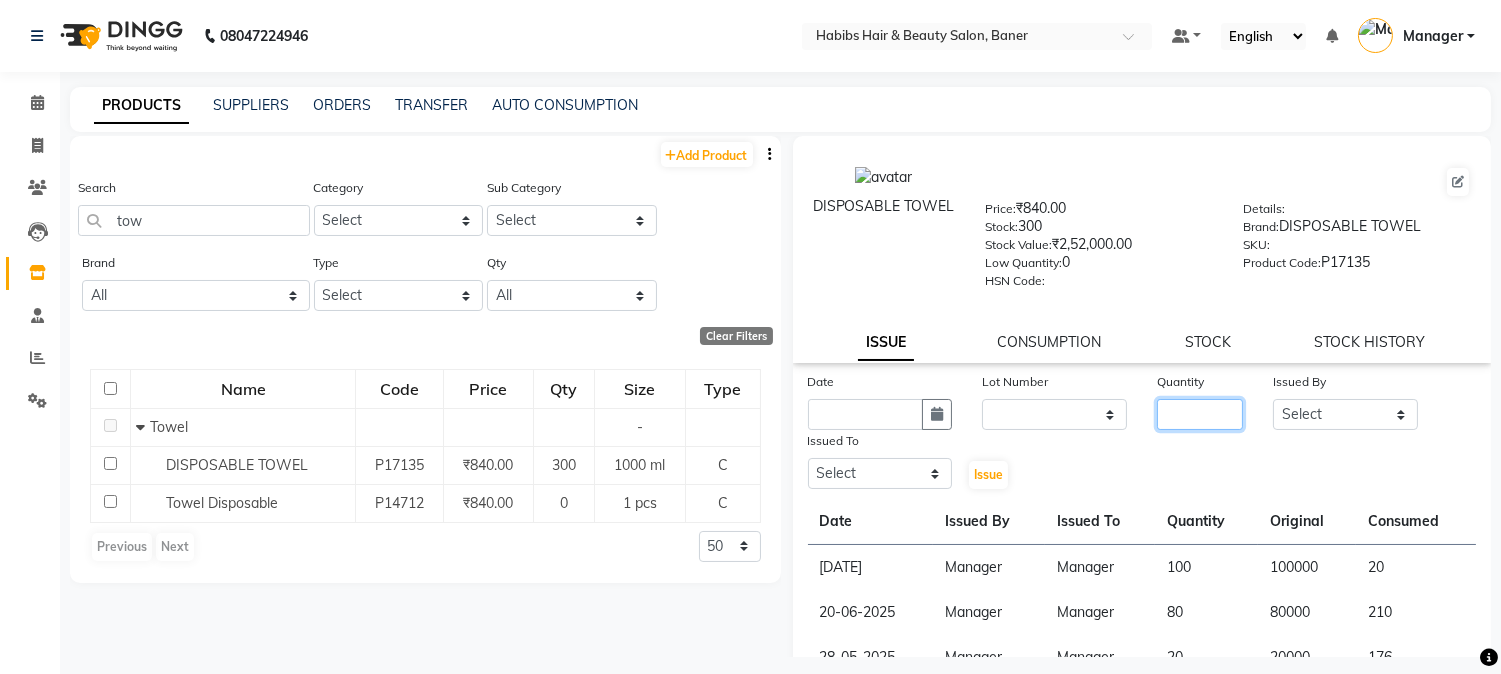 drag, startPoint x: 1148, startPoint y: 414, endPoint x: 1162, endPoint y: 418, distance: 14.56022 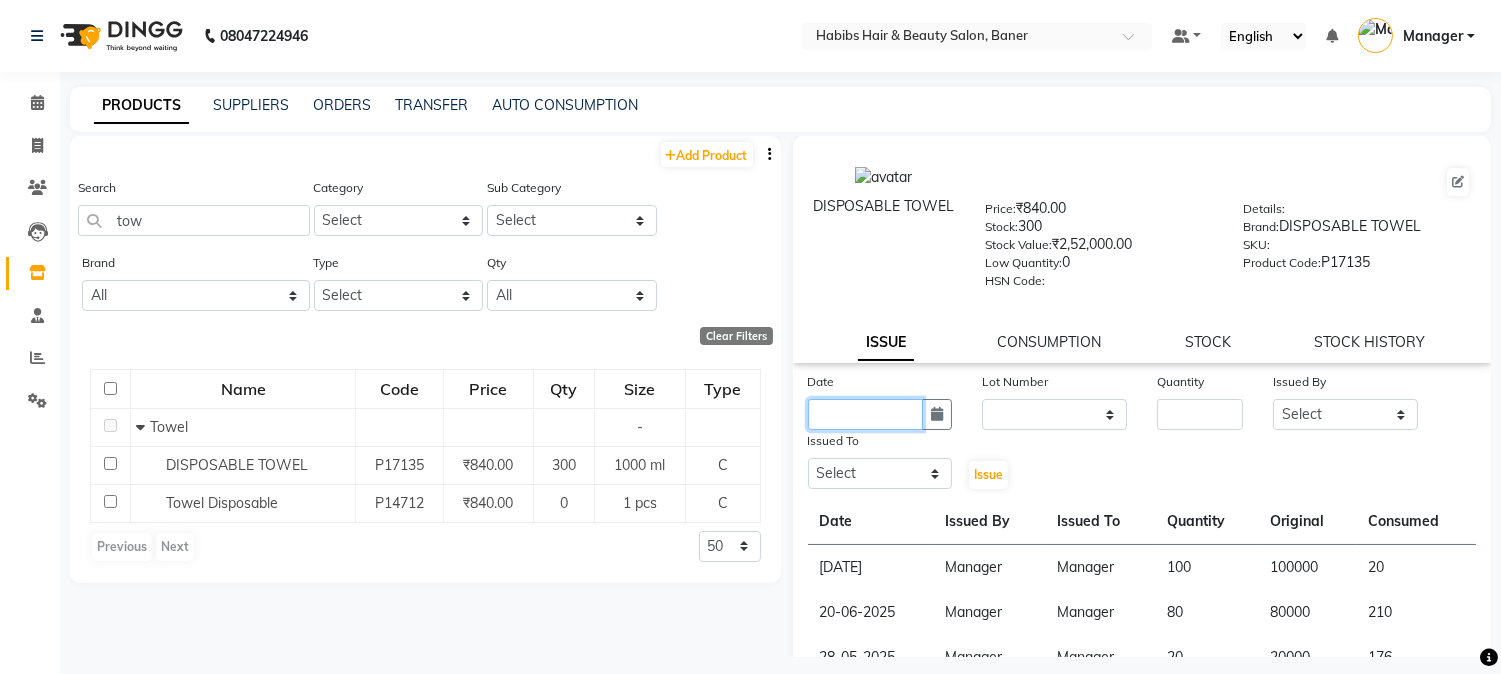 click 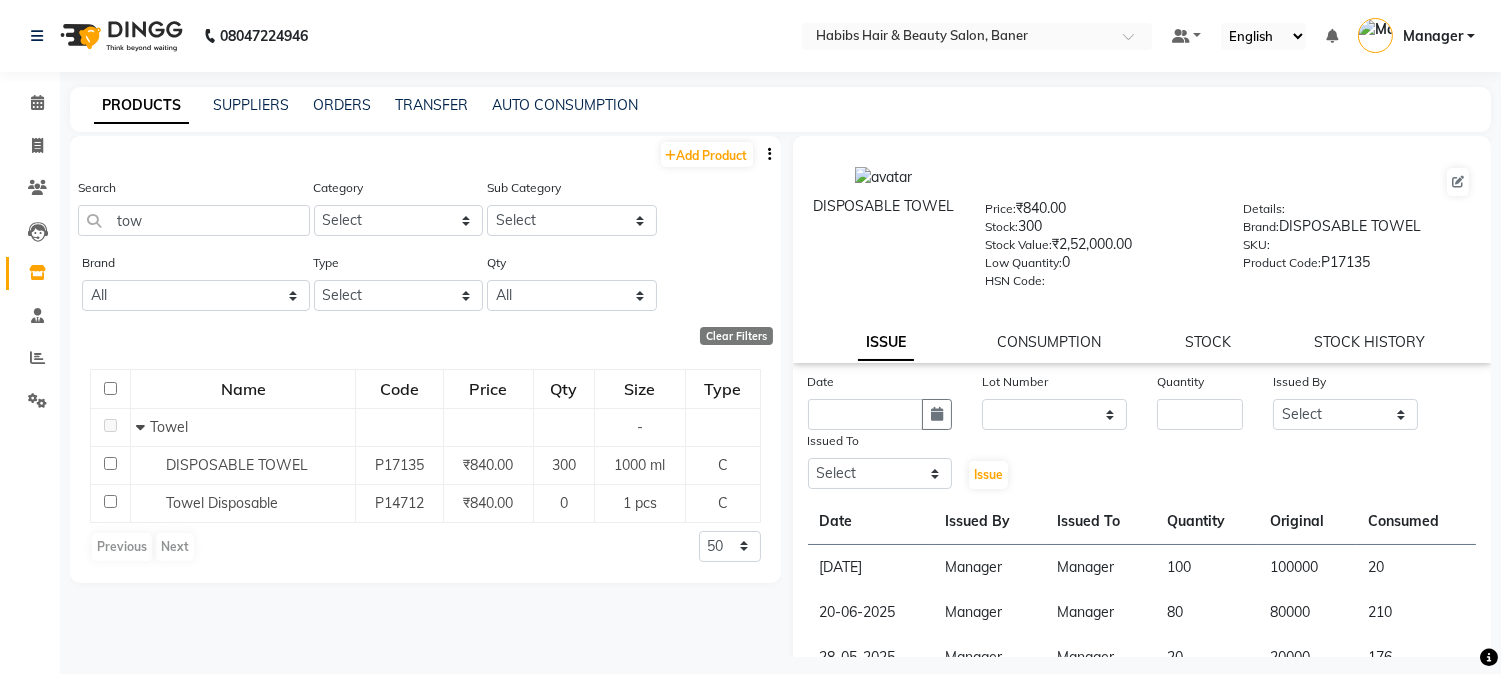 select on "7" 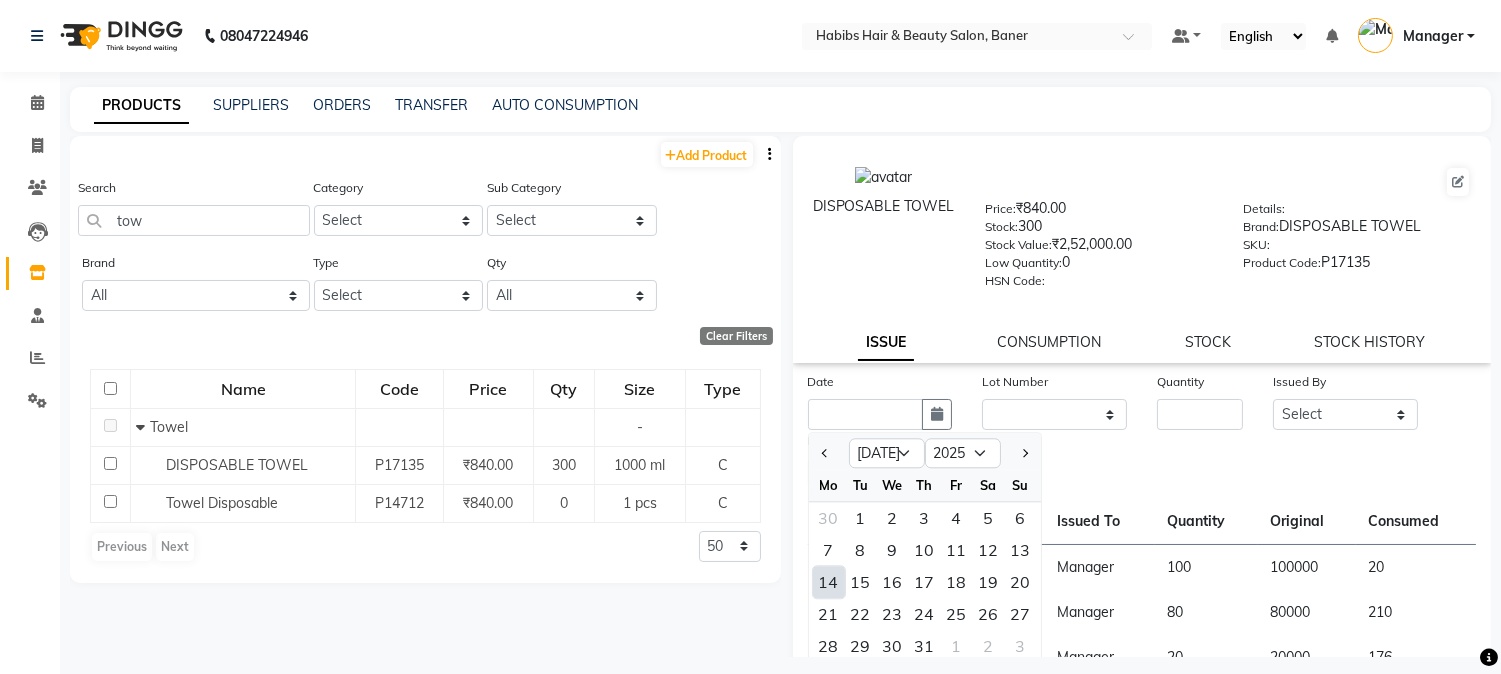 drag, startPoint x: 836, startPoint y: 581, endPoint x: 867, endPoint y: 554, distance: 41.109608 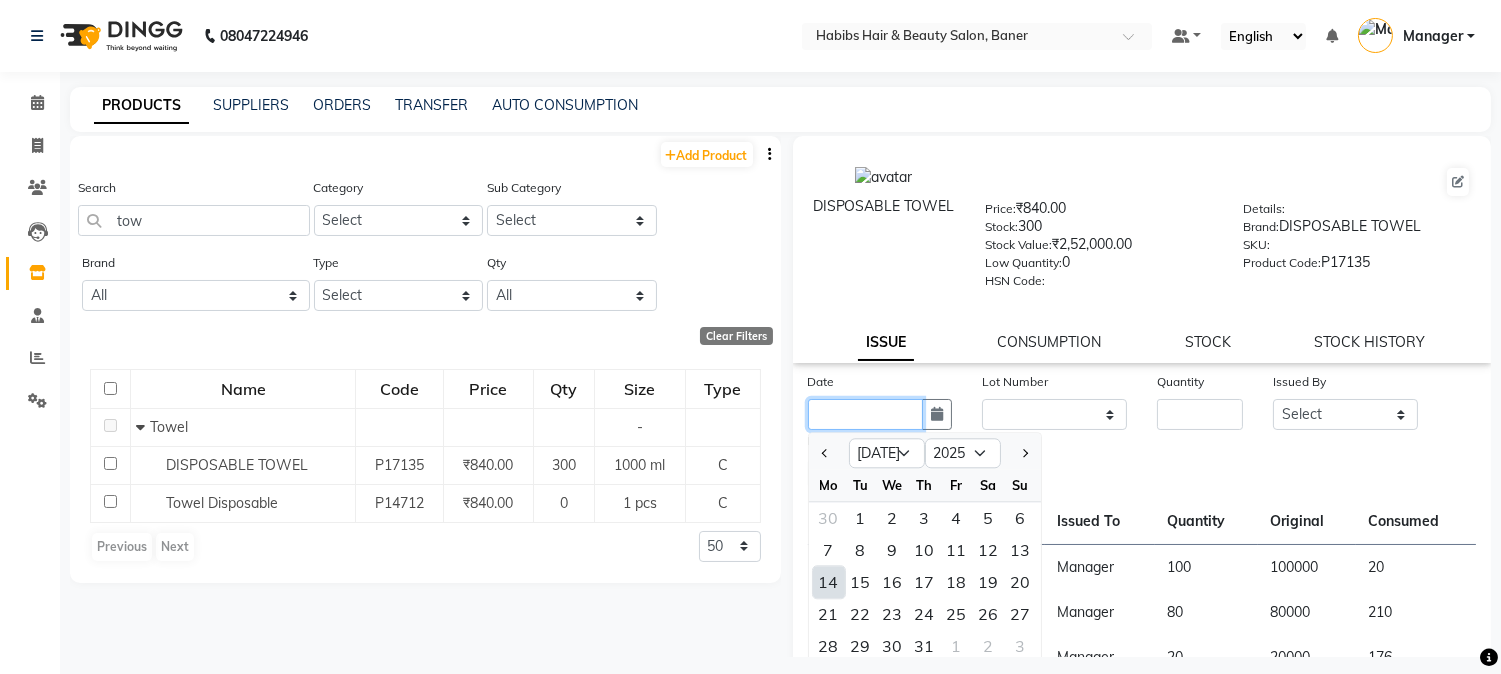 type on "[DATE]" 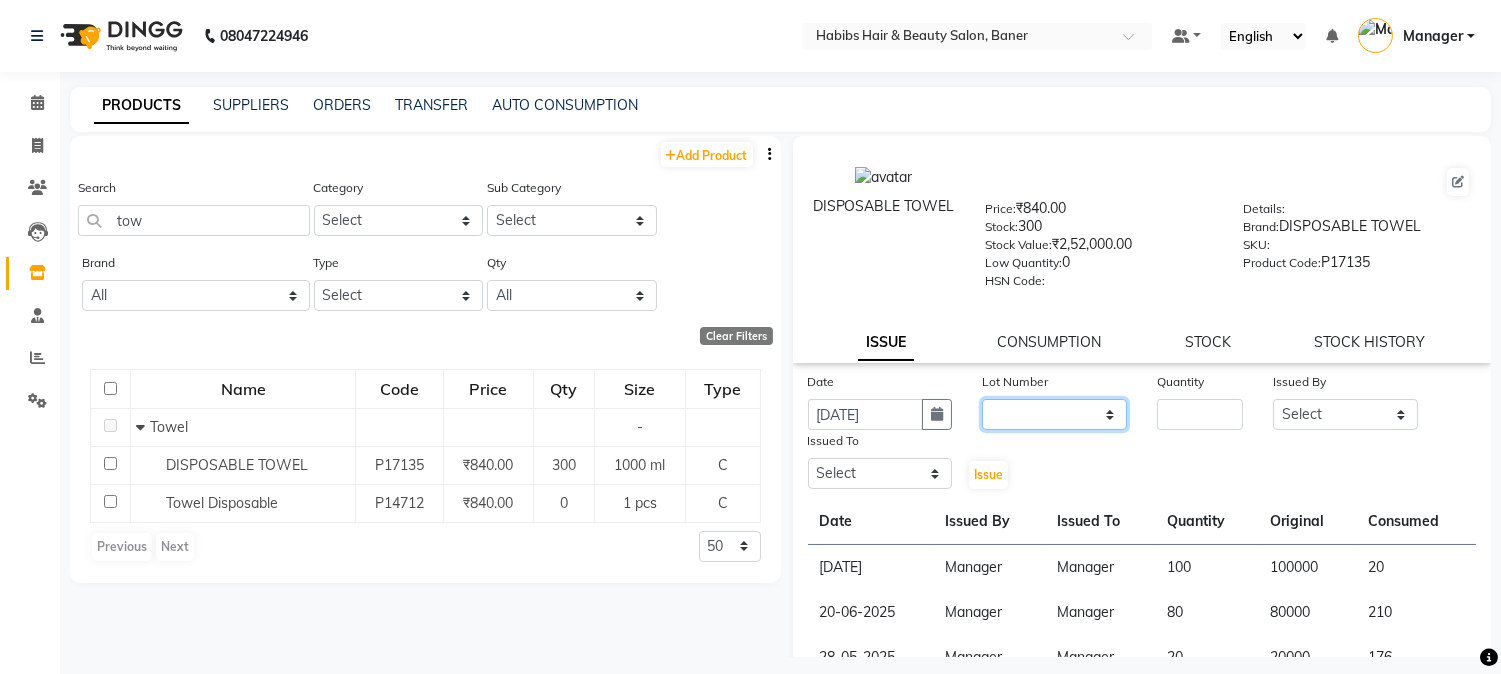 click on "None" 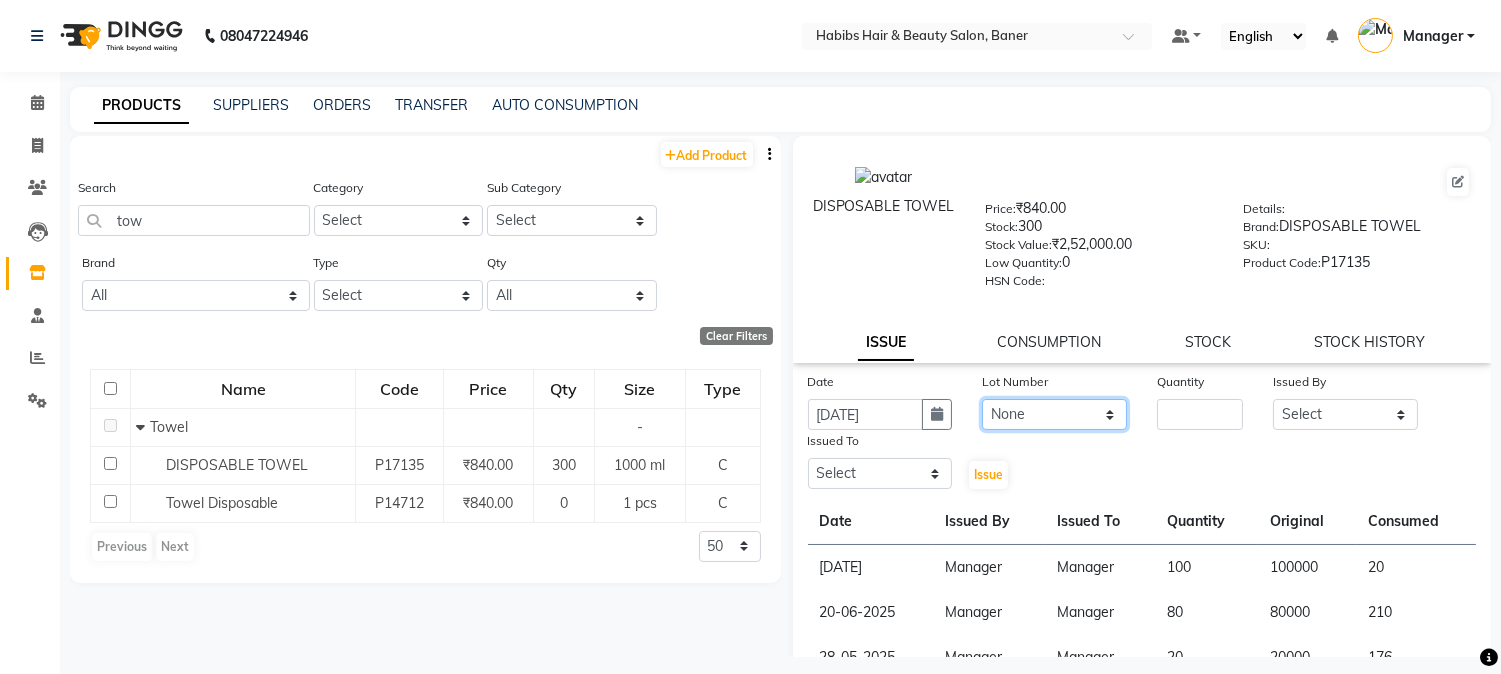 click on "None" 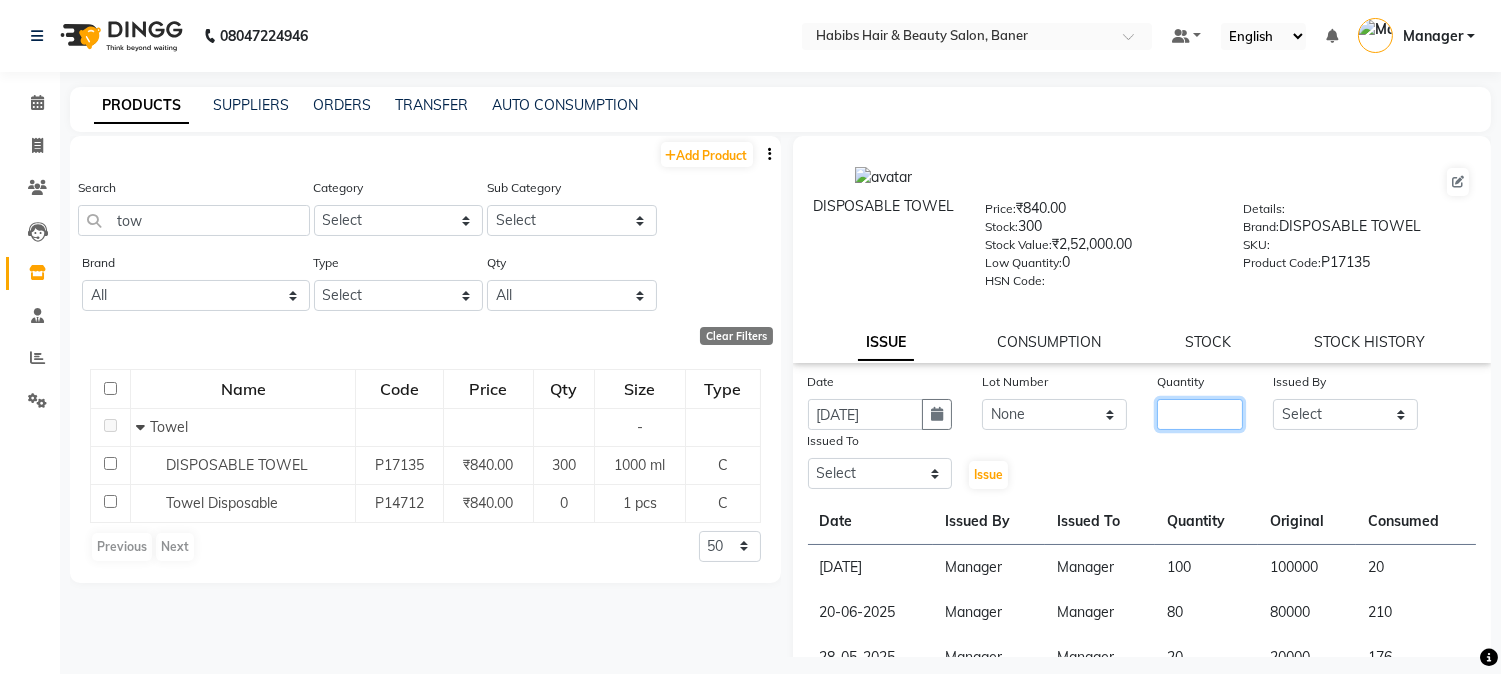 click 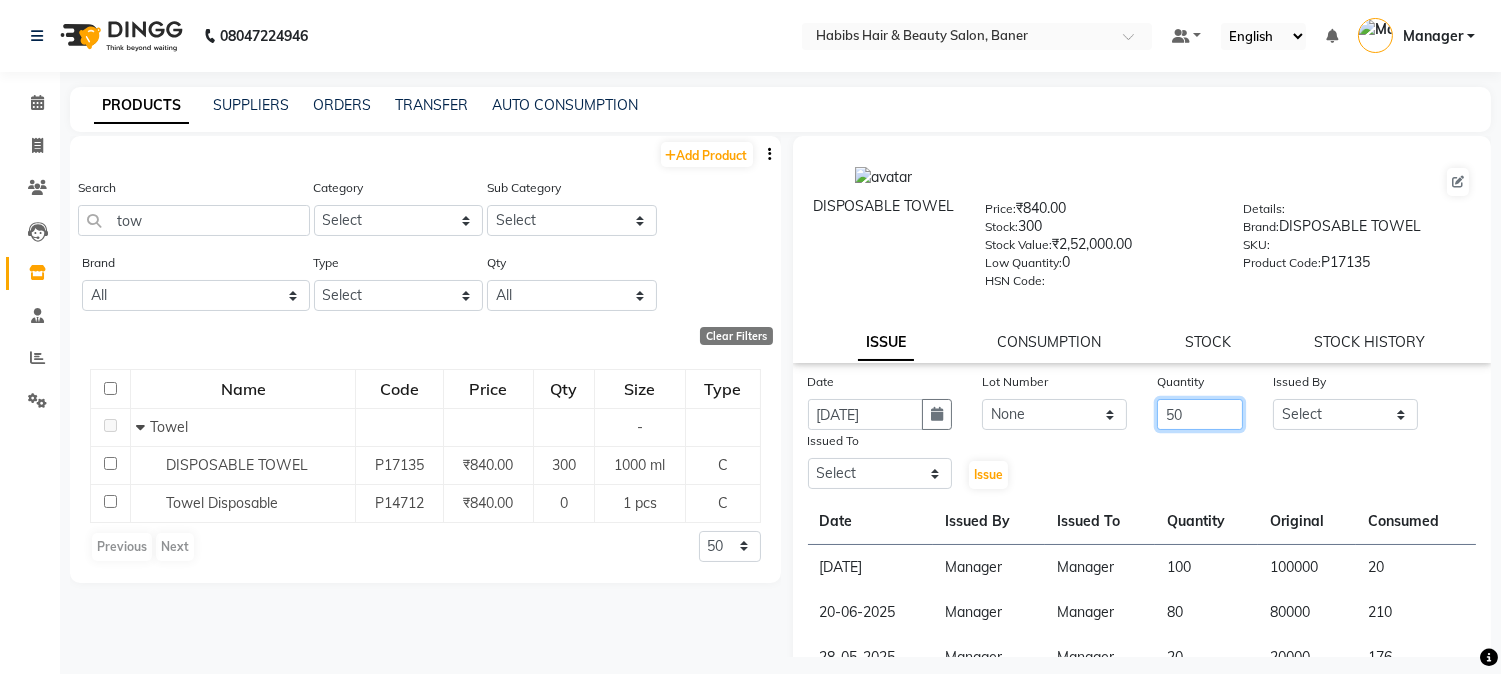 type on "50" 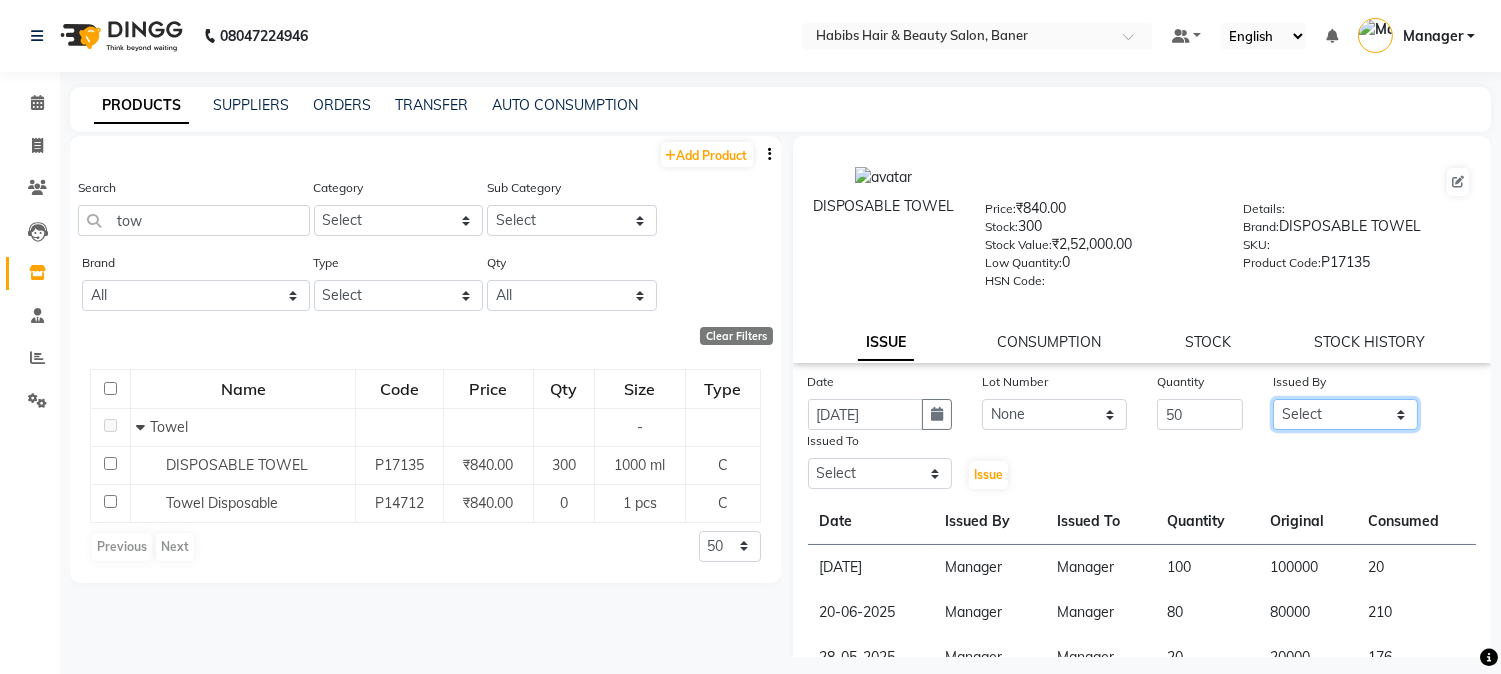 click on "Select Admin [PERSON_NAME]  Manager [PERSON_NAME] [PERSON_NAME] [PERSON_NAME]" 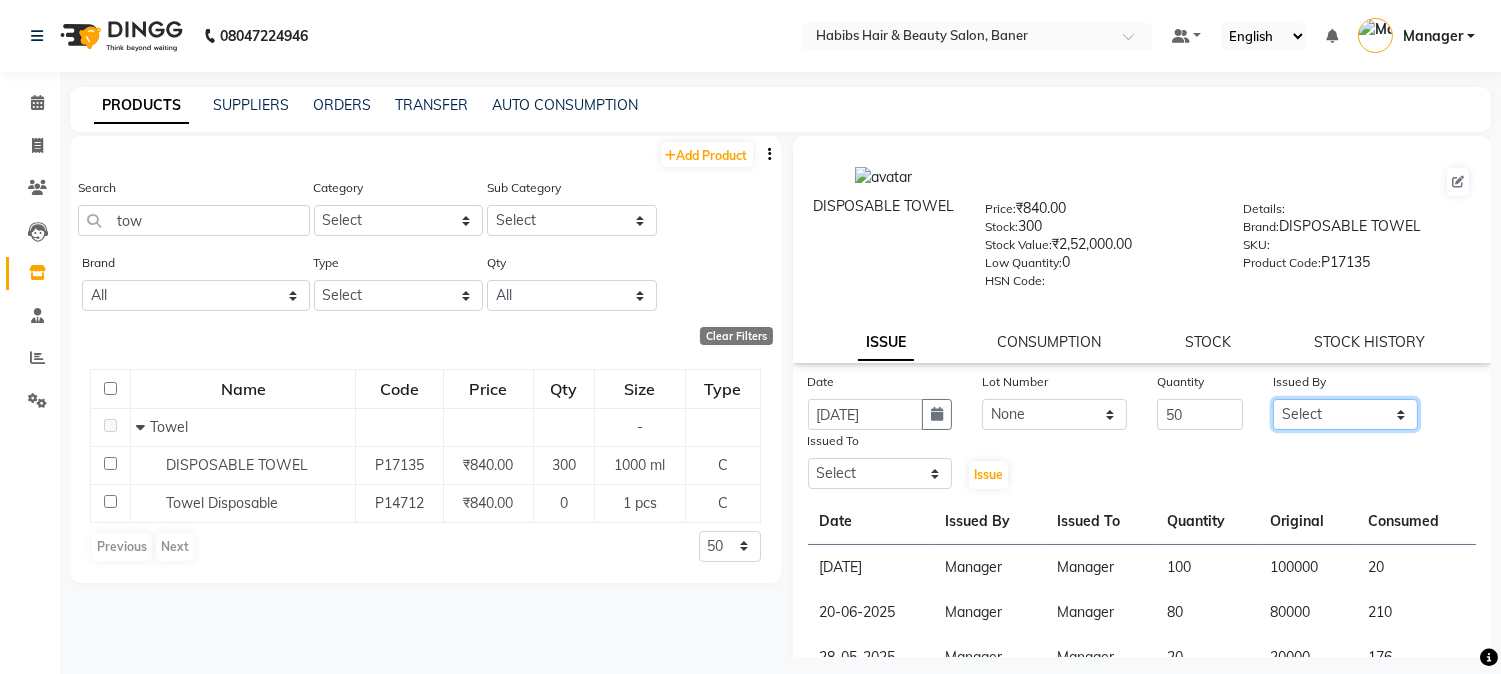 select on "35759" 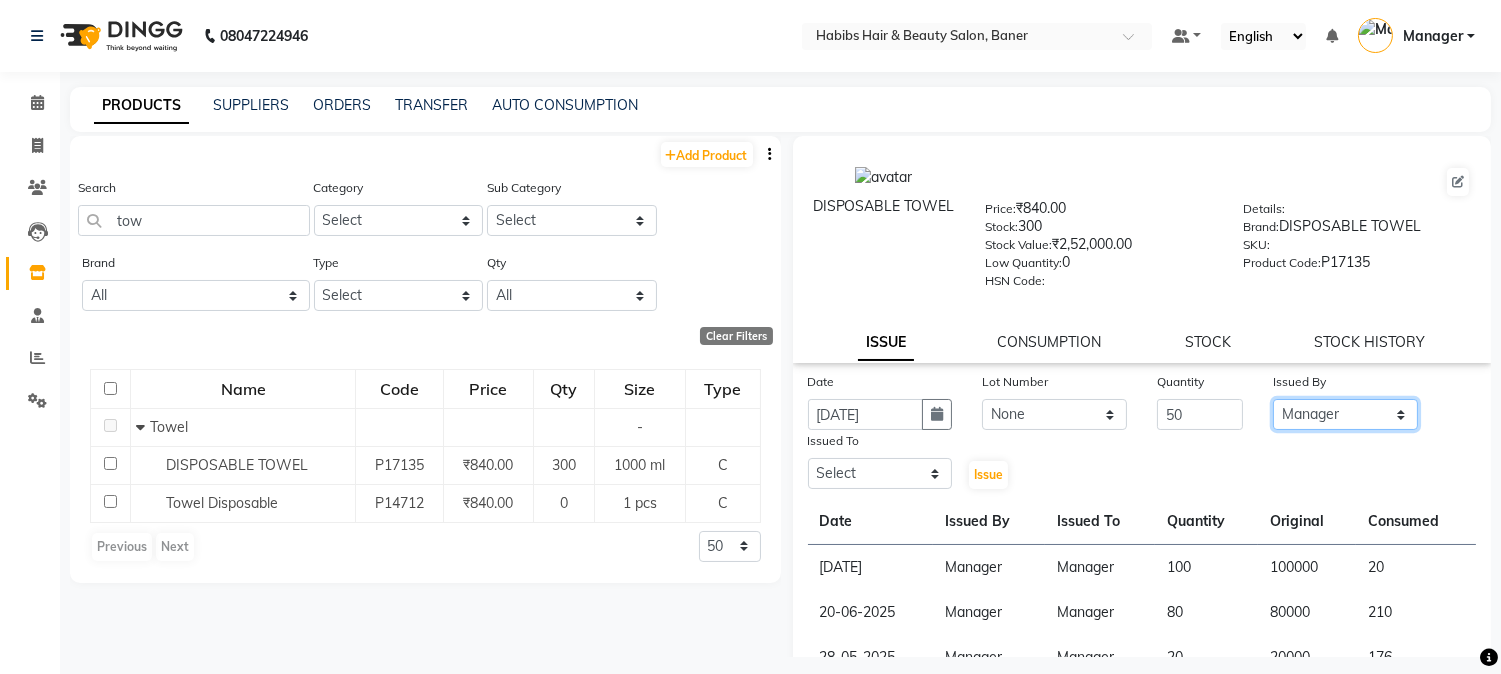 click on "Select Admin [PERSON_NAME]  Manager [PERSON_NAME] [PERSON_NAME] [PERSON_NAME]" 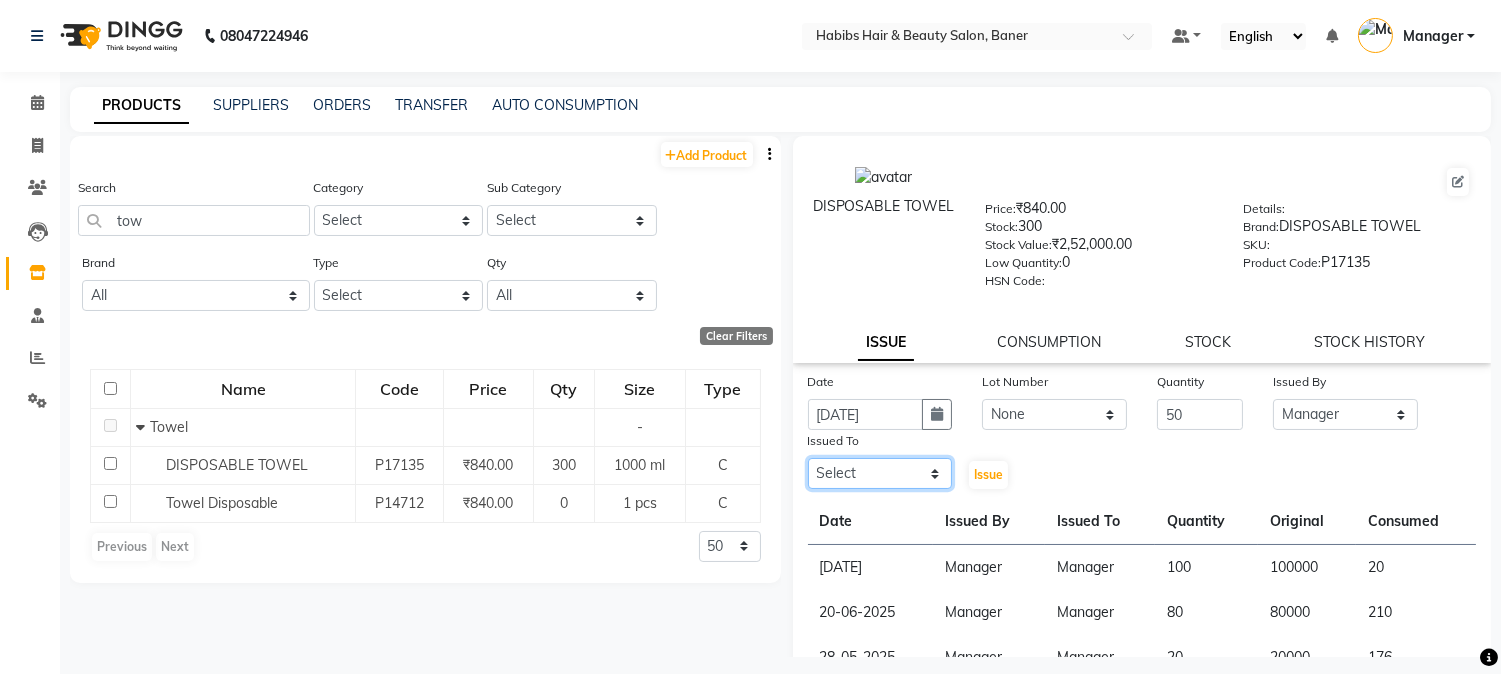 click on "Select Admin [PERSON_NAME]  Manager [PERSON_NAME] [PERSON_NAME] [PERSON_NAME]" 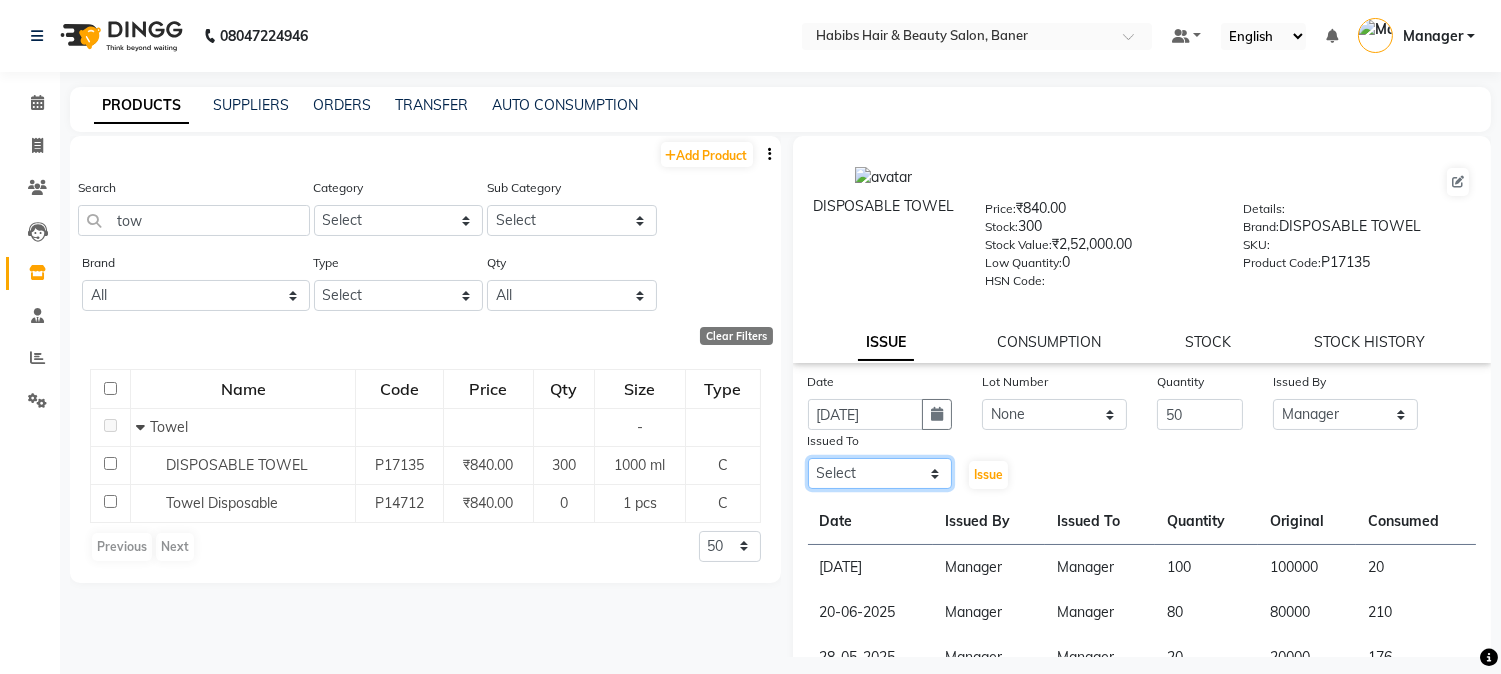 select on "35759" 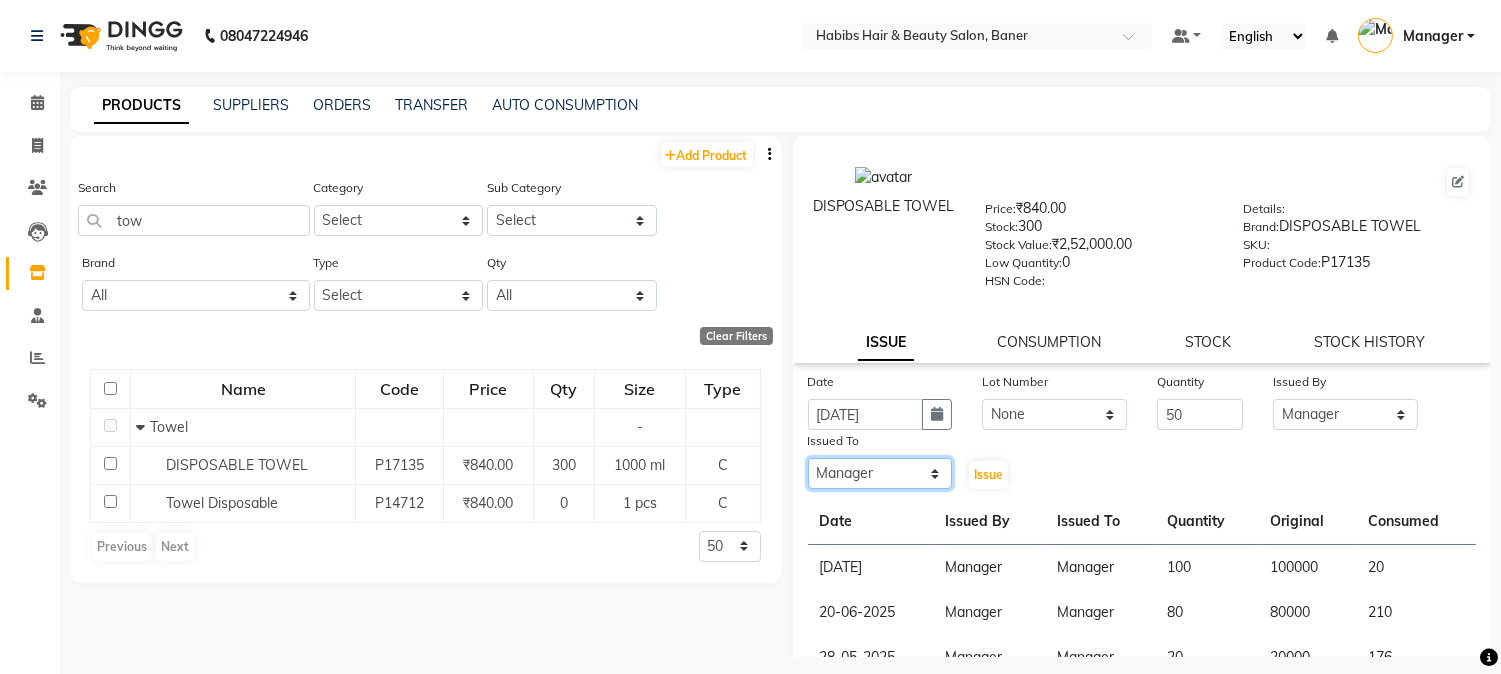 click on "Select Admin [PERSON_NAME]  Manager [PERSON_NAME] [PERSON_NAME] [PERSON_NAME]" 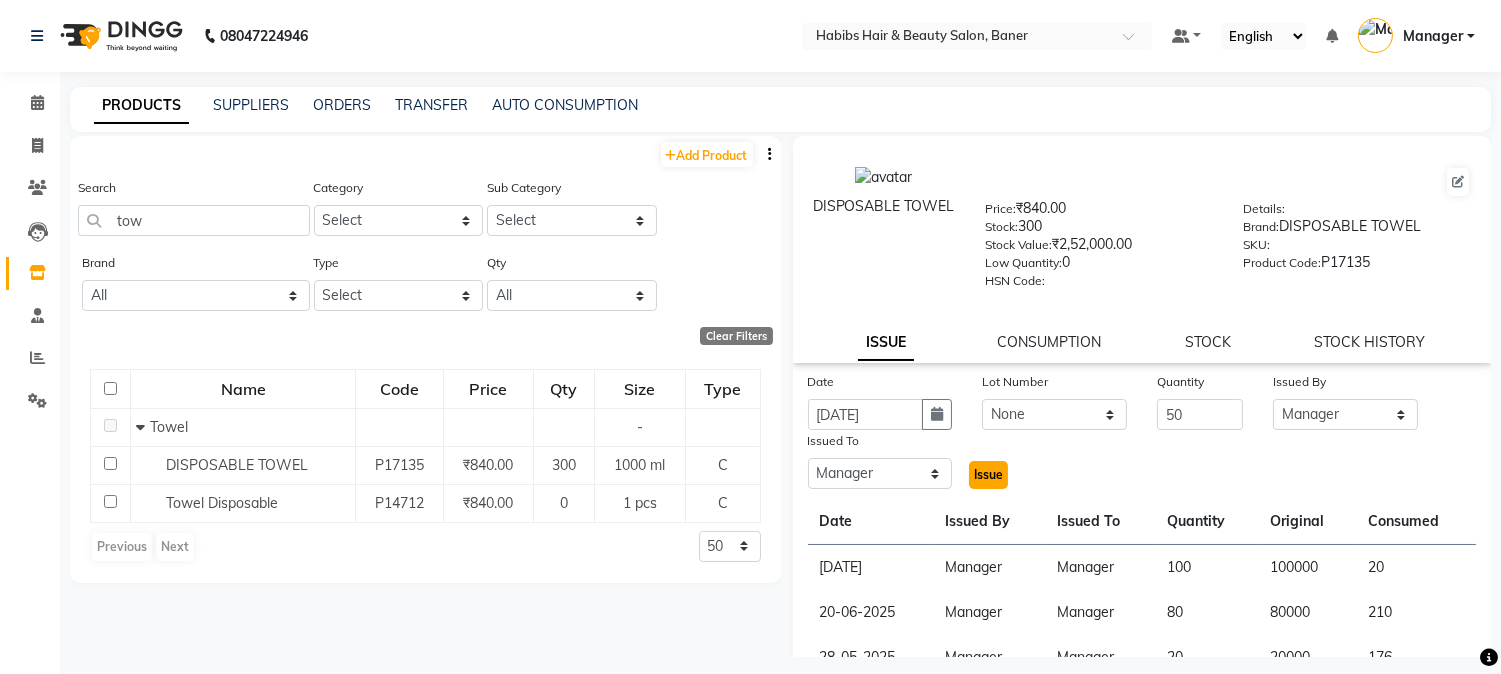 click on "Issue" 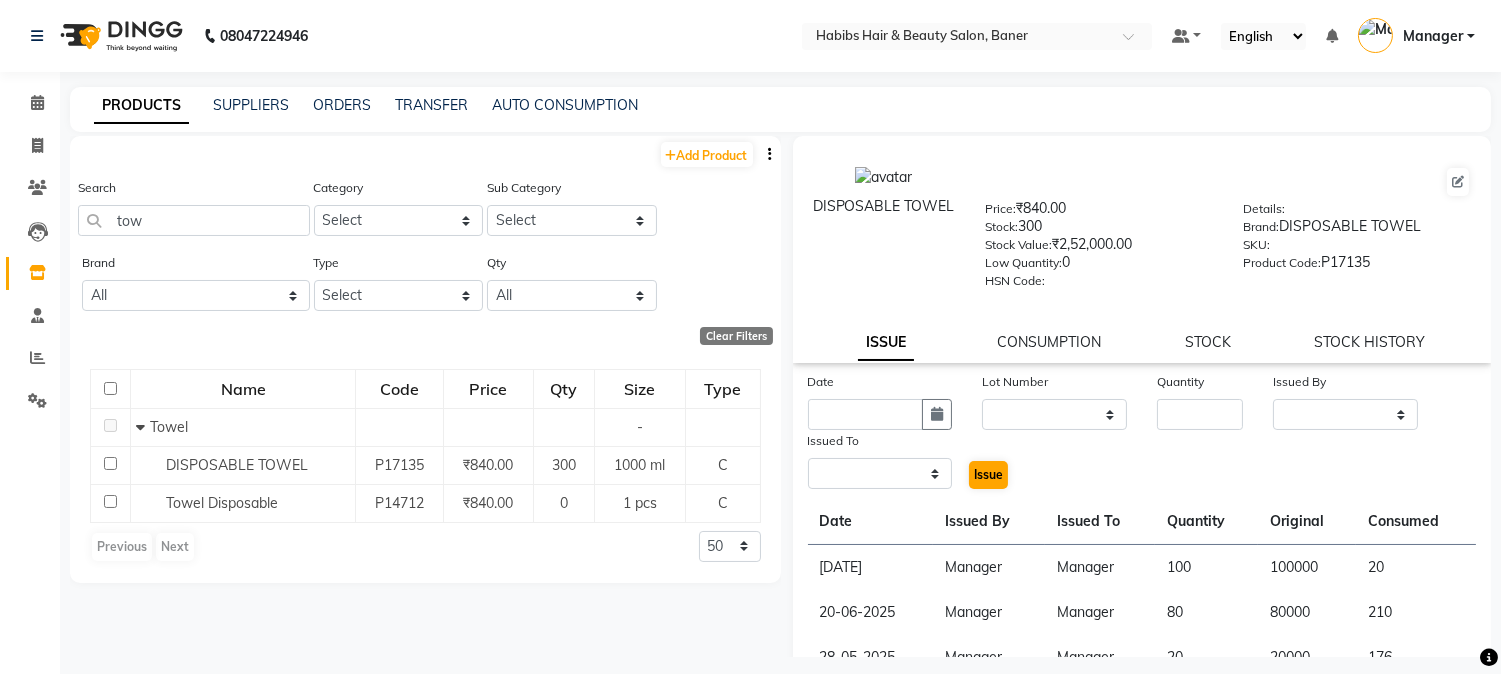 select 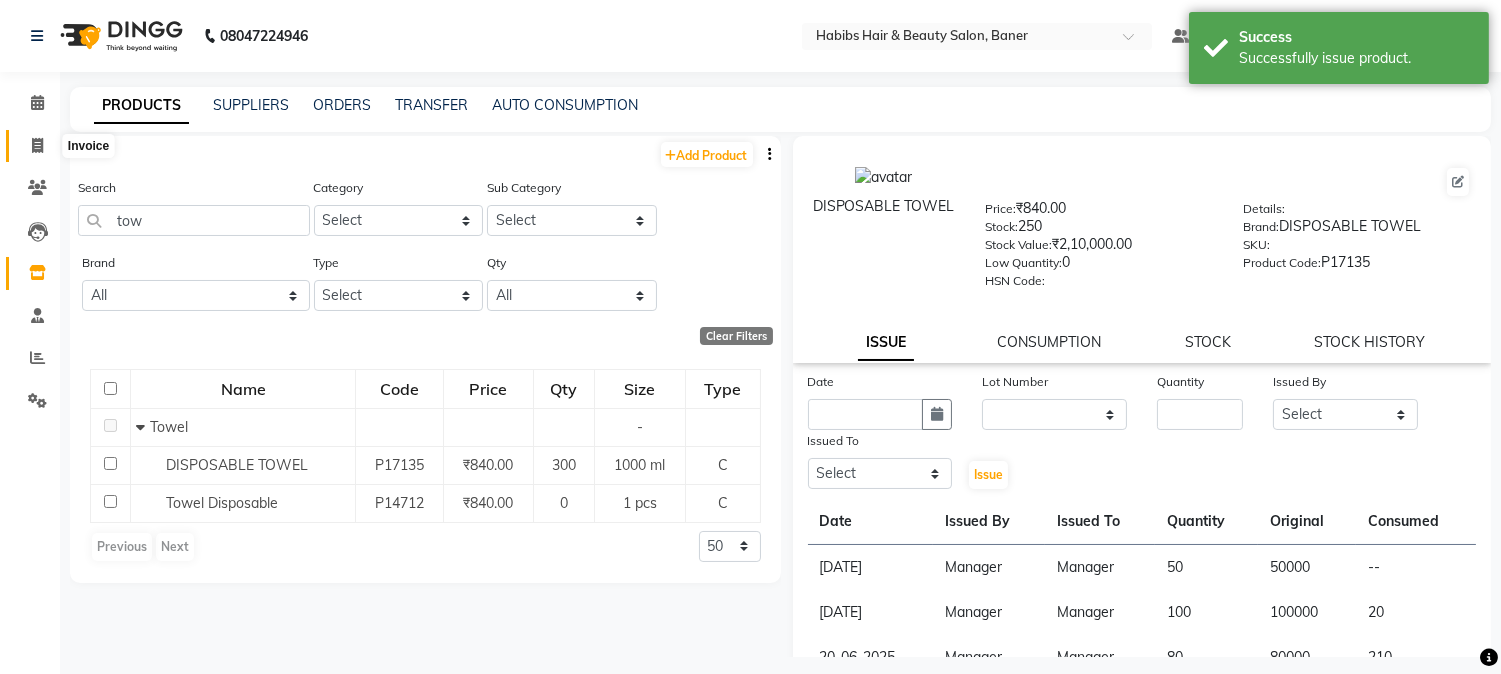 click 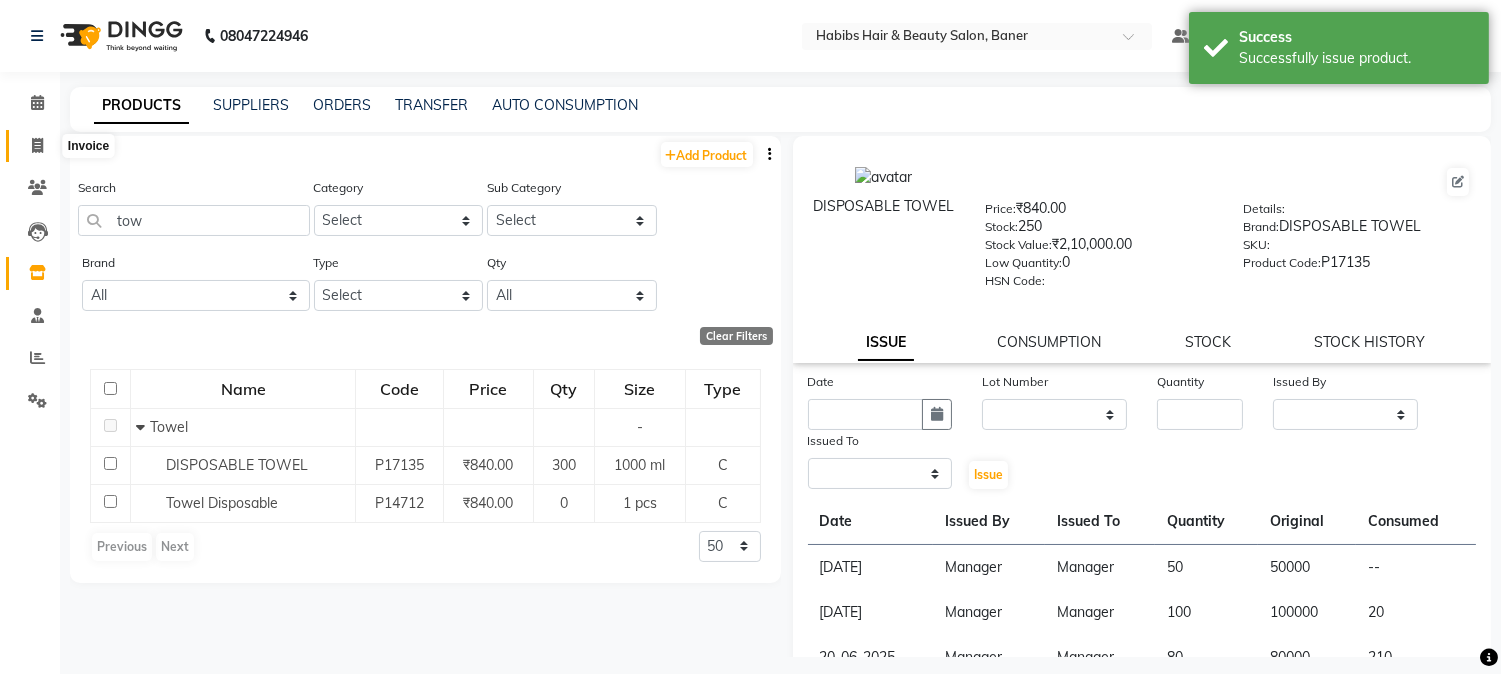 select on "5356" 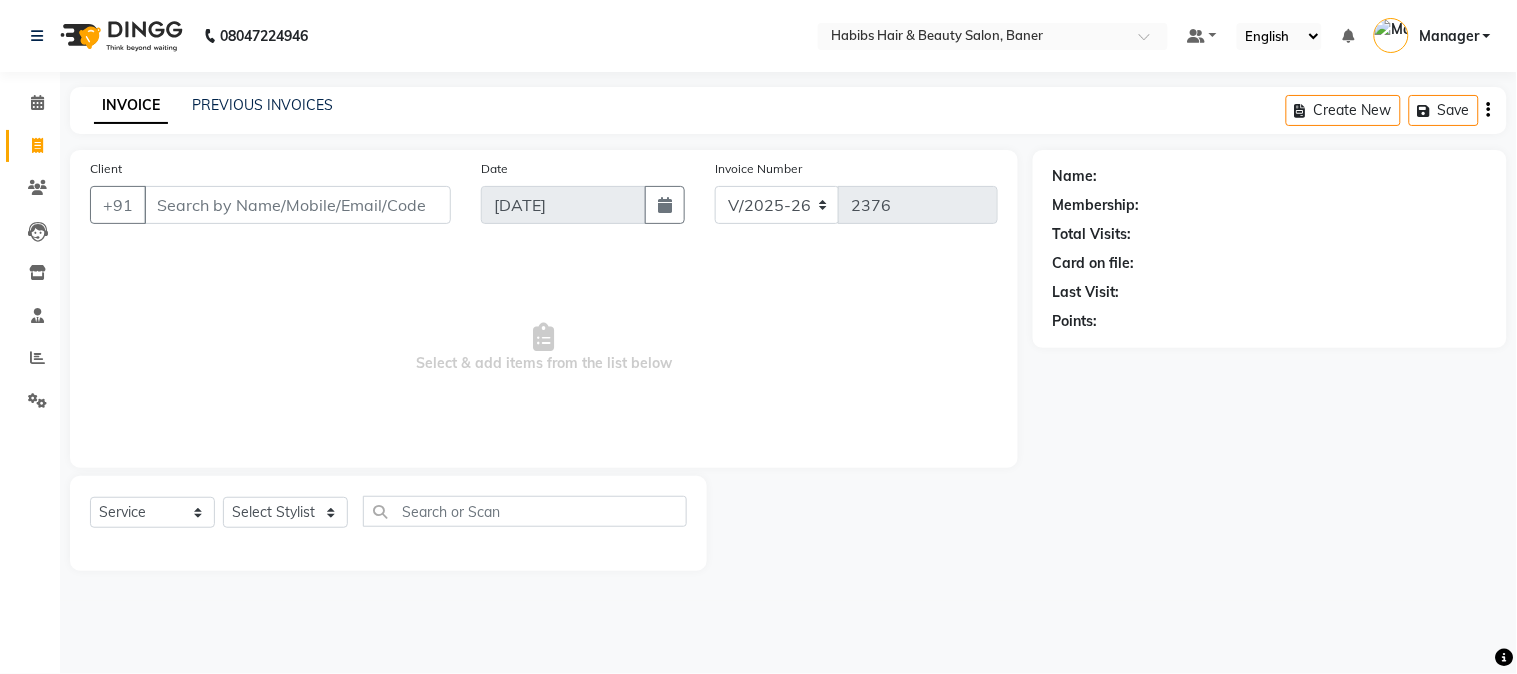 click on "INVOICE PREVIOUS INVOICES Create New   Save  Client +91 Date [DATE] Invoice Number V/2025 V/[PHONE_NUMBER]  Select & add items from the list below  Select  Service  Product  Membership  Package Voucher Prepaid Gift Card  Select Stylist Admin [PERSON_NAME]  Manager [PERSON_NAME] [PERSON_NAME] [PERSON_NAME] Name: Membership: Total Visits: Card on file: Last Visit:  Points:" 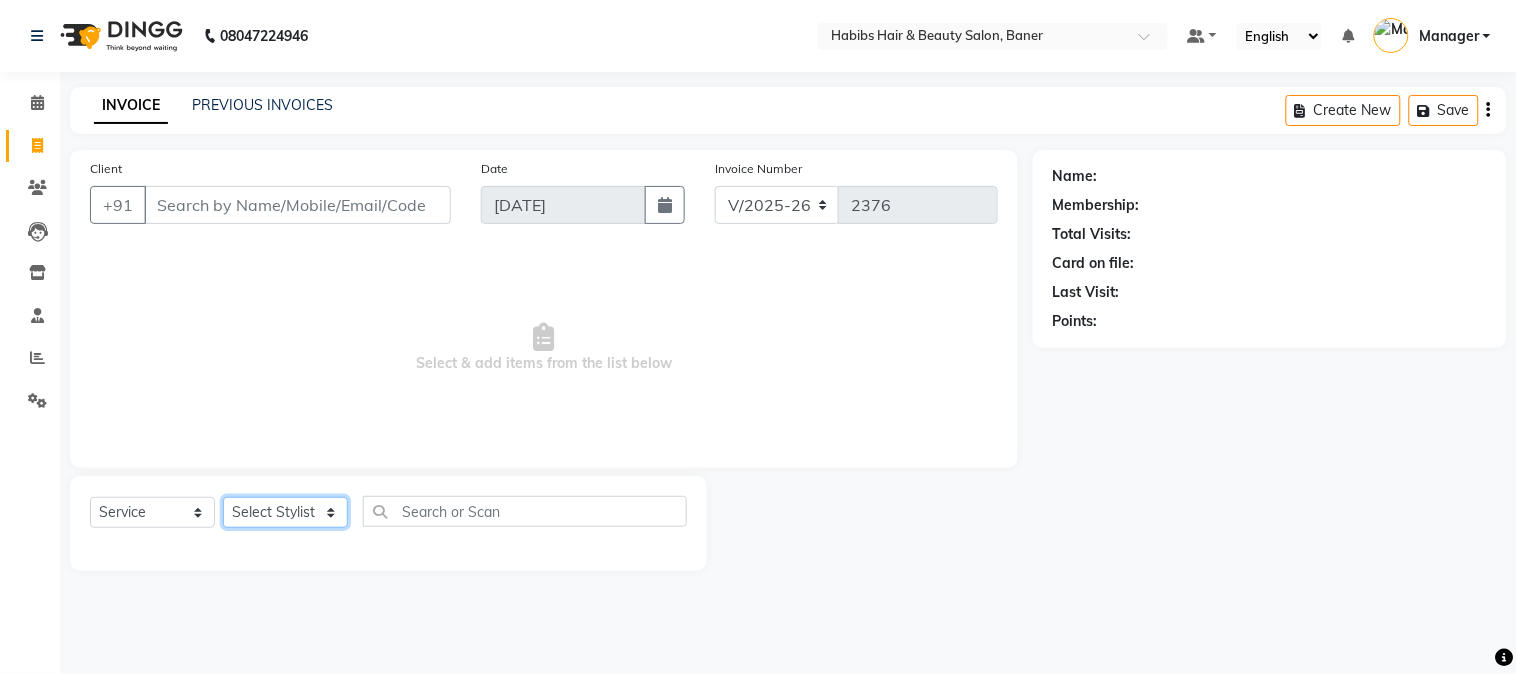 click on "Select Stylist Admin [PERSON_NAME]  Manager [PERSON_NAME] [PERSON_NAME] [PERSON_NAME]" 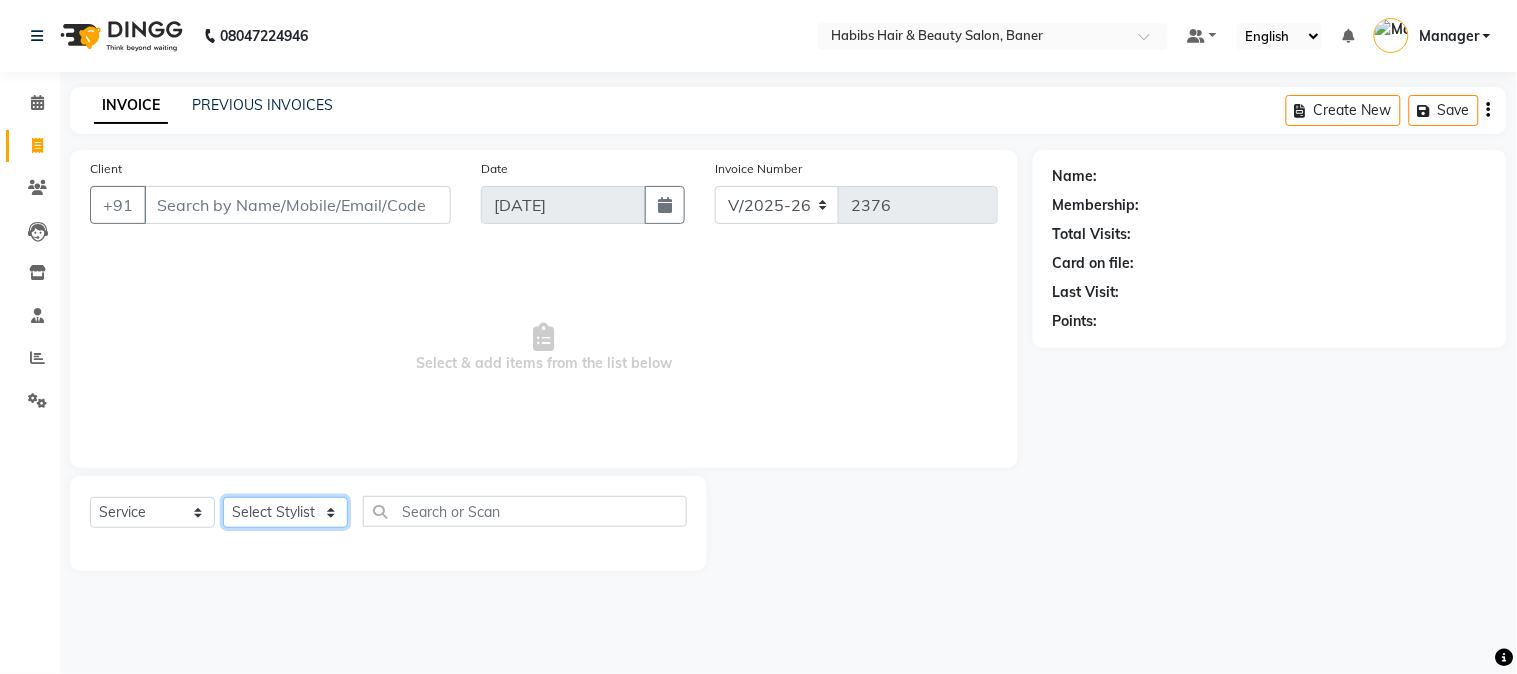 select on "83468" 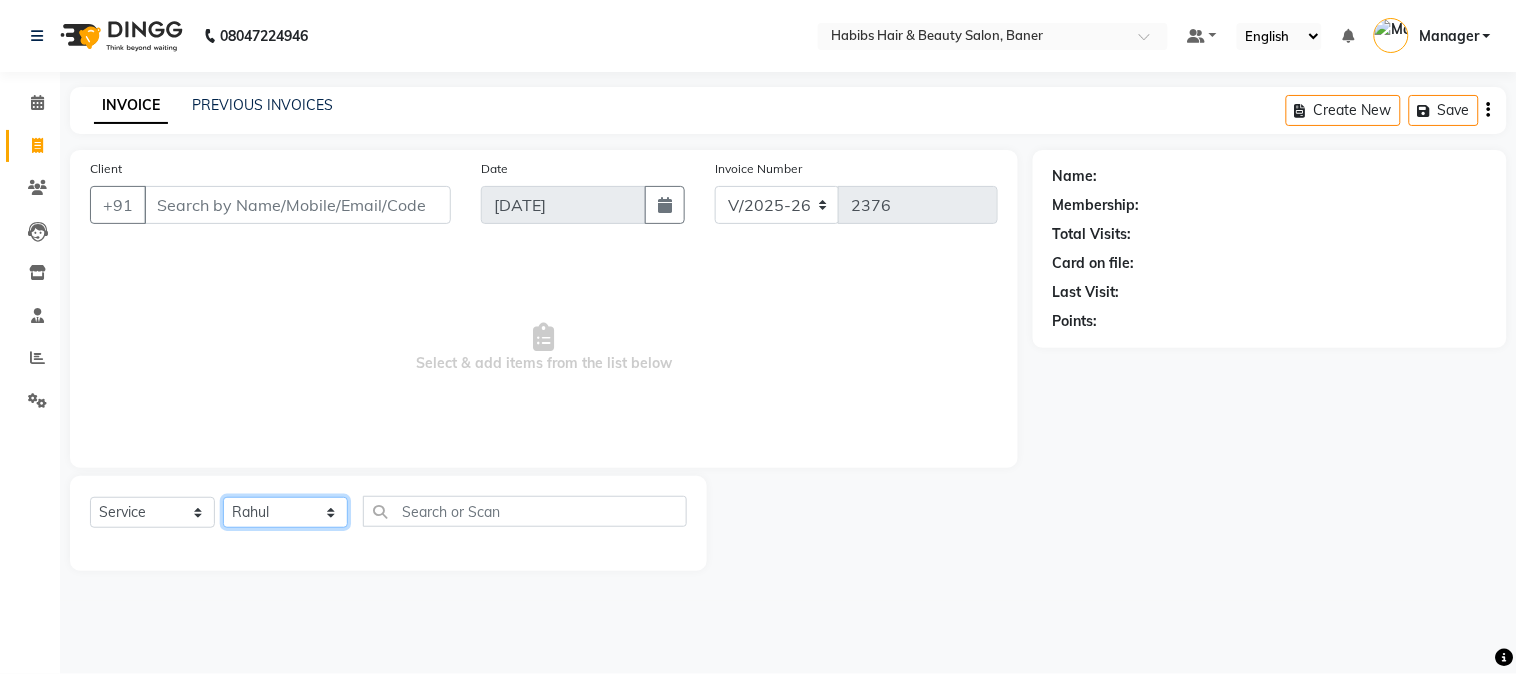 click on "Select Stylist Admin [PERSON_NAME]  Manager [PERSON_NAME] [PERSON_NAME] [PERSON_NAME]" 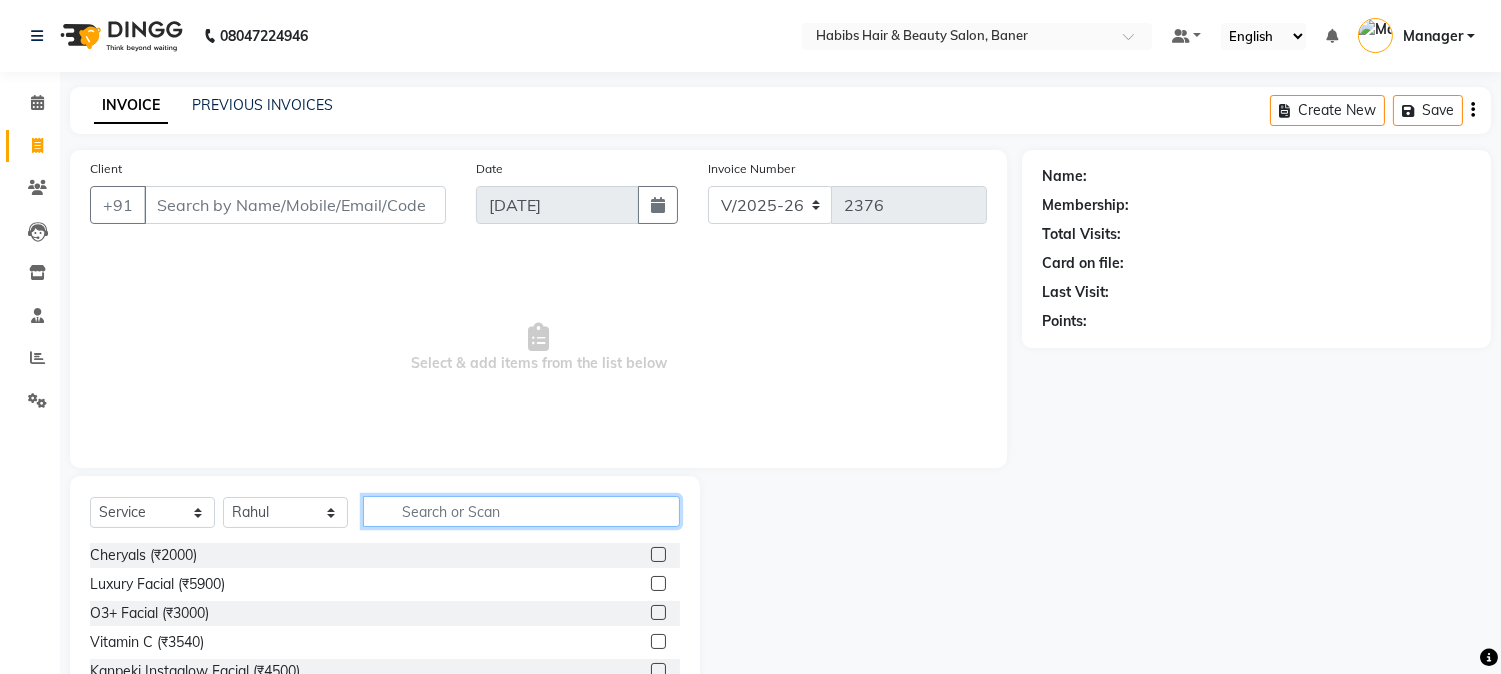 click 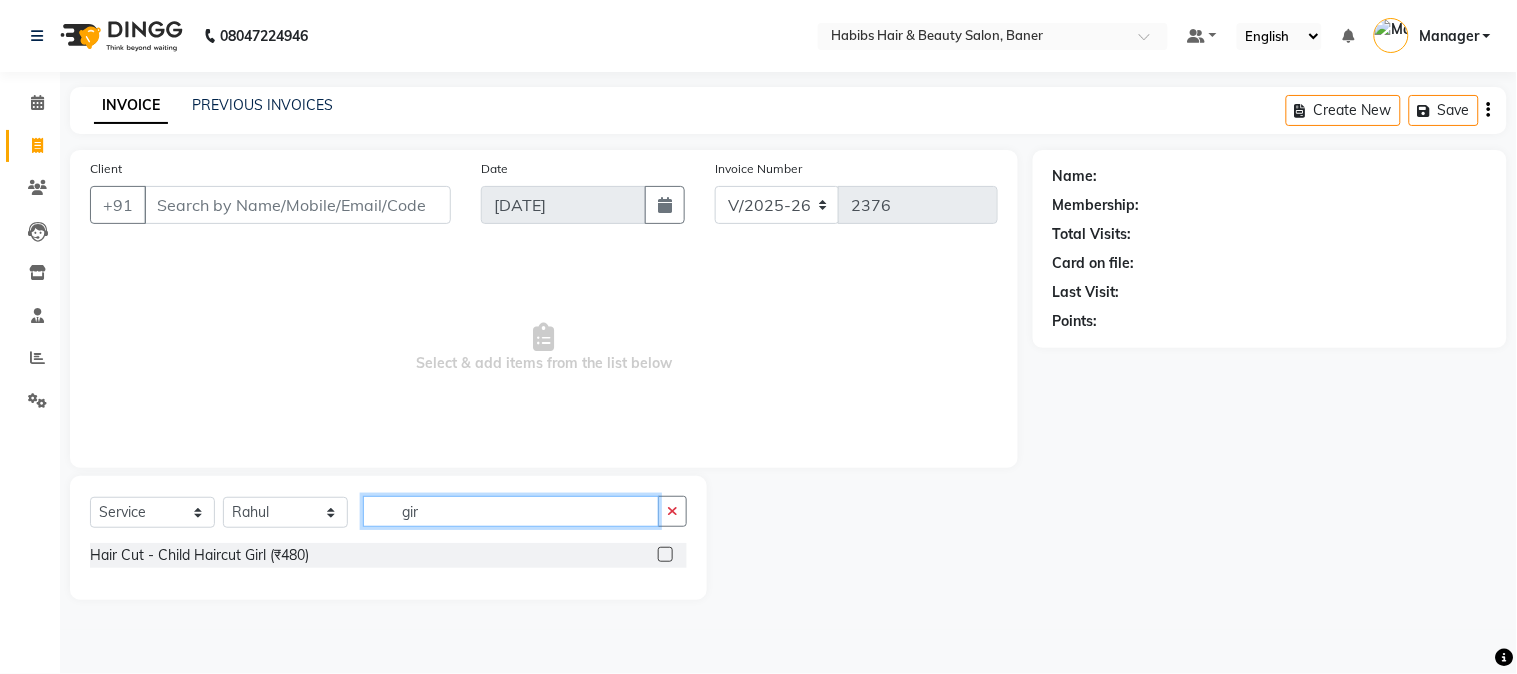 type on "gir" 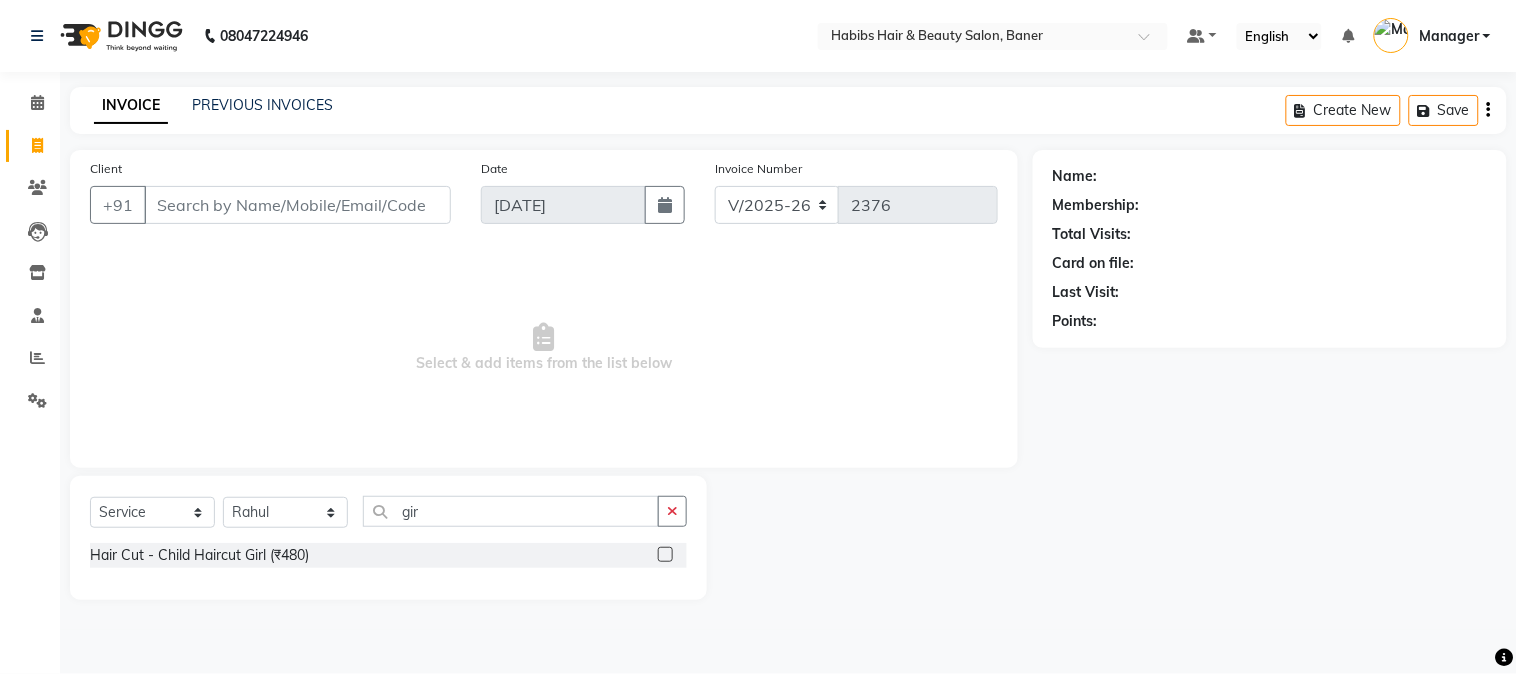 click 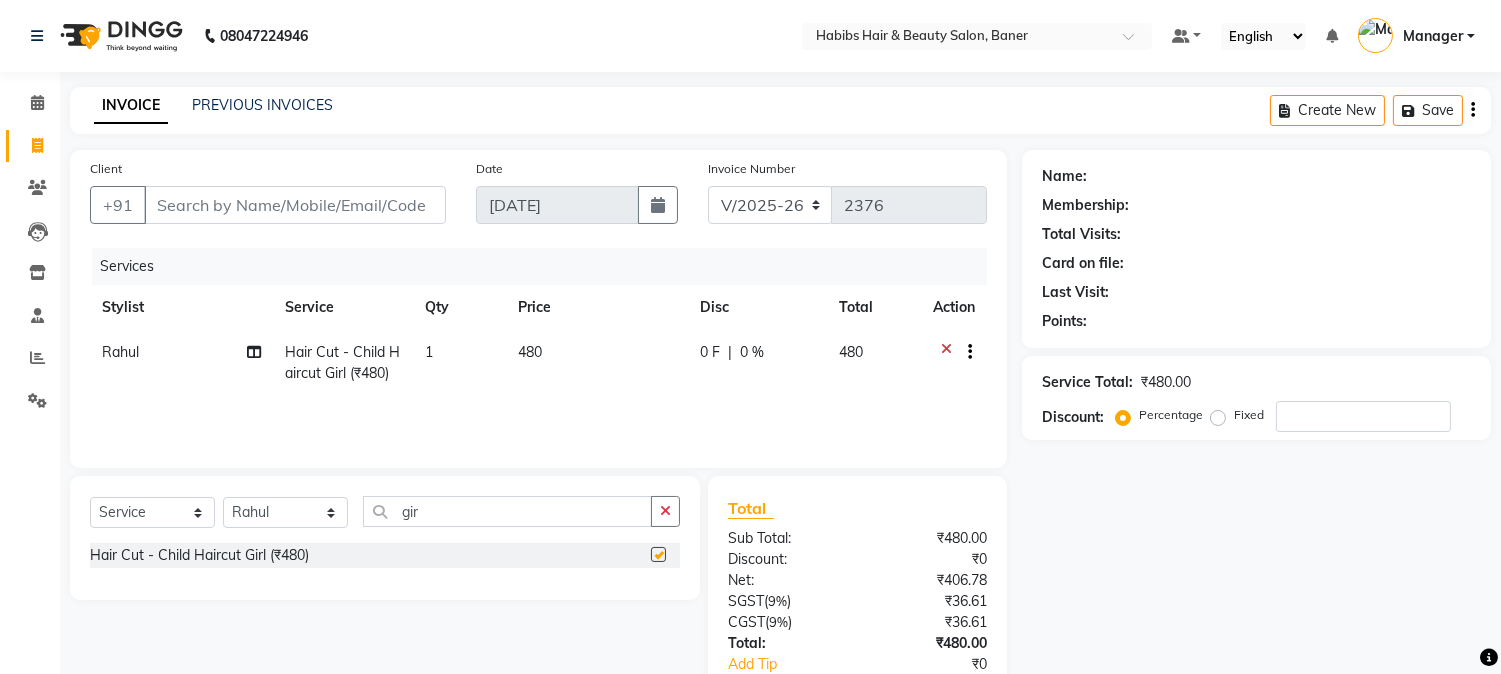 checkbox on "false" 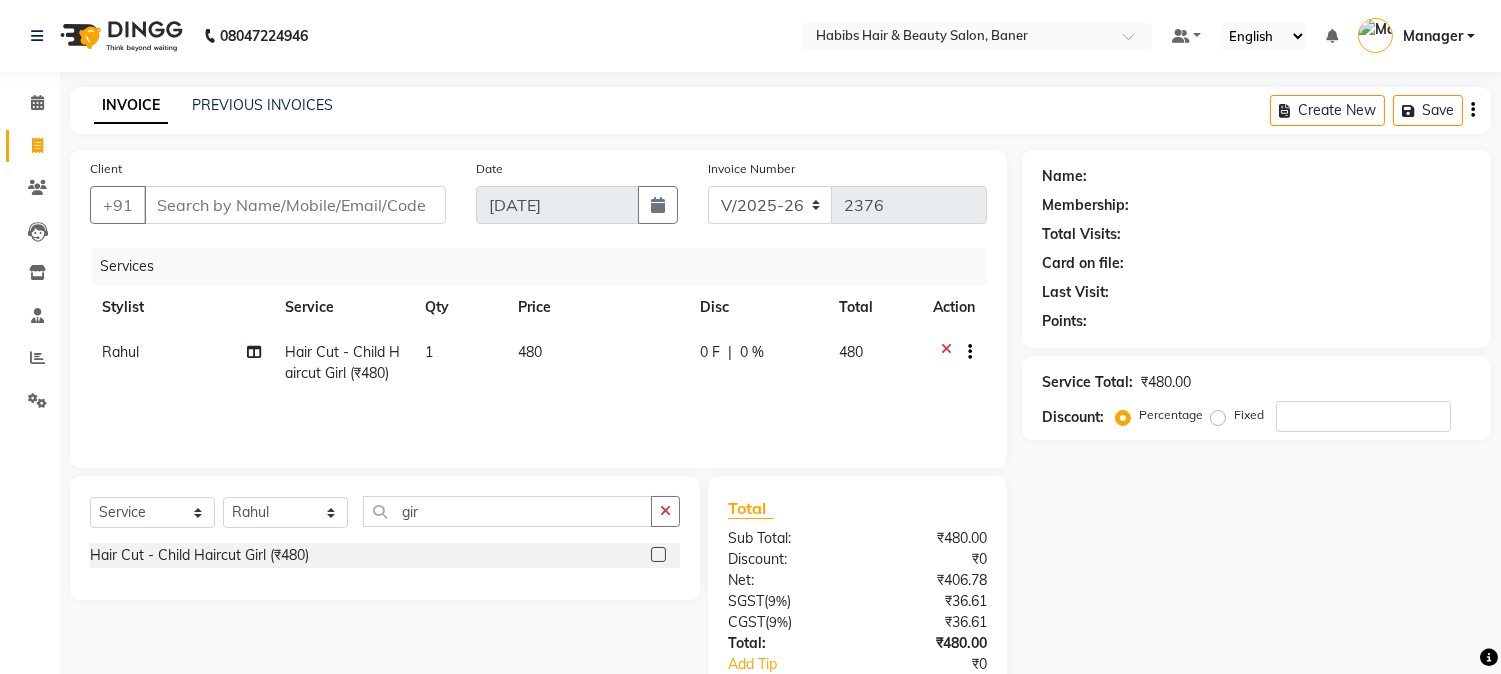 click on "Client +91 Date [DATE] Invoice Number V/2025 V/[PHONE_NUMBER] Services Stylist Service Qty Price Disc Total Action Rahul Hair Cut - Child  Haircut Girl (₹480) 1 480 0 F | 0 % 480 Select  Service  Product  Membership  Package Voucher Prepaid Gift Card  Select Stylist Admin [PERSON_NAME]  Manager [PERSON_NAME] [PERSON_NAME] [PERSON_NAME] gir Hair Cut - Child  Haircut Girl (₹480)  Total Sub Total: ₹480.00 Discount: ₹0 Net: ₹406.78 SGST  ( 9% ) ₹36.61 CGST  ( 9% ) ₹36.61 Total: ₹480.00 Add Tip ₹0 Payable: ₹480.00 Paid: ₹0 Balance   : ₹480.00" 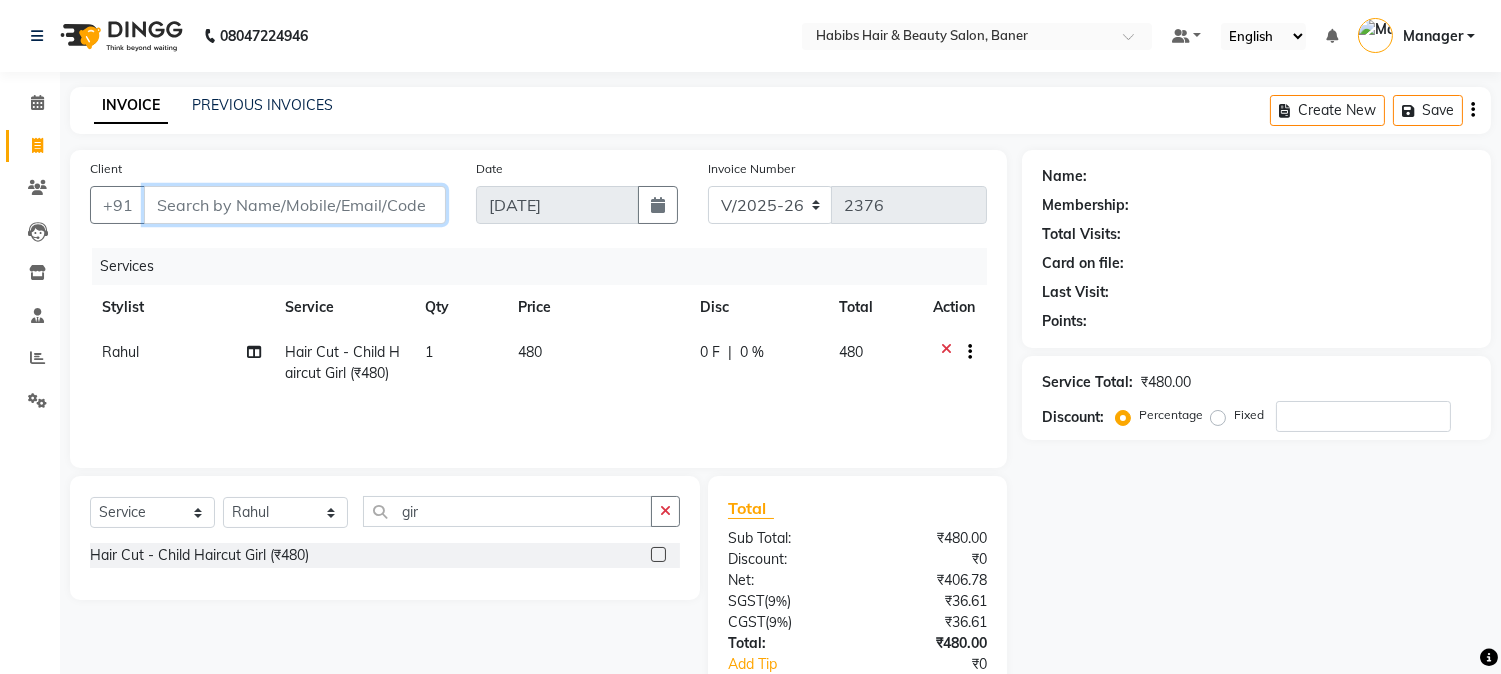 click on "Client" at bounding box center (295, 205) 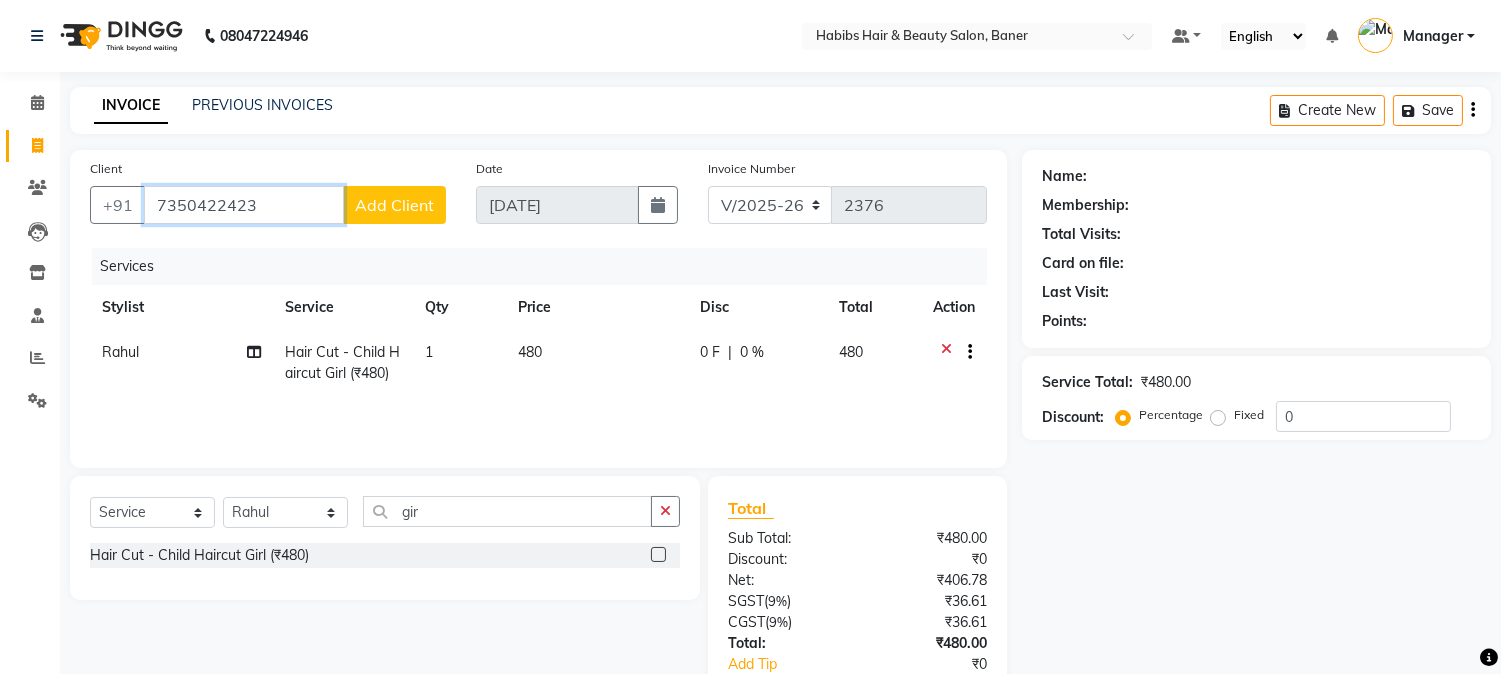 type on "7350422423" 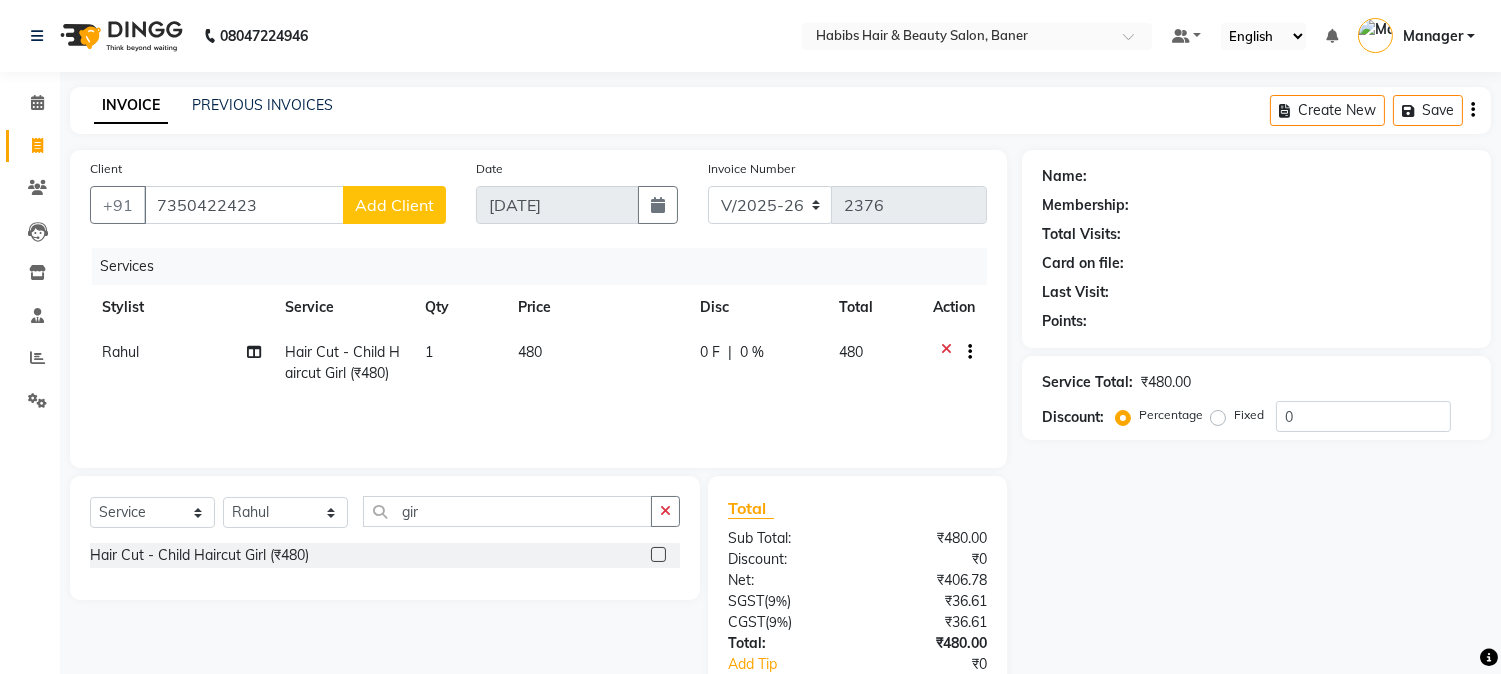 click on "Add Client" 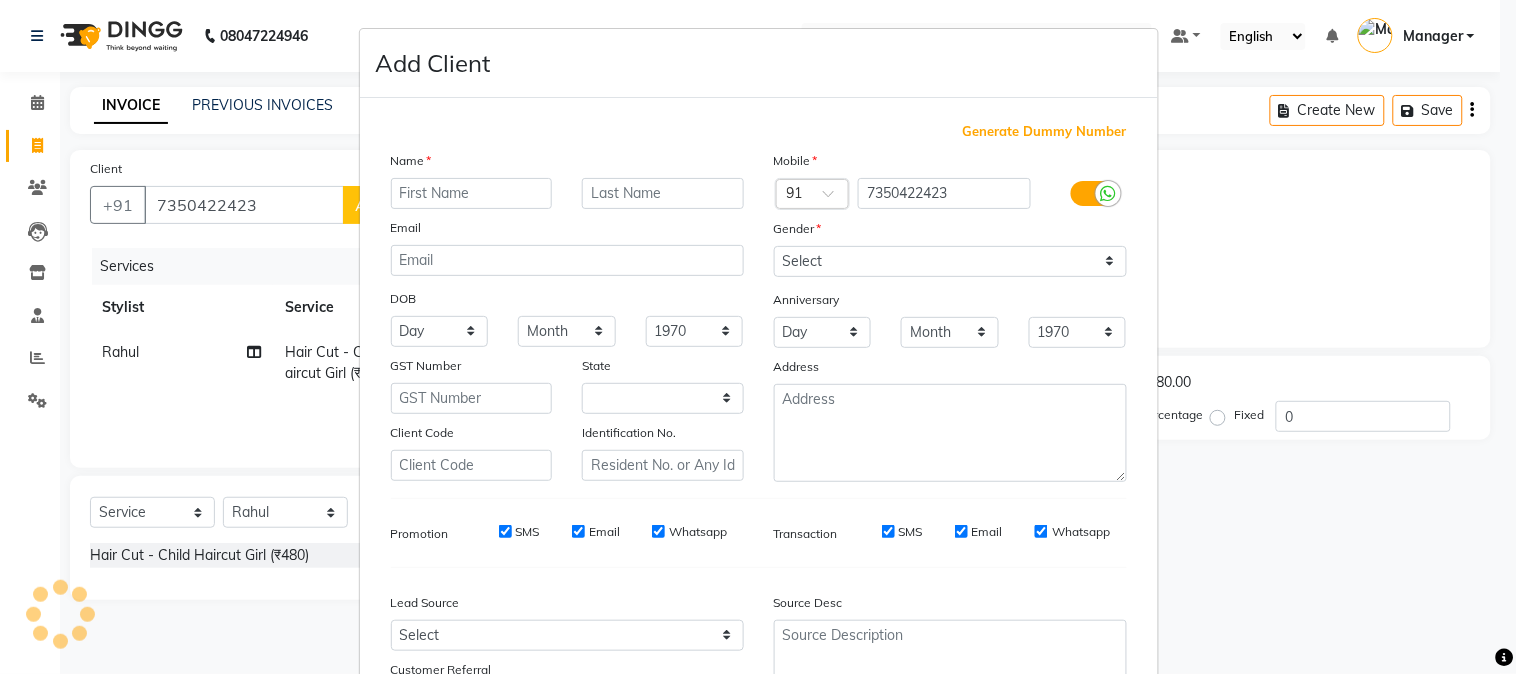 select on "22" 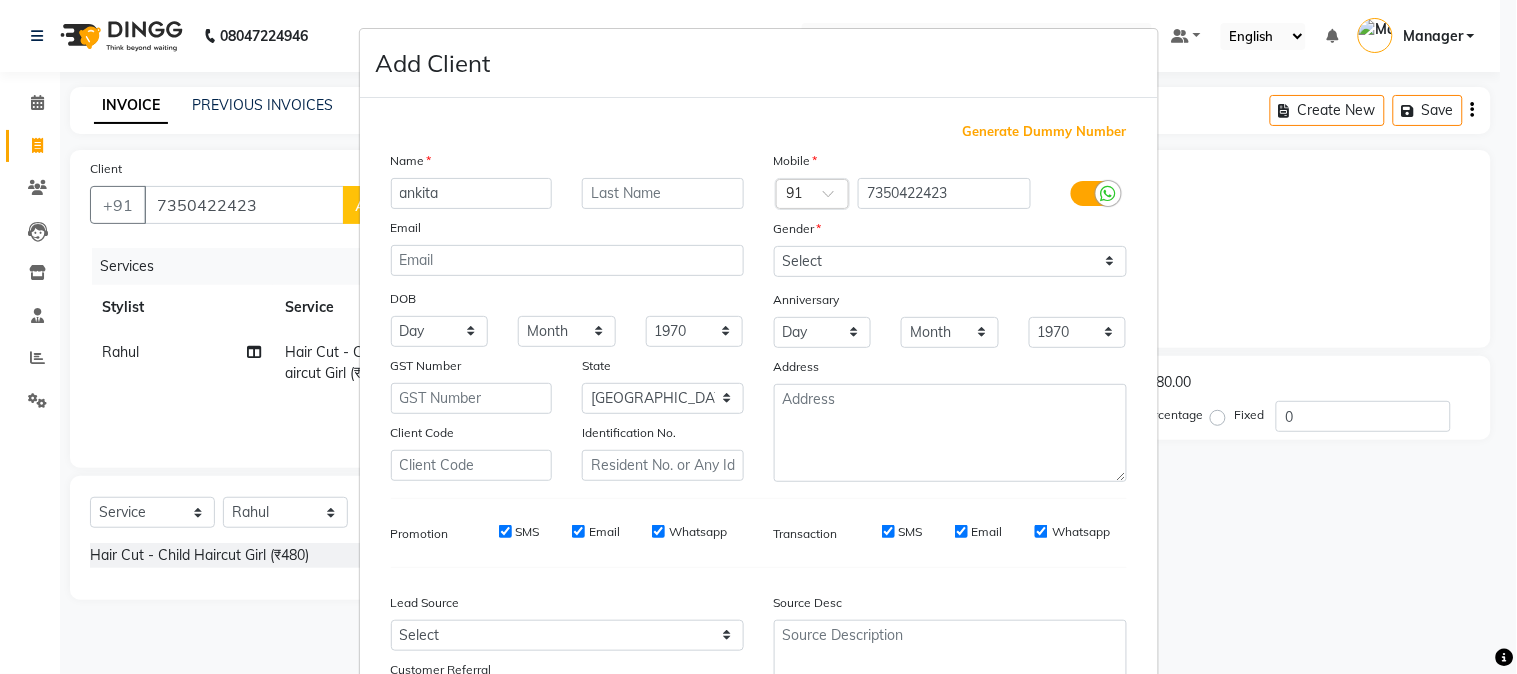 type on "ankita" 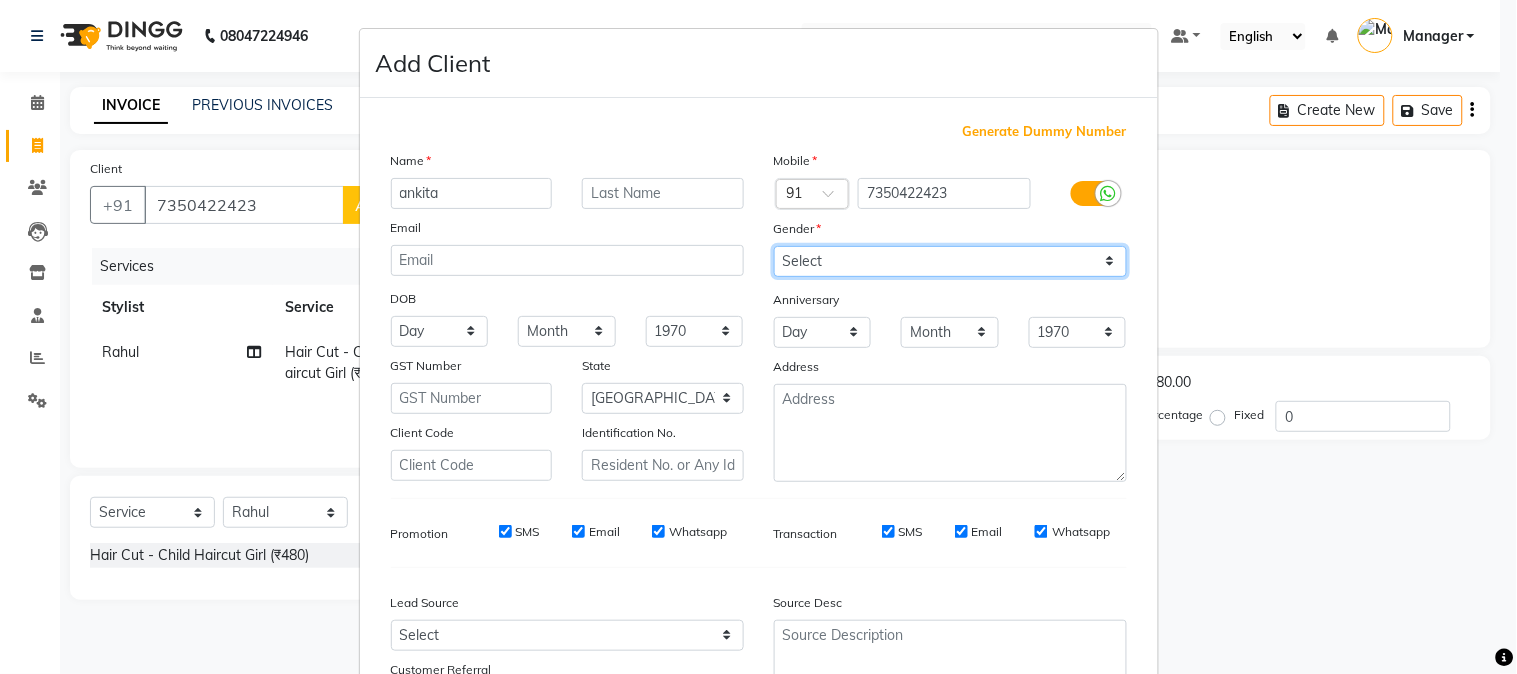 click on "Select [DEMOGRAPHIC_DATA] [DEMOGRAPHIC_DATA] Other Prefer Not To Say" at bounding box center (950, 261) 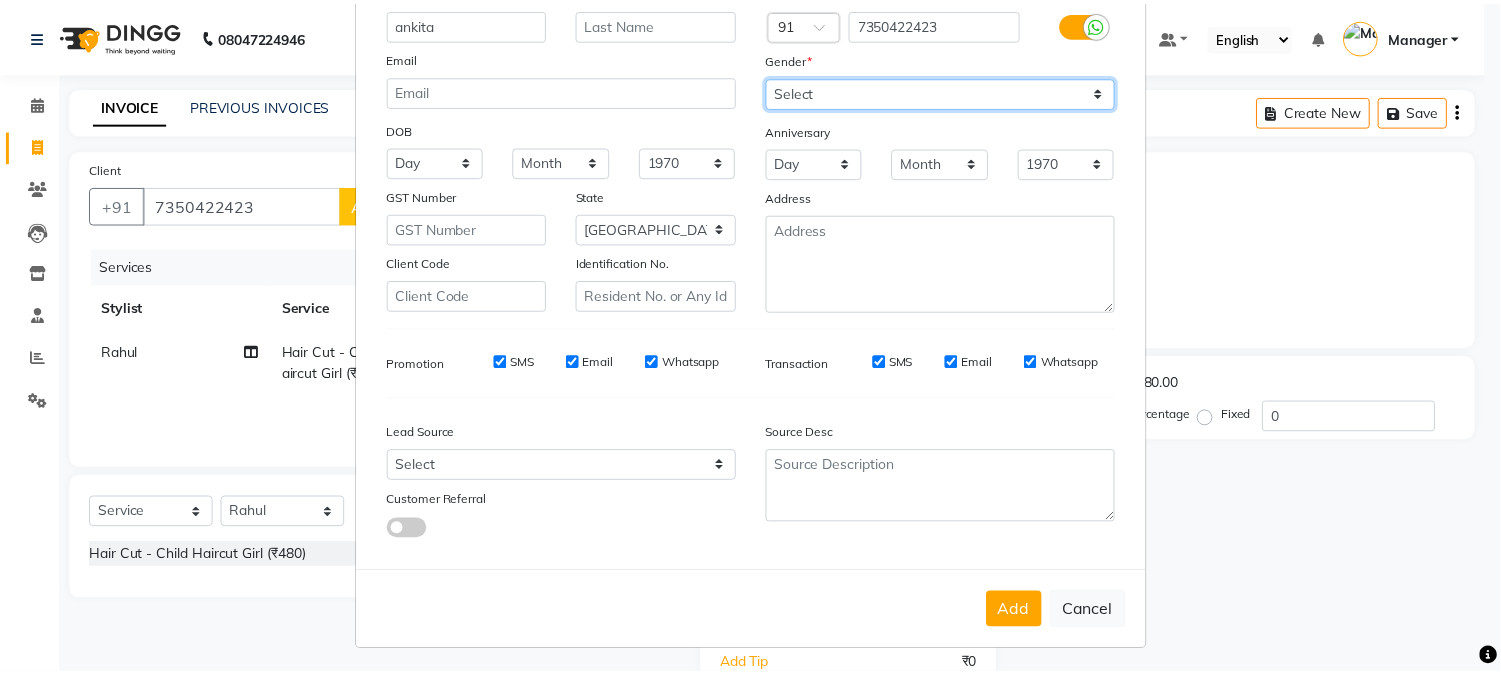 scroll, scrollTop: 176, scrollLeft: 0, axis: vertical 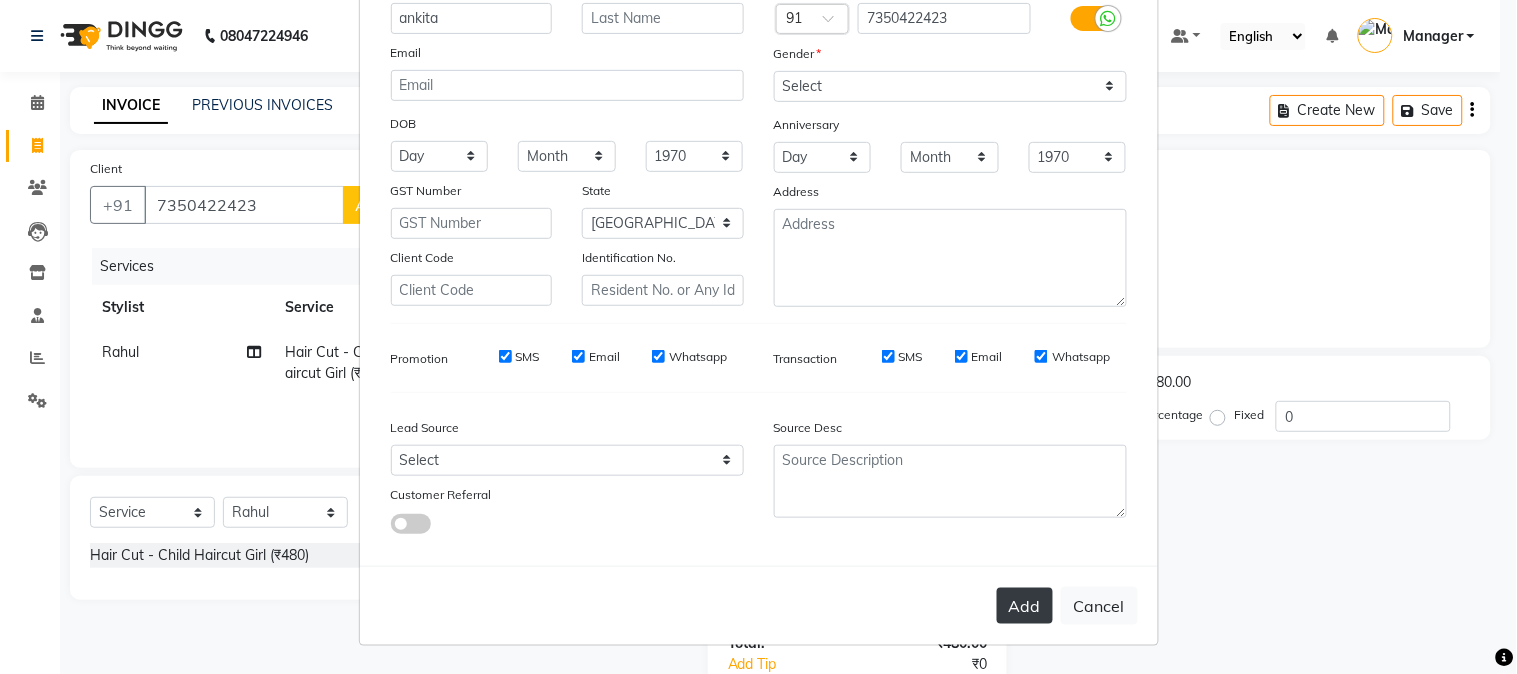 click on "Add" at bounding box center (1025, 606) 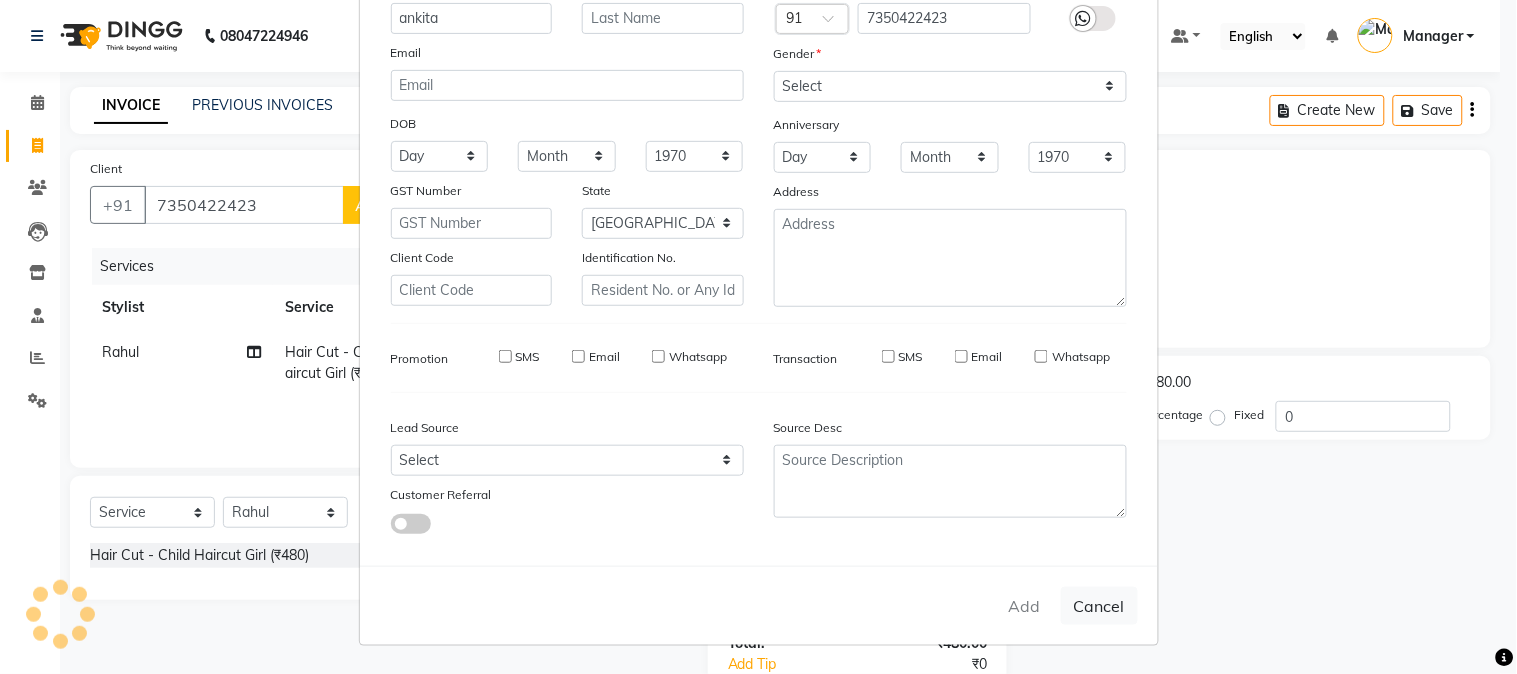 type on "73******23" 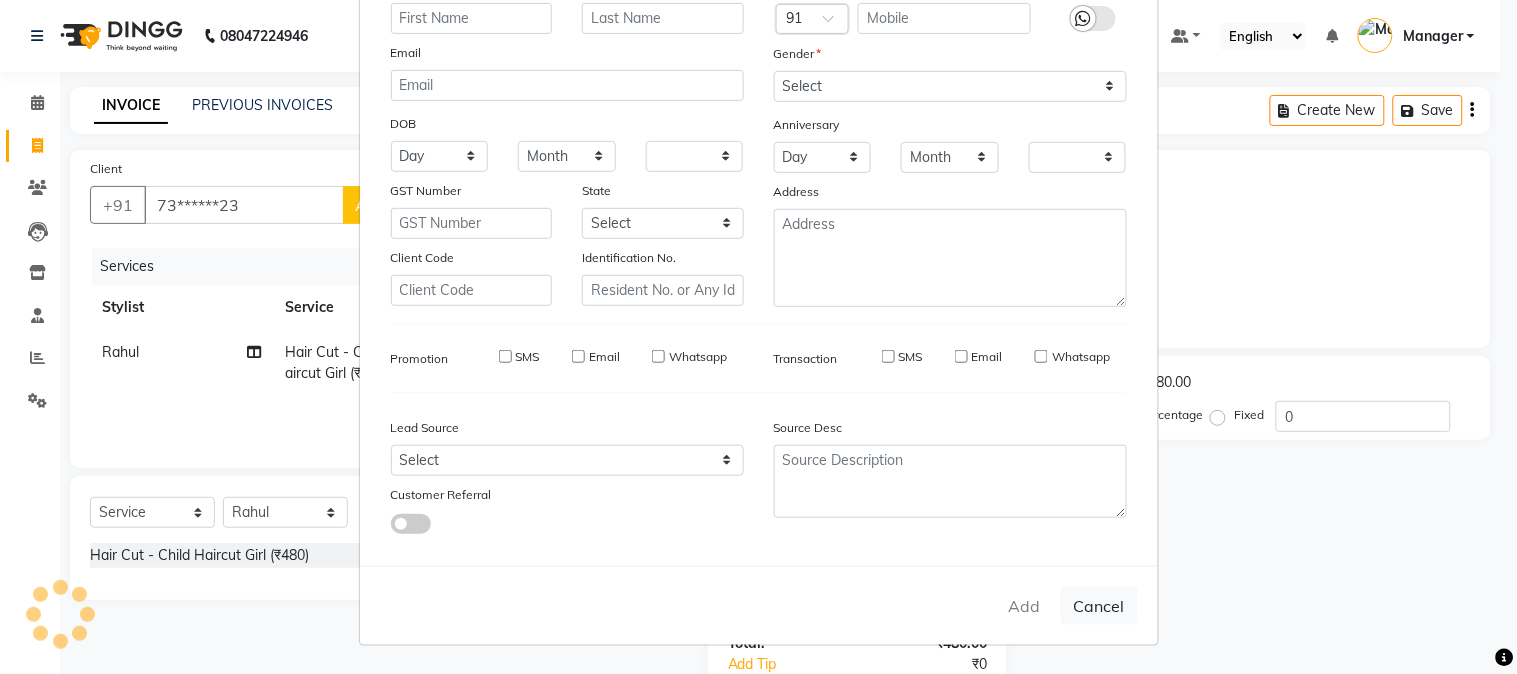 select on "1: Object" 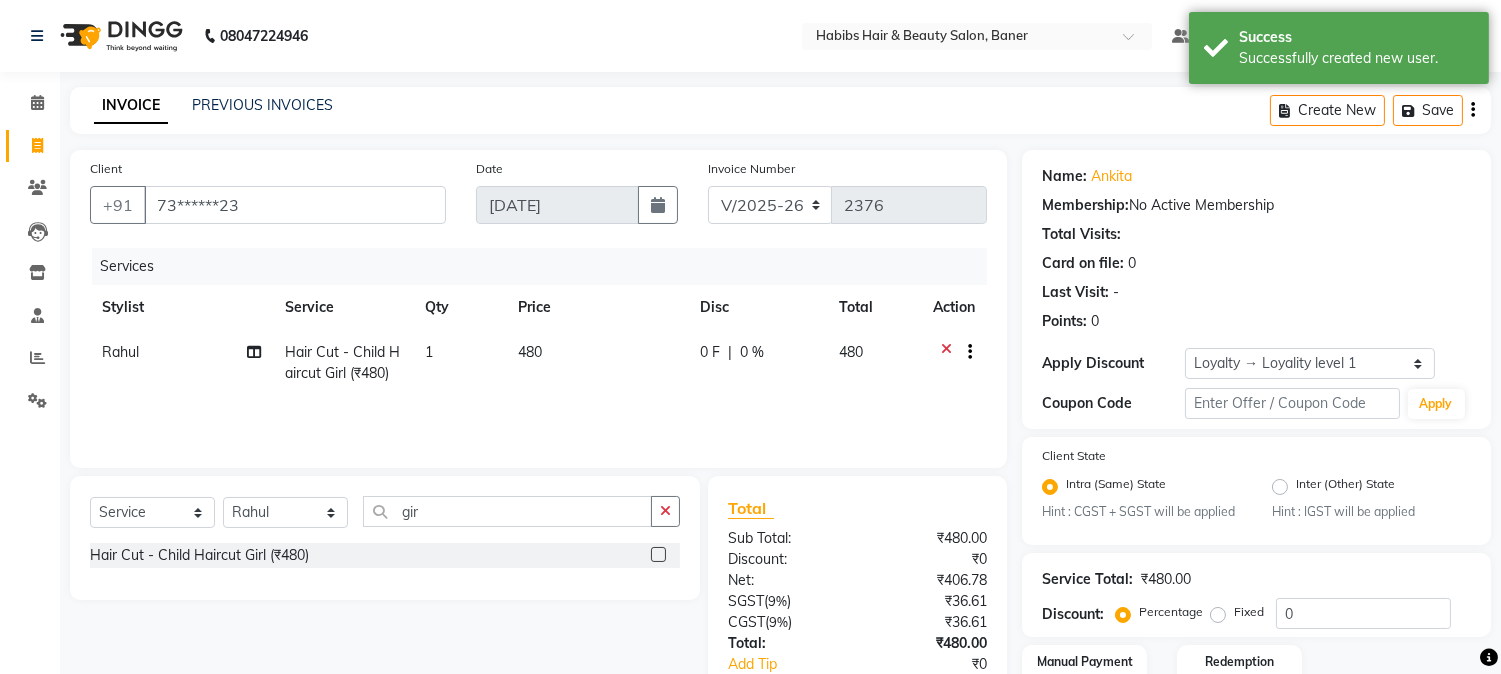 scroll, scrollTop: 140, scrollLeft: 0, axis: vertical 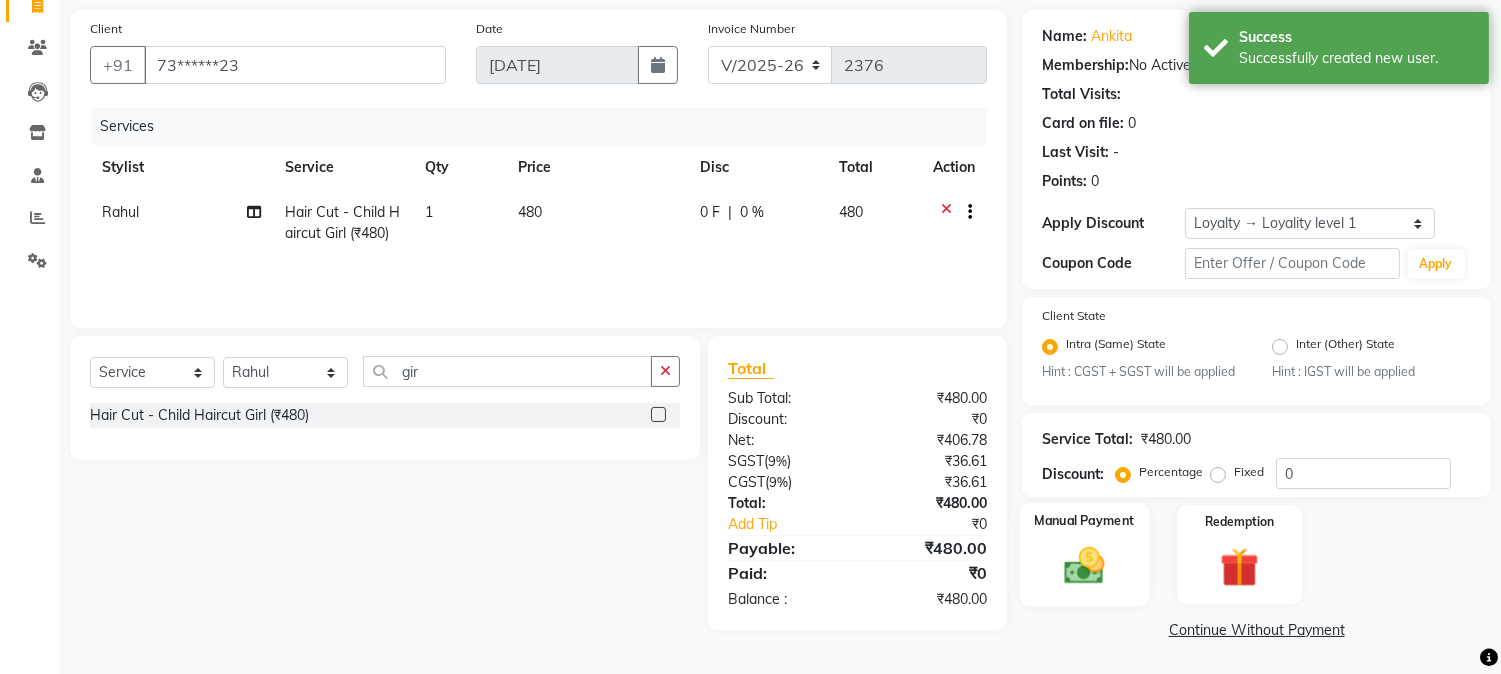 click 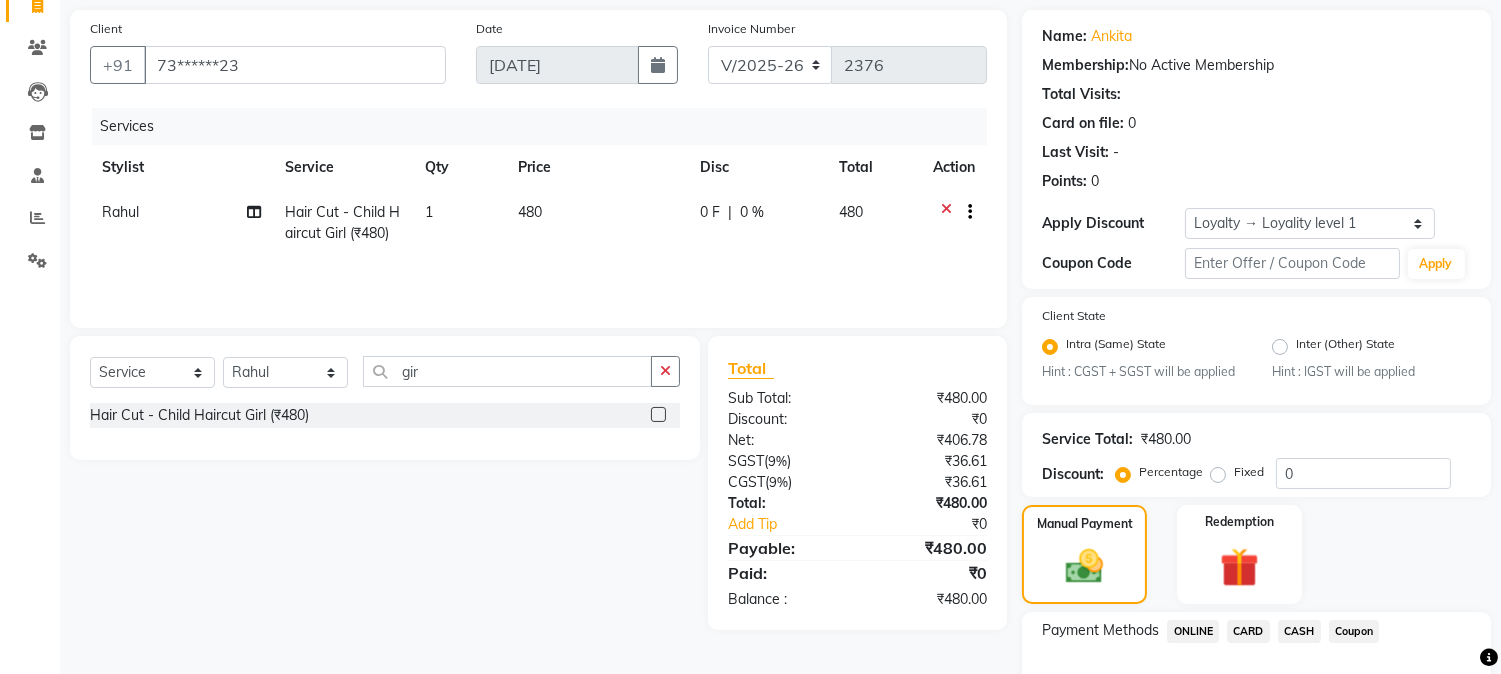 click on "ONLINE" 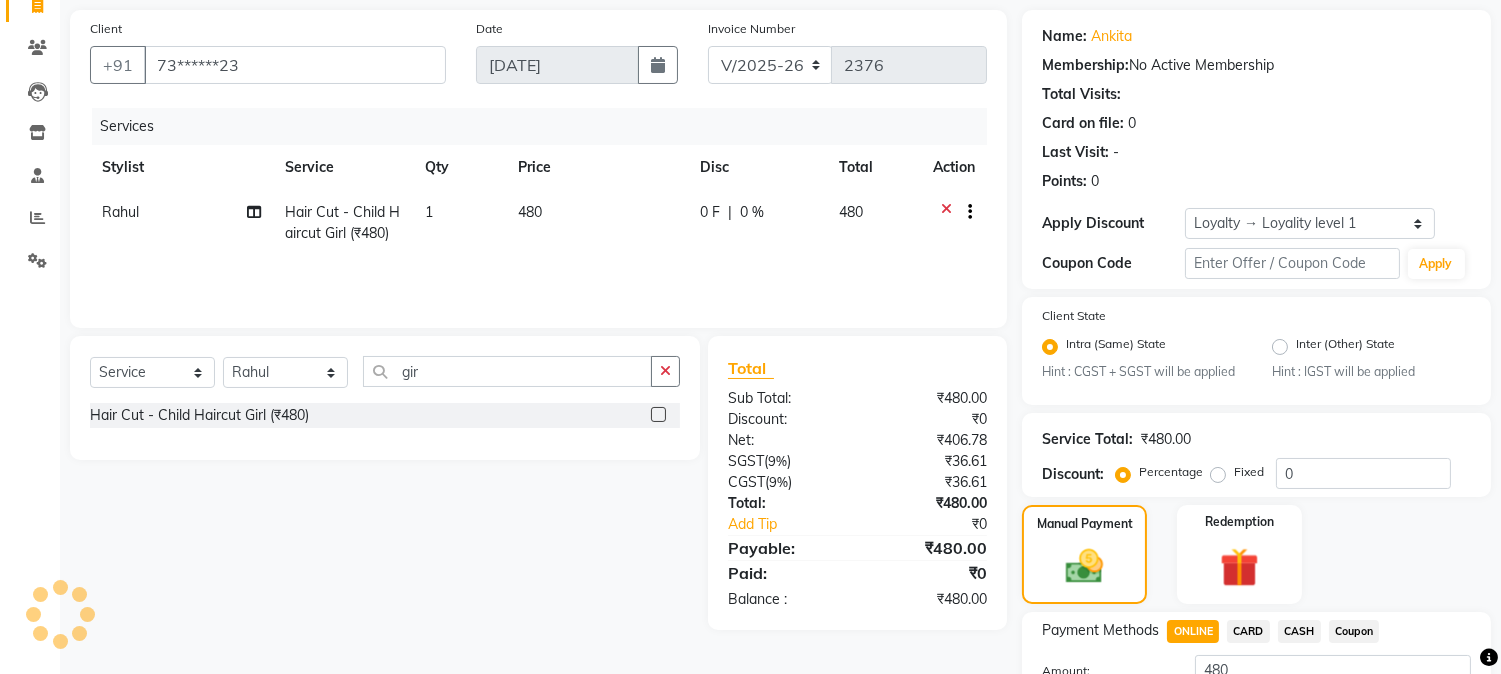 scroll, scrollTop: 297, scrollLeft: 0, axis: vertical 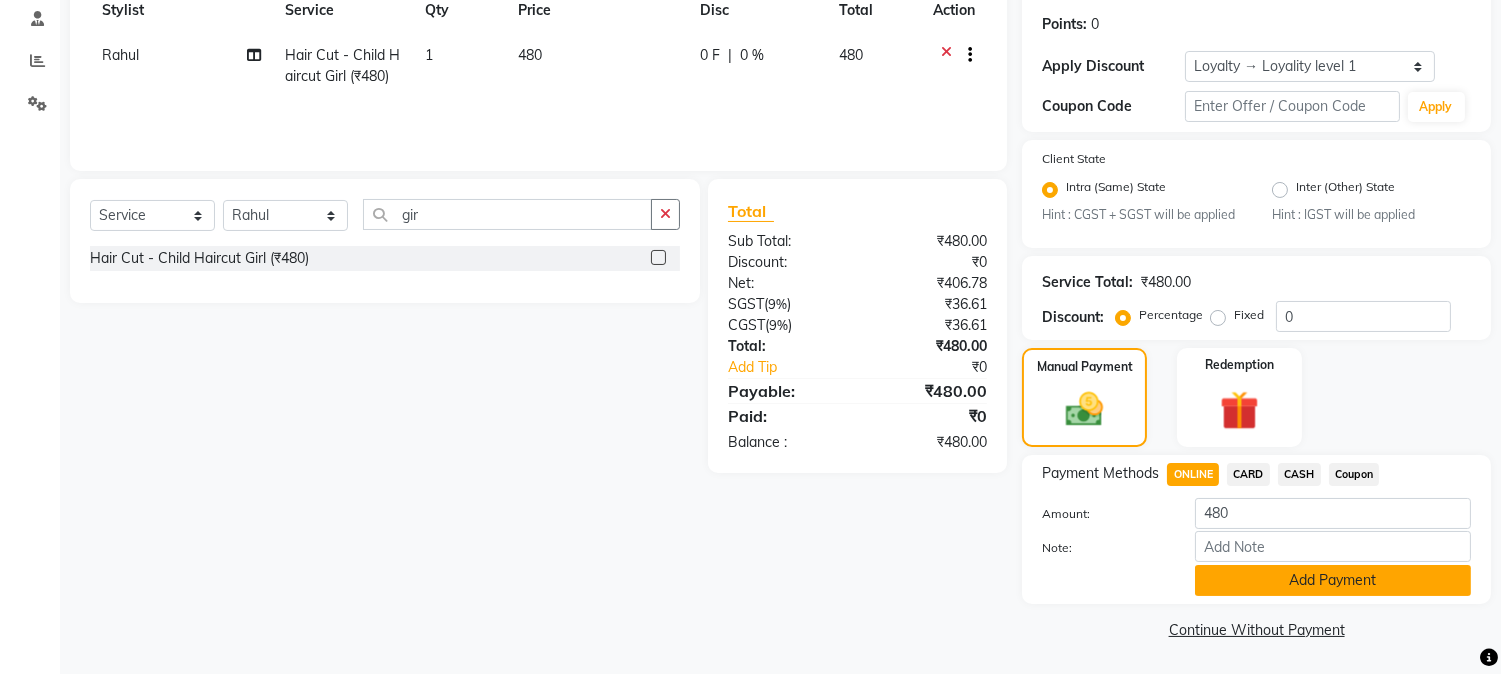 click on "Add Payment" 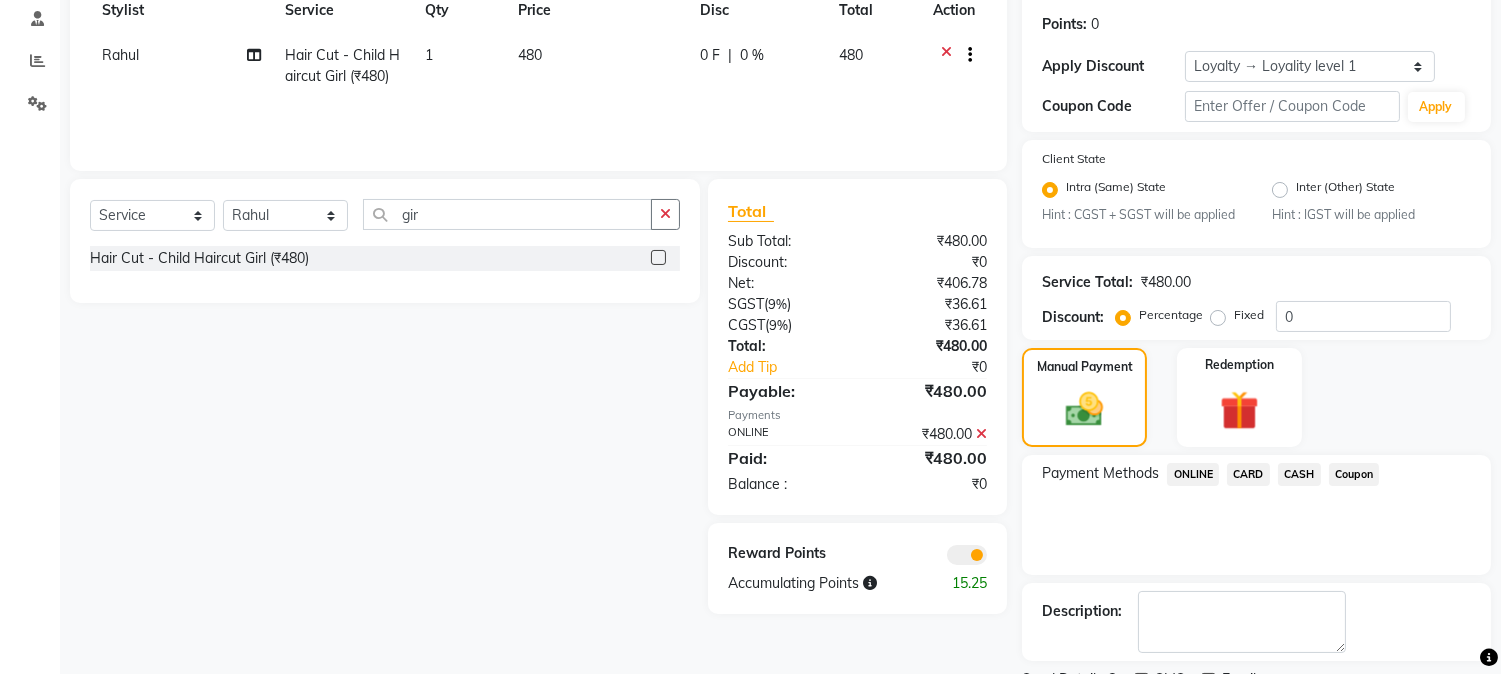 scroll, scrollTop: 382, scrollLeft: 0, axis: vertical 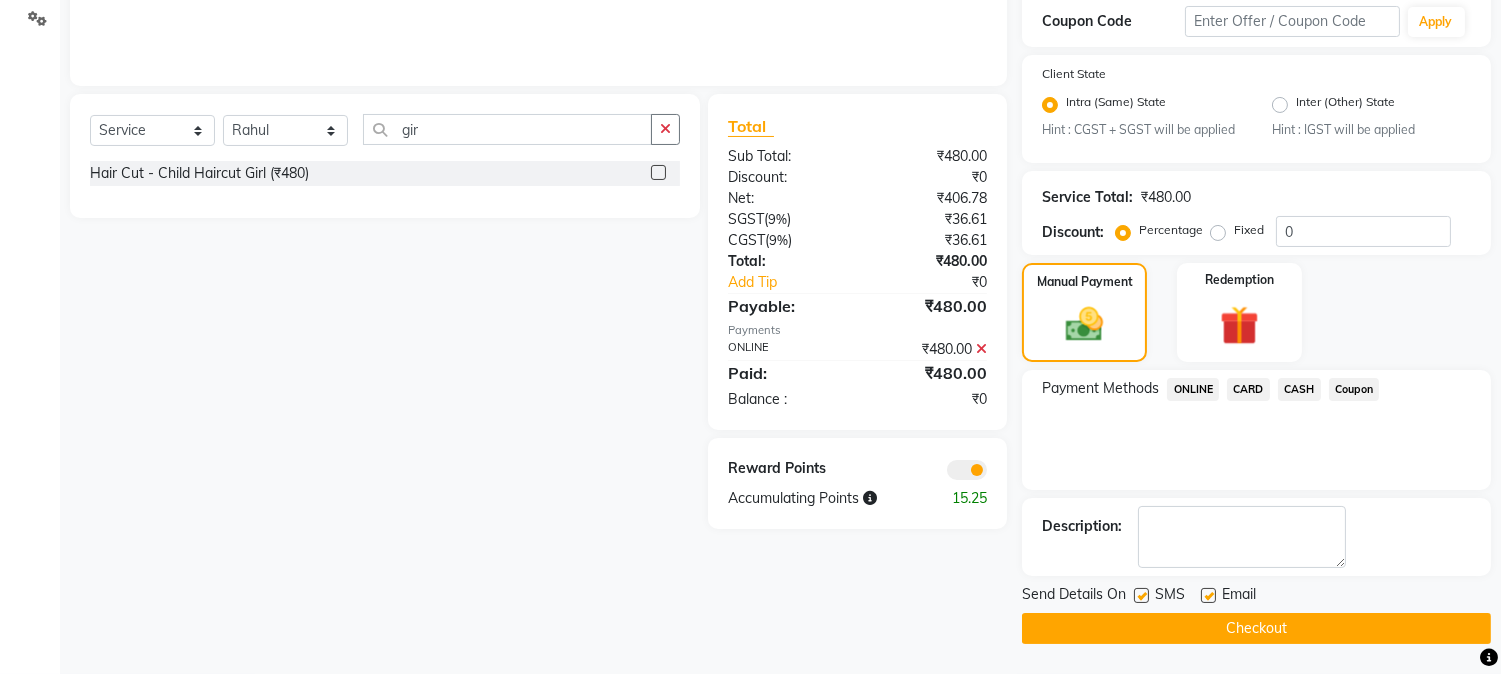 click on "Checkout" 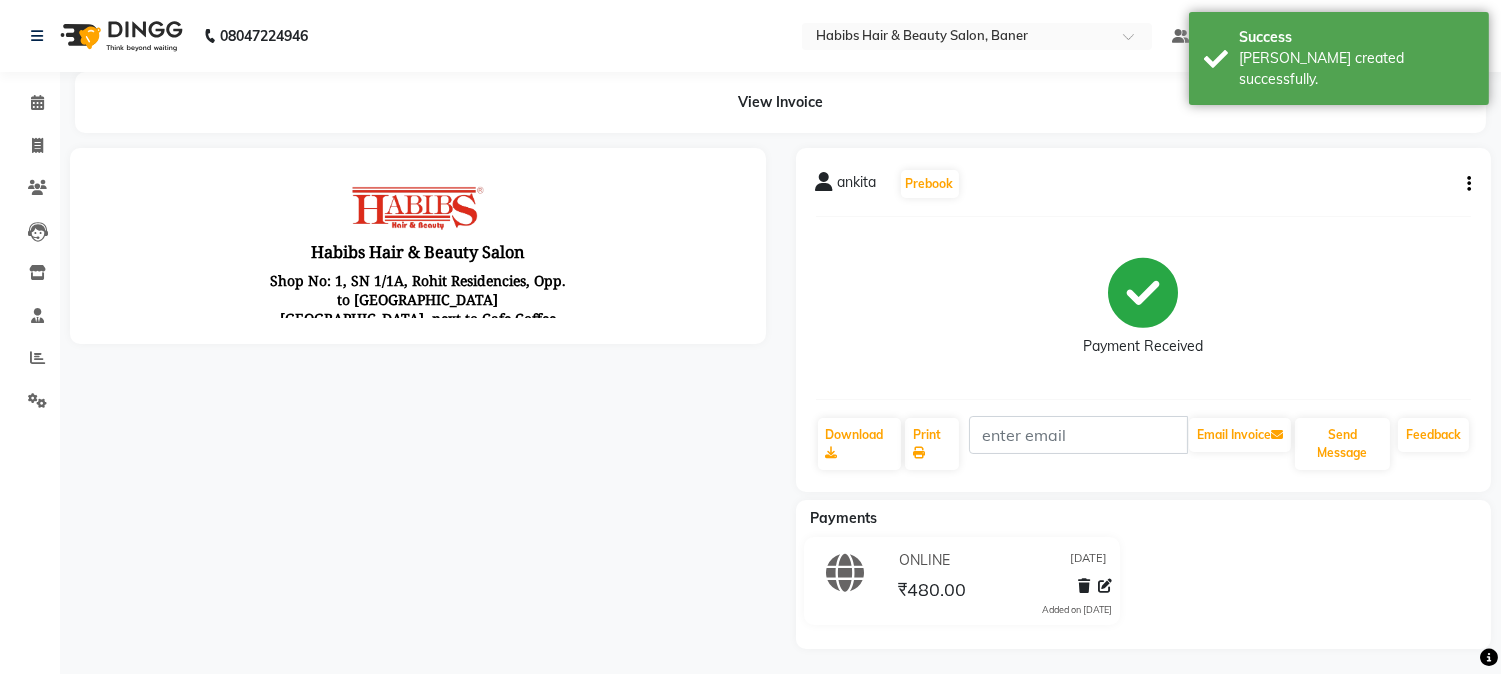 scroll, scrollTop: 0, scrollLeft: 0, axis: both 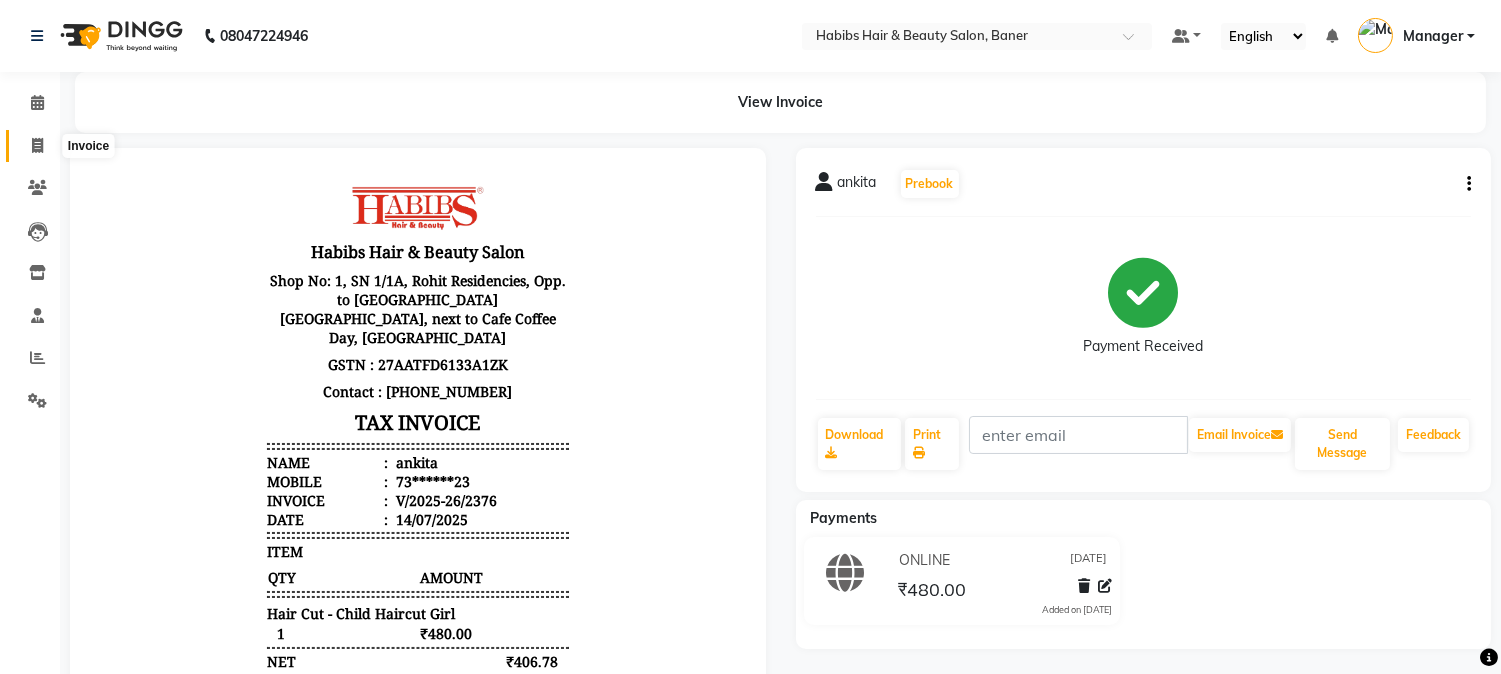 click 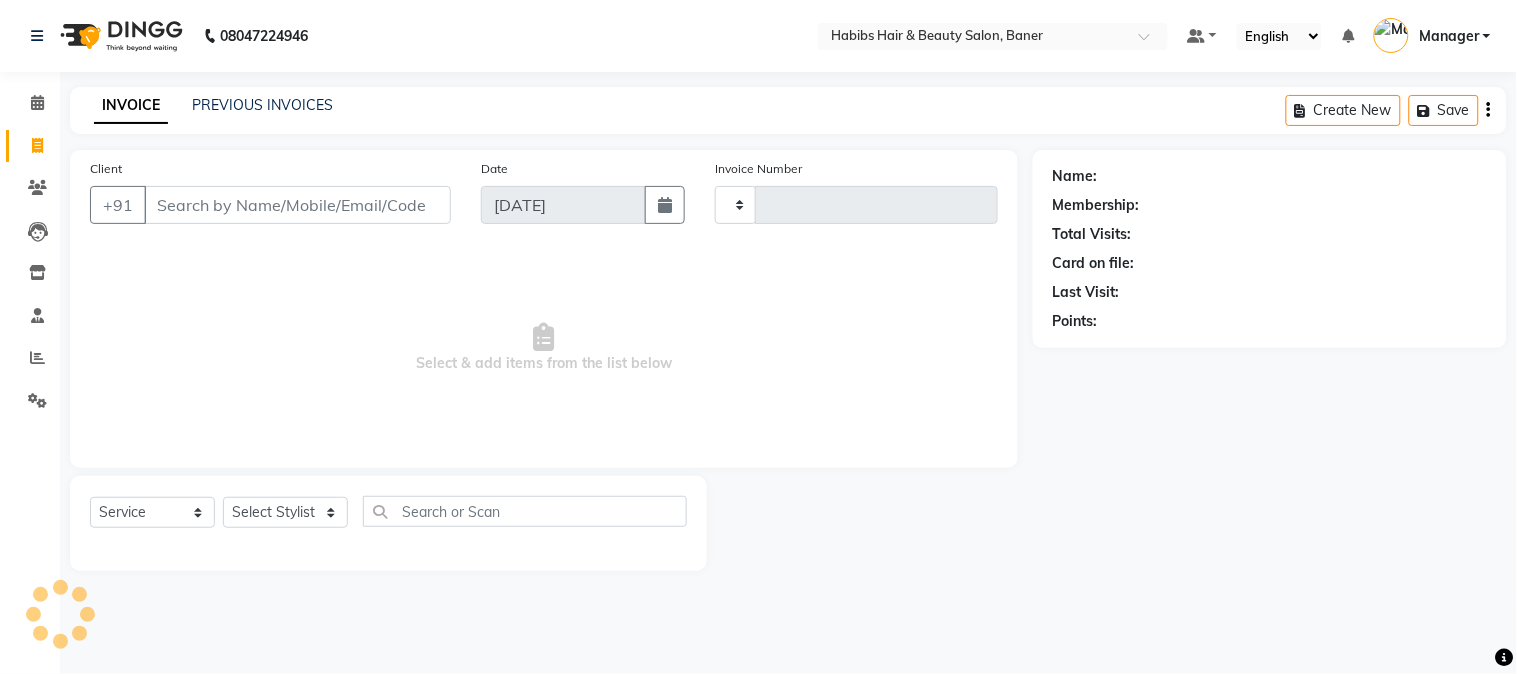 type on "2377" 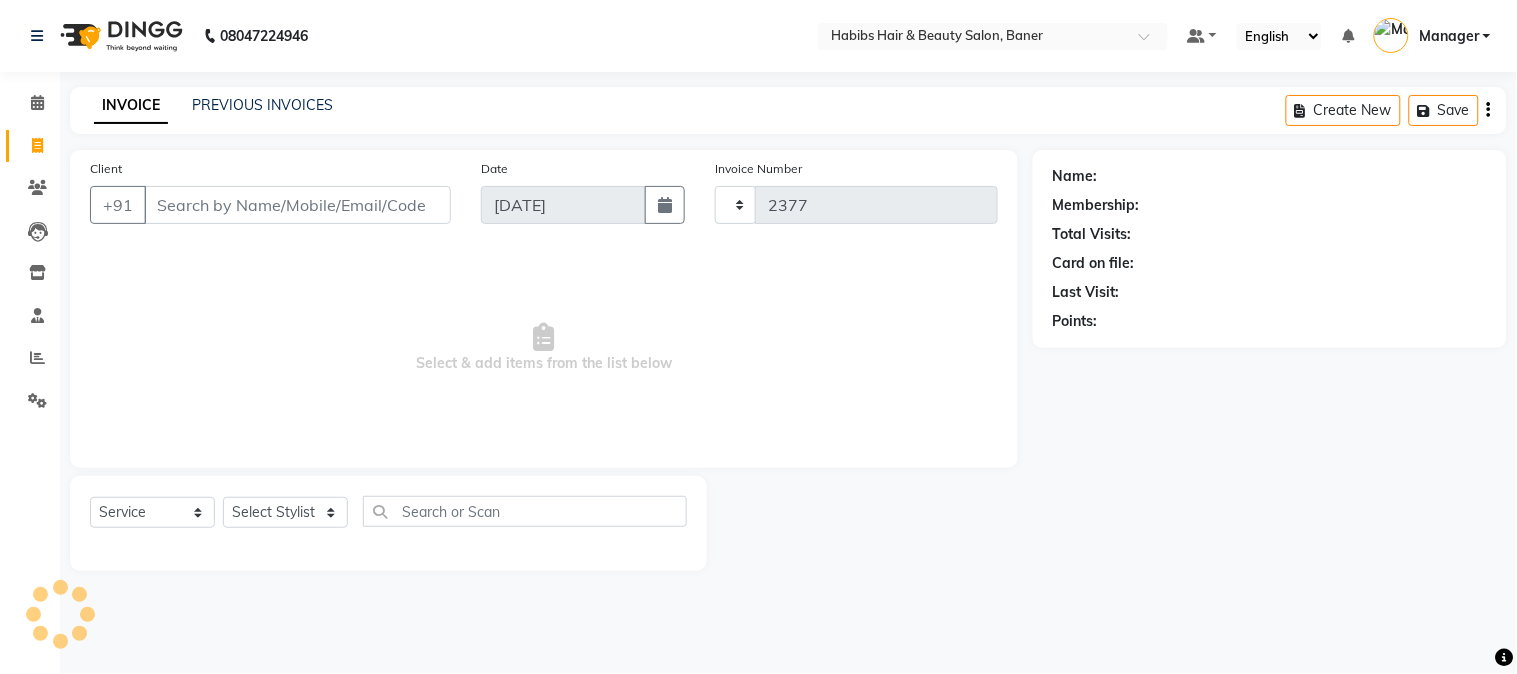 select on "5356" 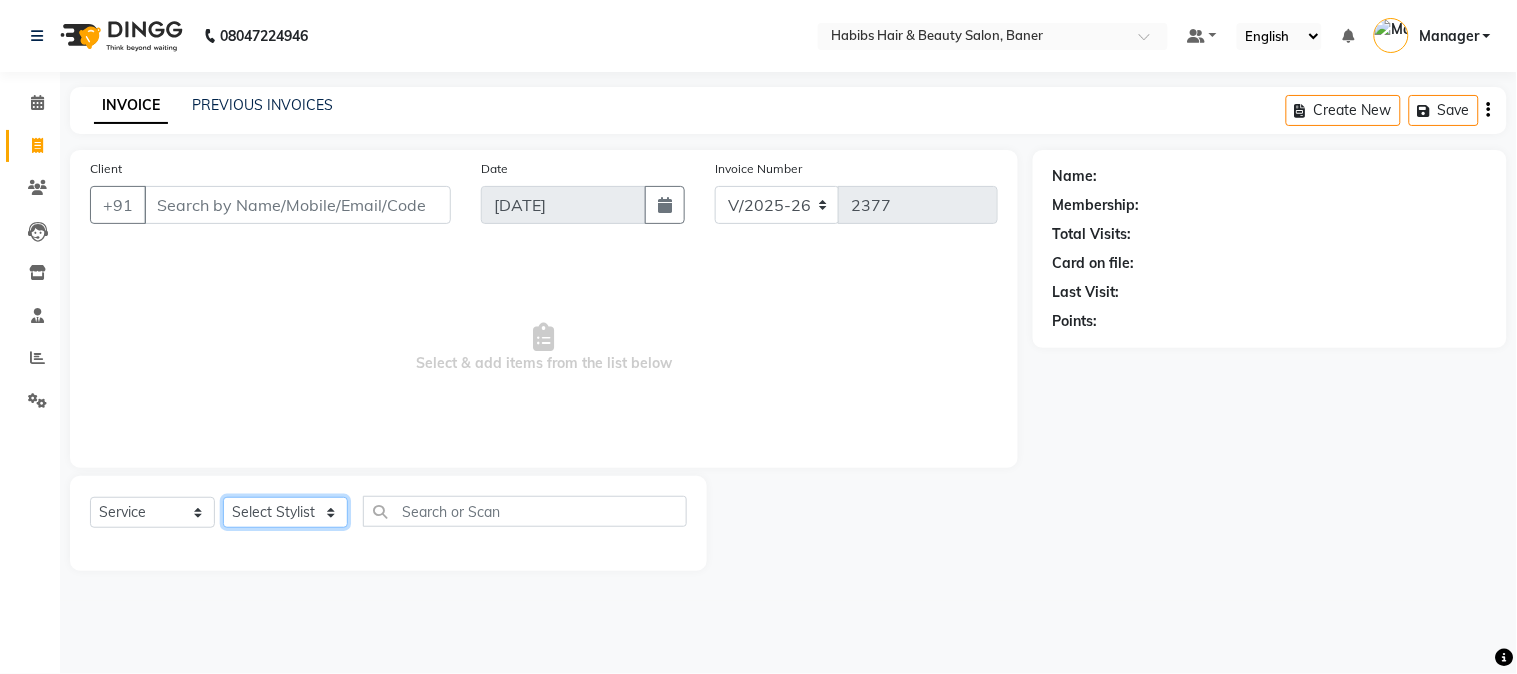 click on "Select Stylist Admin [PERSON_NAME]  Manager [PERSON_NAME] [PERSON_NAME] [PERSON_NAME]" 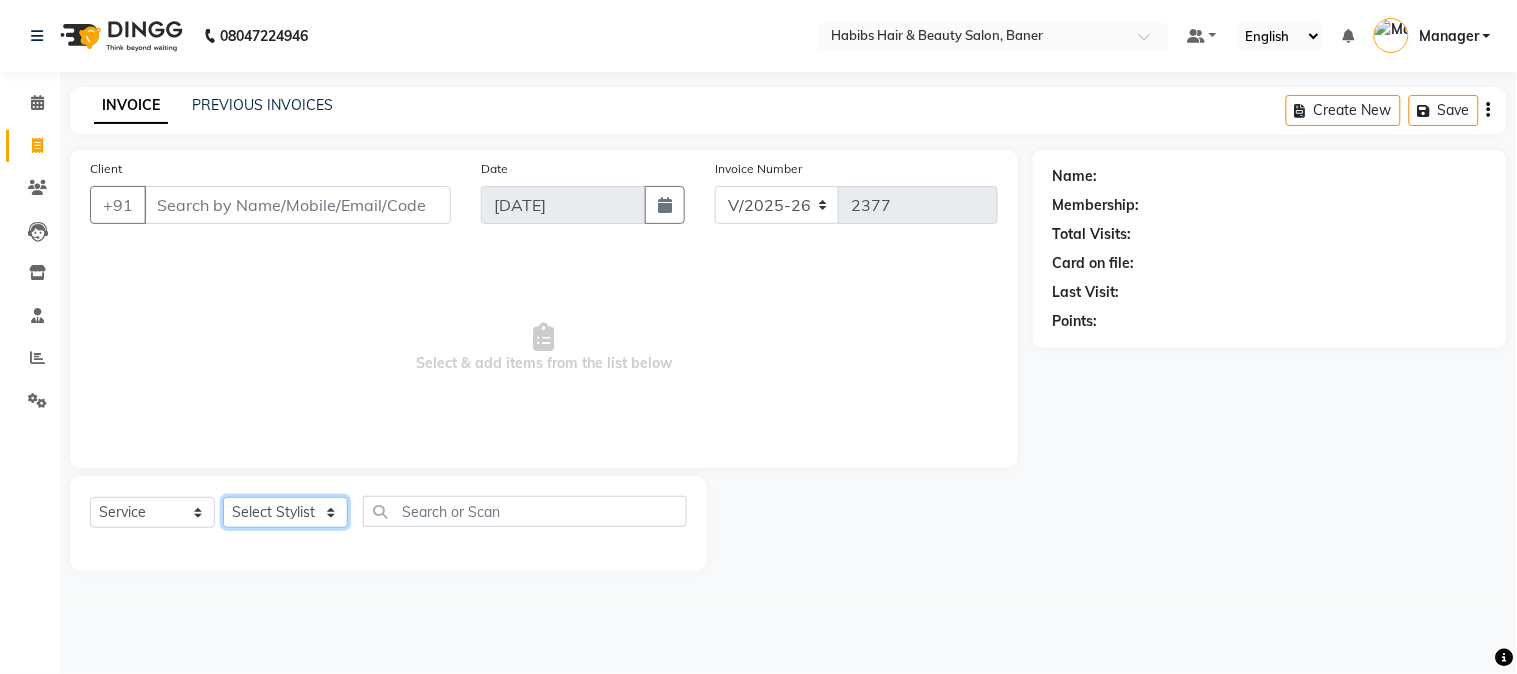select on "67829" 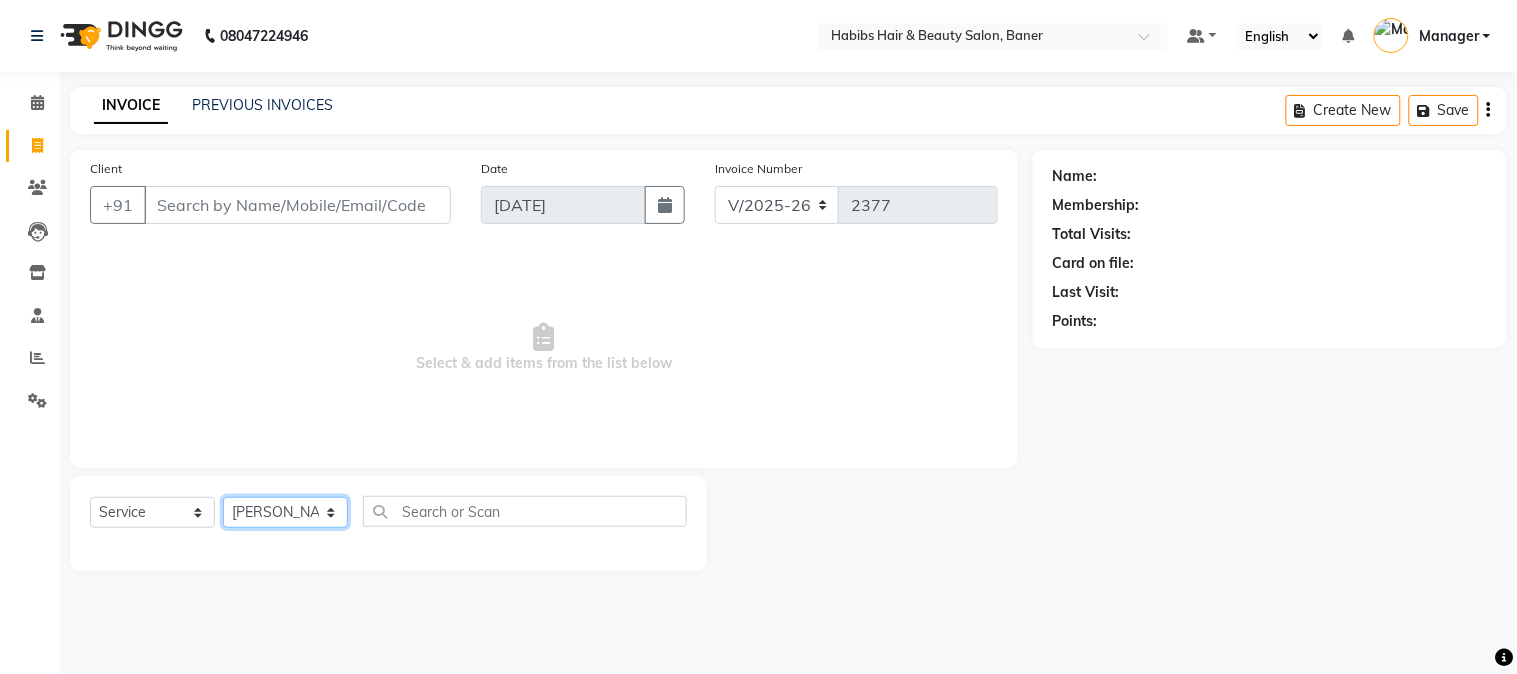 click on "Select Stylist Admin [PERSON_NAME]  Manager [PERSON_NAME] [PERSON_NAME] [PERSON_NAME]" 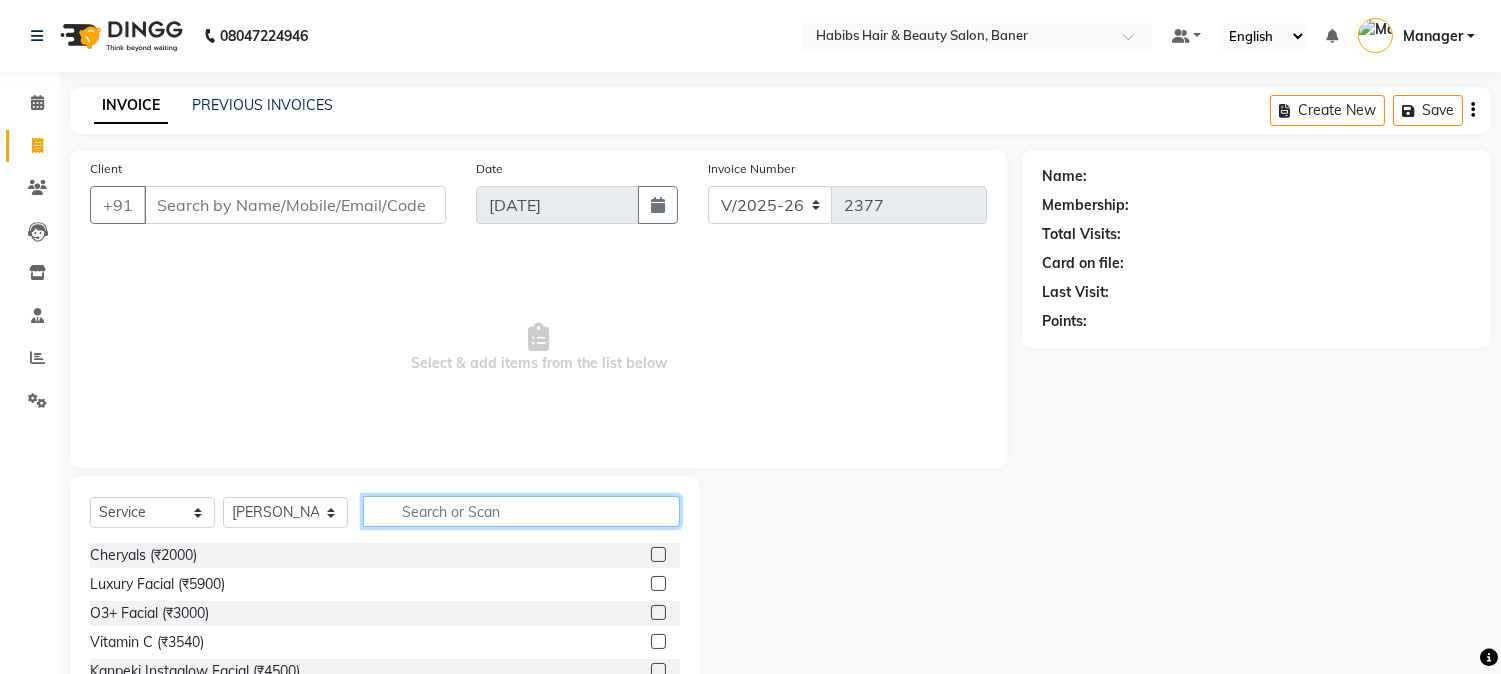 click 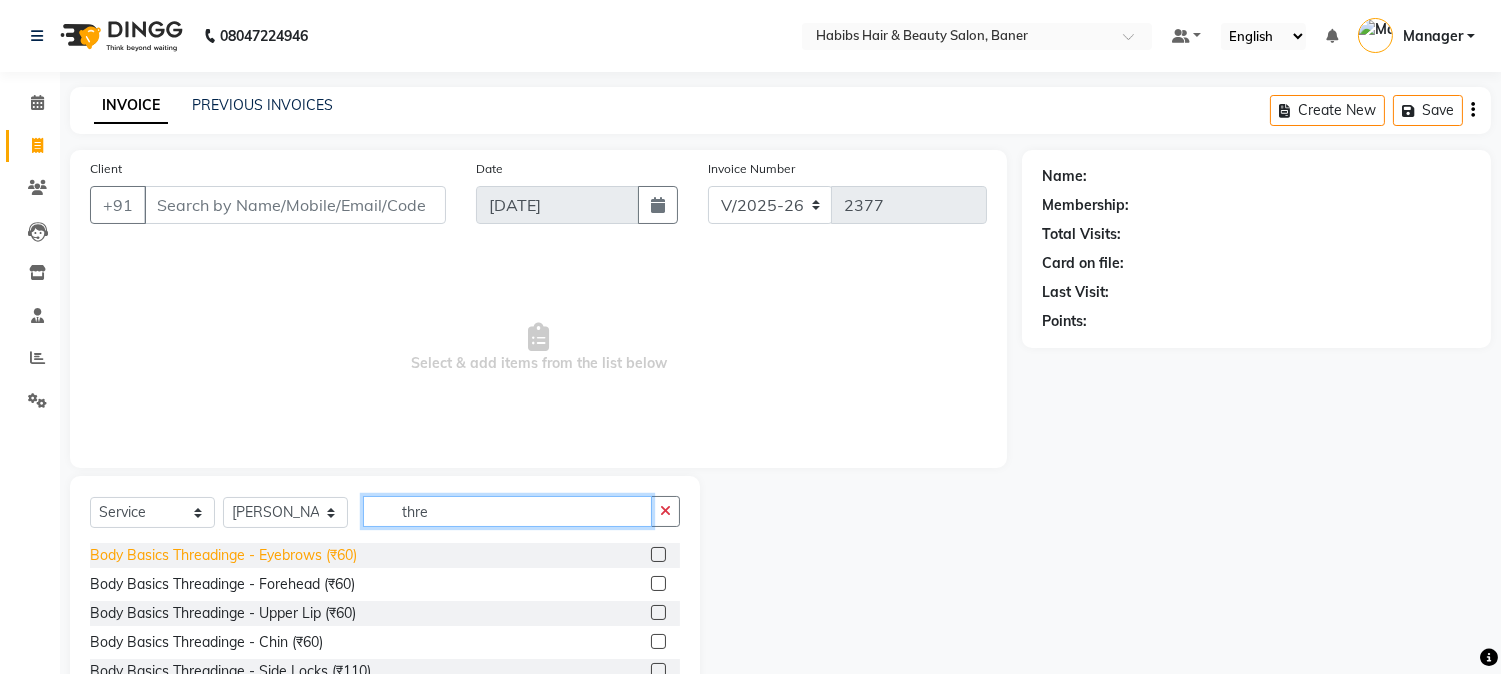 type on "thre" 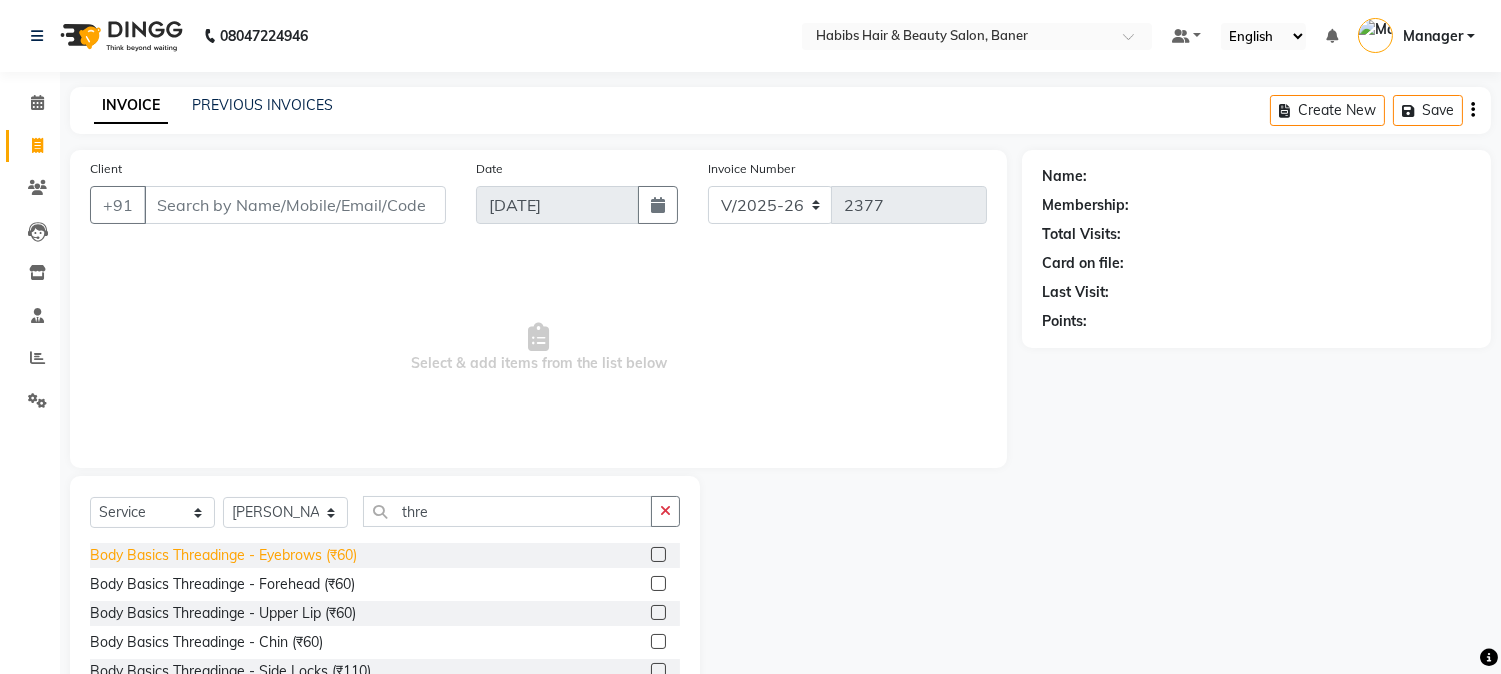 click on "Body Basics Threadinge - Eyebrows (₹60)" 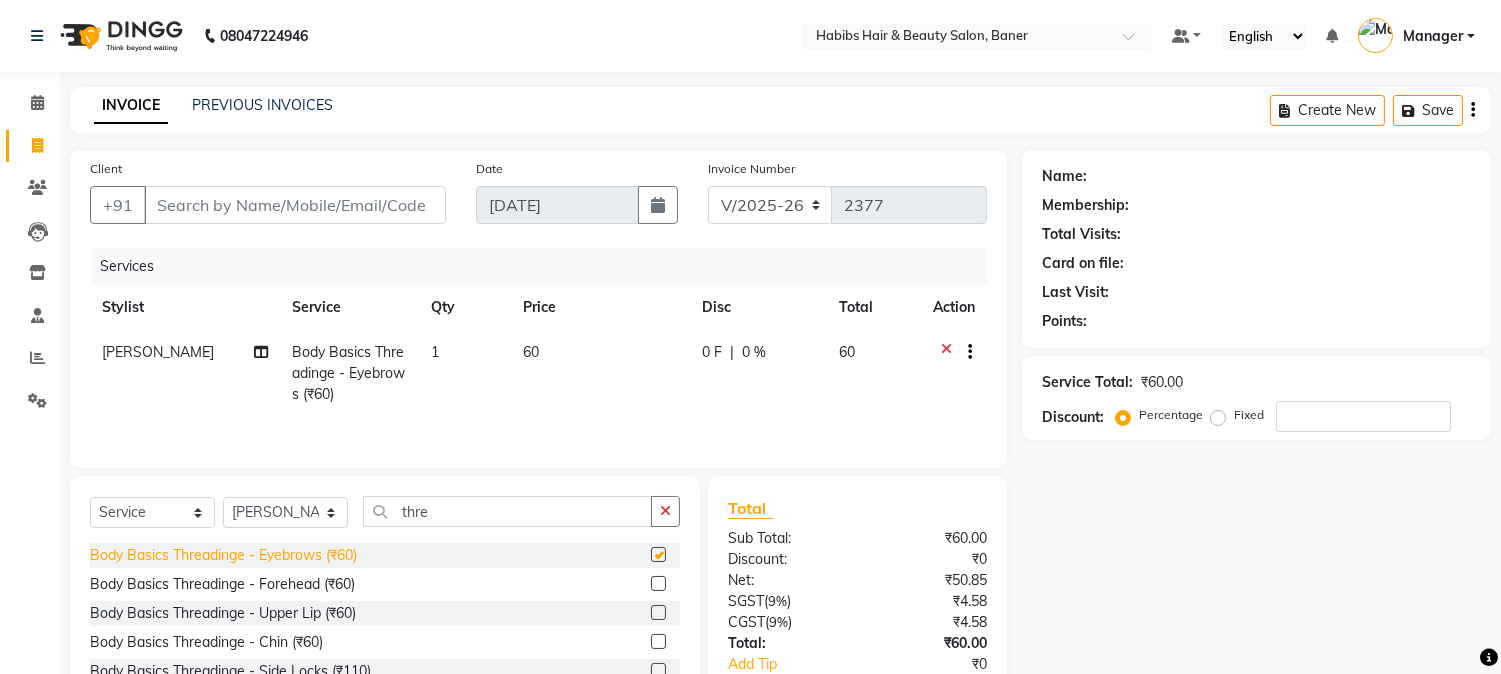 checkbox on "false" 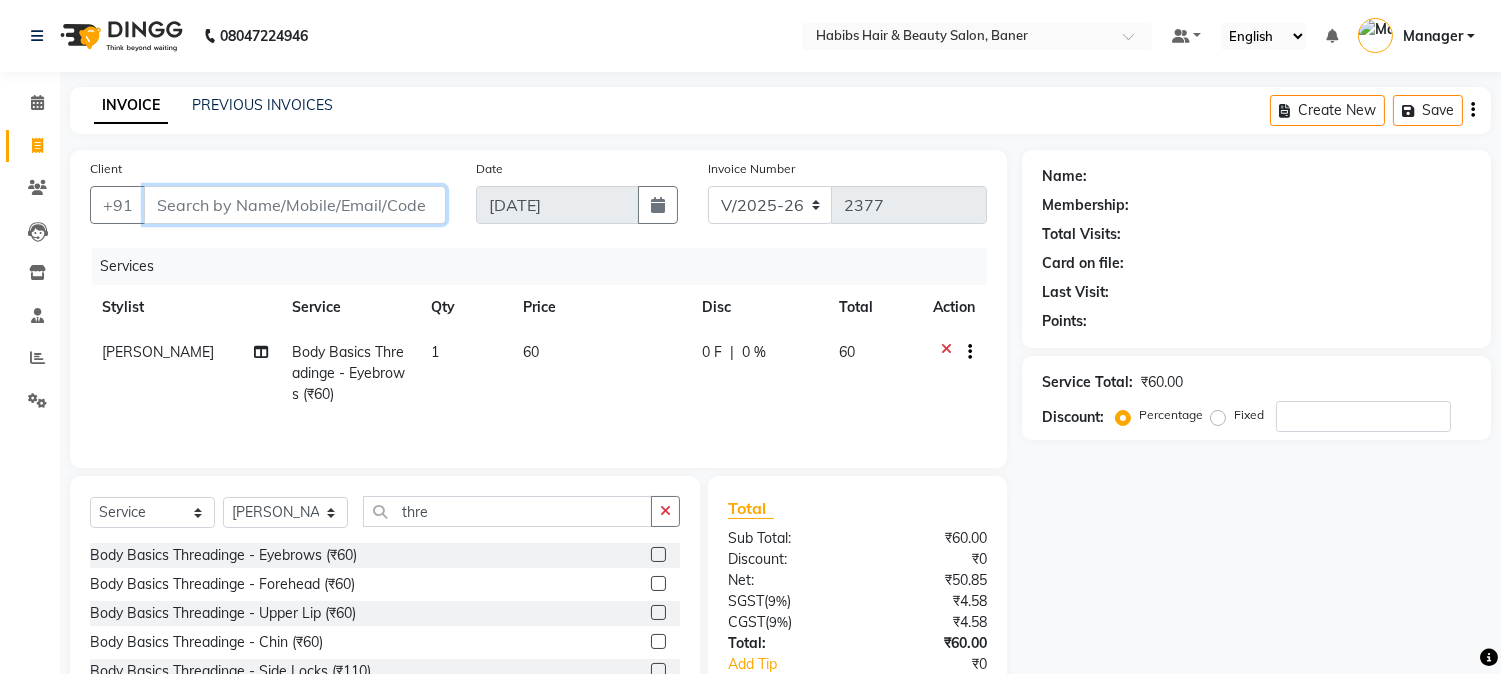 click on "Client" at bounding box center (295, 205) 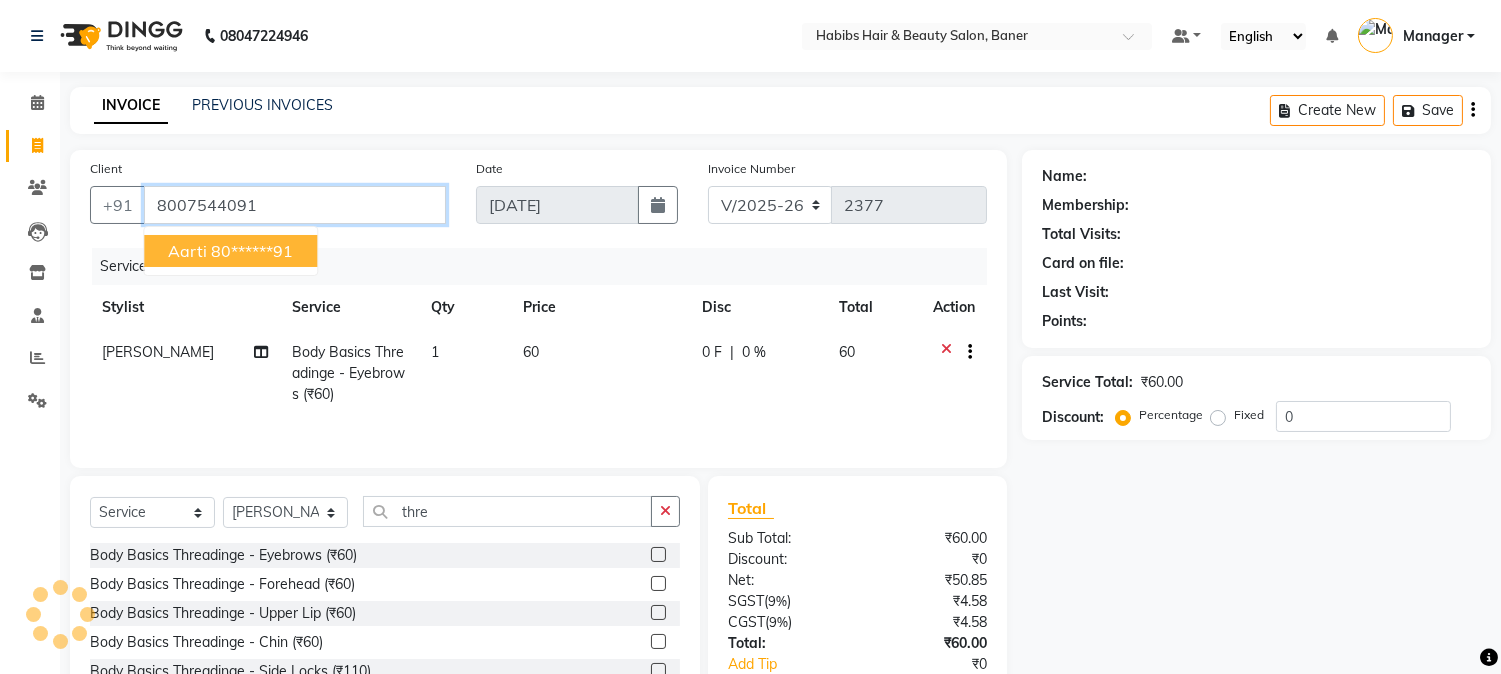 type on "8007544091" 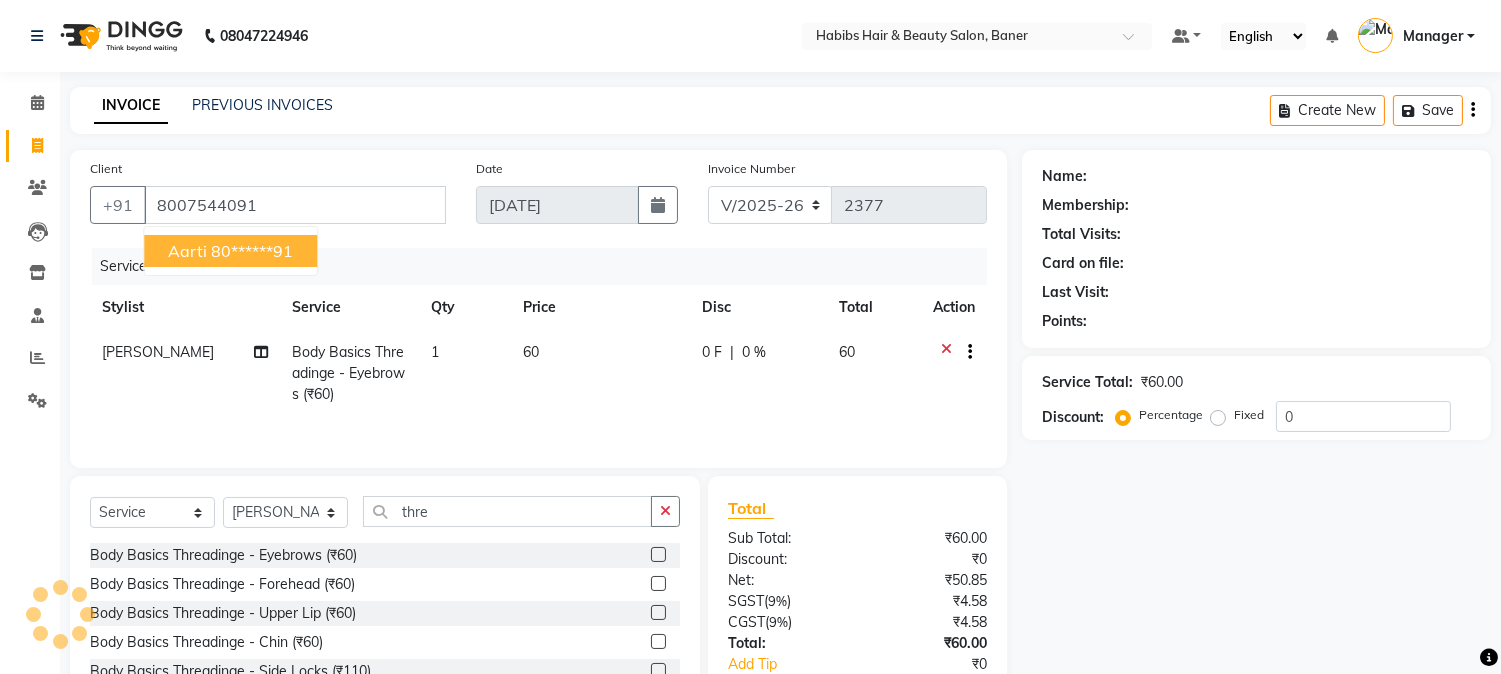 select on "1: Object" 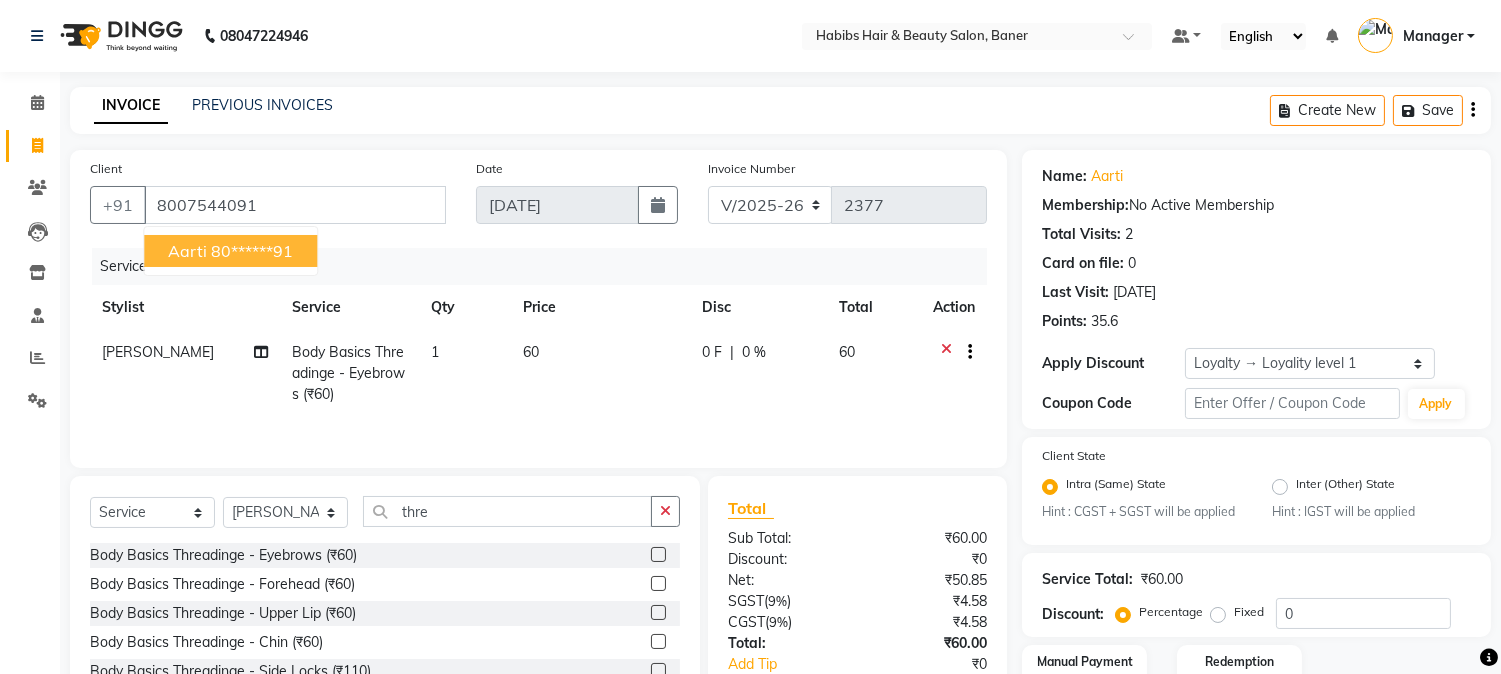 click on "aarti" at bounding box center [187, 251] 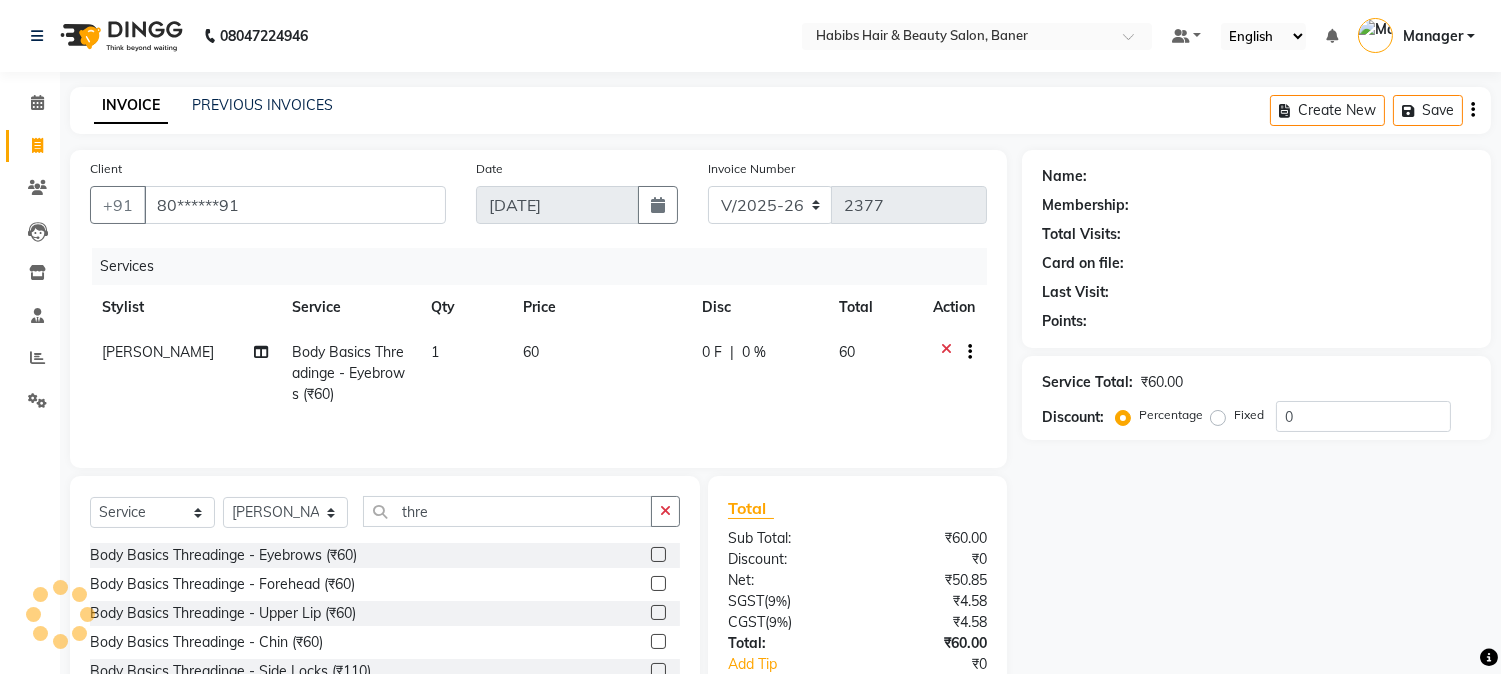select on "1: Object" 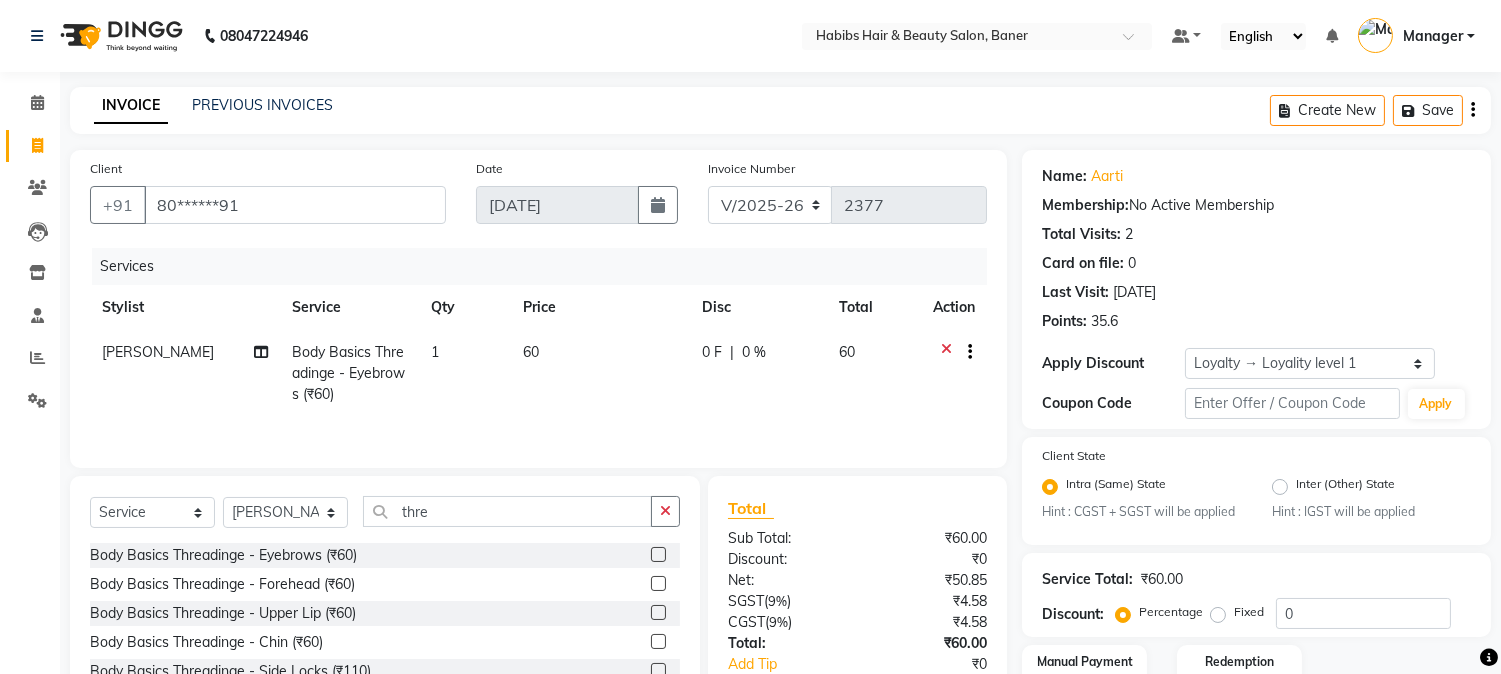 scroll, scrollTop: 140, scrollLeft: 0, axis: vertical 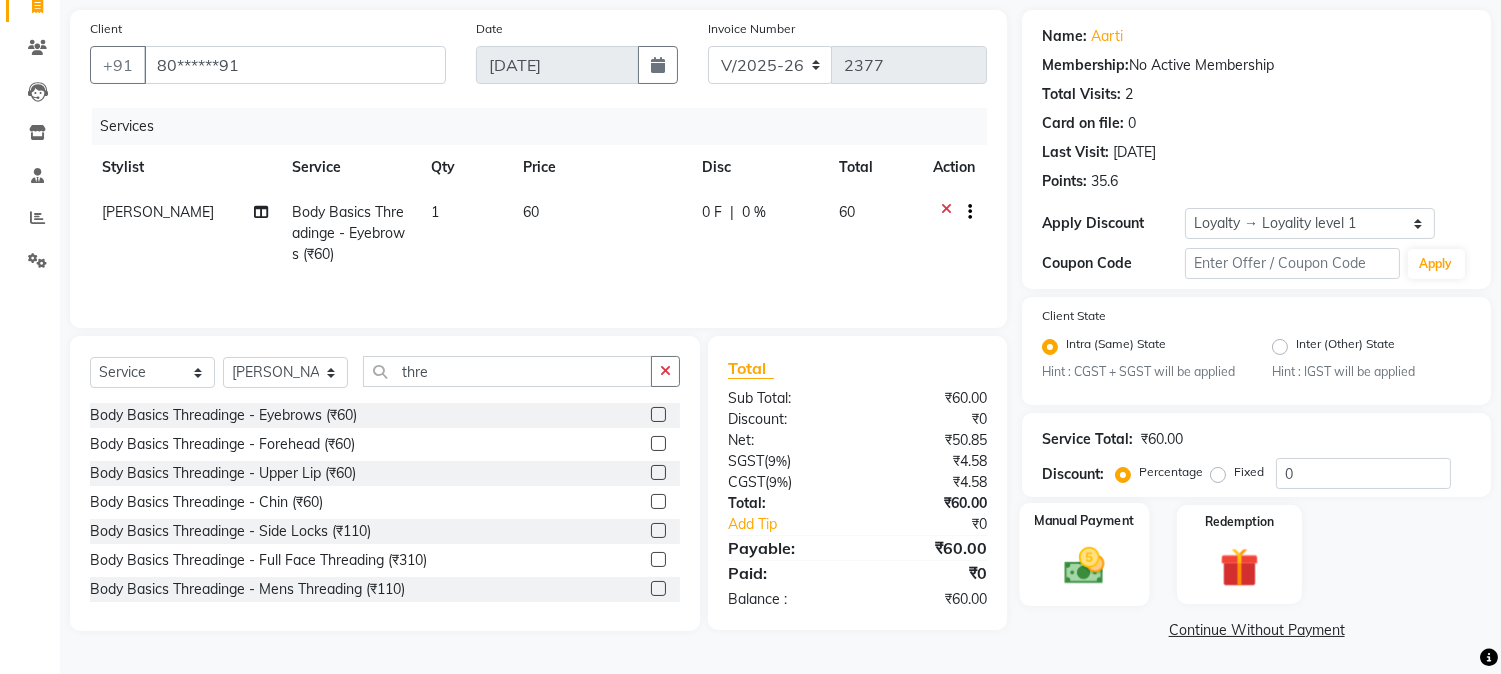 click 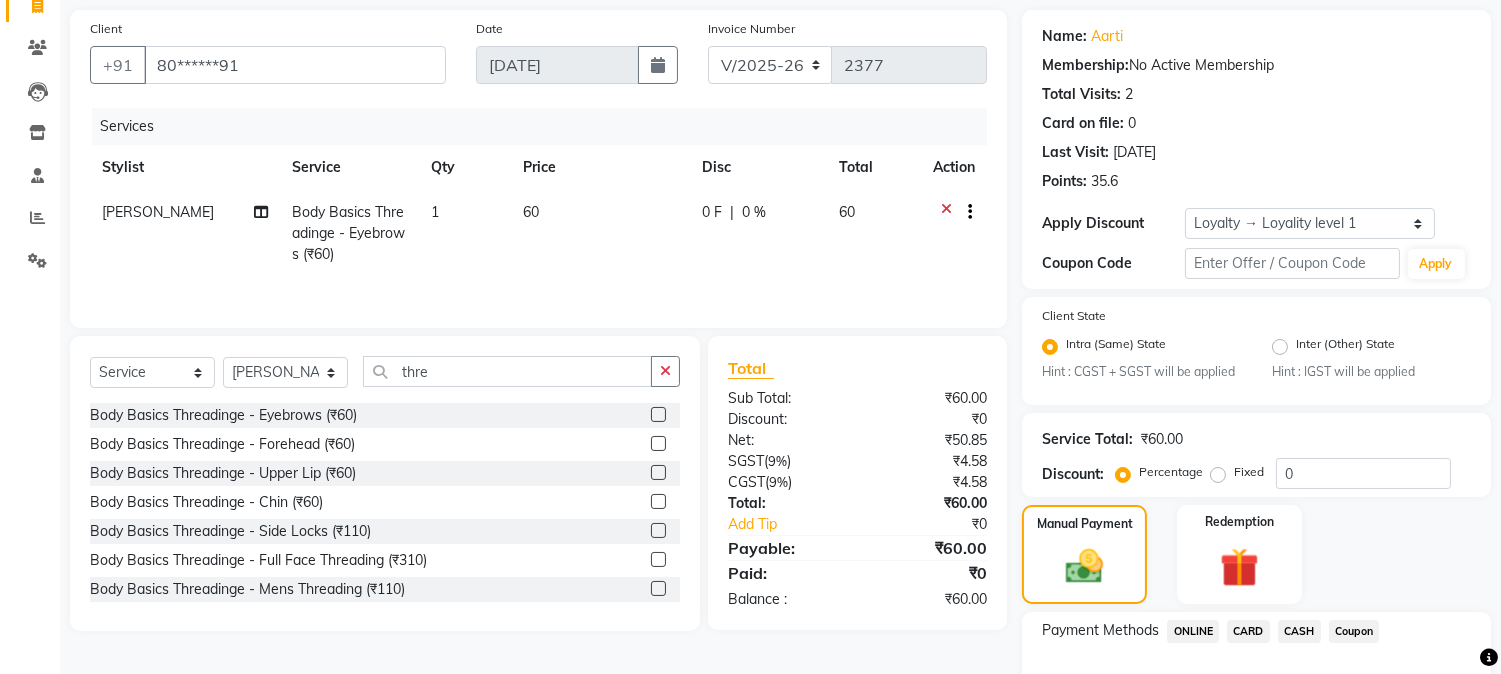 click on "ONLINE" 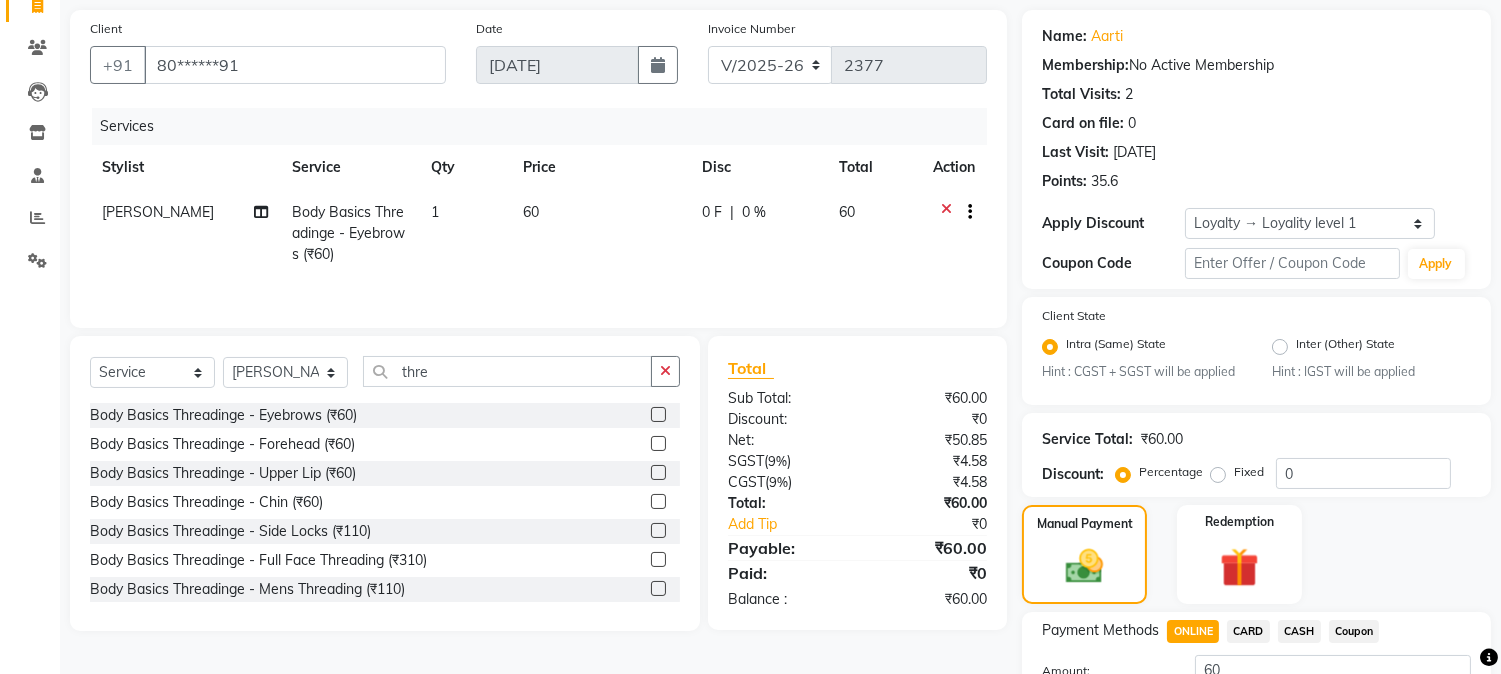 scroll, scrollTop: 297, scrollLeft: 0, axis: vertical 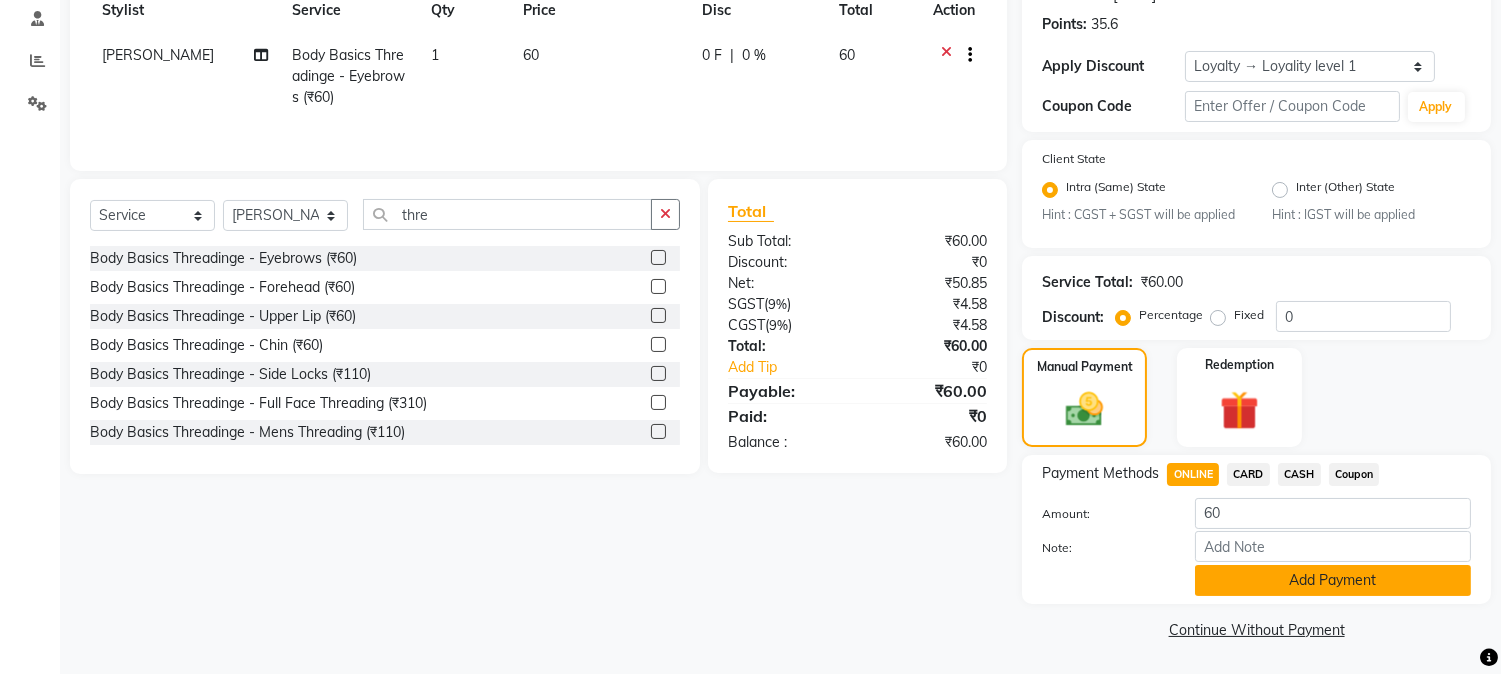 click on "Add Payment" 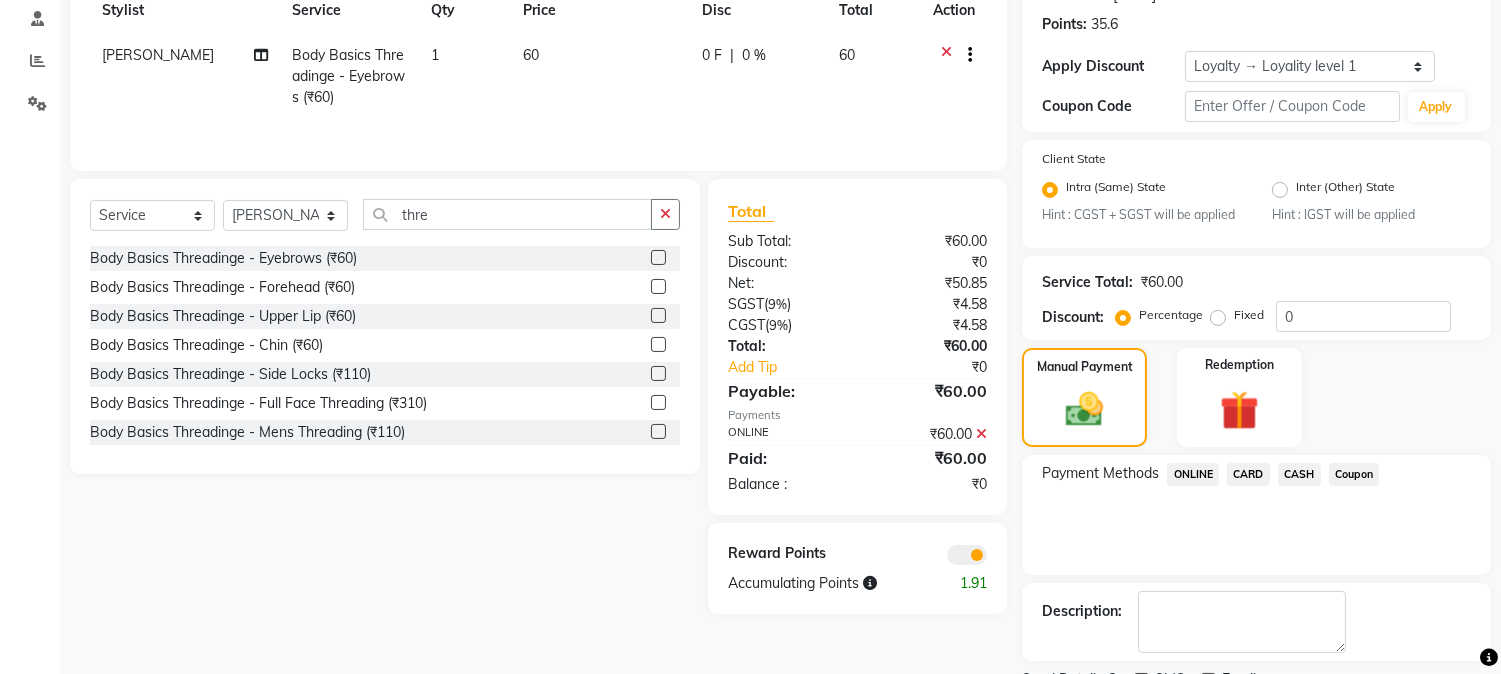 scroll, scrollTop: 382, scrollLeft: 0, axis: vertical 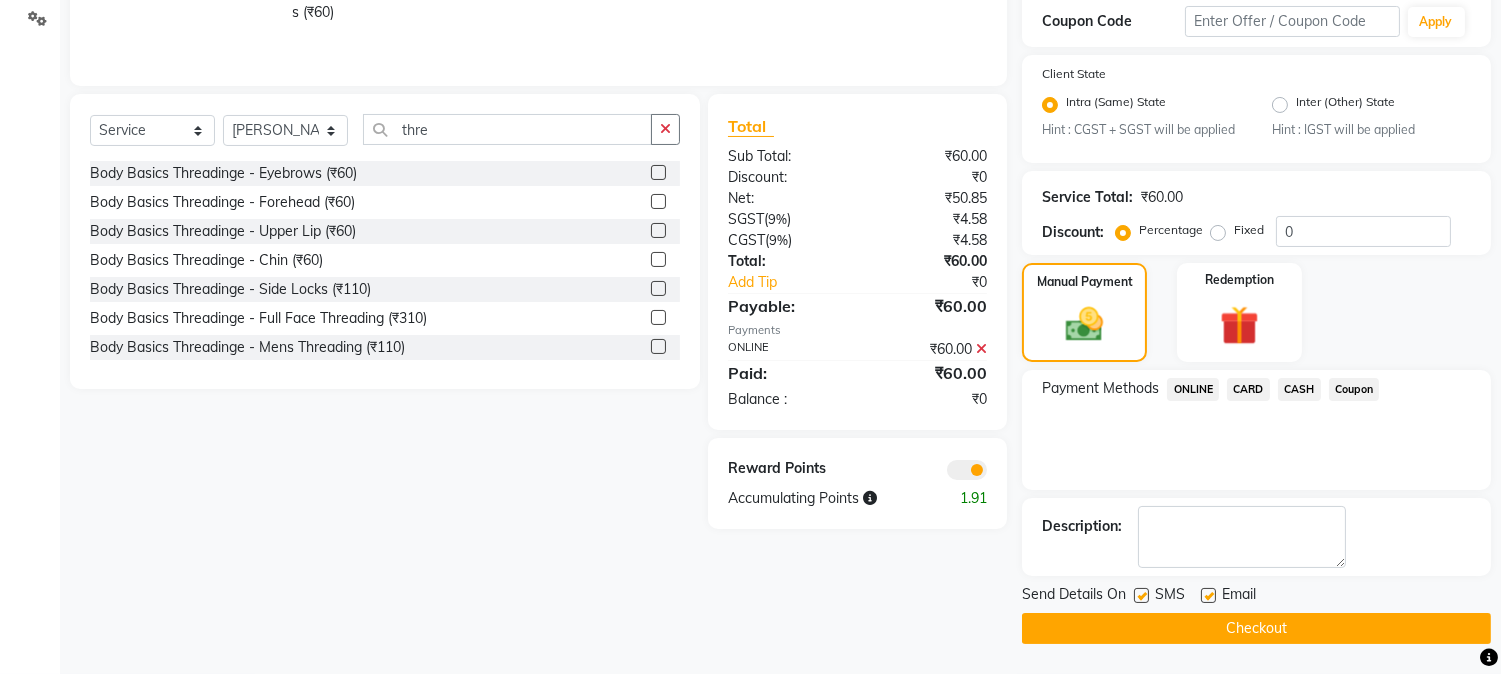 click on "Checkout" 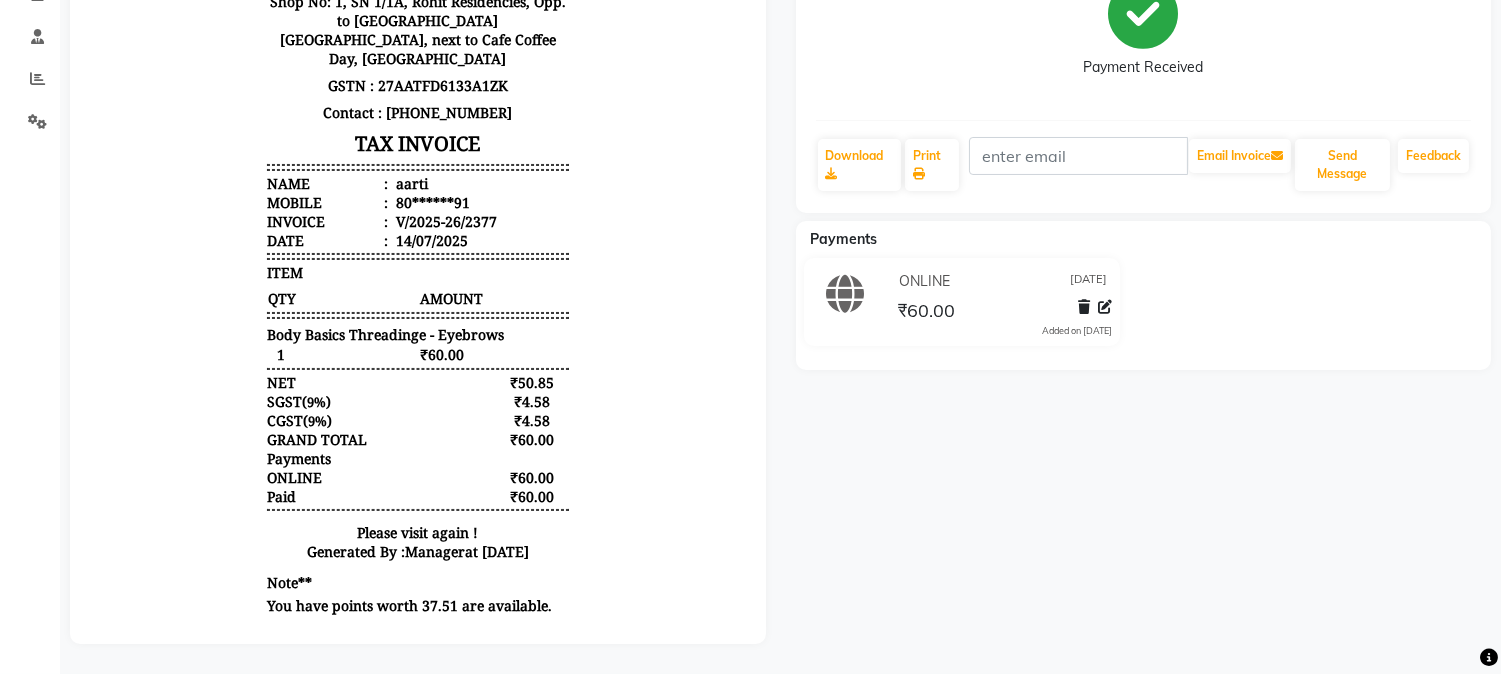 scroll, scrollTop: 0, scrollLeft: 0, axis: both 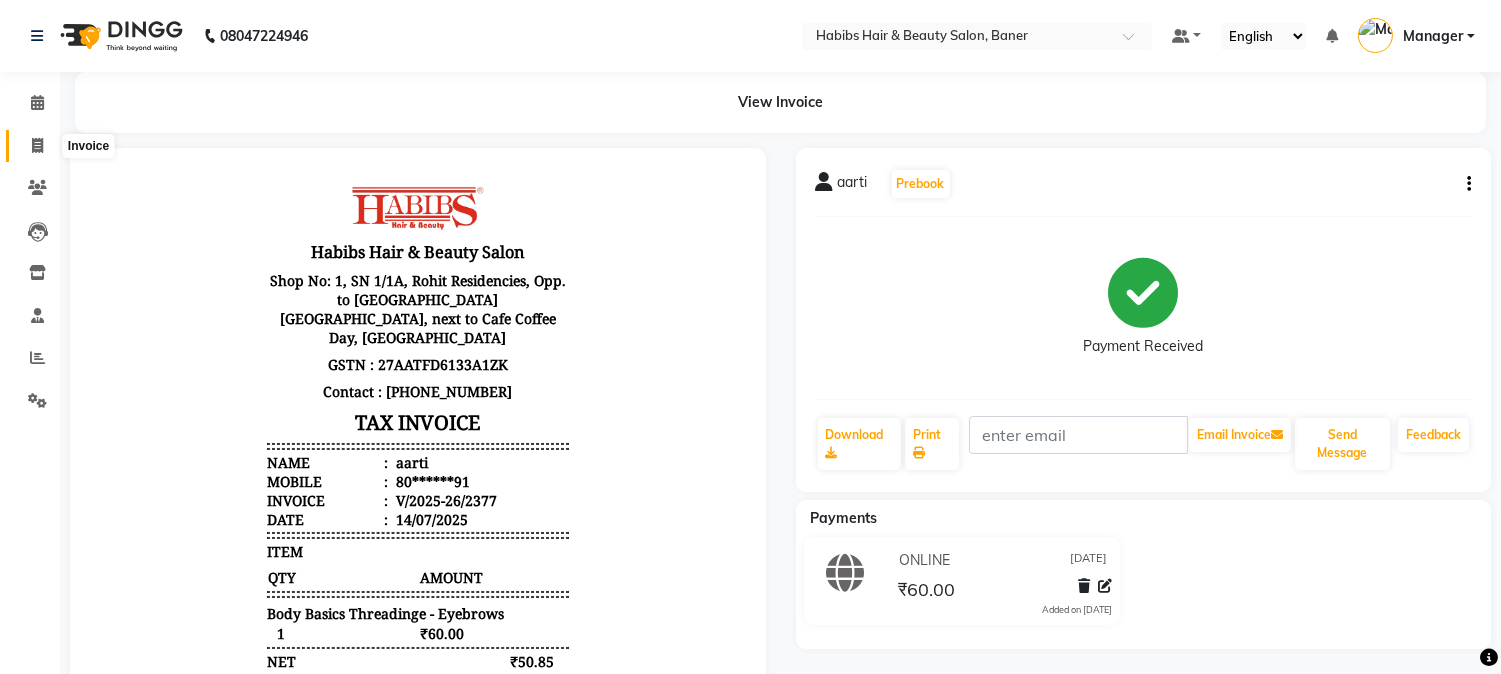 click 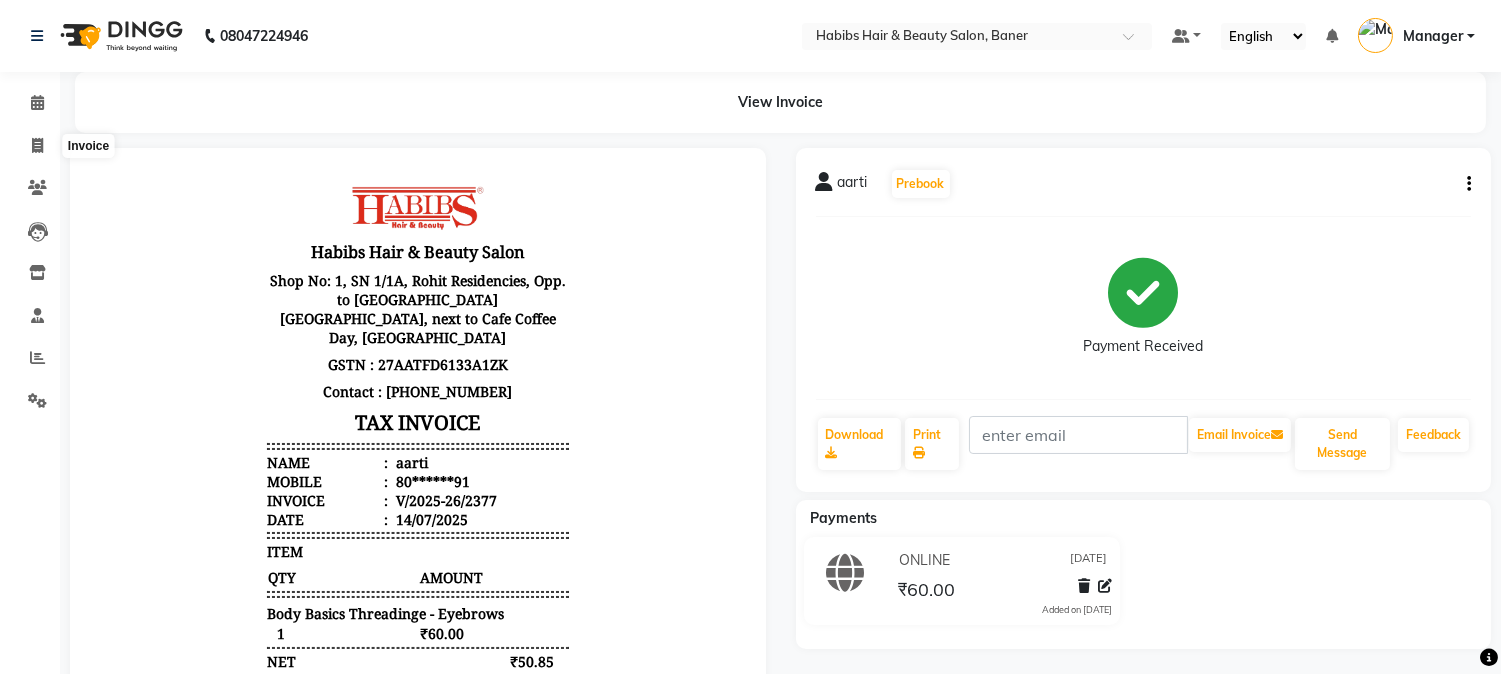 select on "5356" 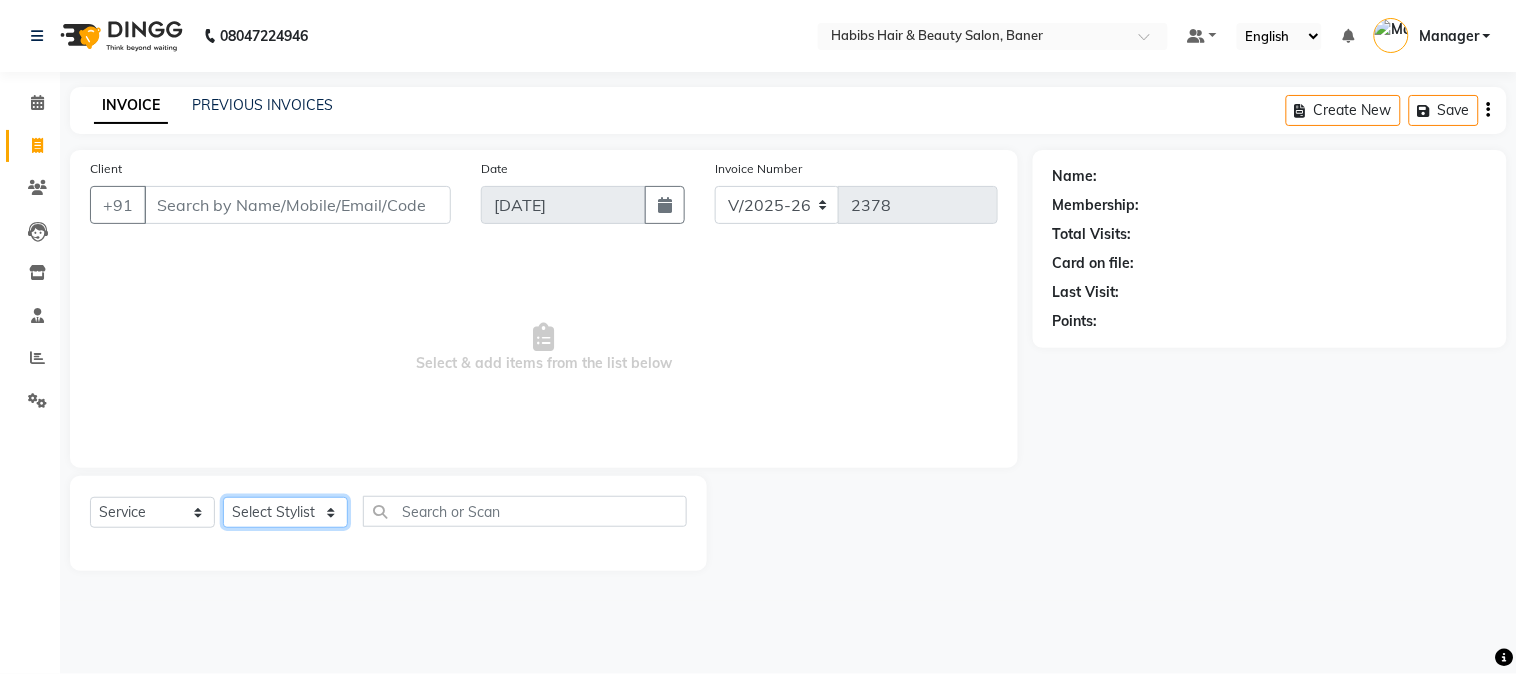 click on "Select Stylist Admin [PERSON_NAME]  Manager [PERSON_NAME] [PERSON_NAME] [PERSON_NAME]" 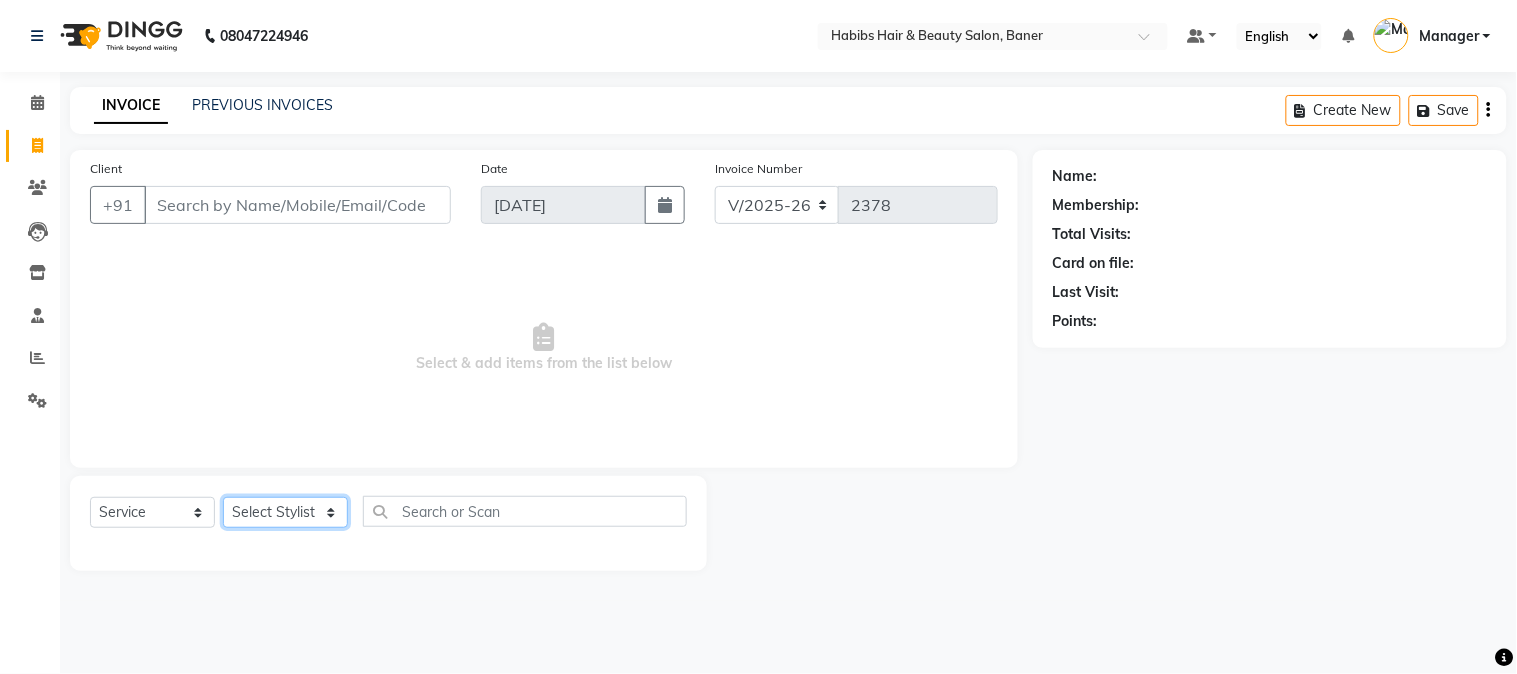 select on "83468" 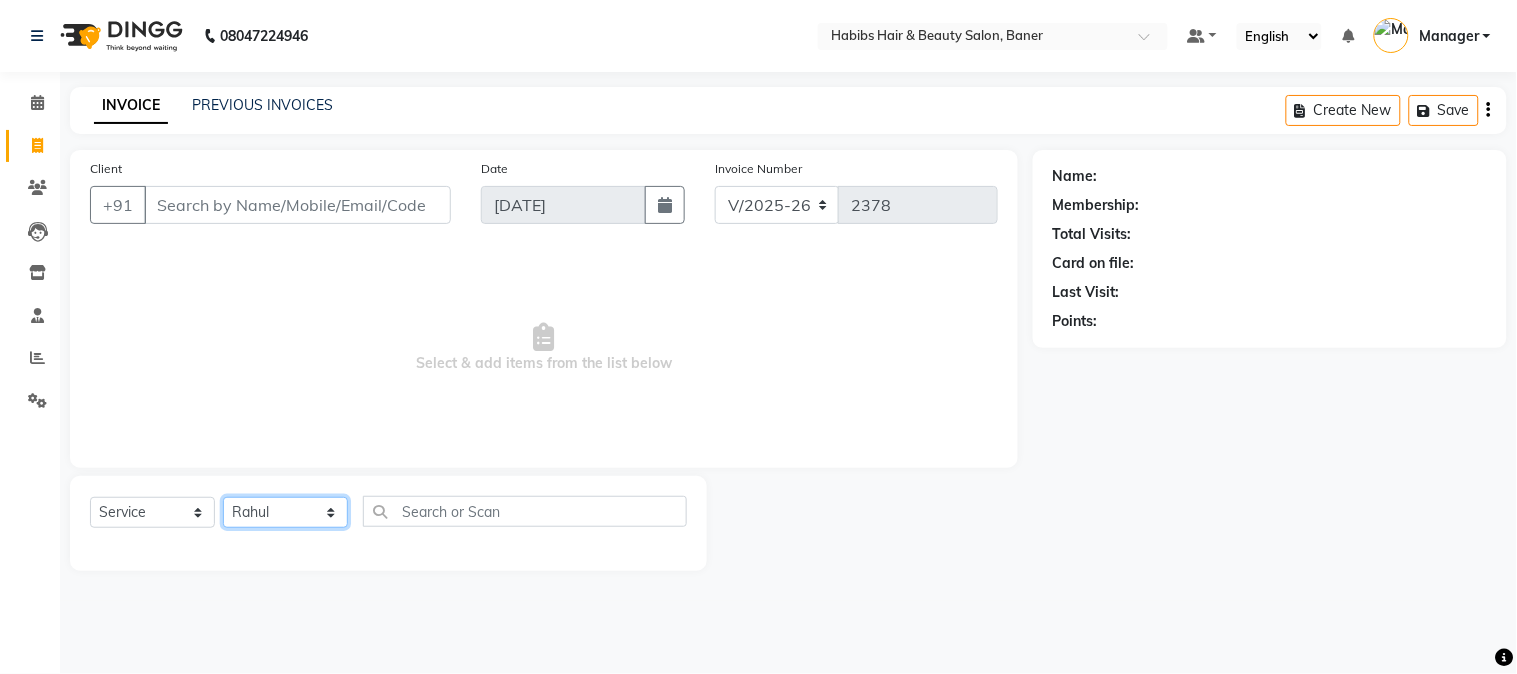 click on "Select Stylist Admin [PERSON_NAME]  Manager [PERSON_NAME] [PERSON_NAME] [PERSON_NAME]" 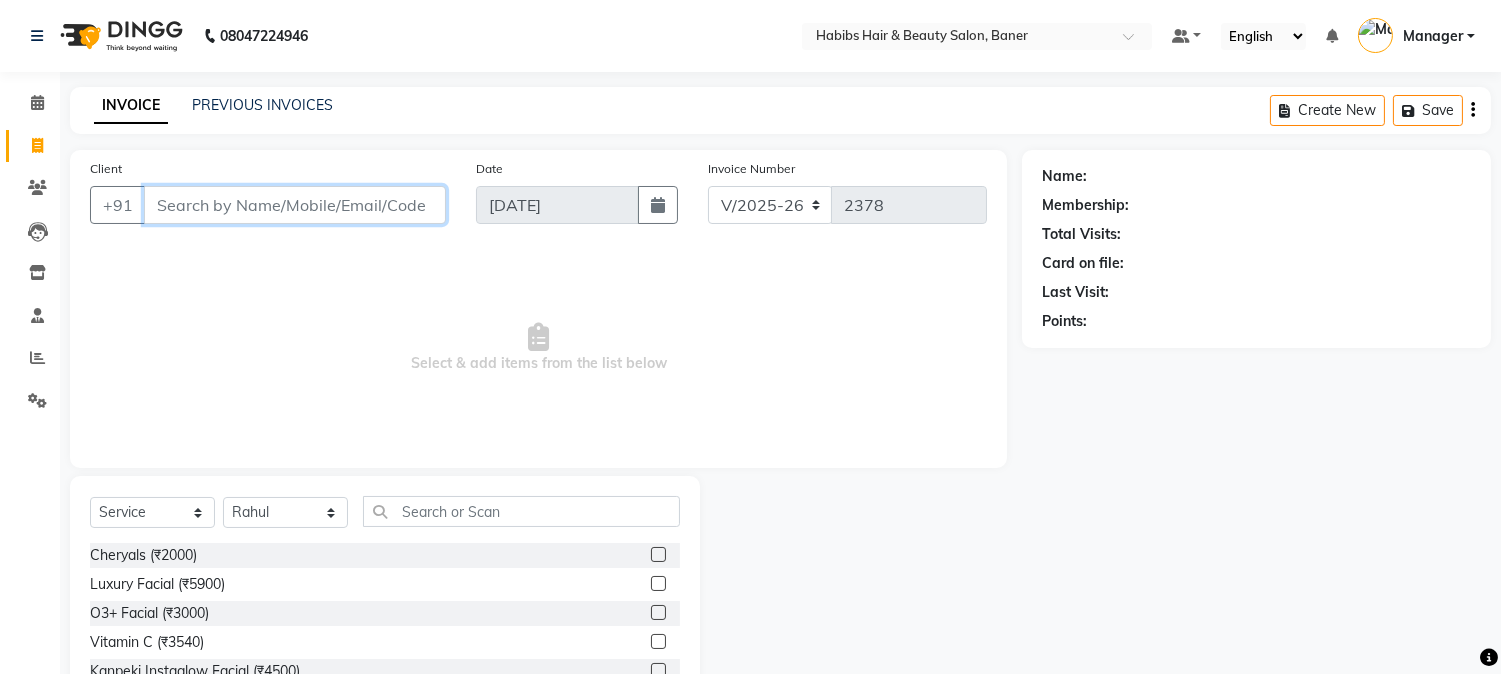 click on "Client" at bounding box center [295, 205] 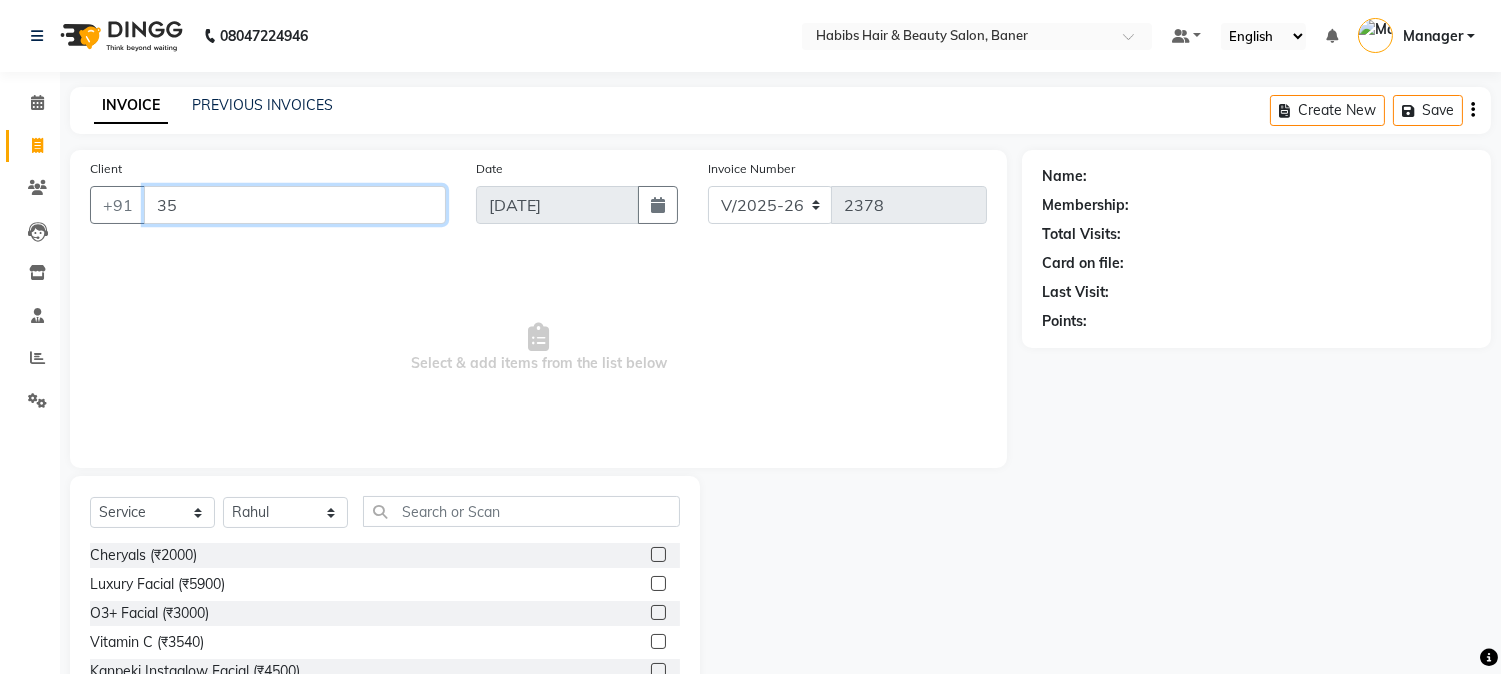 type on "3" 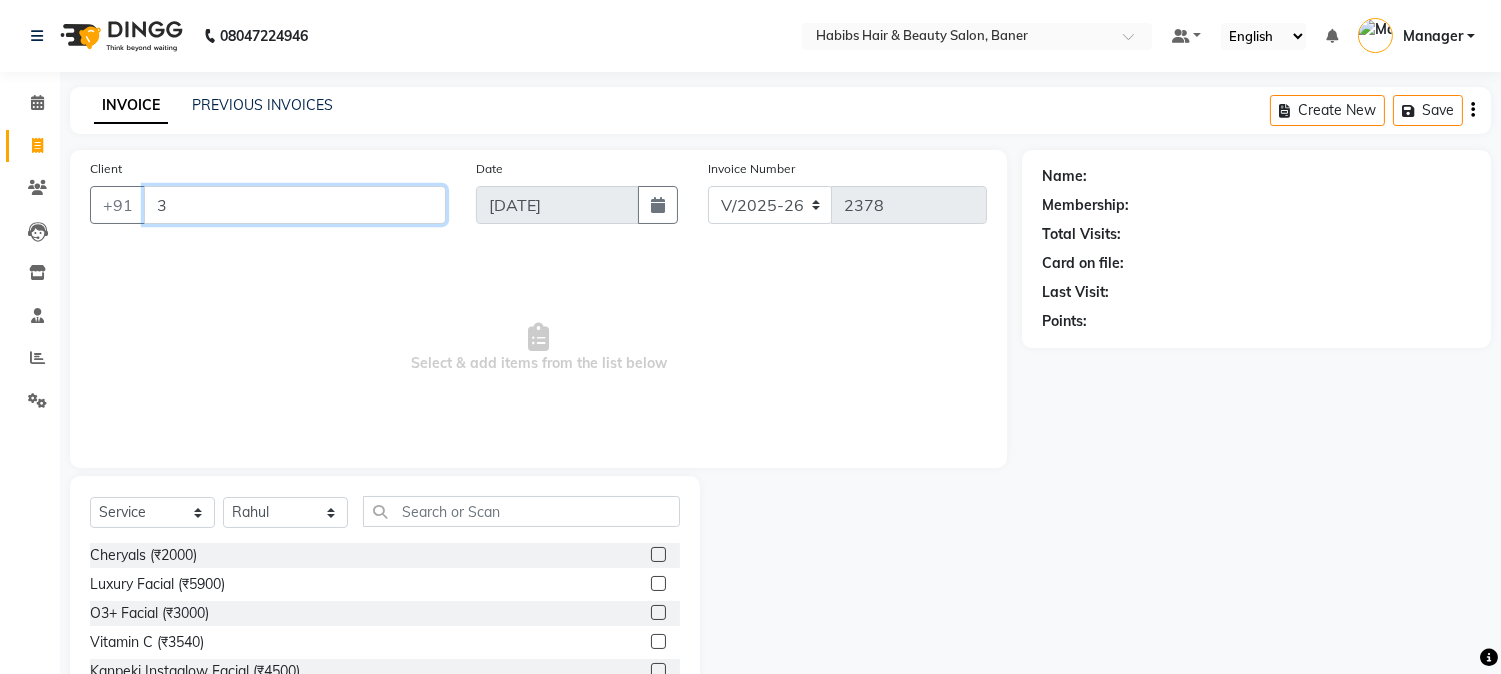 type 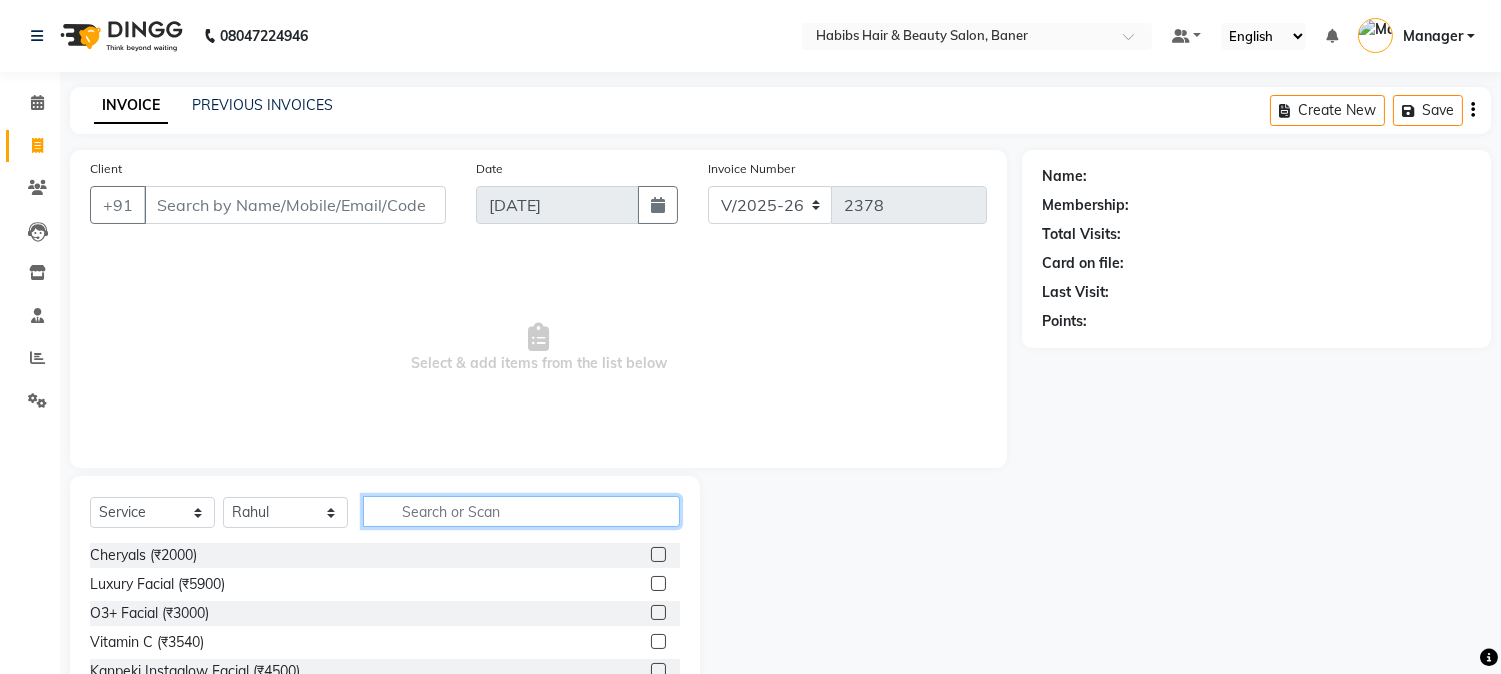 click 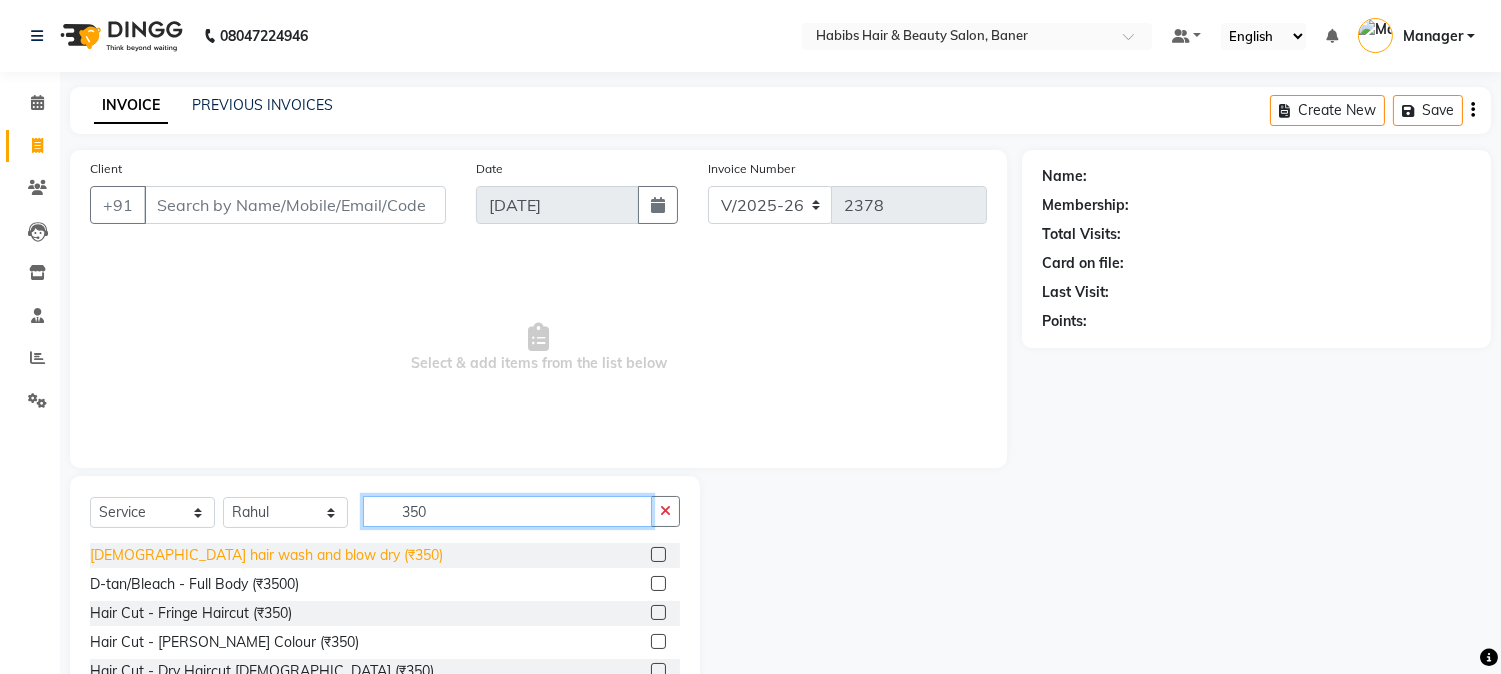 type on "350" 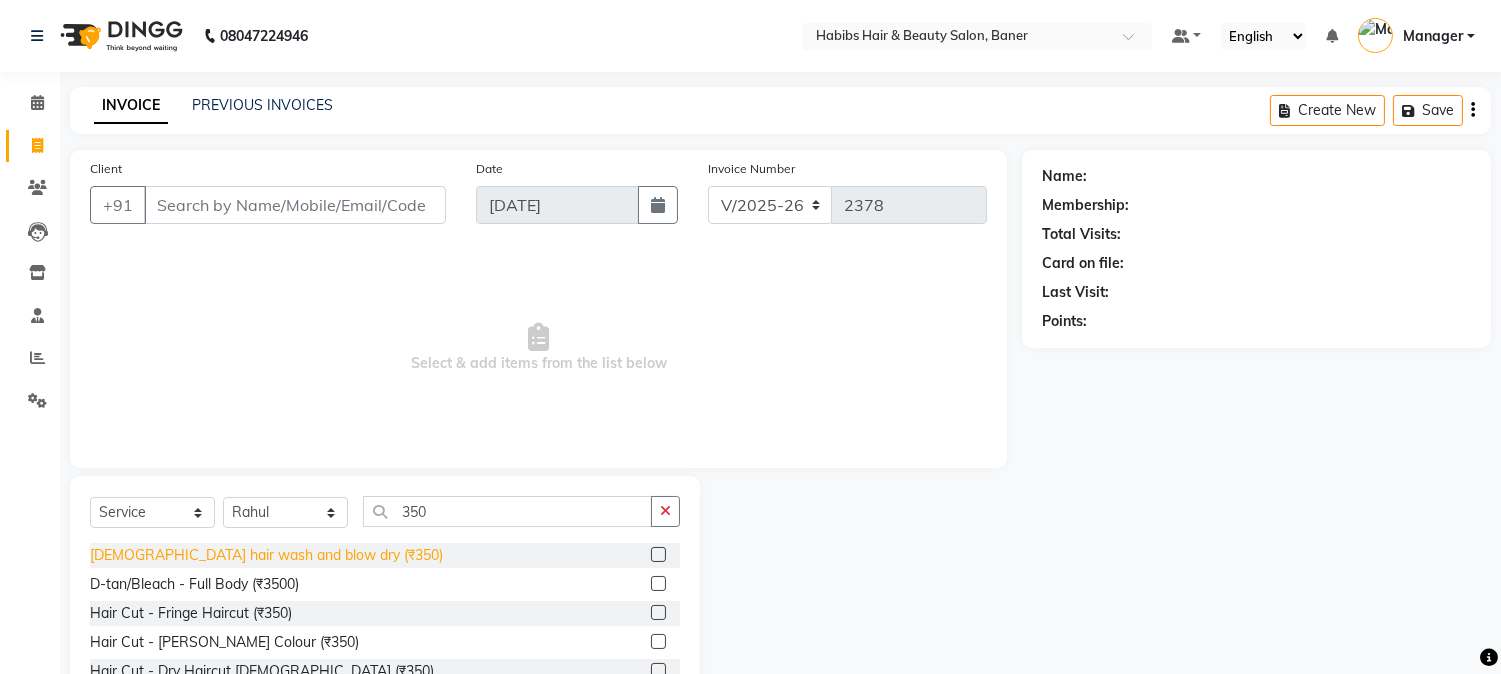 click on "[DEMOGRAPHIC_DATA] hair wash and blow dry (₹350)" 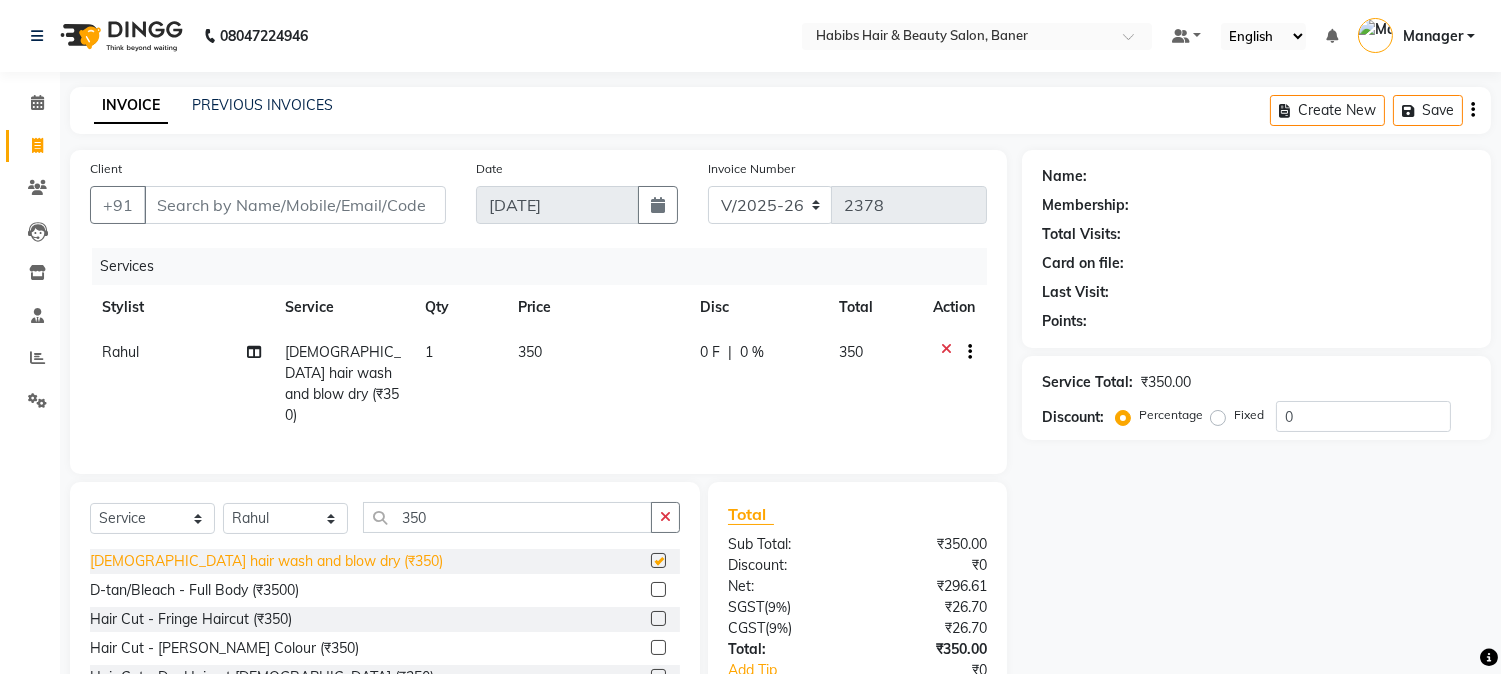 checkbox on "false" 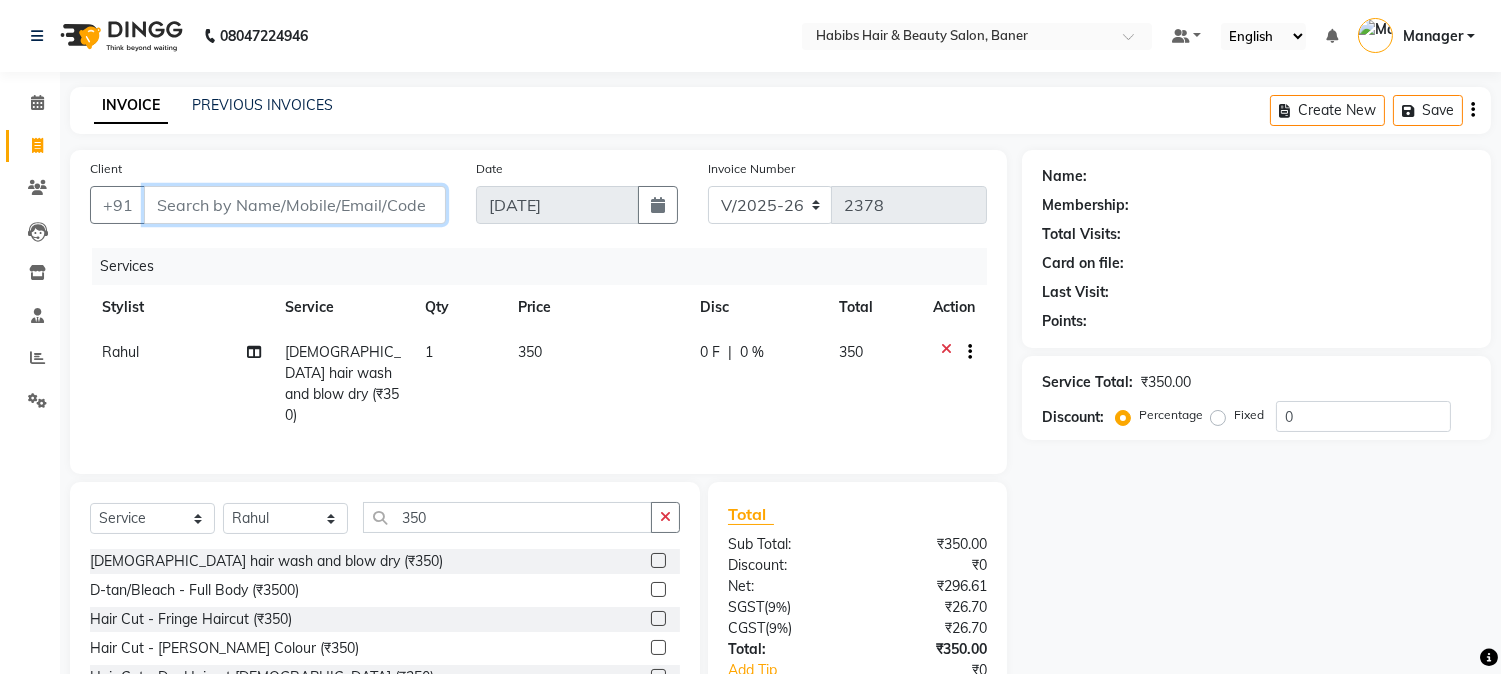 click on "Client" at bounding box center [295, 205] 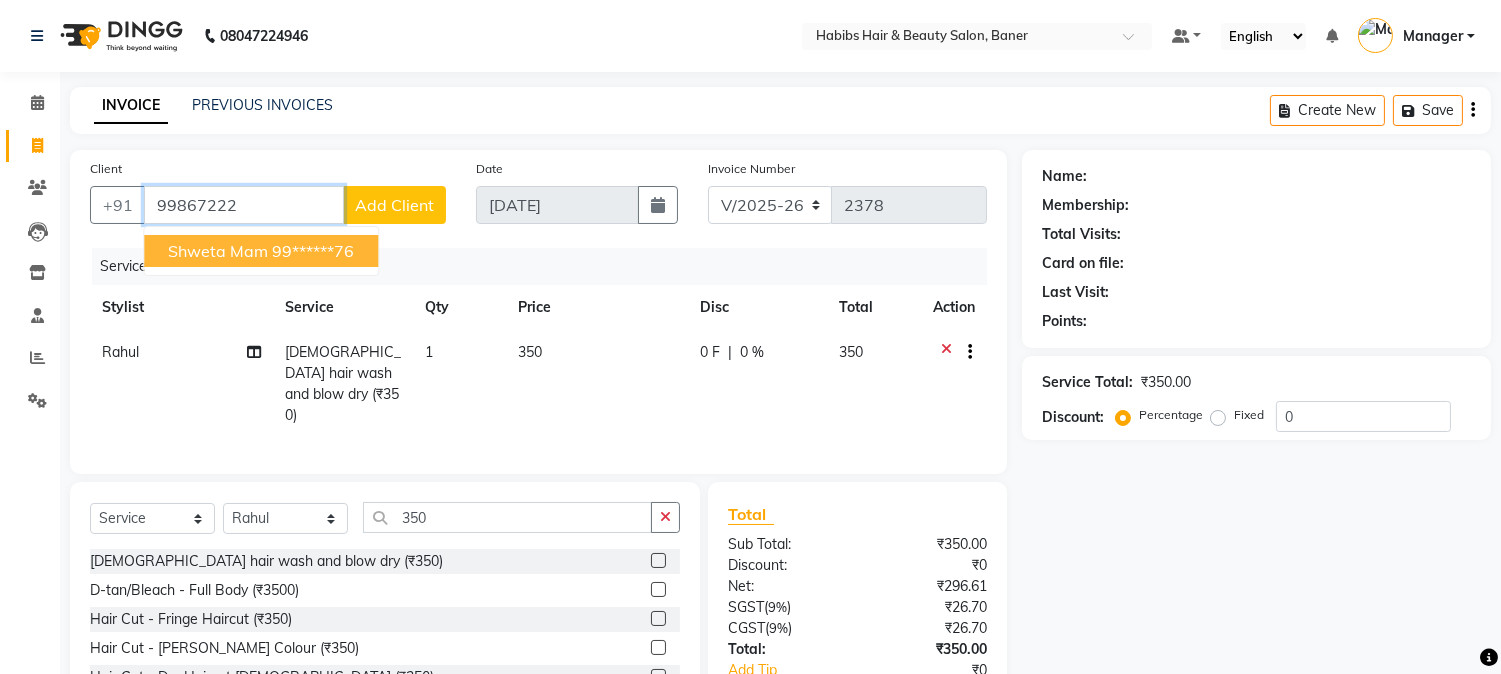 click on "99******76" at bounding box center (313, 251) 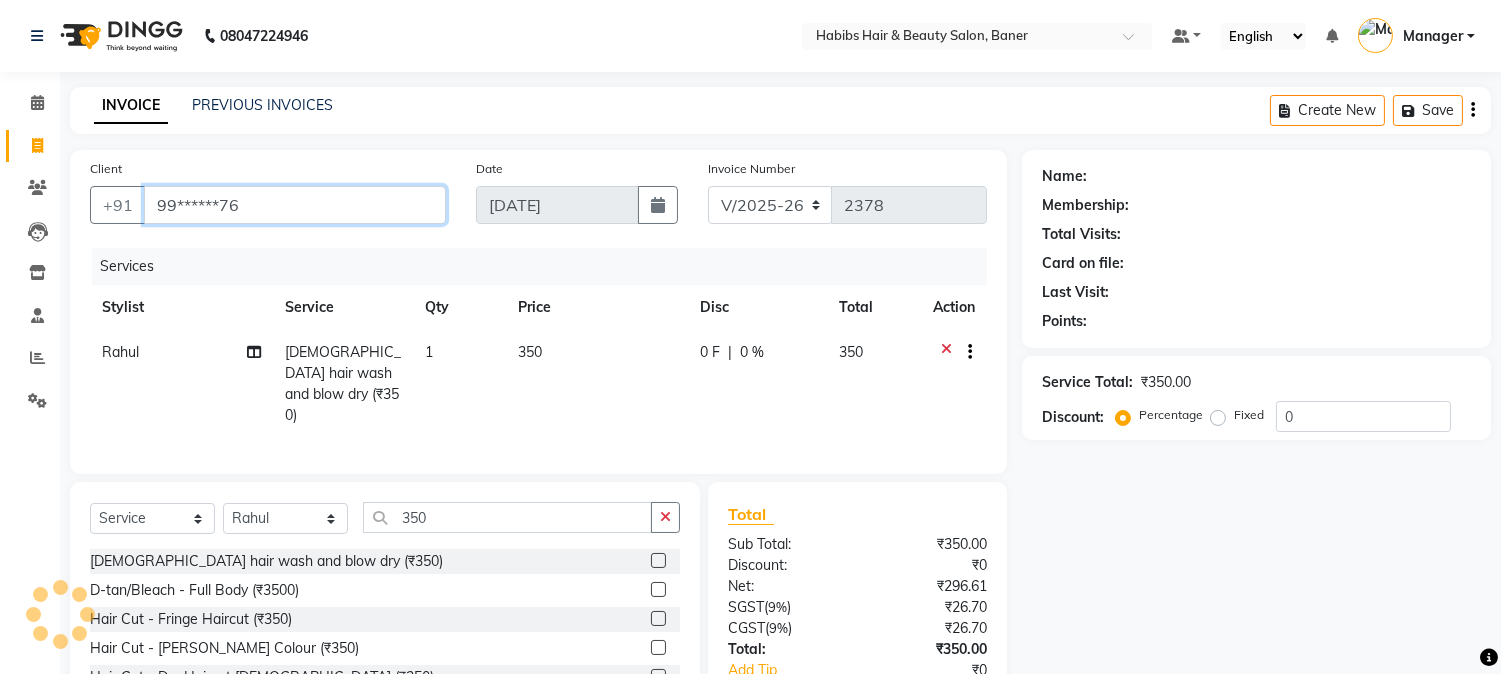 type on "99******76" 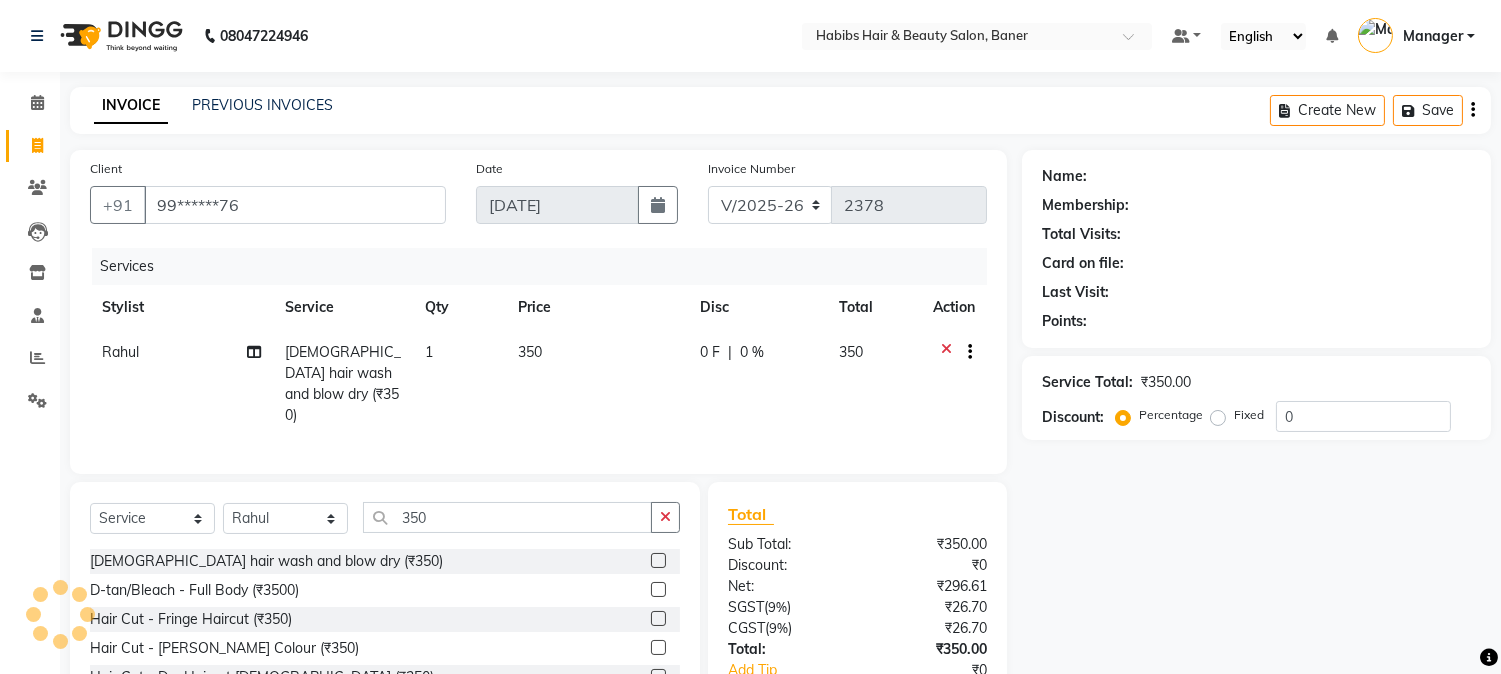 type on "20" 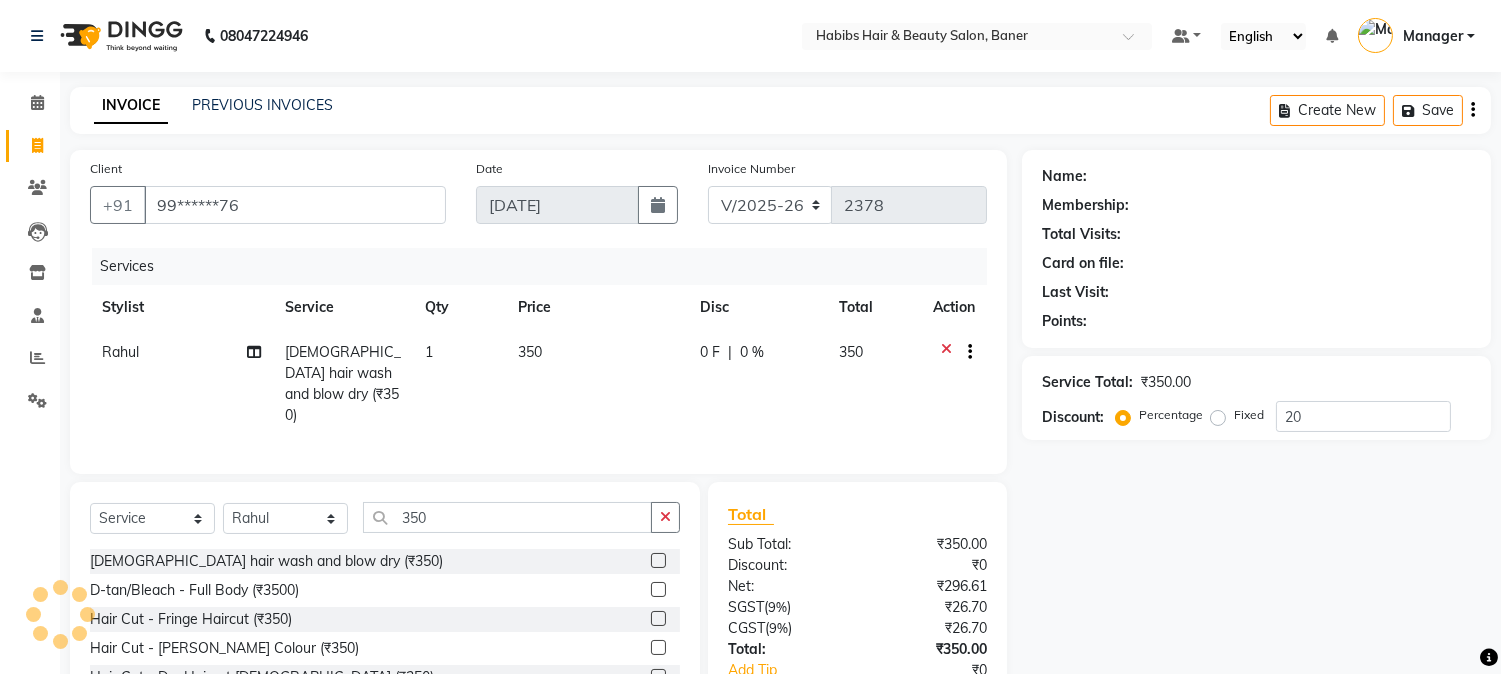 select on "2: Object" 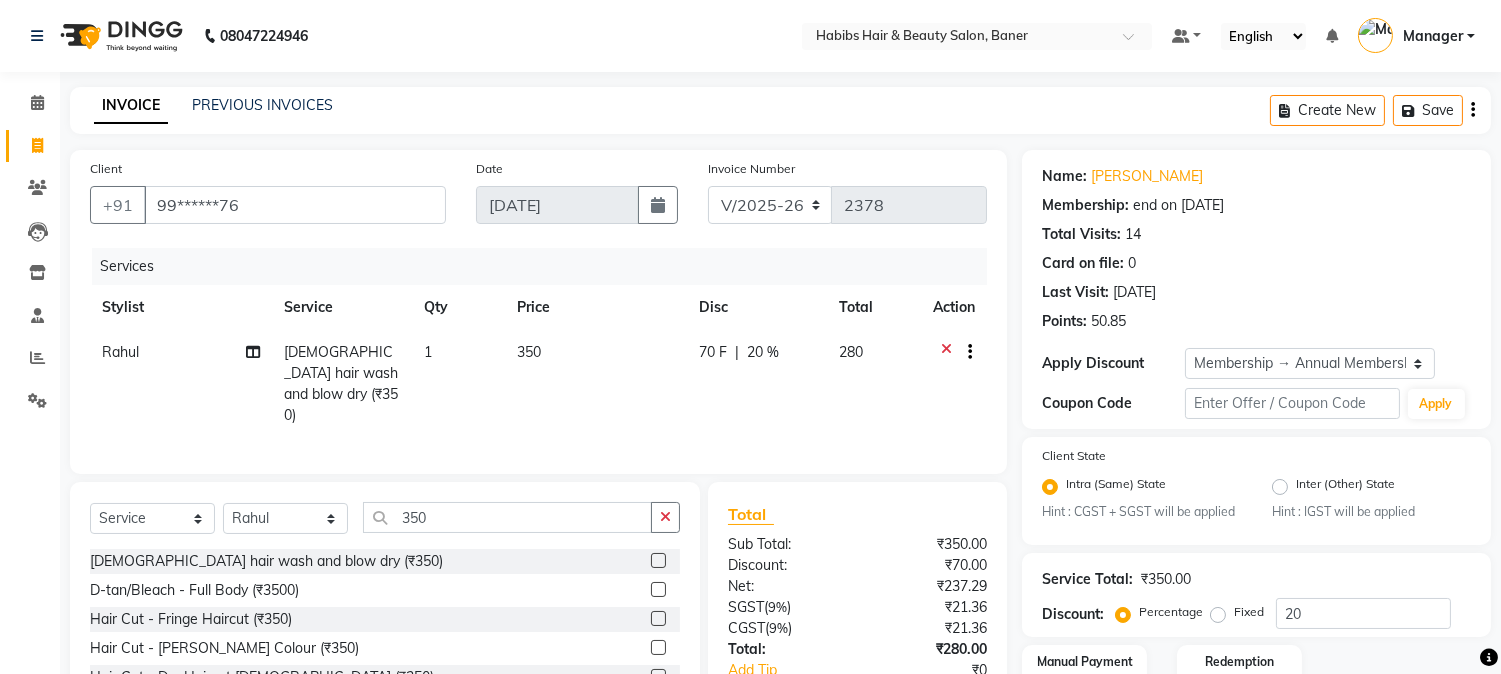 scroll, scrollTop: 140, scrollLeft: 0, axis: vertical 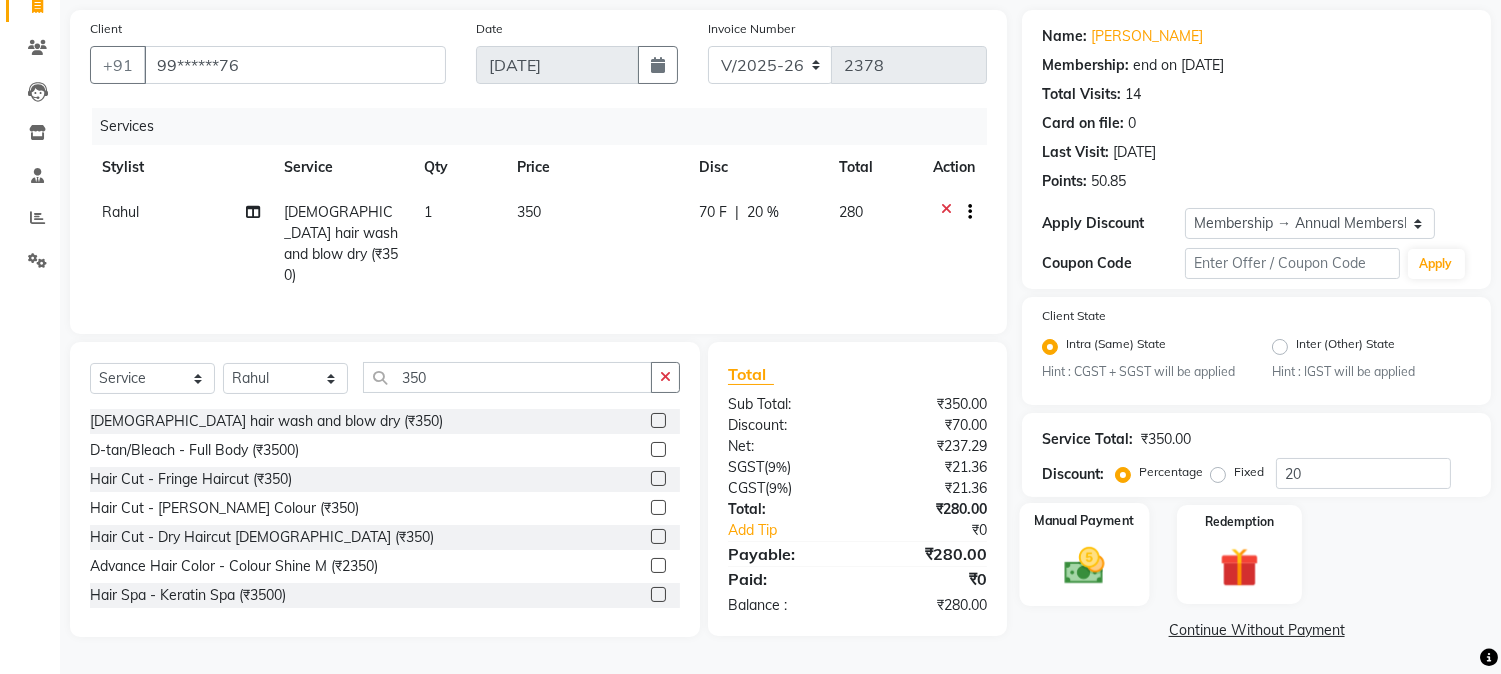 click 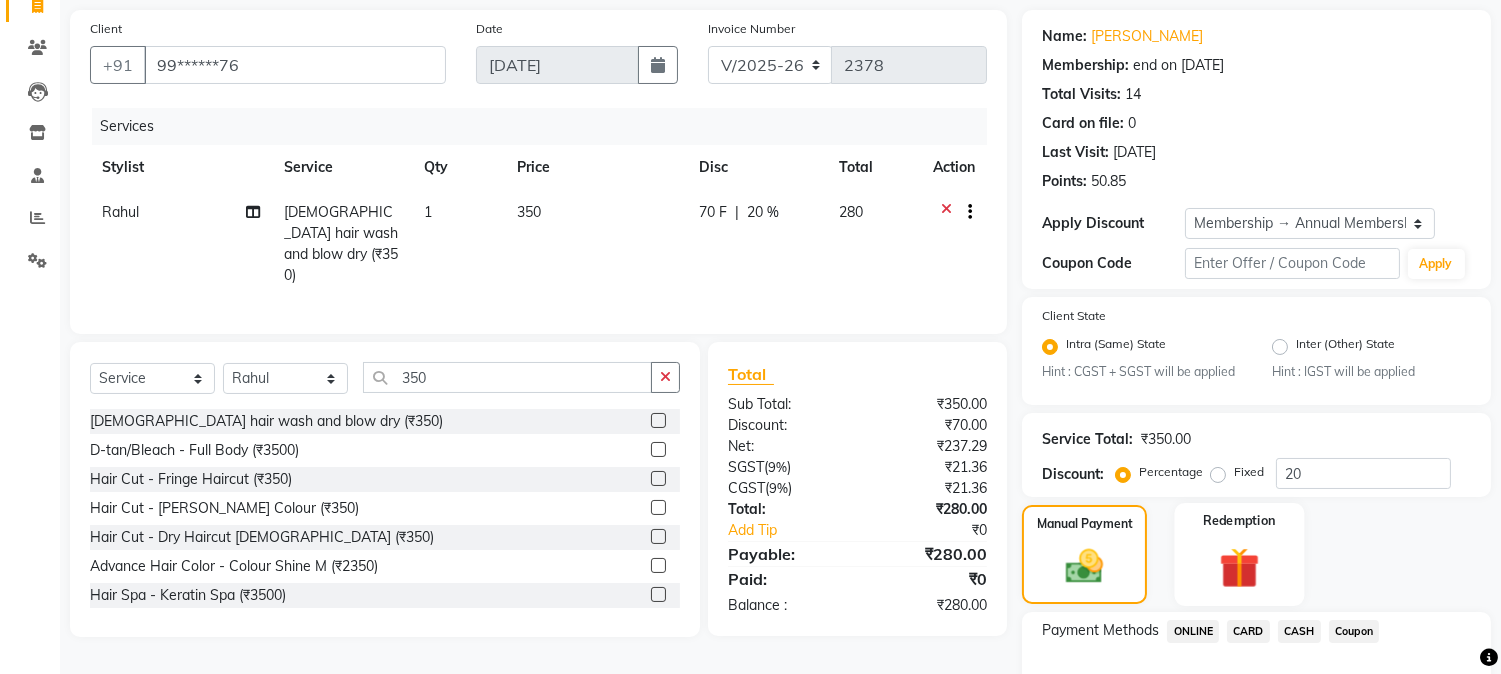 scroll, scrollTop: 268, scrollLeft: 0, axis: vertical 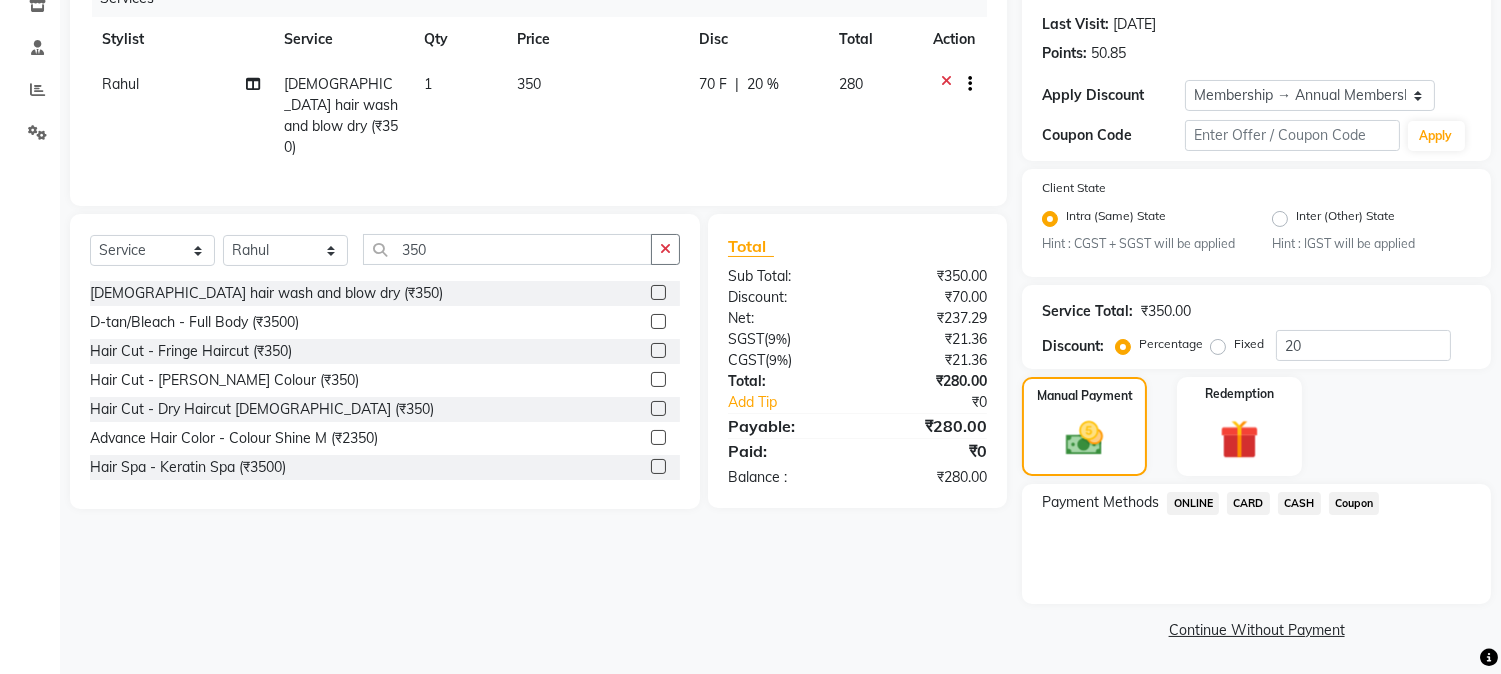 click on "ONLINE" 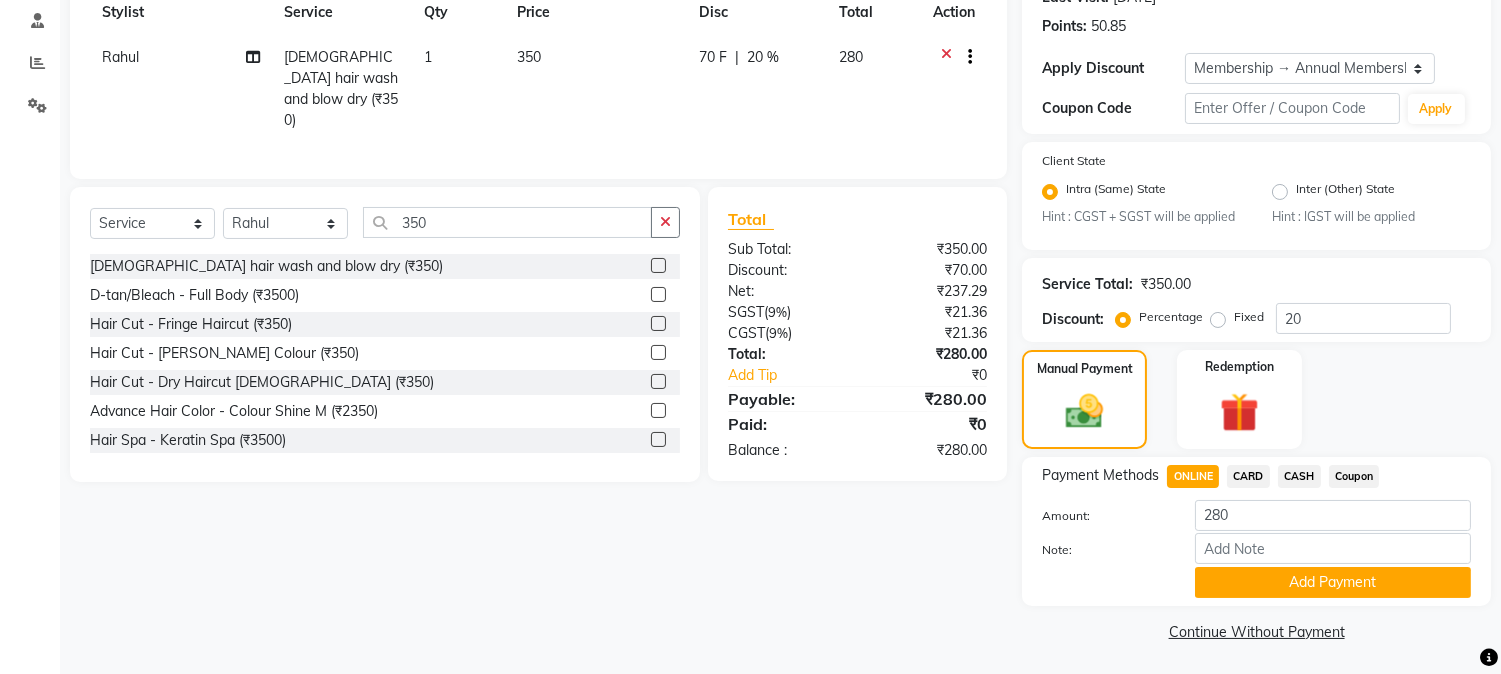 scroll, scrollTop: 297, scrollLeft: 0, axis: vertical 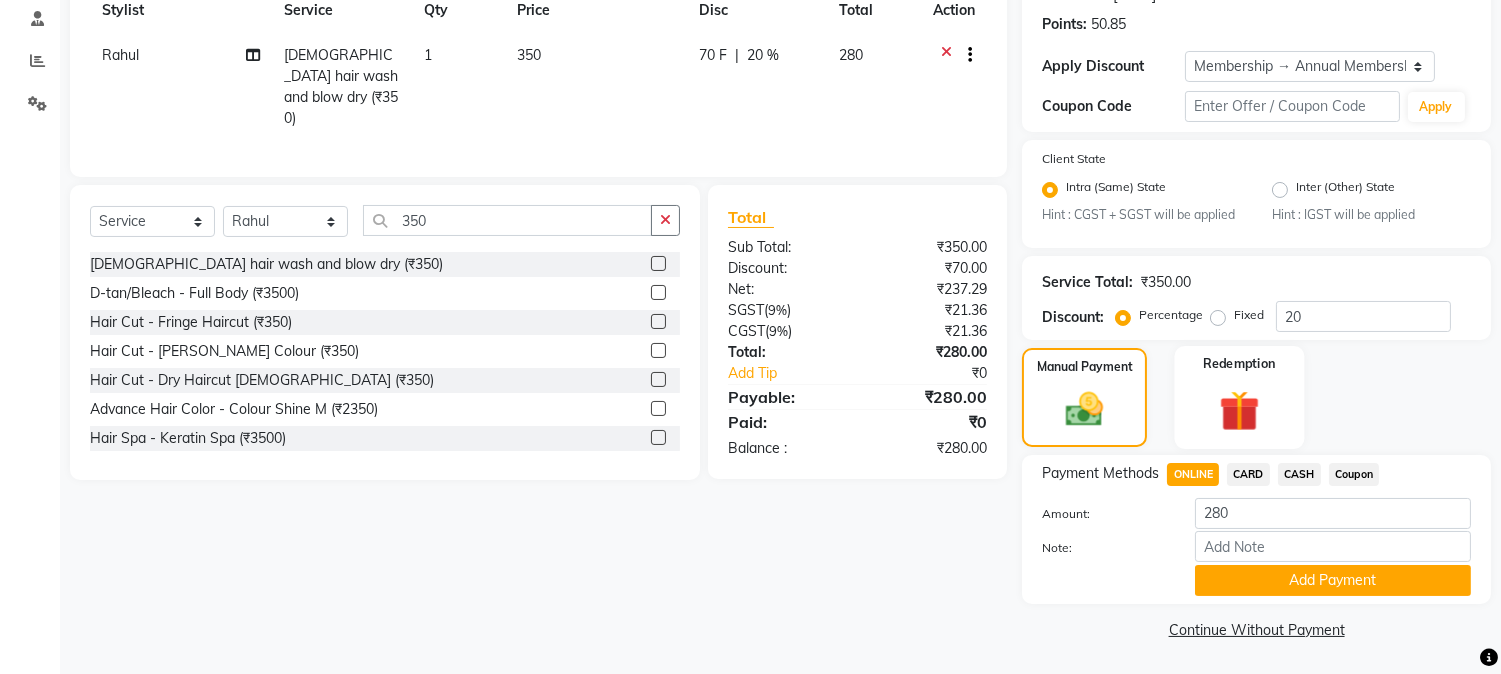 click 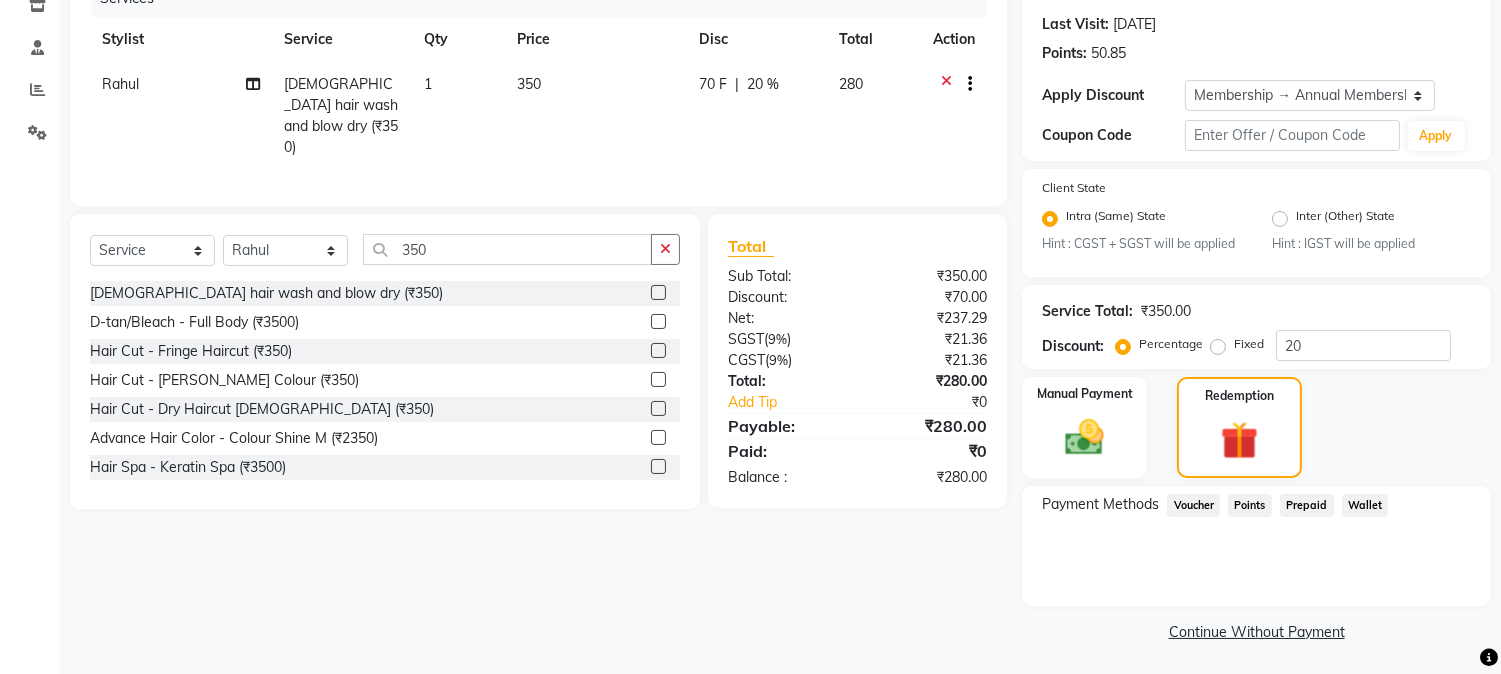 click on "Points" 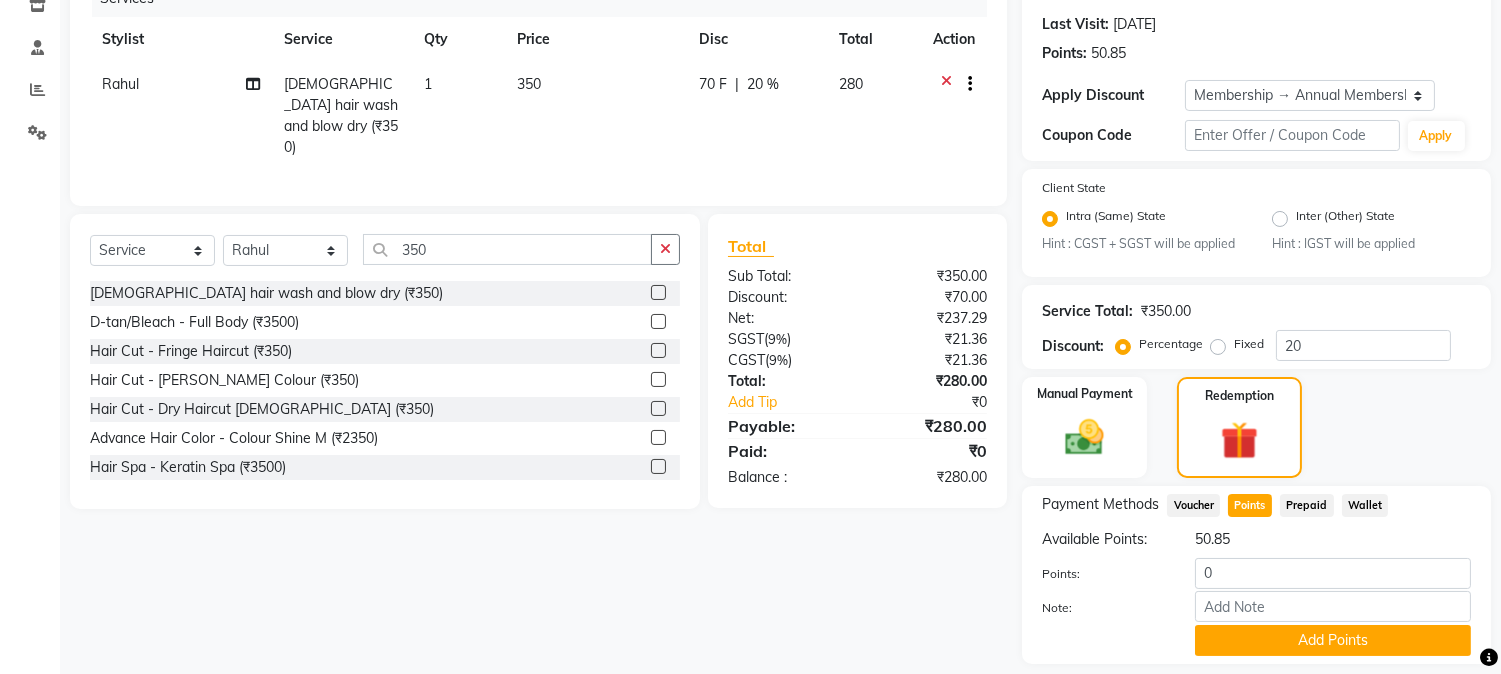 scroll, scrollTop: 297, scrollLeft: 0, axis: vertical 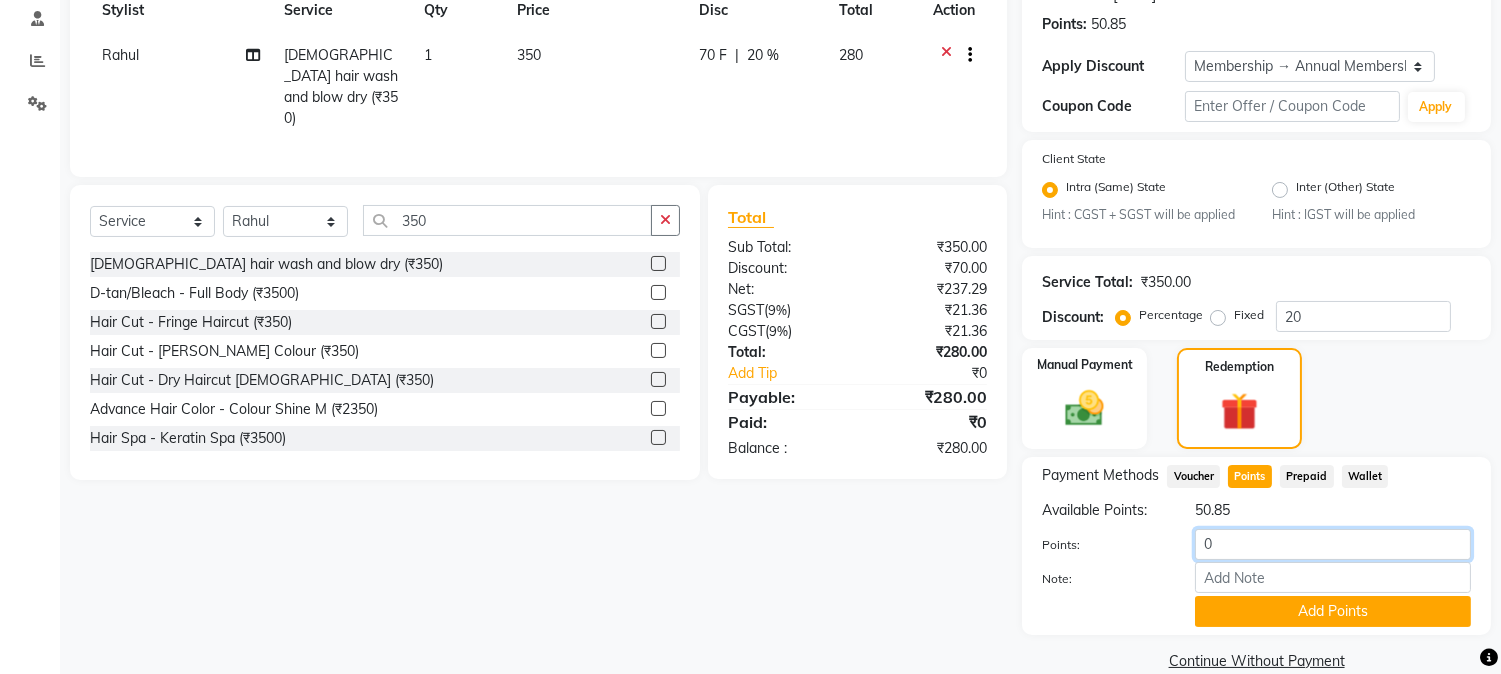 drag, startPoint x: 1270, startPoint y: 545, endPoint x: 1183, endPoint y: 587, distance: 96.60745 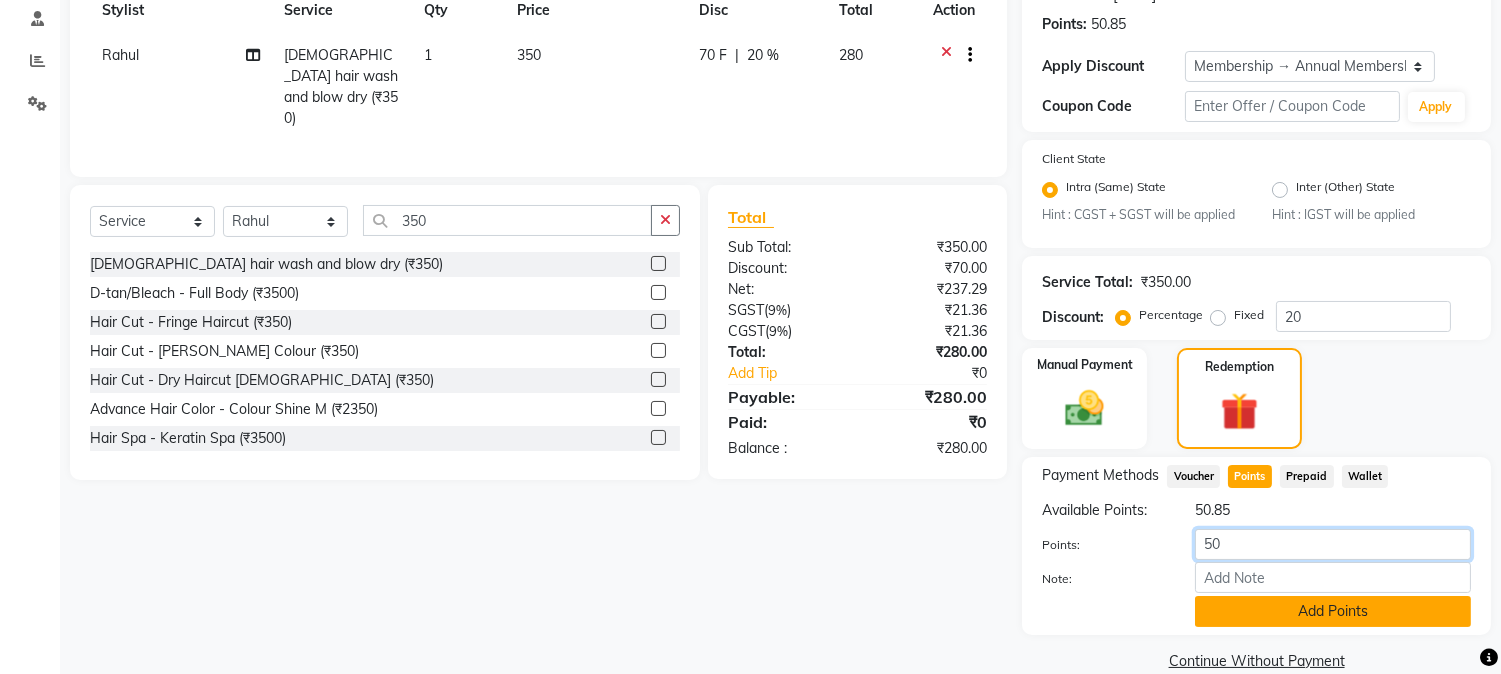 type on "50" 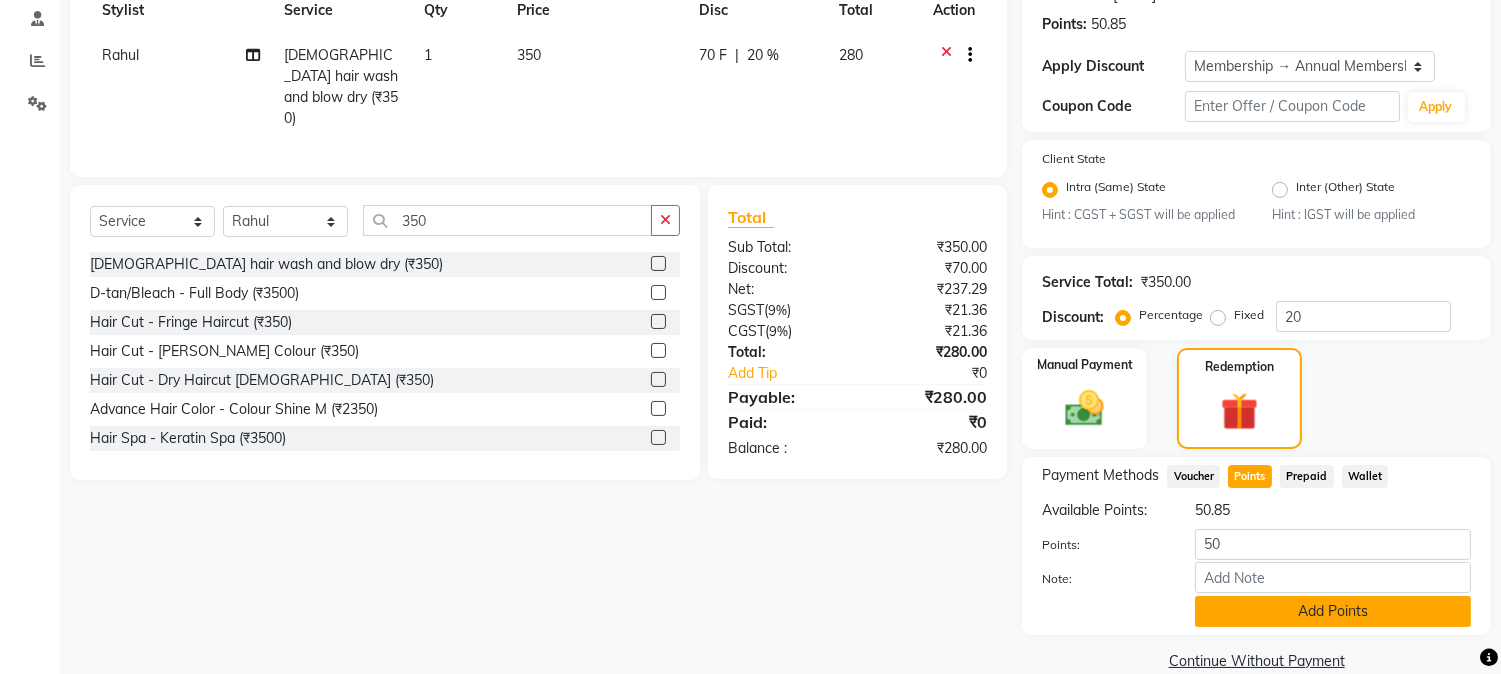 click on "Add Points" 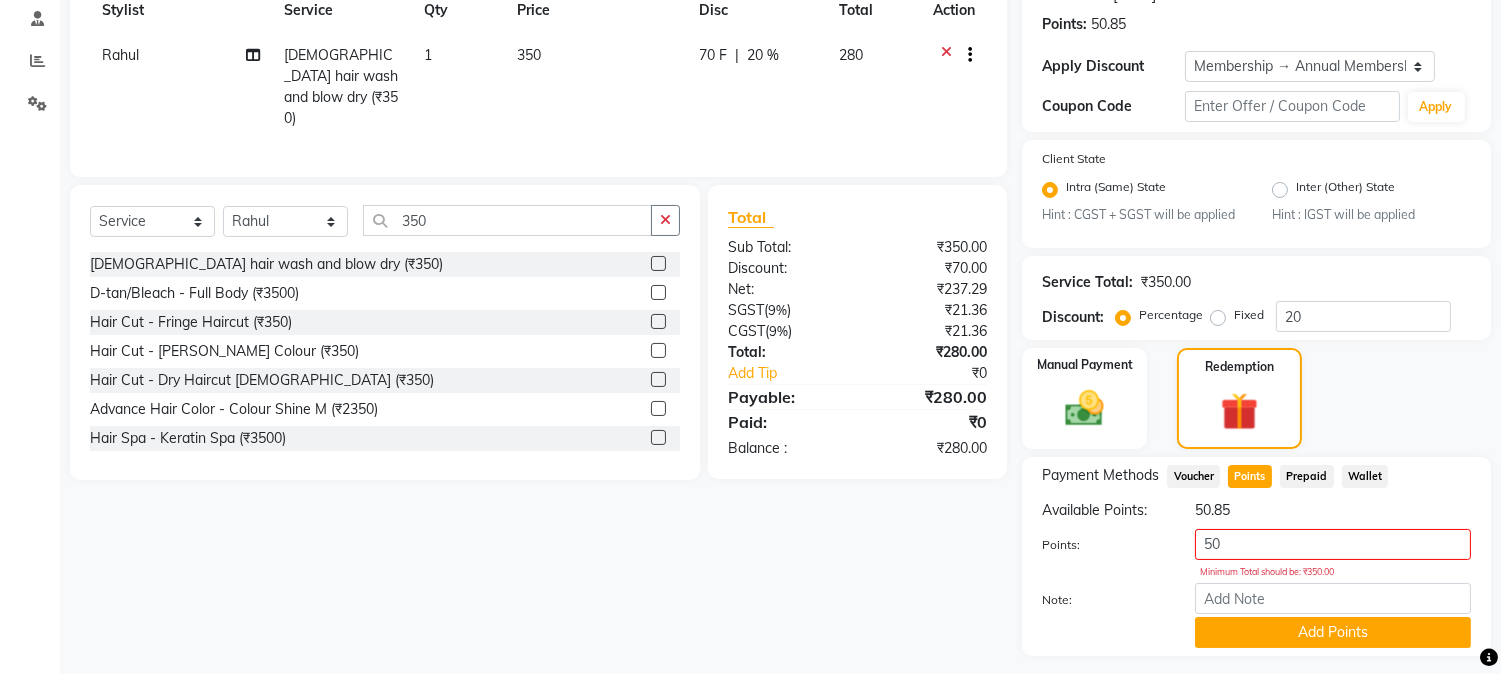 scroll, scrollTop: 348, scrollLeft: 0, axis: vertical 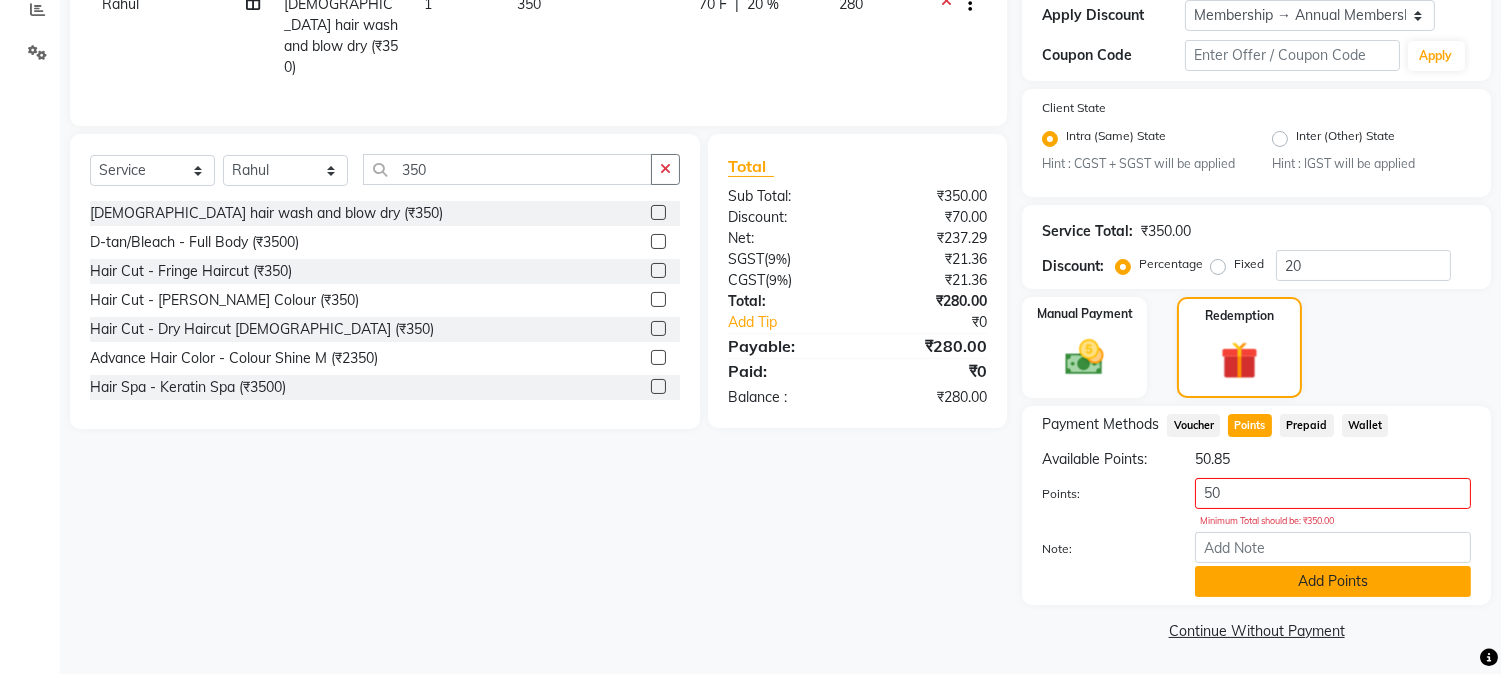 click on "Add Points" 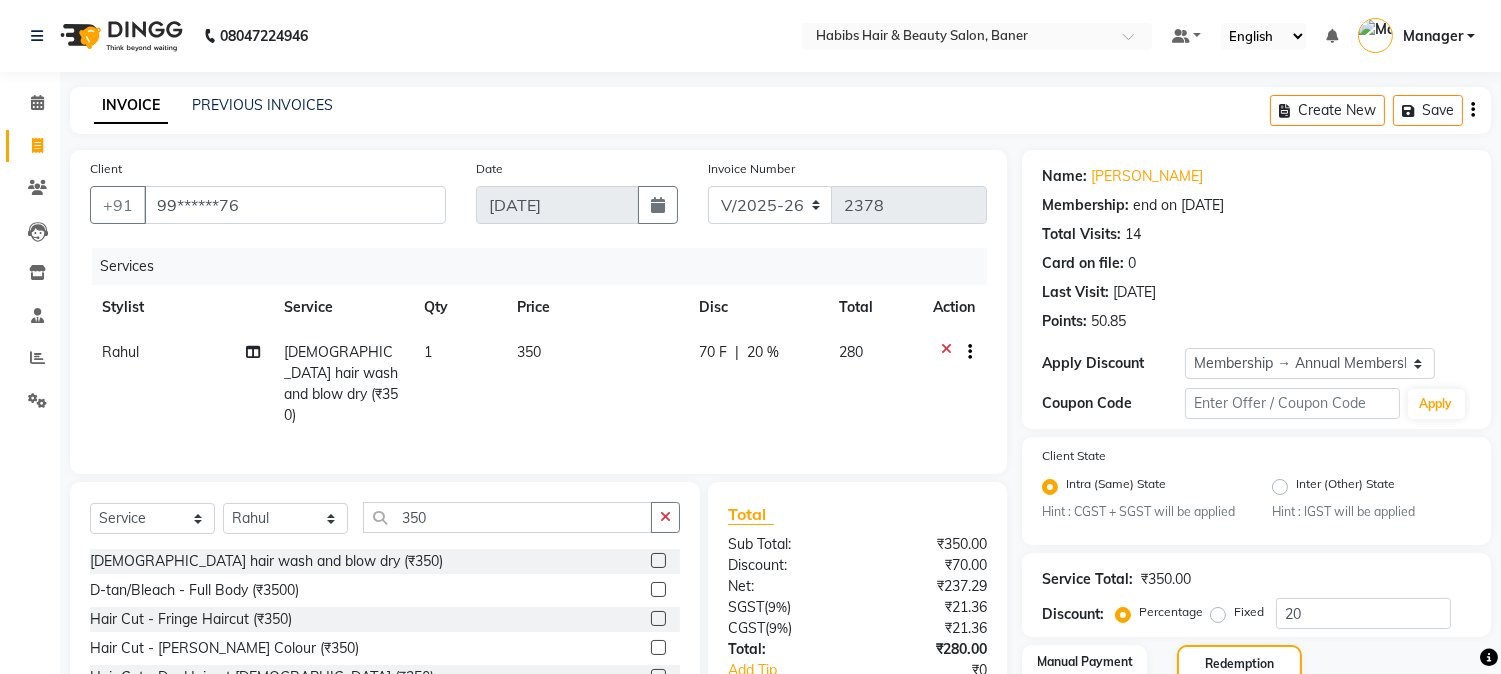 scroll, scrollTop: 348, scrollLeft: 0, axis: vertical 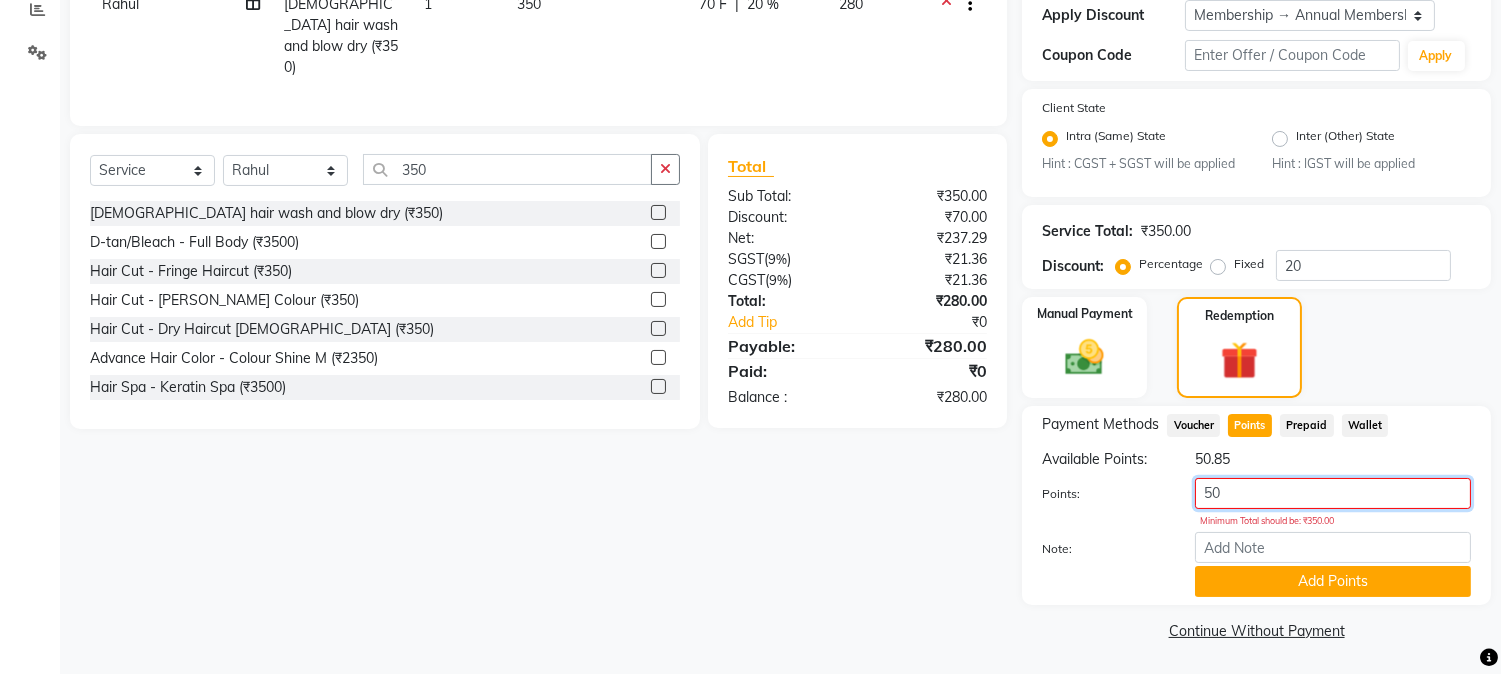 drag, startPoint x: 1251, startPoint y: 493, endPoint x: 1027, endPoint y: 490, distance: 224.0201 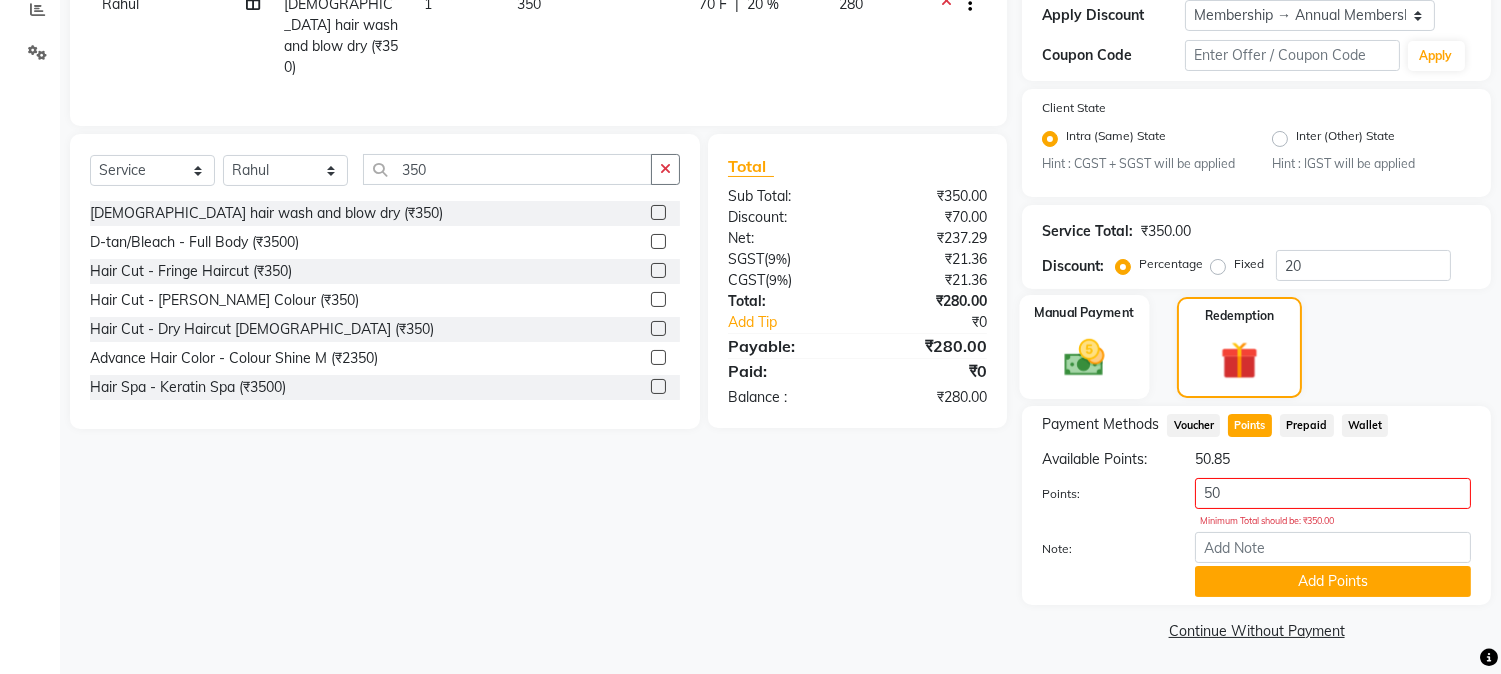click 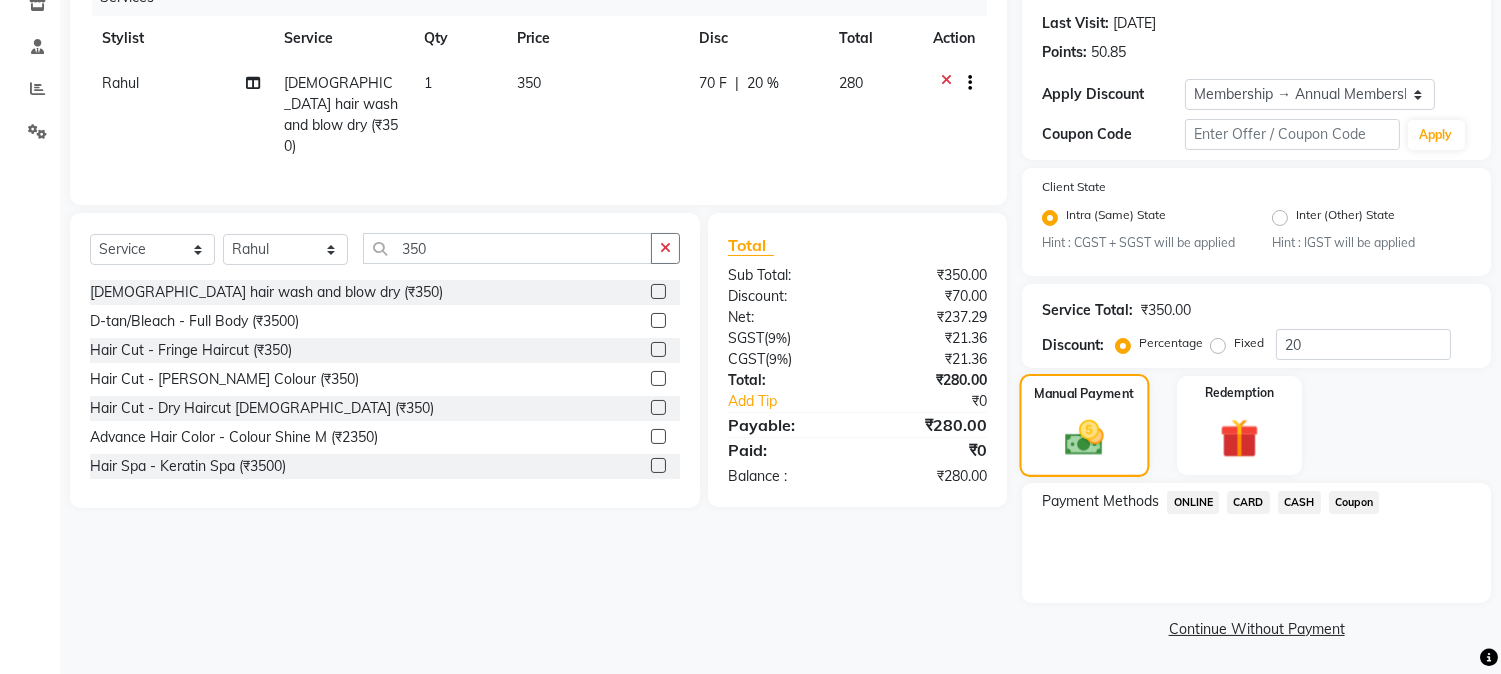scroll, scrollTop: 268, scrollLeft: 0, axis: vertical 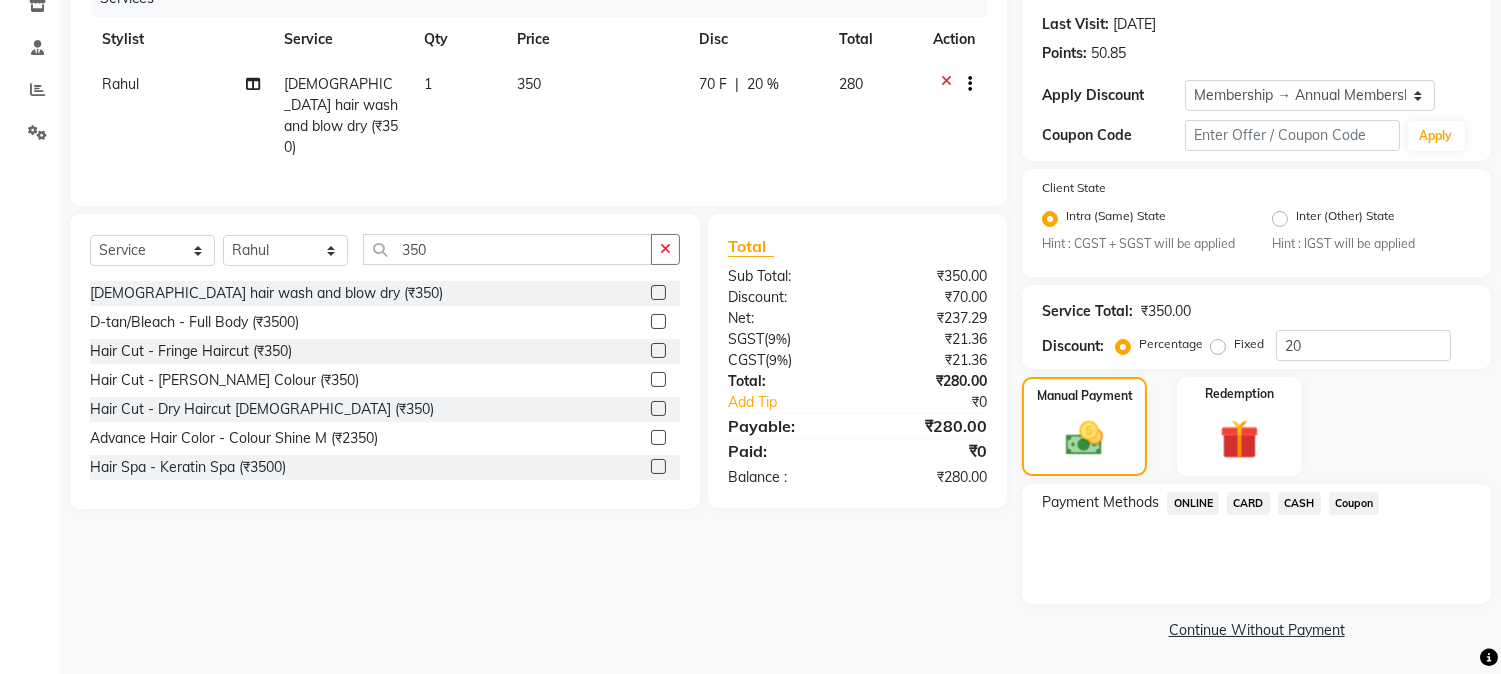 click on "CARD" 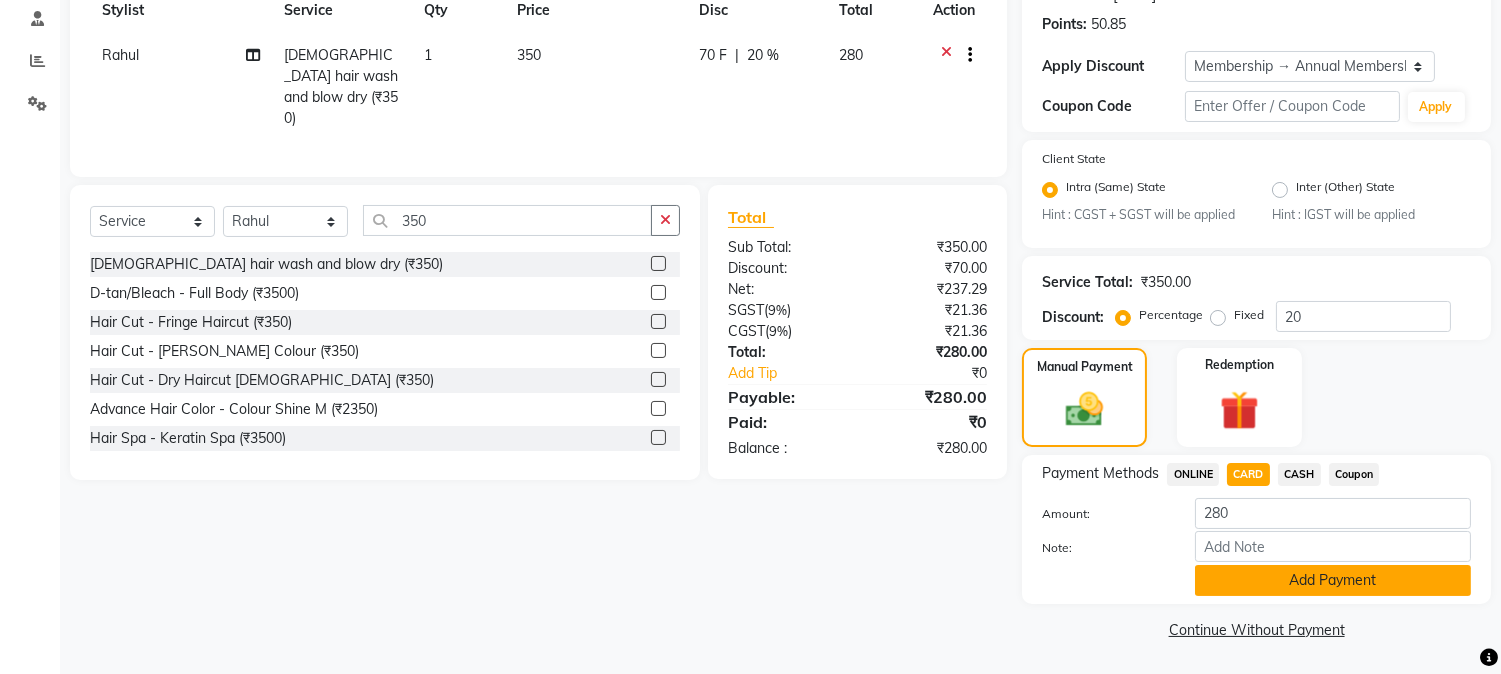 click on "Add Payment" 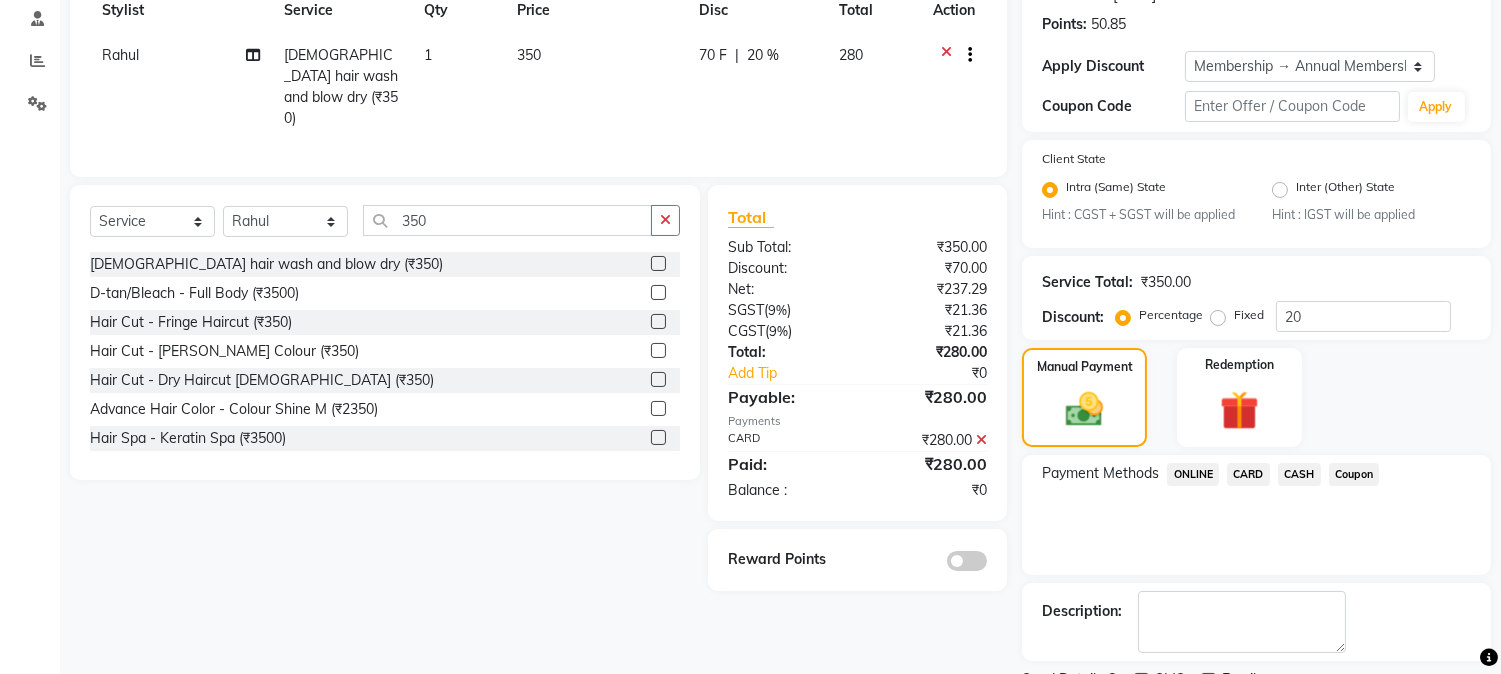 scroll, scrollTop: 382, scrollLeft: 0, axis: vertical 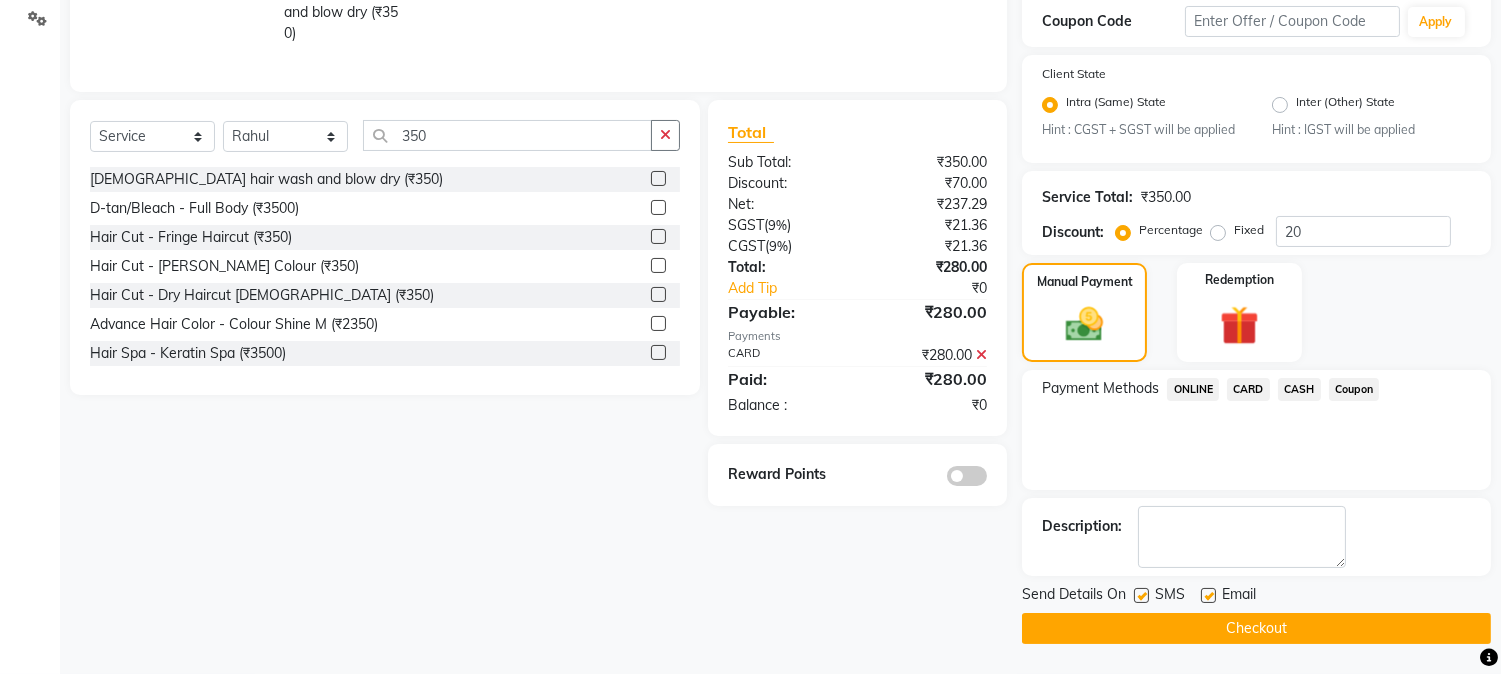 click 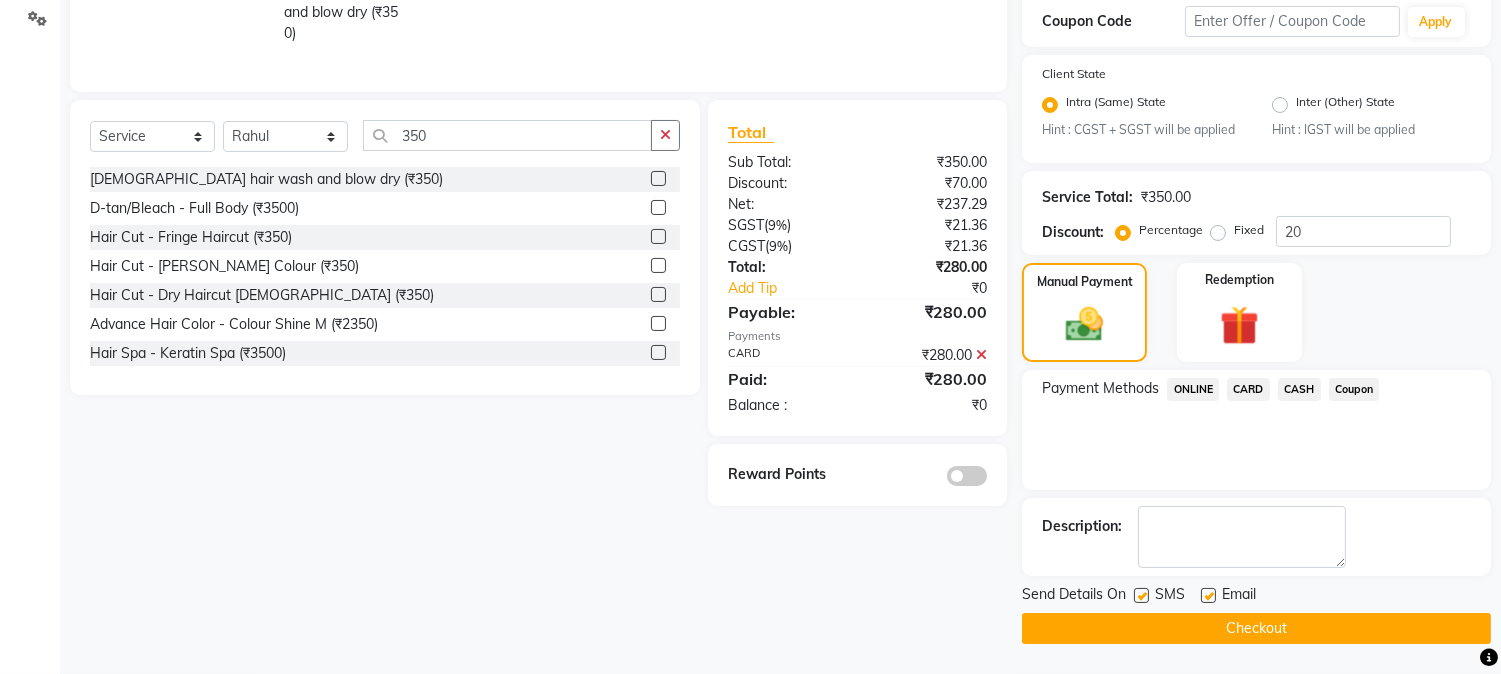 click 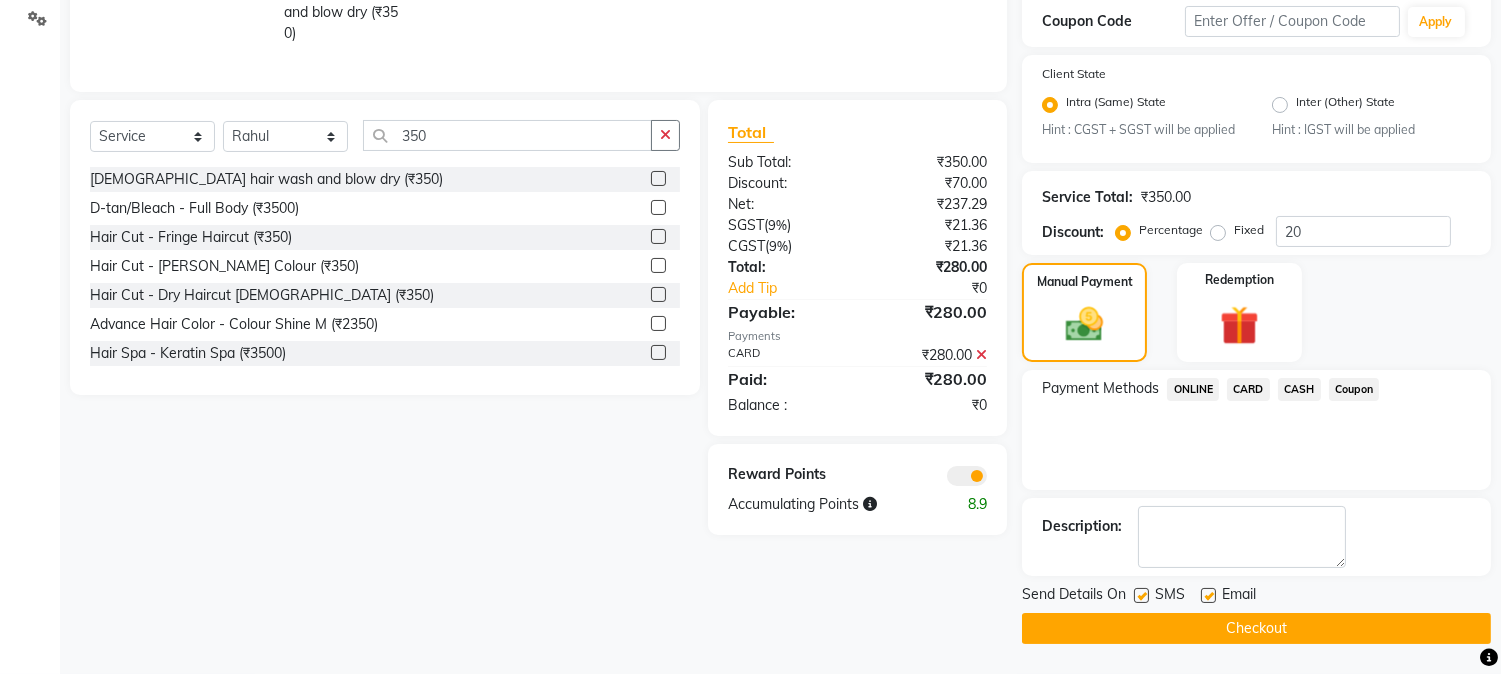 click on "Checkout" 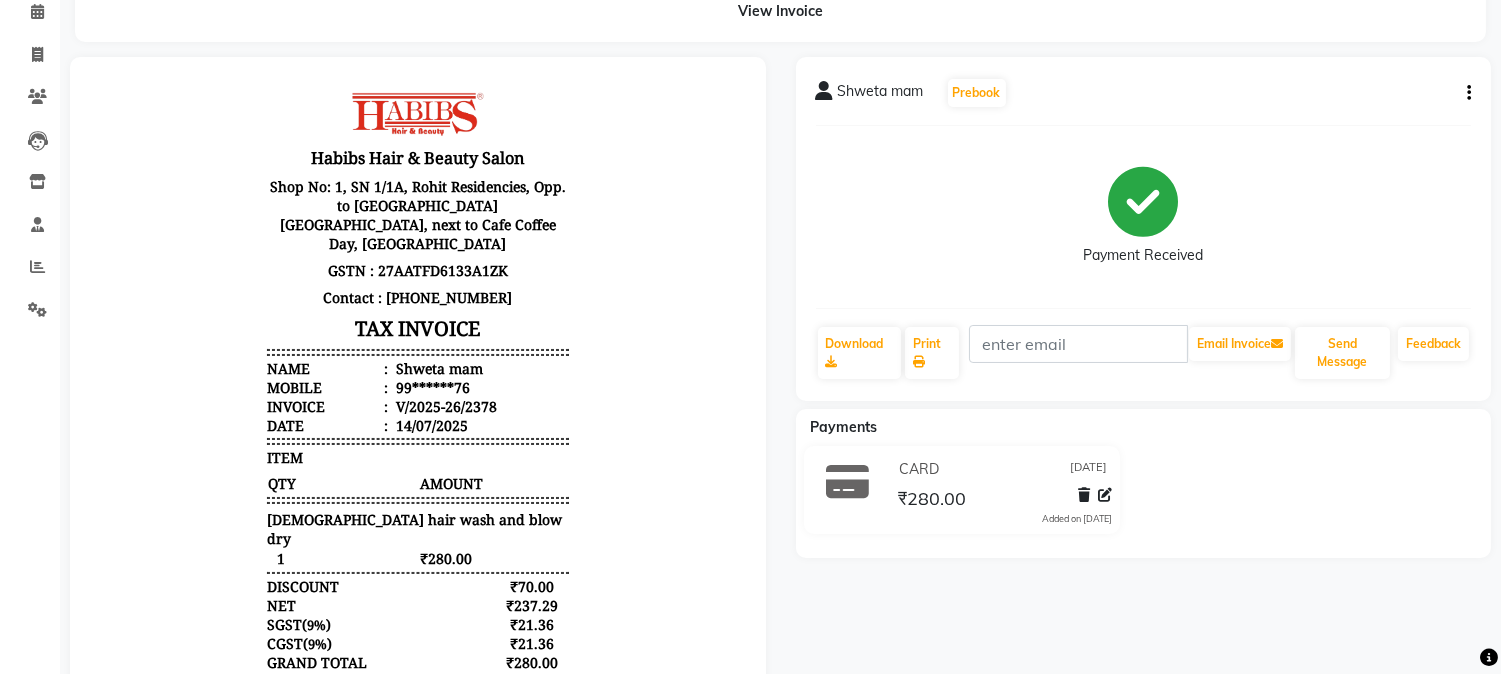 scroll, scrollTop: 0, scrollLeft: 0, axis: both 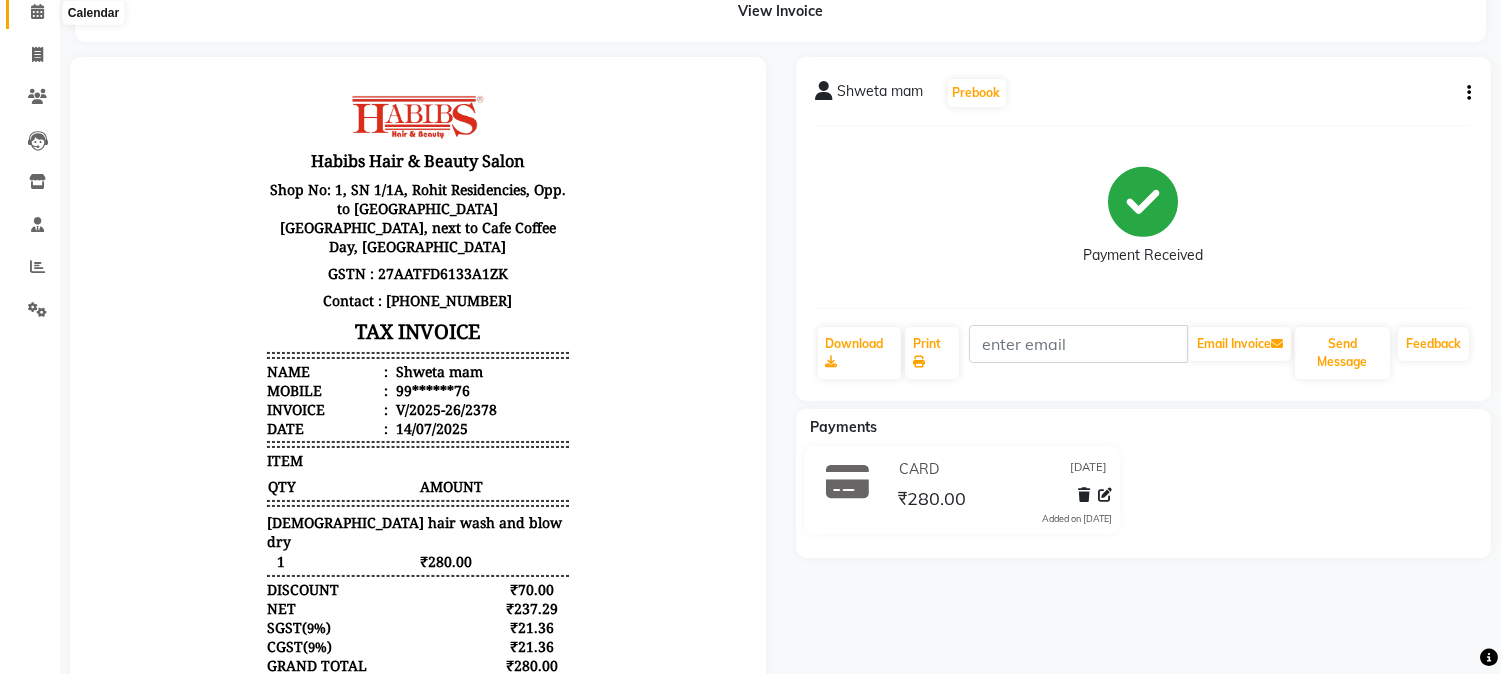 click 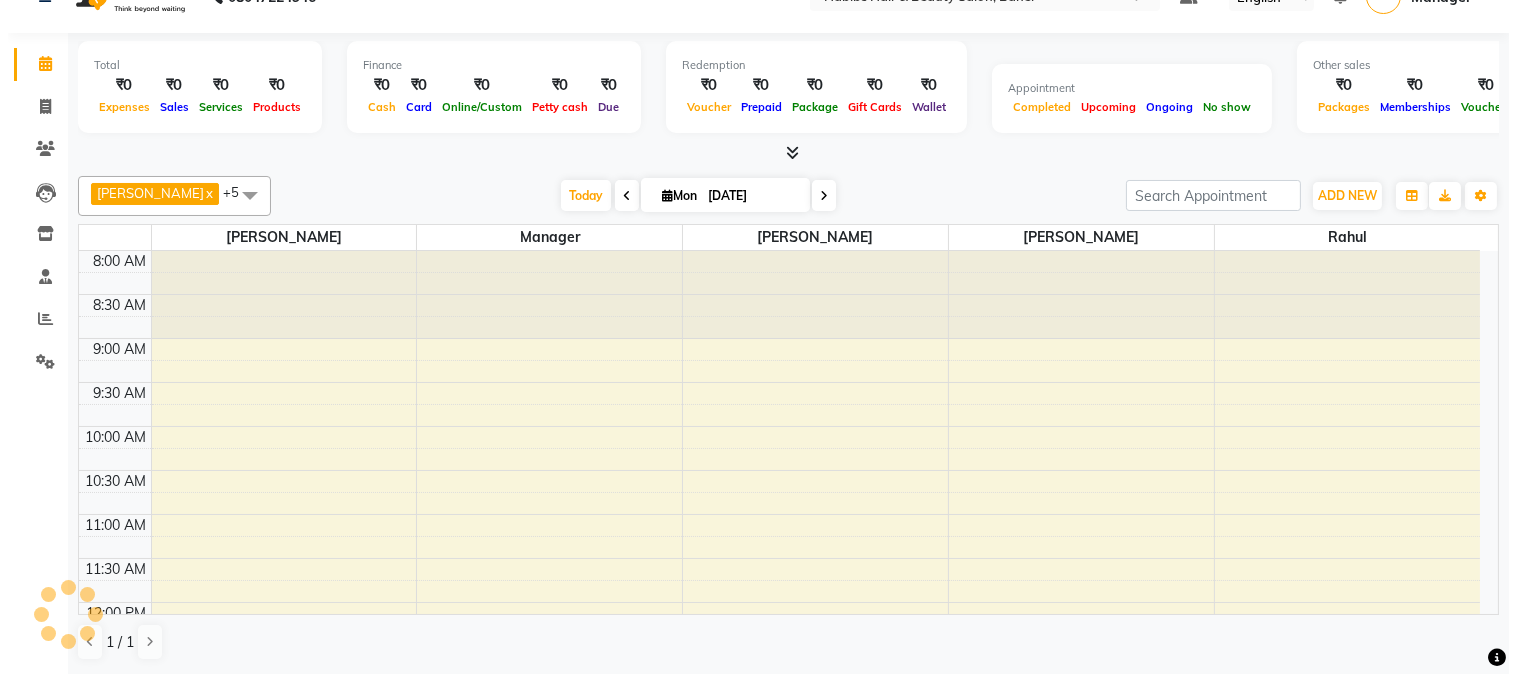 scroll, scrollTop: 0, scrollLeft: 0, axis: both 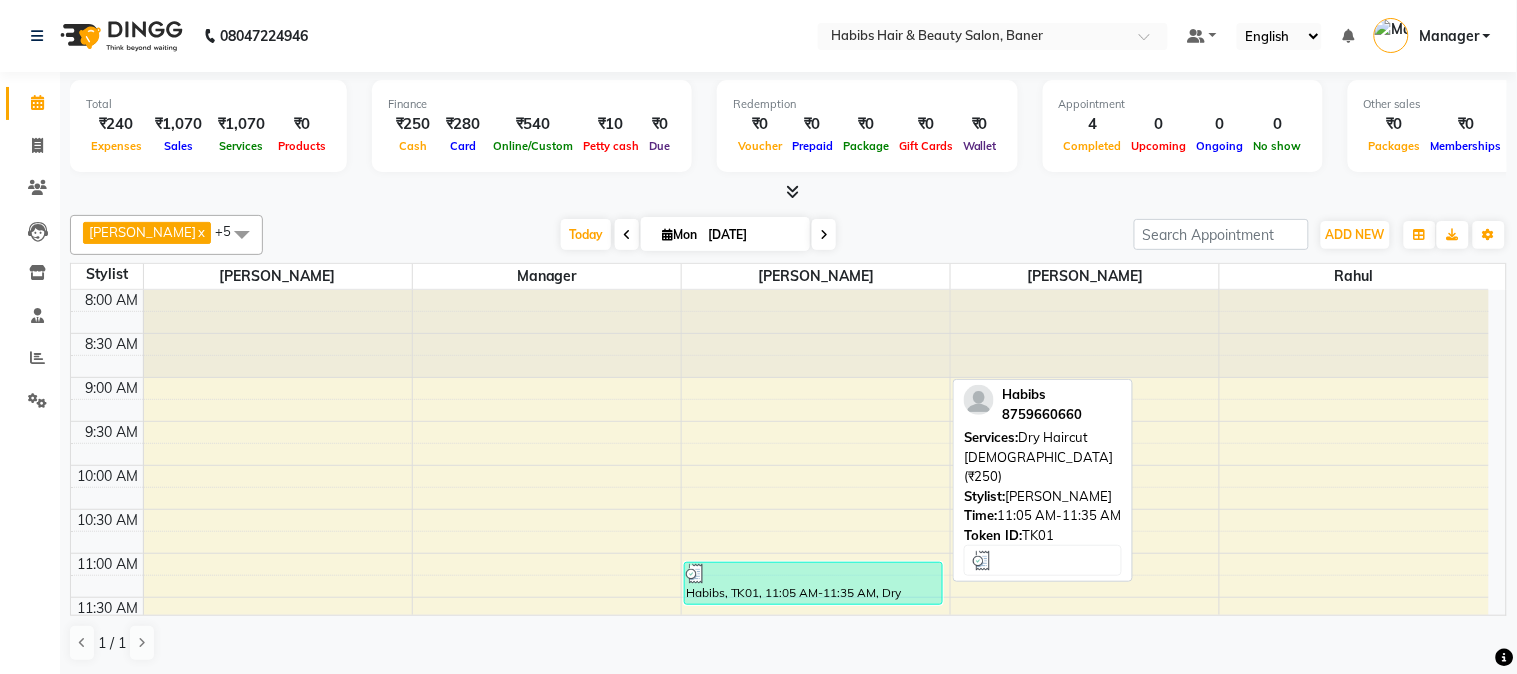 click at bounding box center [813, 574] 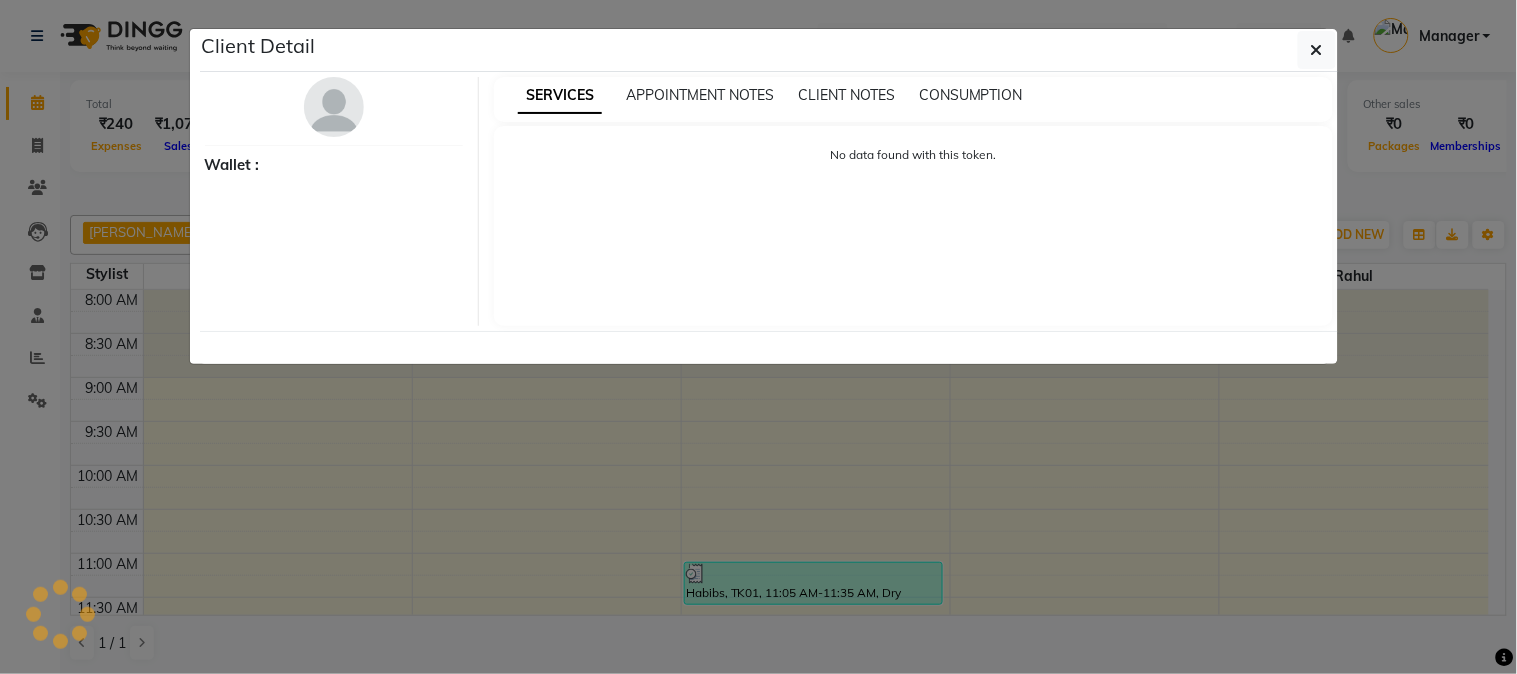 select on "3" 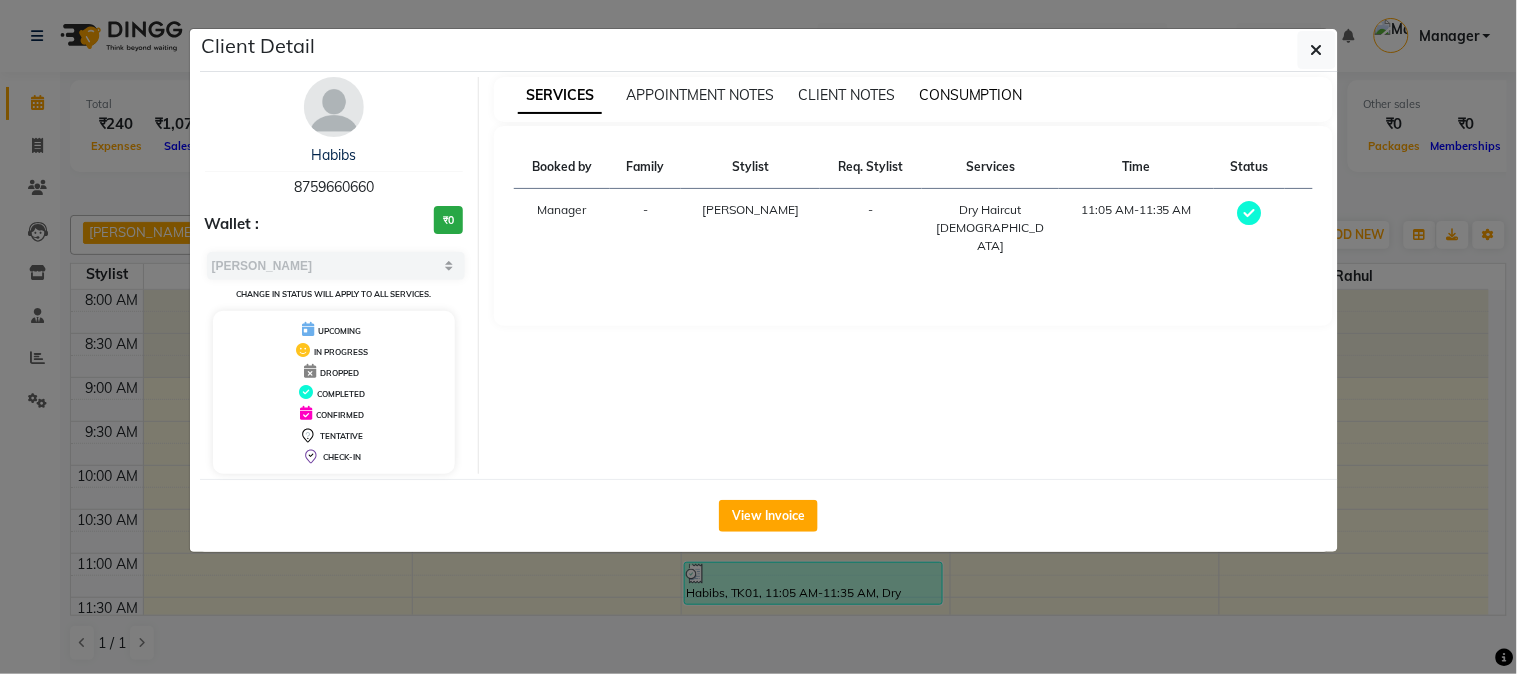 click on "CONSUMPTION" at bounding box center (971, 95) 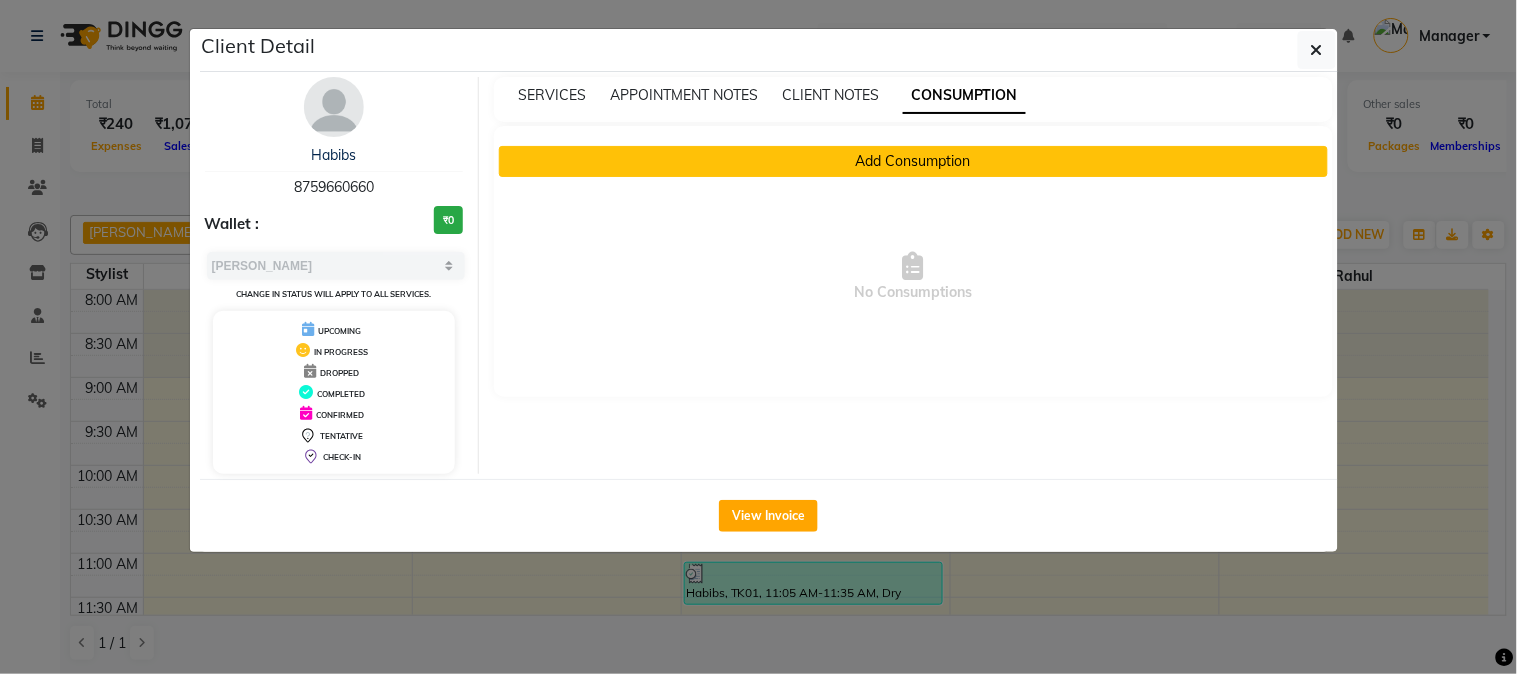 click on "Add Consumption" at bounding box center [913, 161] 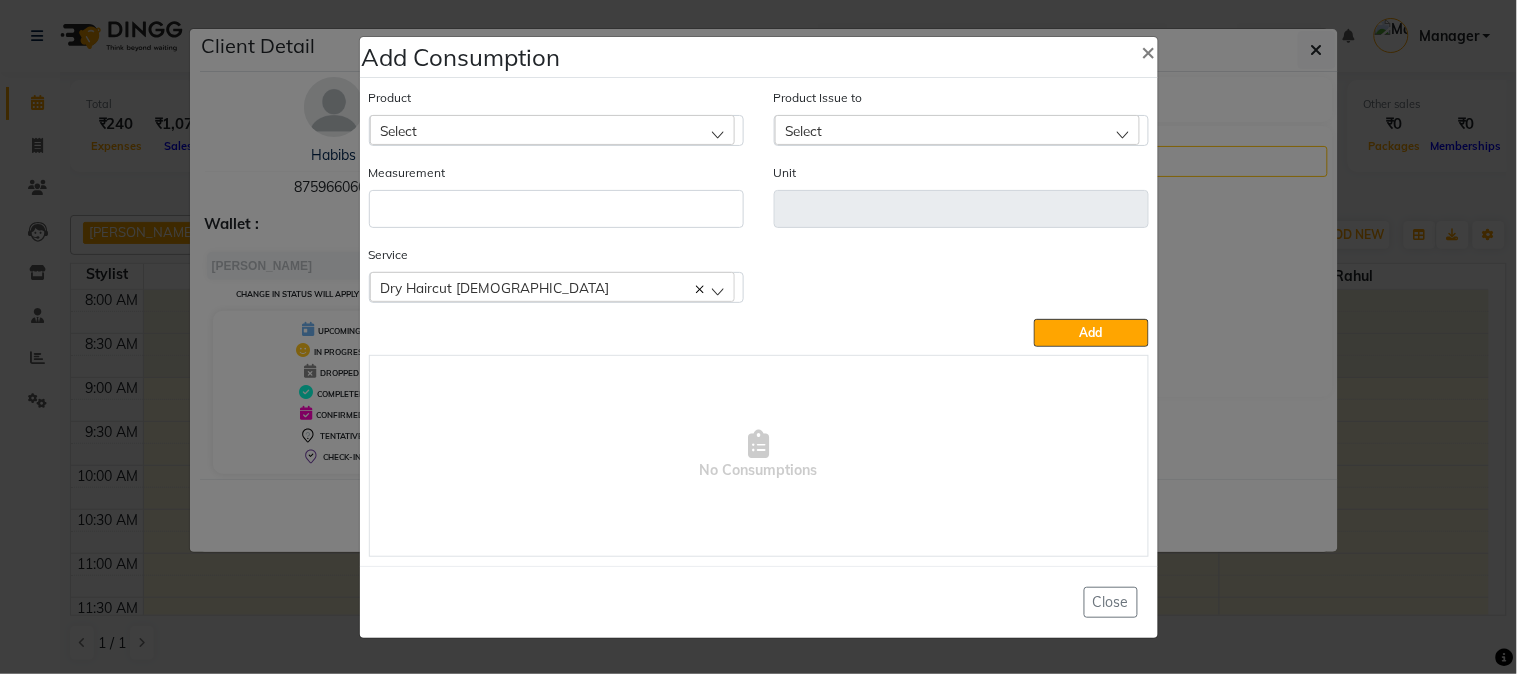 click on "Select" 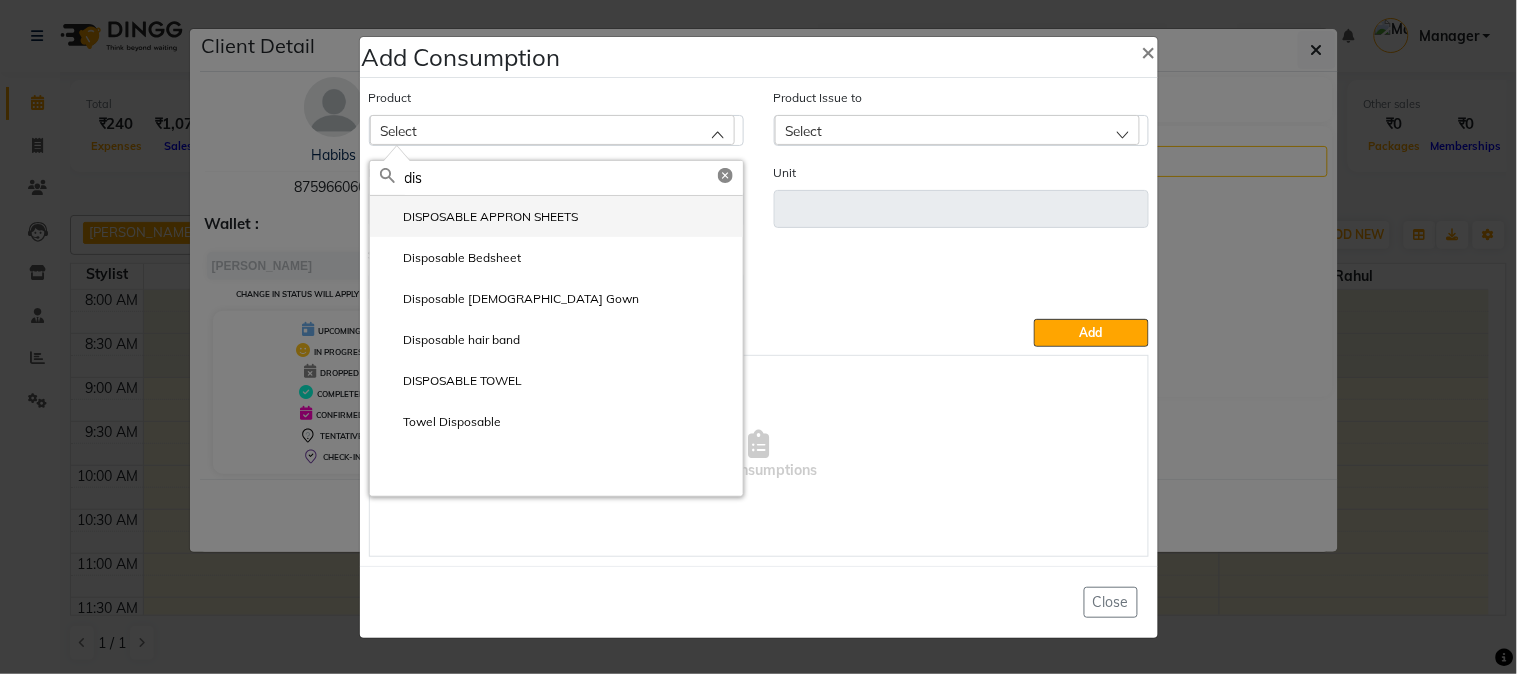 type on "dis" 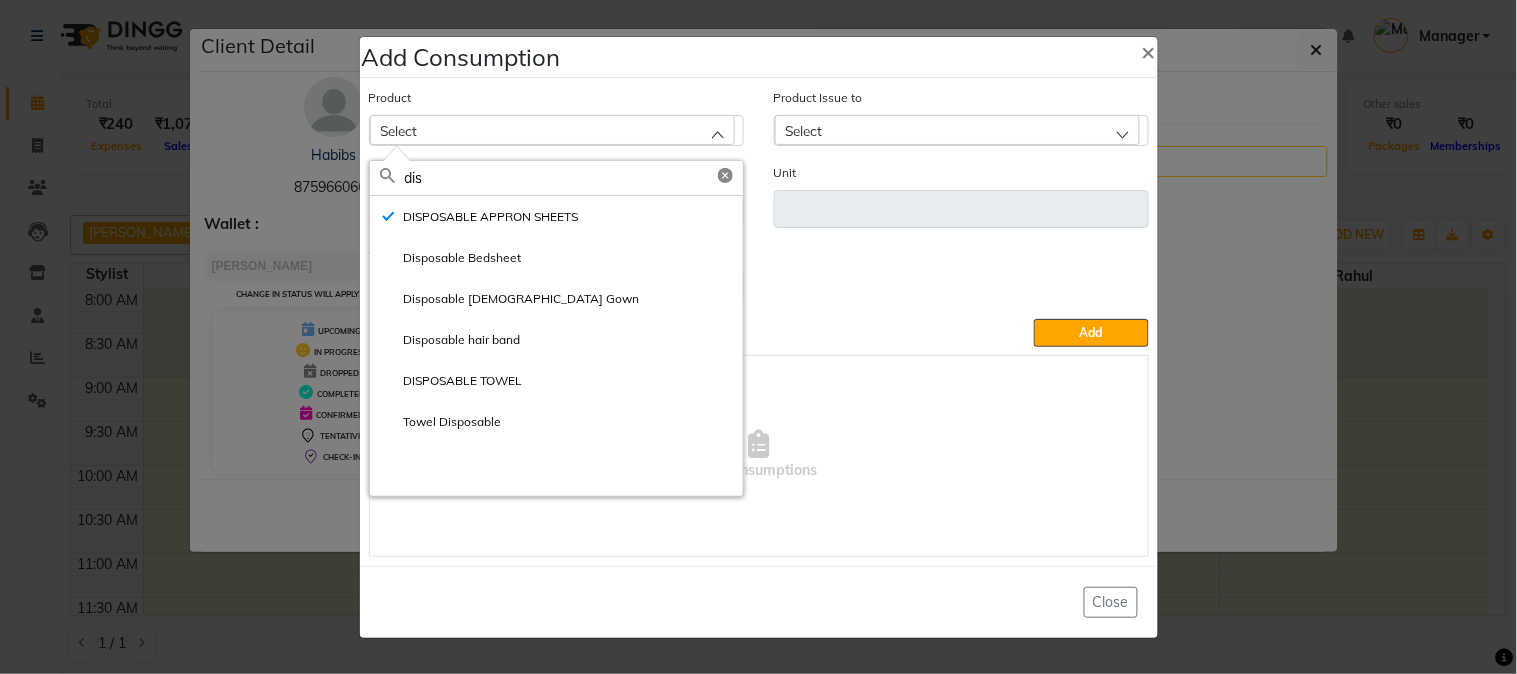 type on "ml" 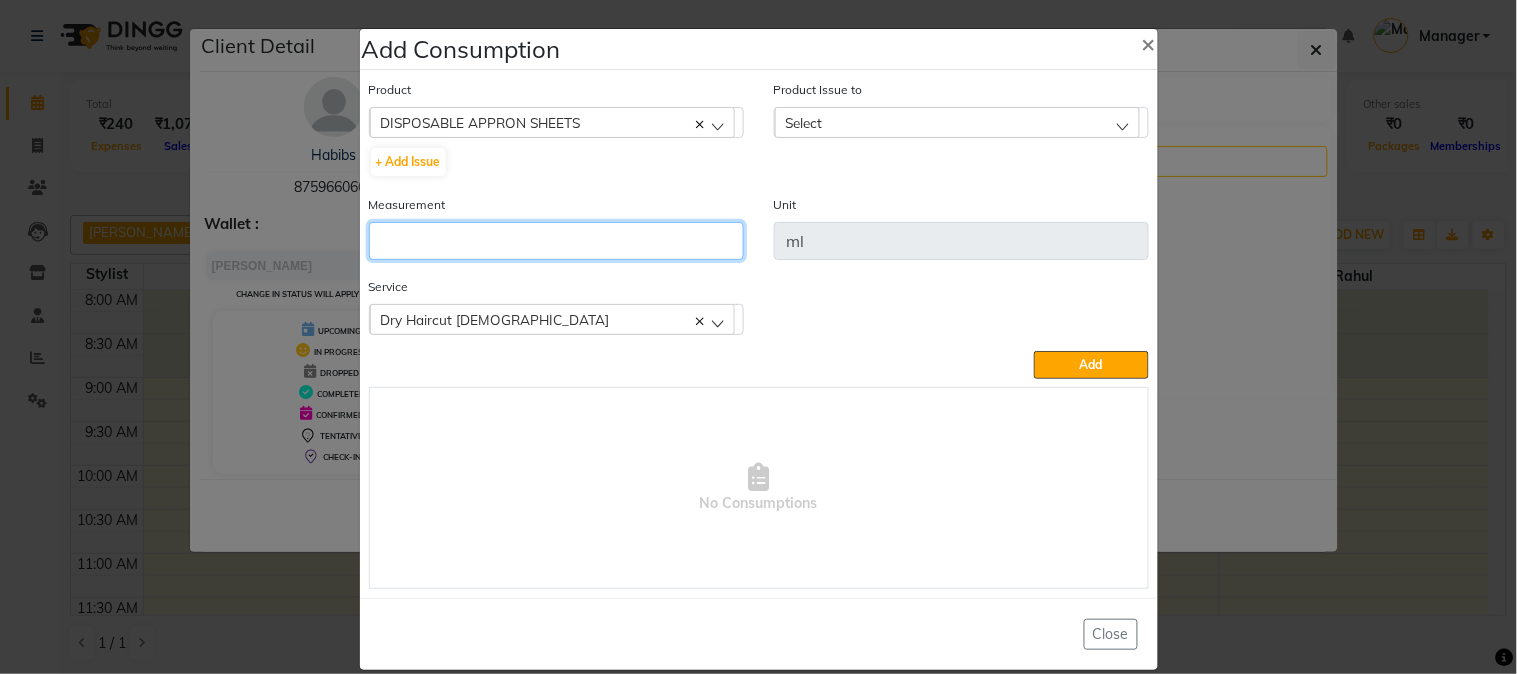 click 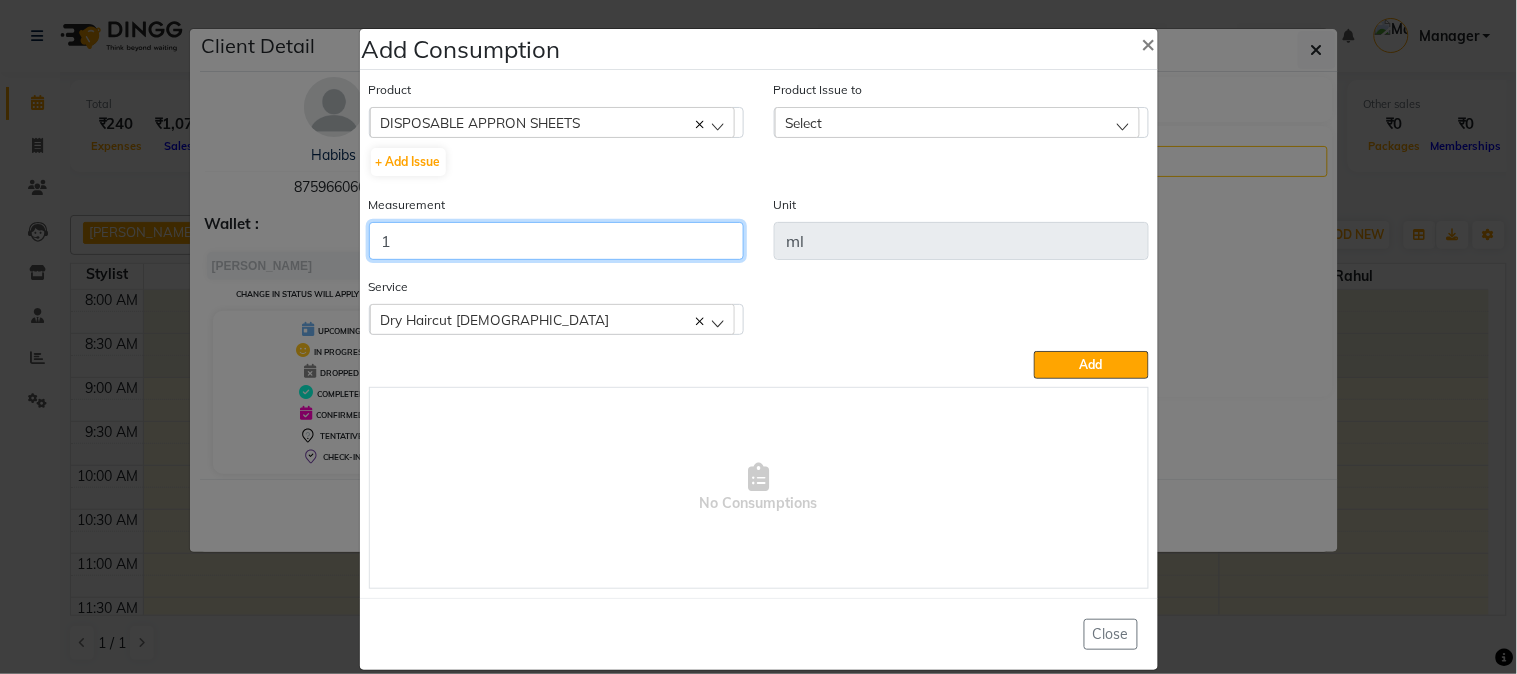 type on "1" 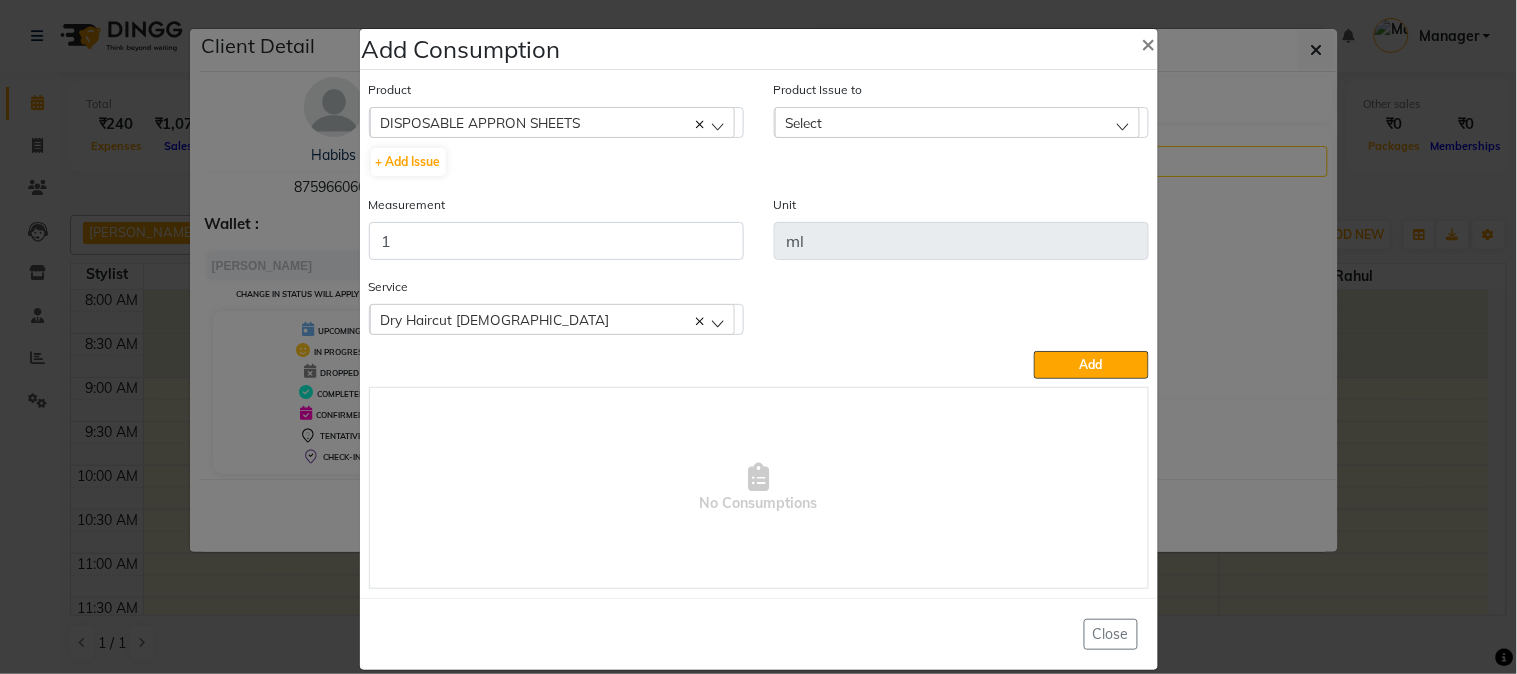 click on "Select" 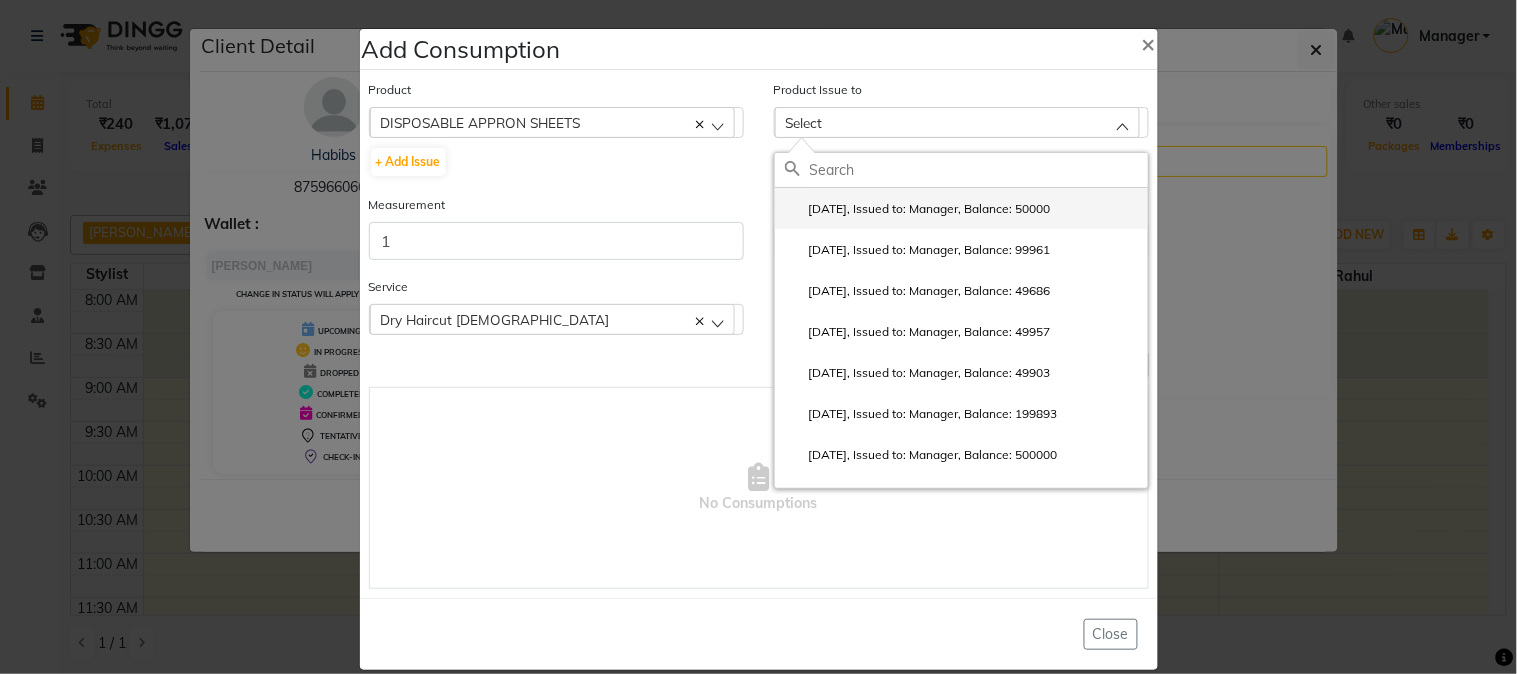 drag, startPoint x: 973, startPoint y: 186, endPoint x: 968, endPoint y: 195, distance: 10.29563 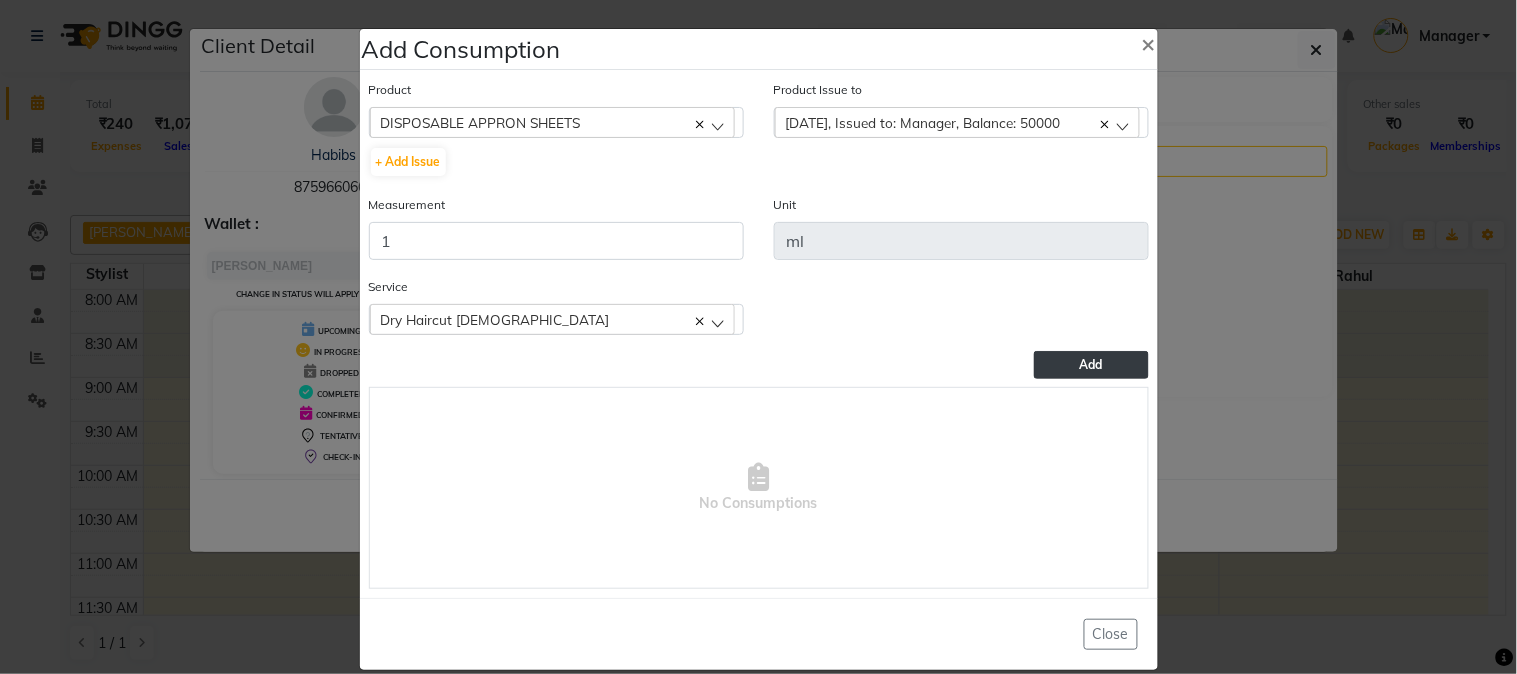 click on "Add" 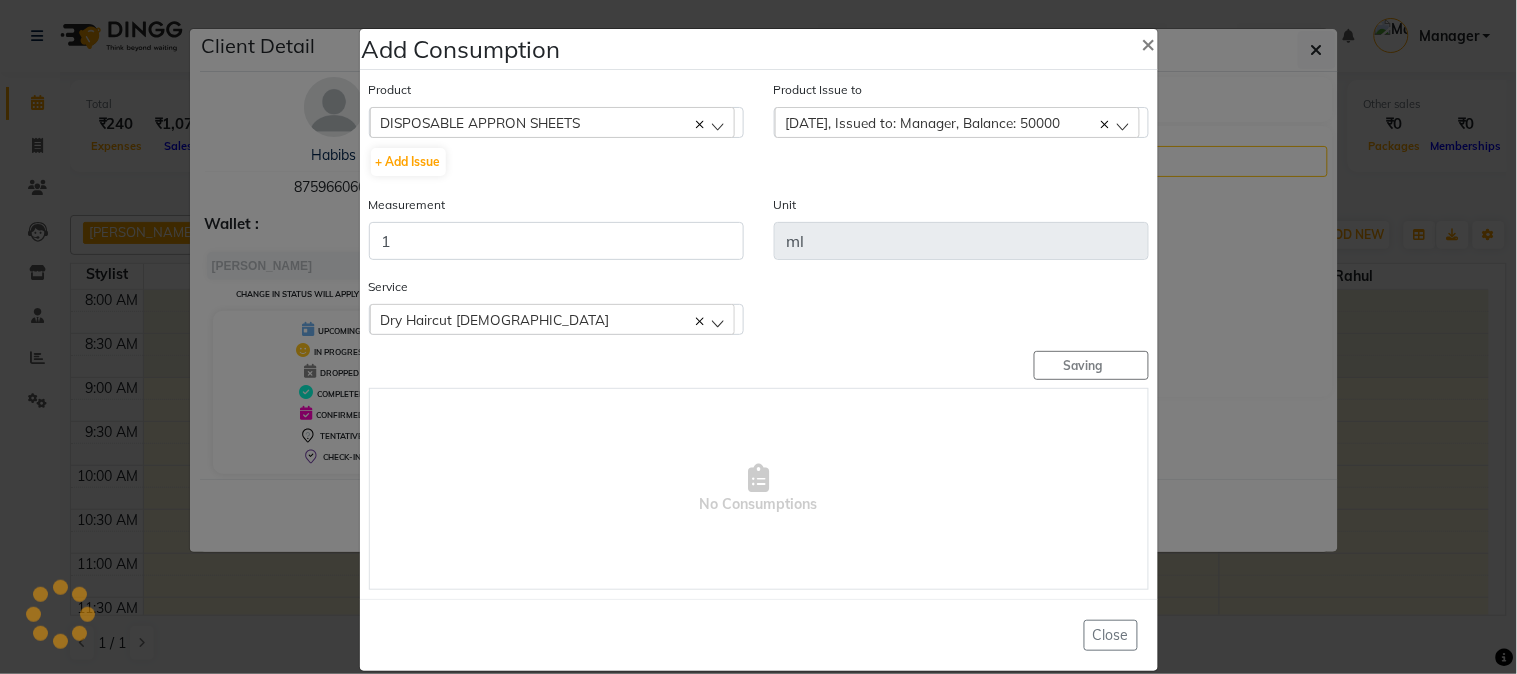 type 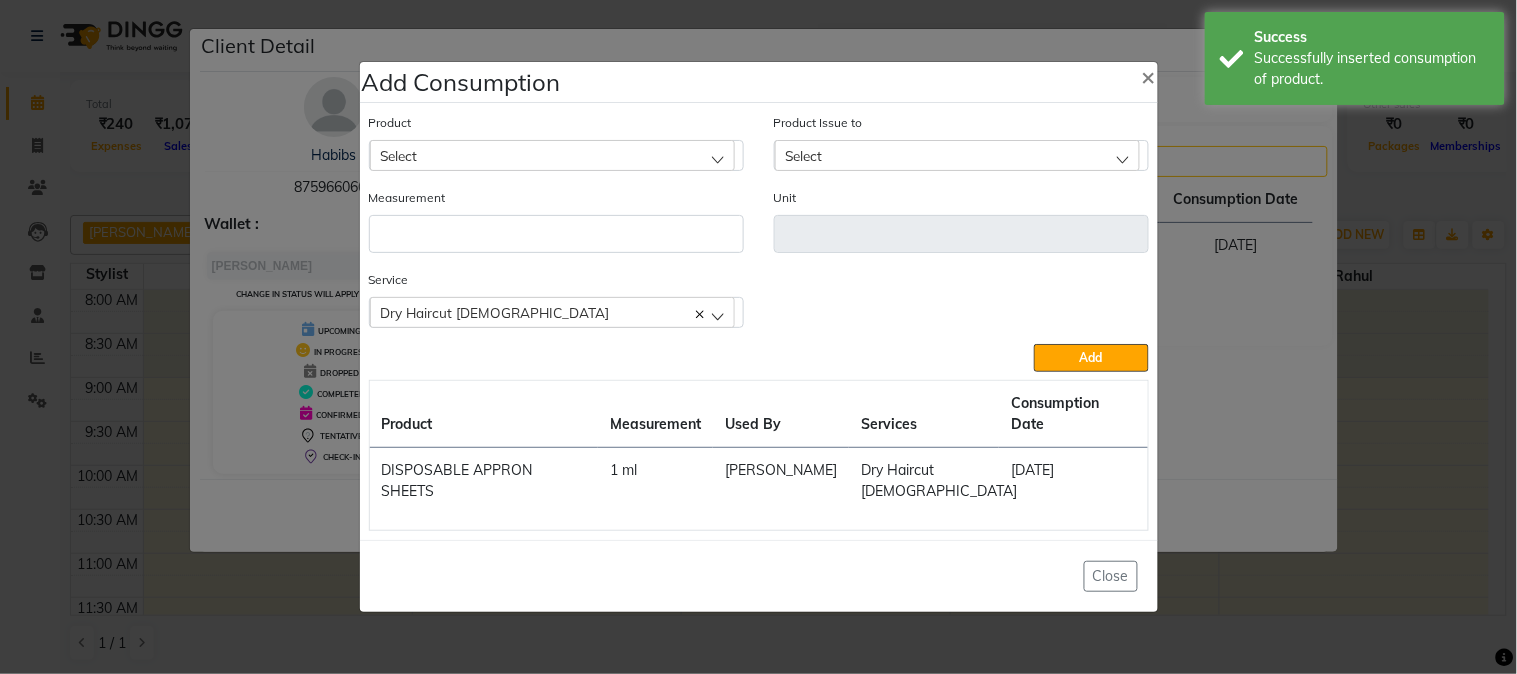 click on "Add Consumption × Product Select 5-7 Product Issue to Select [DATE], Issued to: Manager, Balance: 50000 [DATE], Issued to: Manager, Balance: 99961 [DATE], Issued to: Manager, Balance: 49686 [DATE], Issued to: Manager, Balance: 49957 [DATE], Issued to: Manager, Balance: 49903 [DATE], Issued to: Manager, Balance: 199893 [DATE], Issued to: Manager, Balance: 500000 [DATE], Issued to: Manager, Balance: 49539 [DATE], Issued to: Manager, Balance: 299928 [DATE], Issued to: Manager, Balance: 199452 [DATE], Issued to: Manager, Balance: 99455 Measurement Unit Service  Dry Haircut [DEMOGRAPHIC_DATA]  Dry Haircut [DEMOGRAPHIC_DATA]  Add  Product Measurement Used By Services Consumption Date  DISPOSABLE APPRON SHEETS   1 [PERSON_NAME]   Dry Haircut [DEMOGRAPHIC_DATA]   [DATE]   Close" 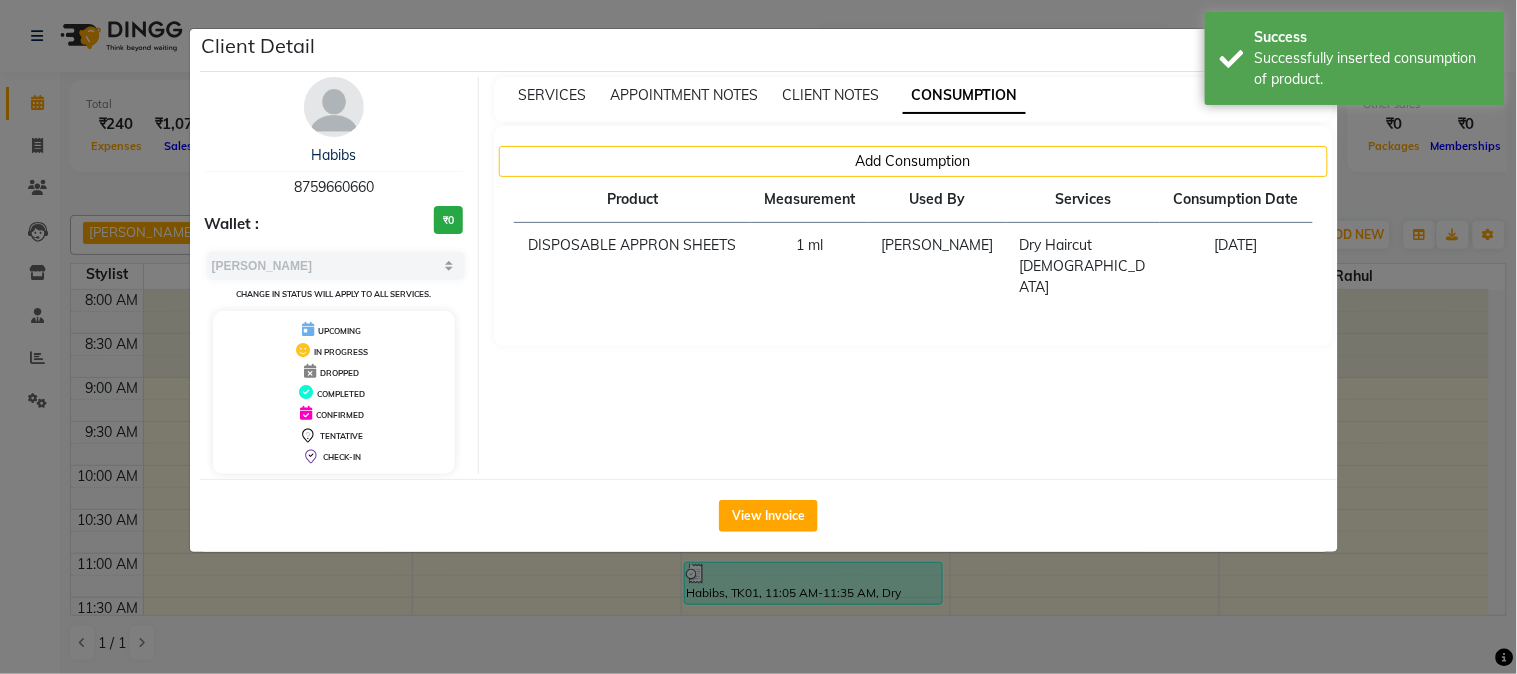 click on "Client Detail  Habibs    8759660660 Wallet : ₹0 Select MARK DONE UPCOMING Change in status will apply to all services. UPCOMING IN PROGRESS DROPPED COMPLETED CONFIRMED TENTATIVE CHECK-IN SERVICES APPOINTMENT NOTES CLIENT NOTES CONSUMPTION Add Consumption Product Measurement Used By Services Consumption Date  DISPOSABLE APPRON SHEETS   1 [PERSON_NAME]   Dry Haircut [DEMOGRAPHIC_DATA]   [DATE]   View Invoice" 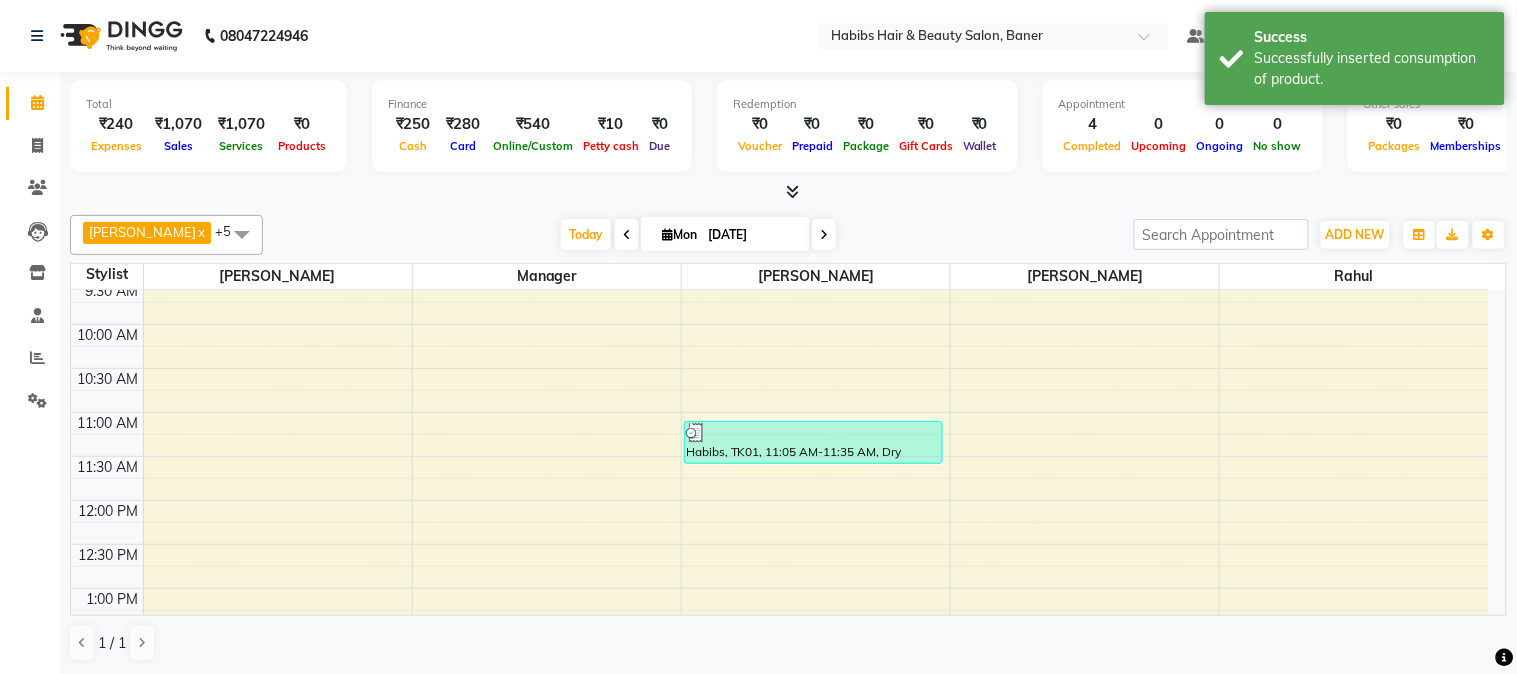 scroll, scrollTop: 222, scrollLeft: 0, axis: vertical 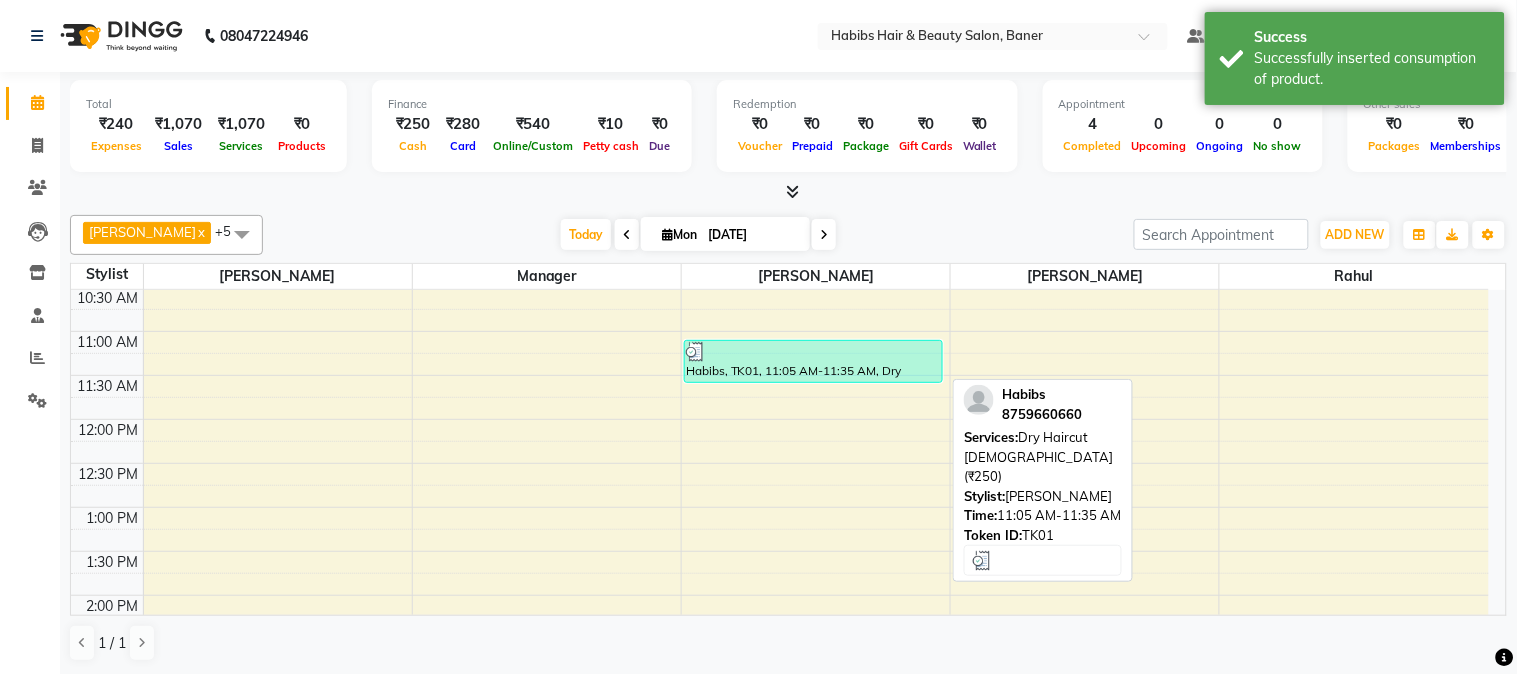 click on "Habibs, TK01, 11:05 AM-11:35 AM, Dry Haircut [DEMOGRAPHIC_DATA] (₹250)" at bounding box center [813, 361] 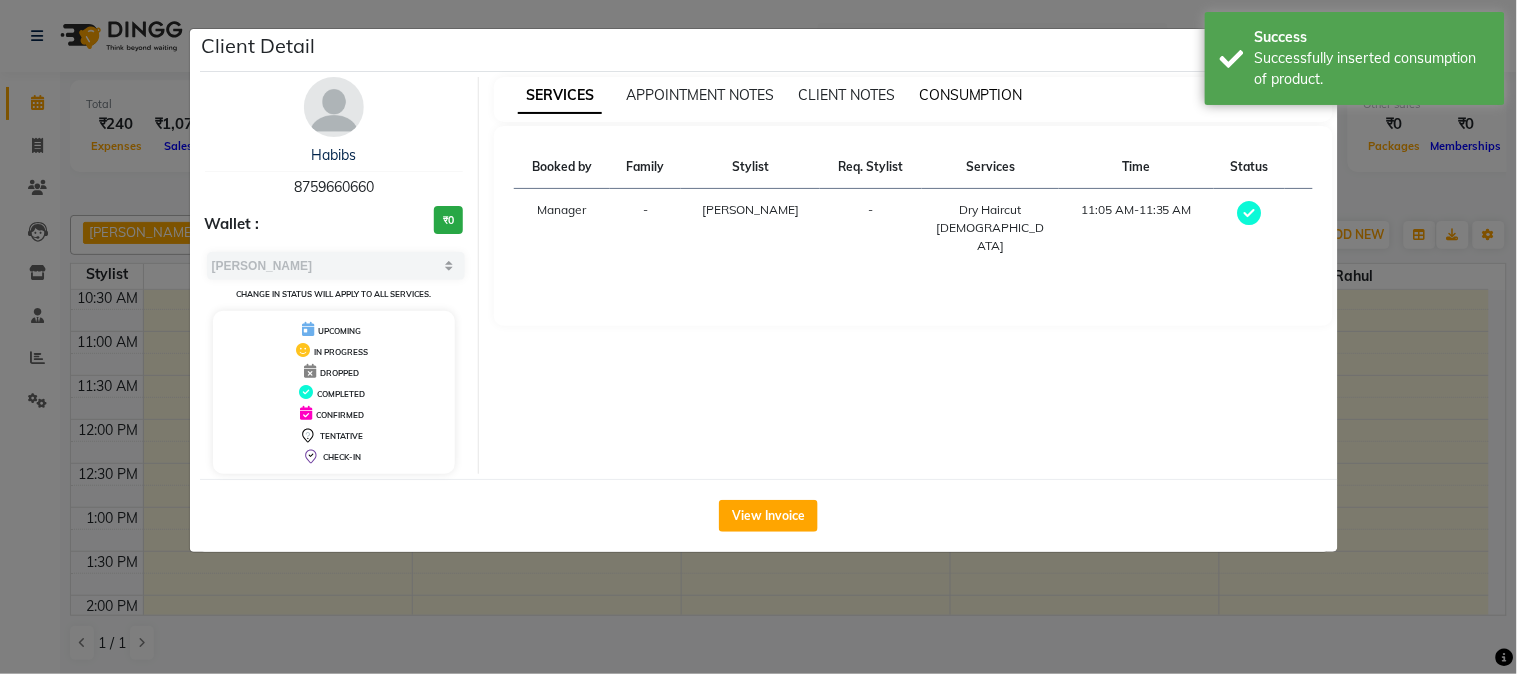click on "CONSUMPTION" at bounding box center [971, 95] 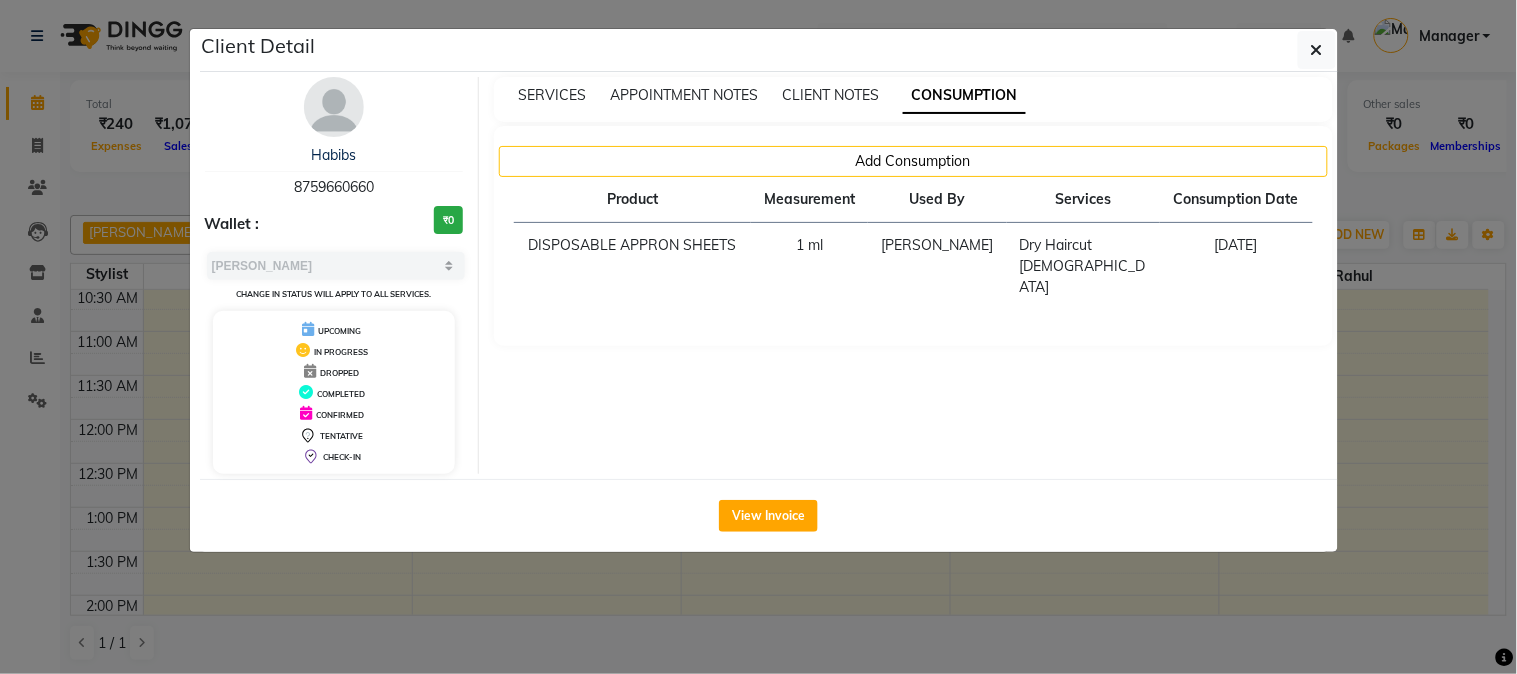 click on "Client Detail  Habibs    8759660660 Wallet : ₹0 Select MARK DONE UPCOMING Change in status will apply to all services. UPCOMING IN PROGRESS DROPPED COMPLETED CONFIRMED TENTATIVE CHECK-IN SERVICES APPOINTMENT NOTES CLIENT NOTES CONSUMPTION Add Consumption Product Measurement Used By Services Consumption Date  DISPOSABLE APPRON SHEETS   1 [PERSON_NAME]   Dry Haircut [DEMOGRAPHIC_DATA]   [DATE]   View Invoice" 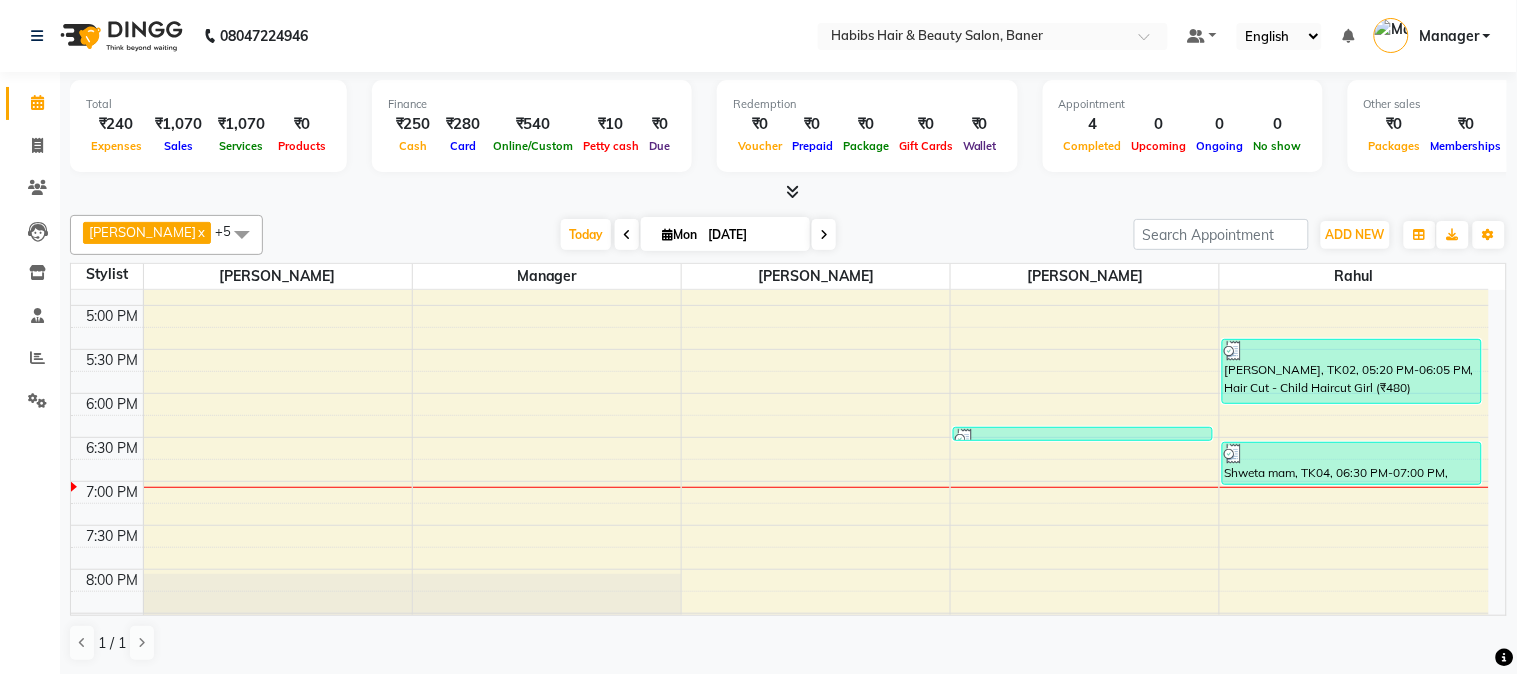 scroll, scrollTop: 777, scrollLeft: 0, axis: vertical 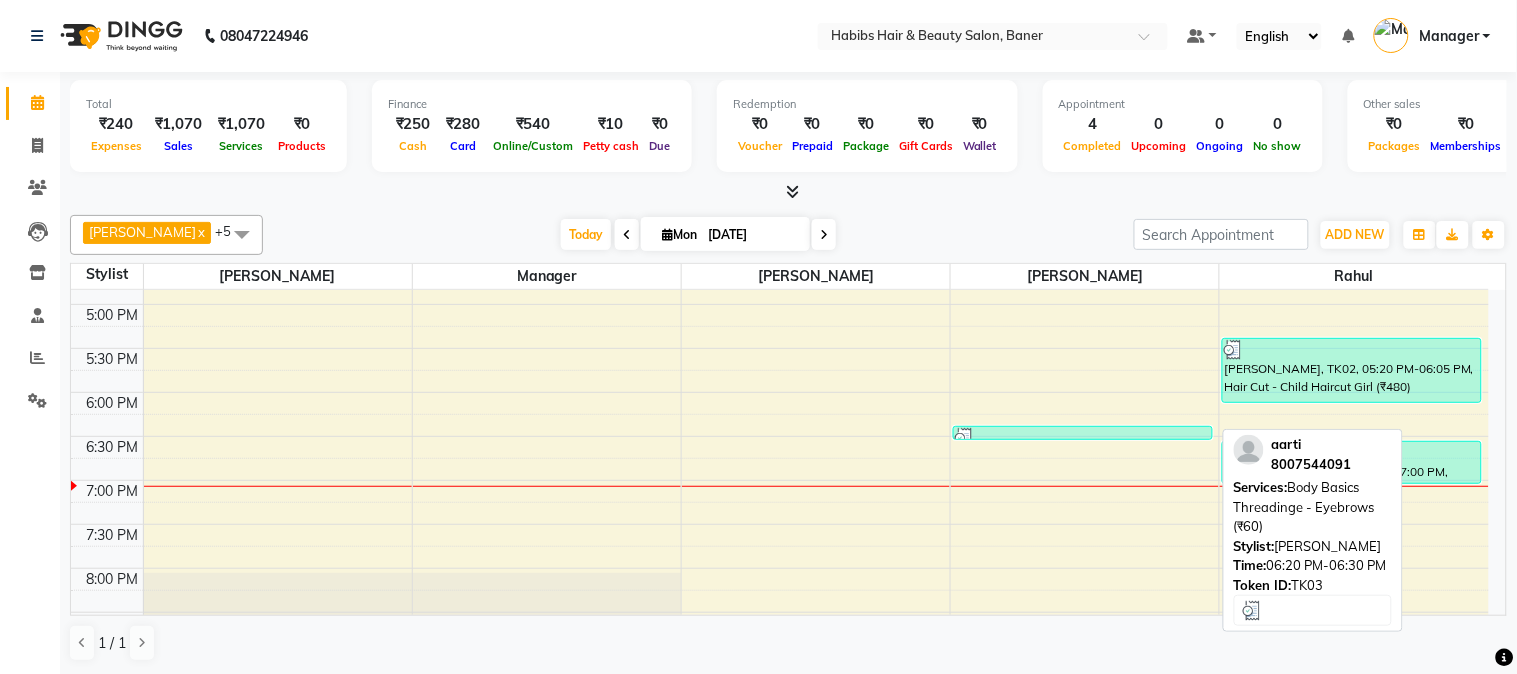 click at bounding box center [1082, 438] 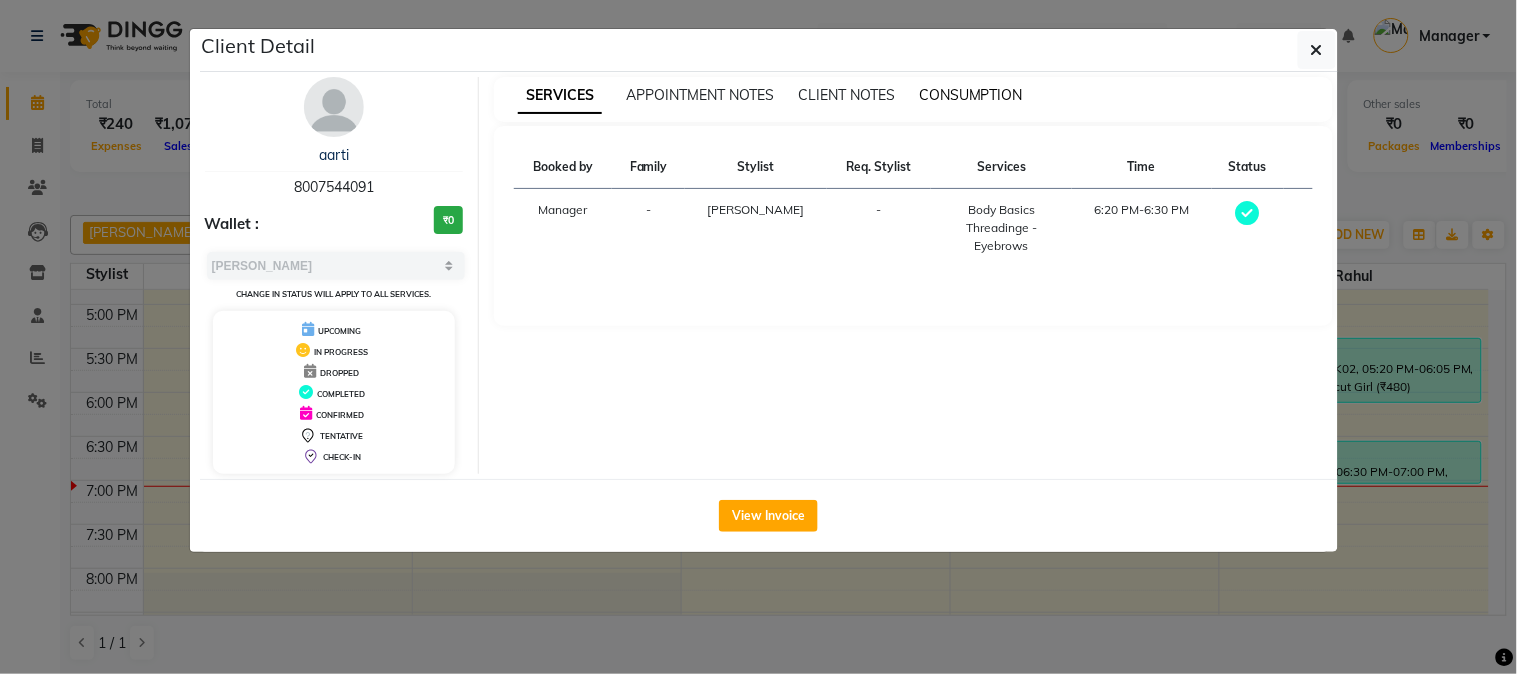 click on "CONSUMPTION" at bounding box center [971, 95] 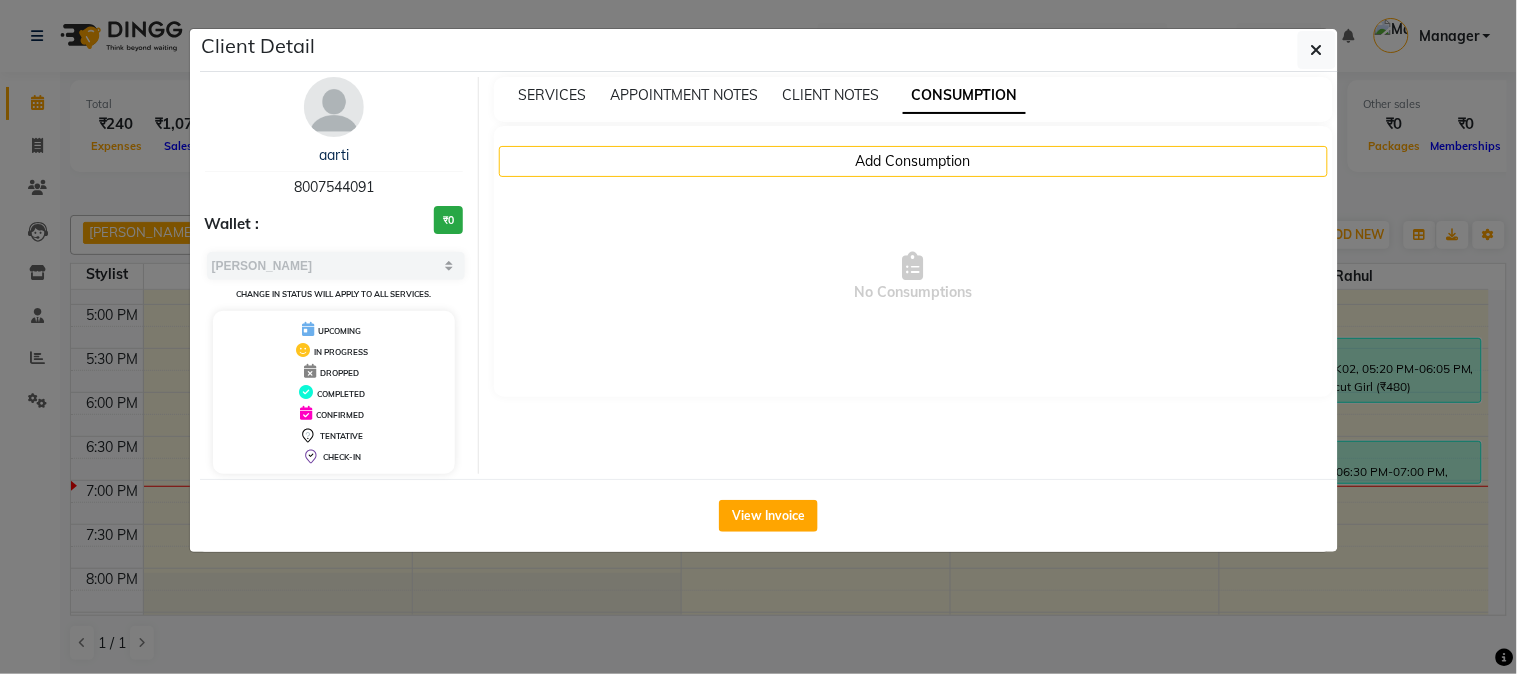 click on "Client Detail  aarti    8007544091 Wallet : ₹0 Select MARK DONE UPCOMING Change in status will apply to all services. UPCOMING IN PROGRESS DROPPED COMPLETED CONFIRMED TENTATIVE CHECK-IN SERVICES APPOINTMENT NOTES CLIENT NOTES CONSUMPTION Add Consumption  No Consumptions   View Invoice" 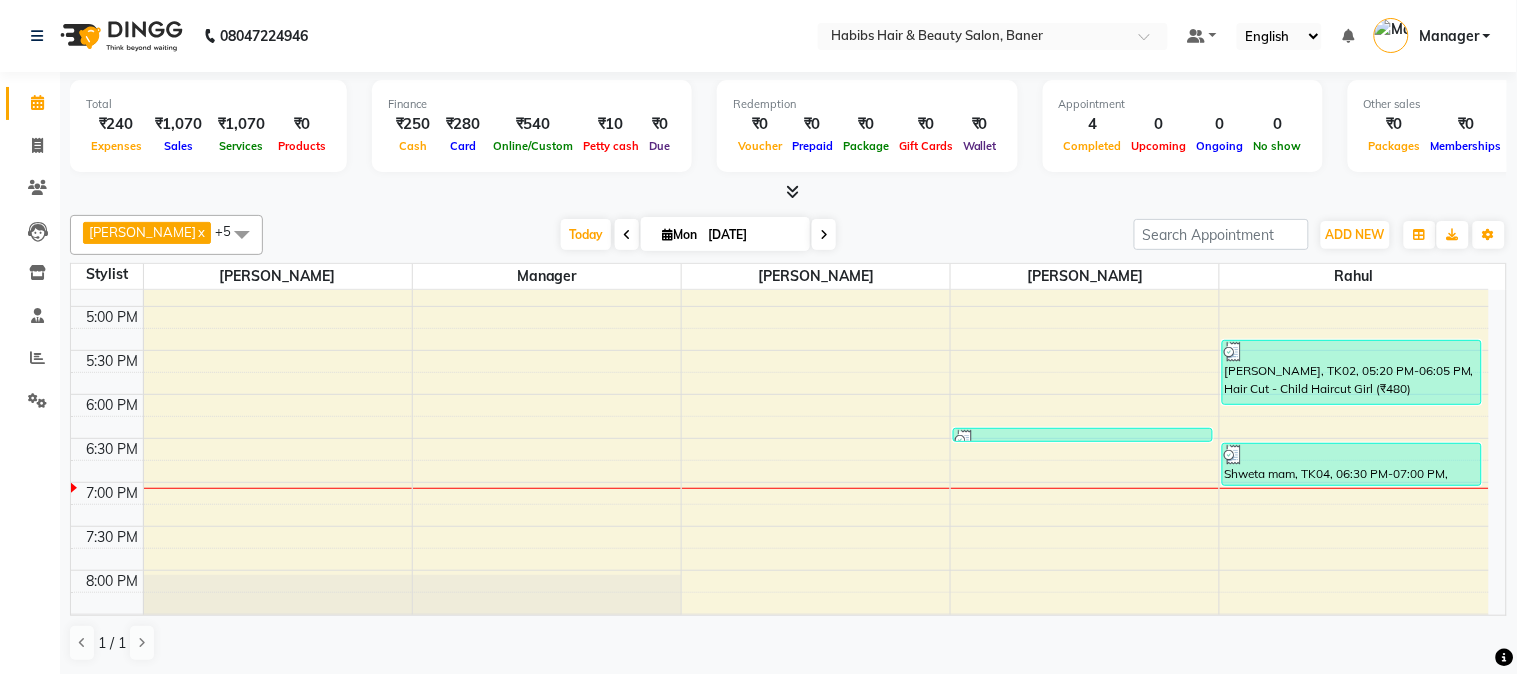 scroll, scrollTop: 777, scrollLeft: 0, axis: vertical 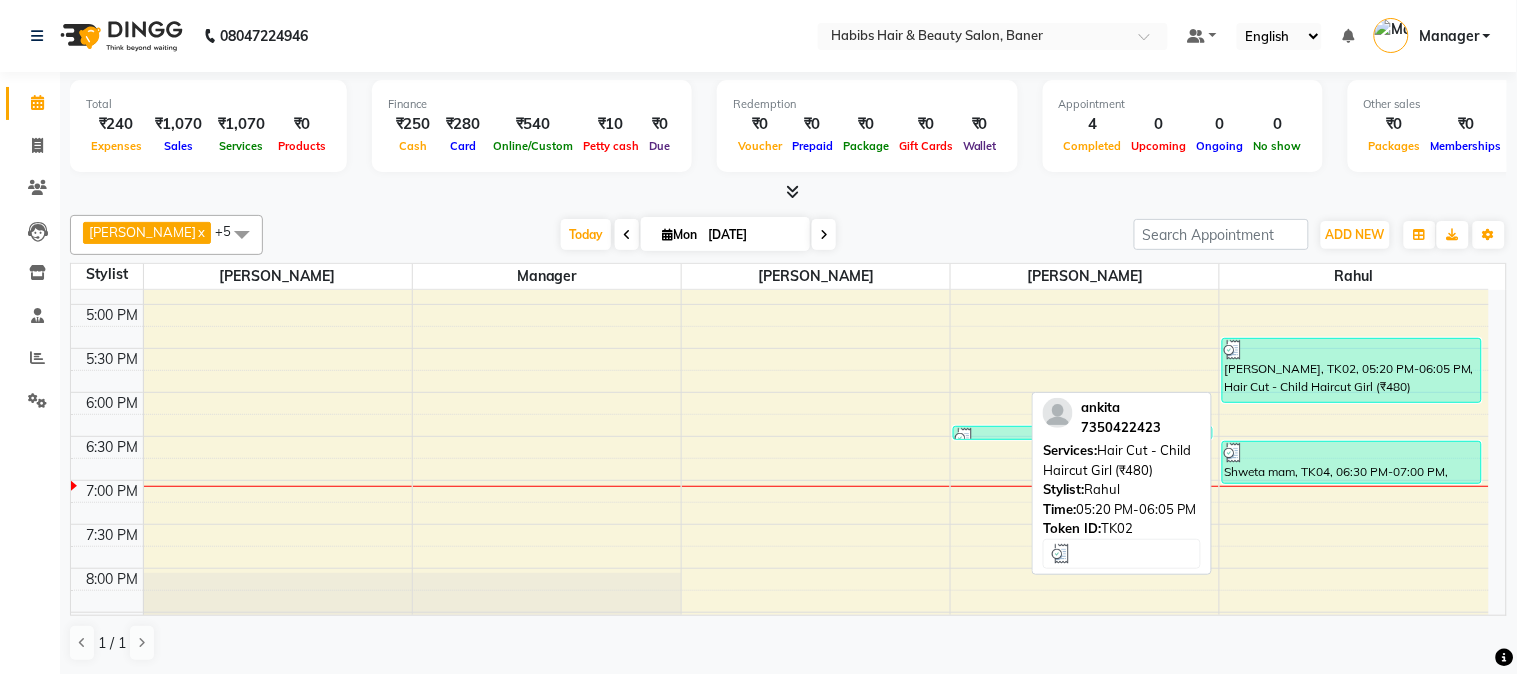 click on "[PERSON_NAME], TK02, 05:20 PM-06:05 PM, Hair Cut - Child  Haircut Girl (₹480)" at bounding box center (1352, 370) 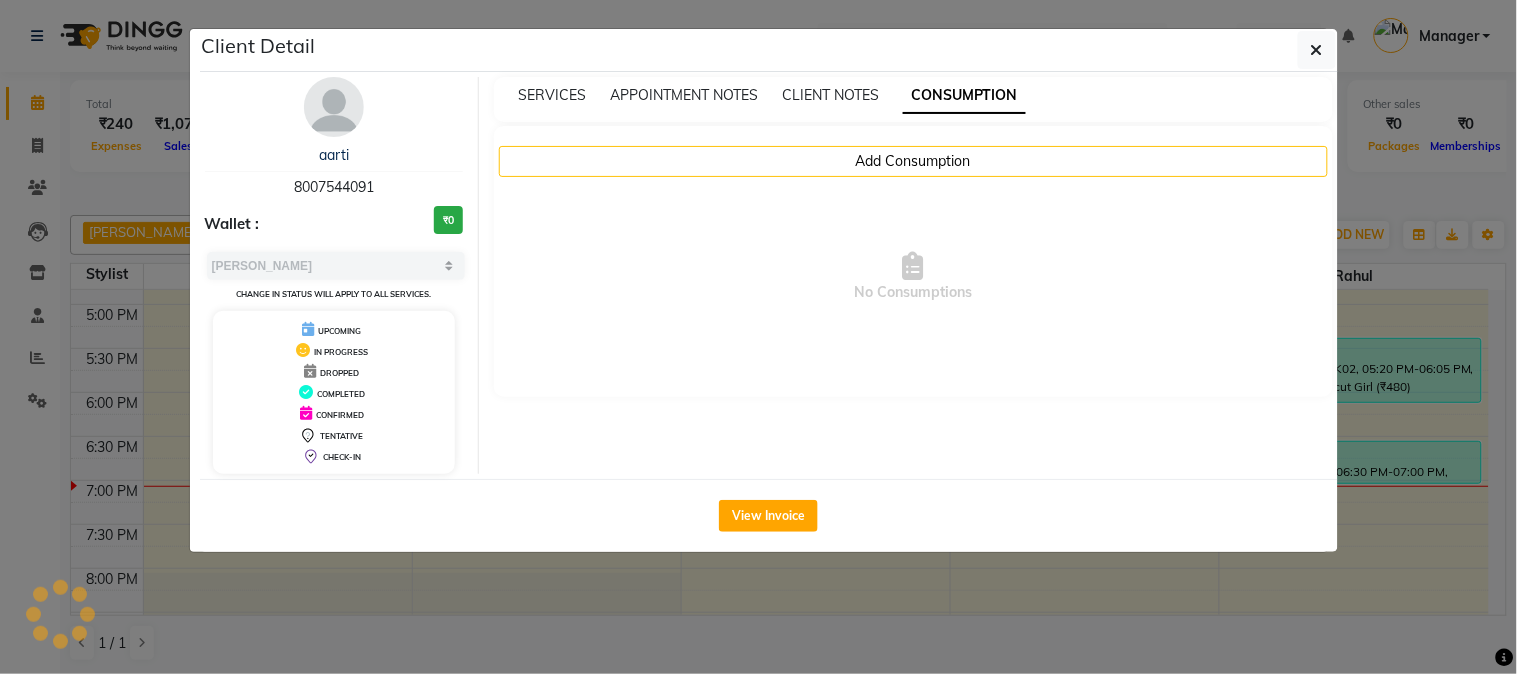 click on "CONSUMPTION" at bounding box center (964, 96) 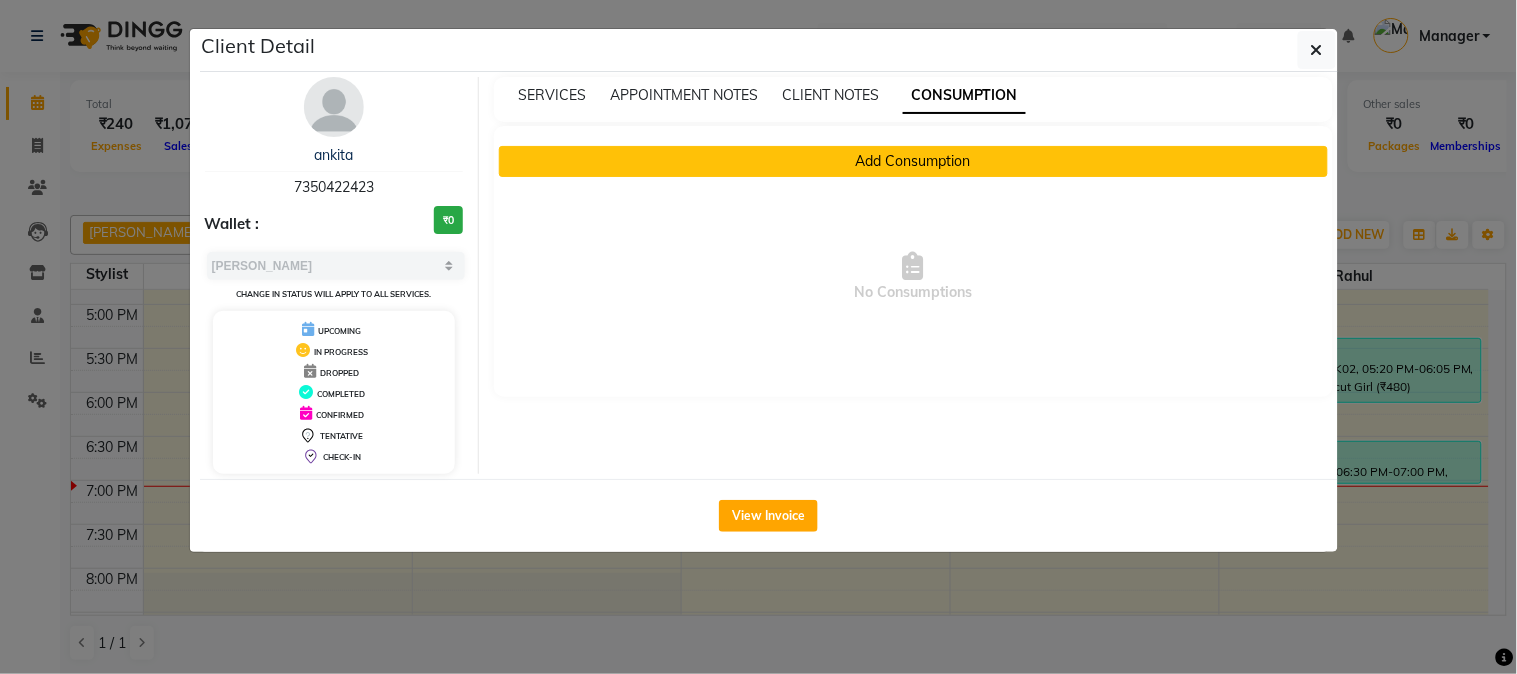 click on "Add Consumption" at bounding box center (913, 161) 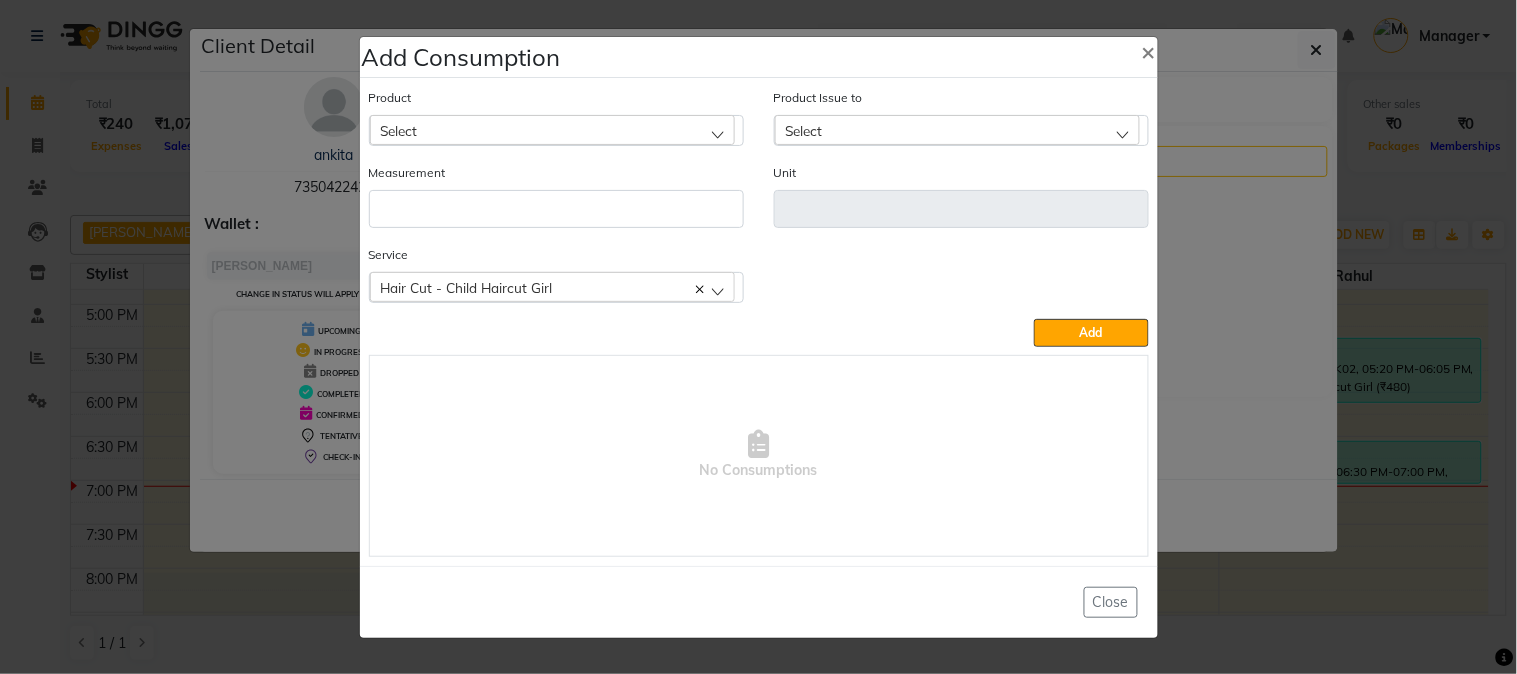 click on "Select" 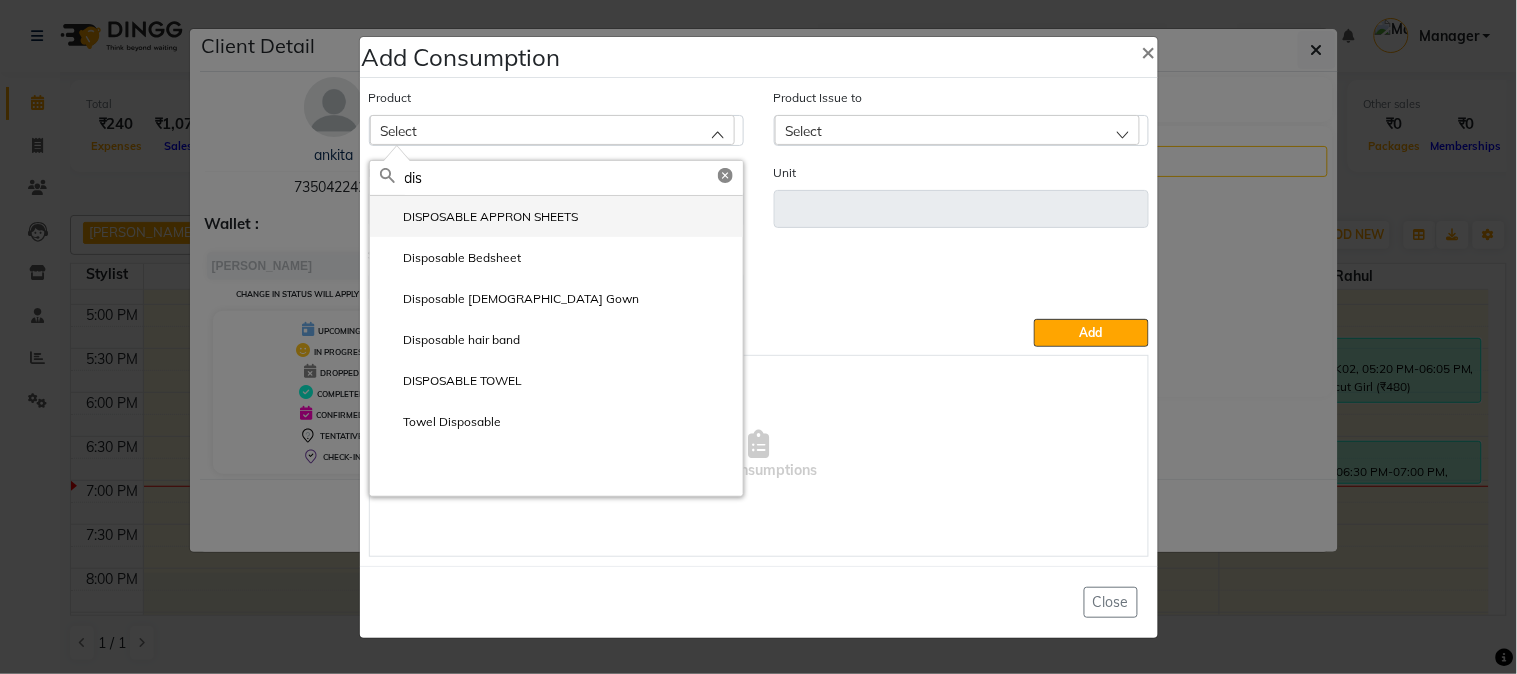 type on "dis" 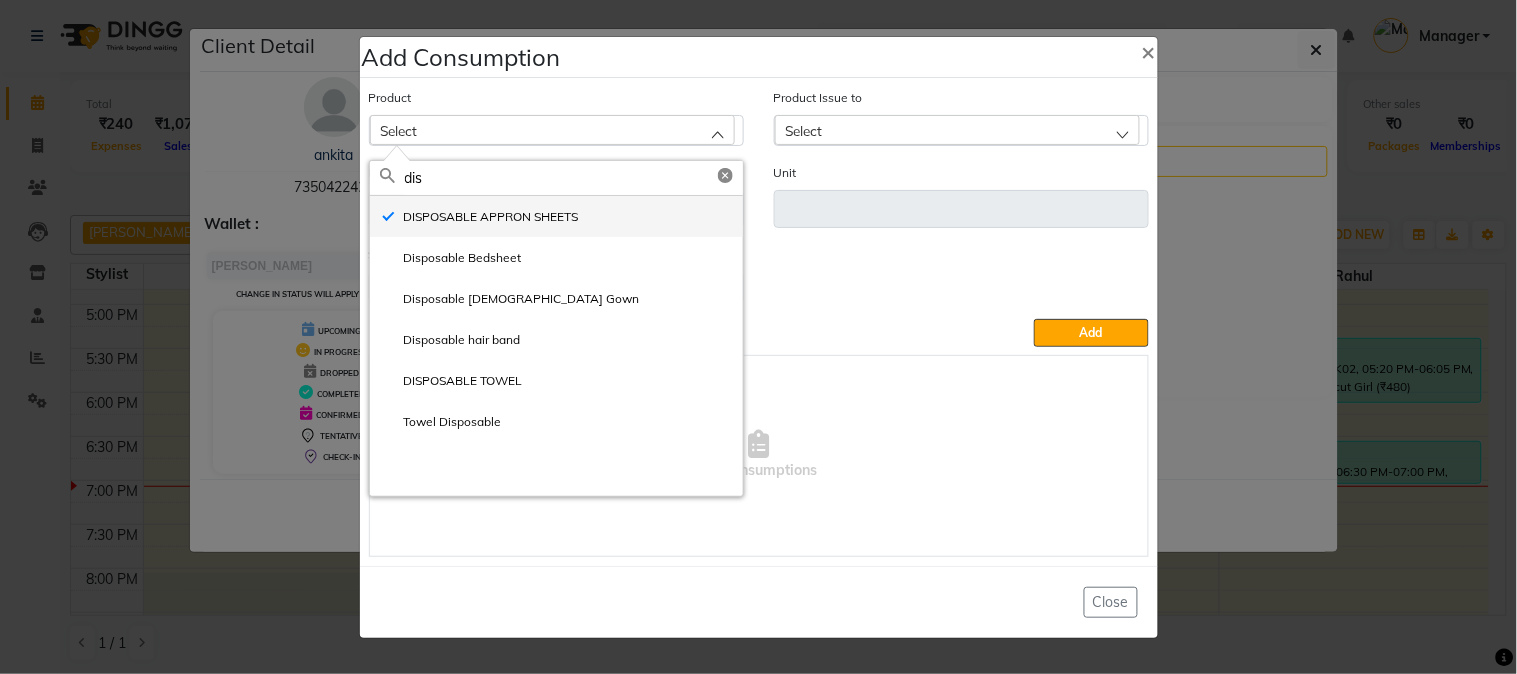 type on "ml" 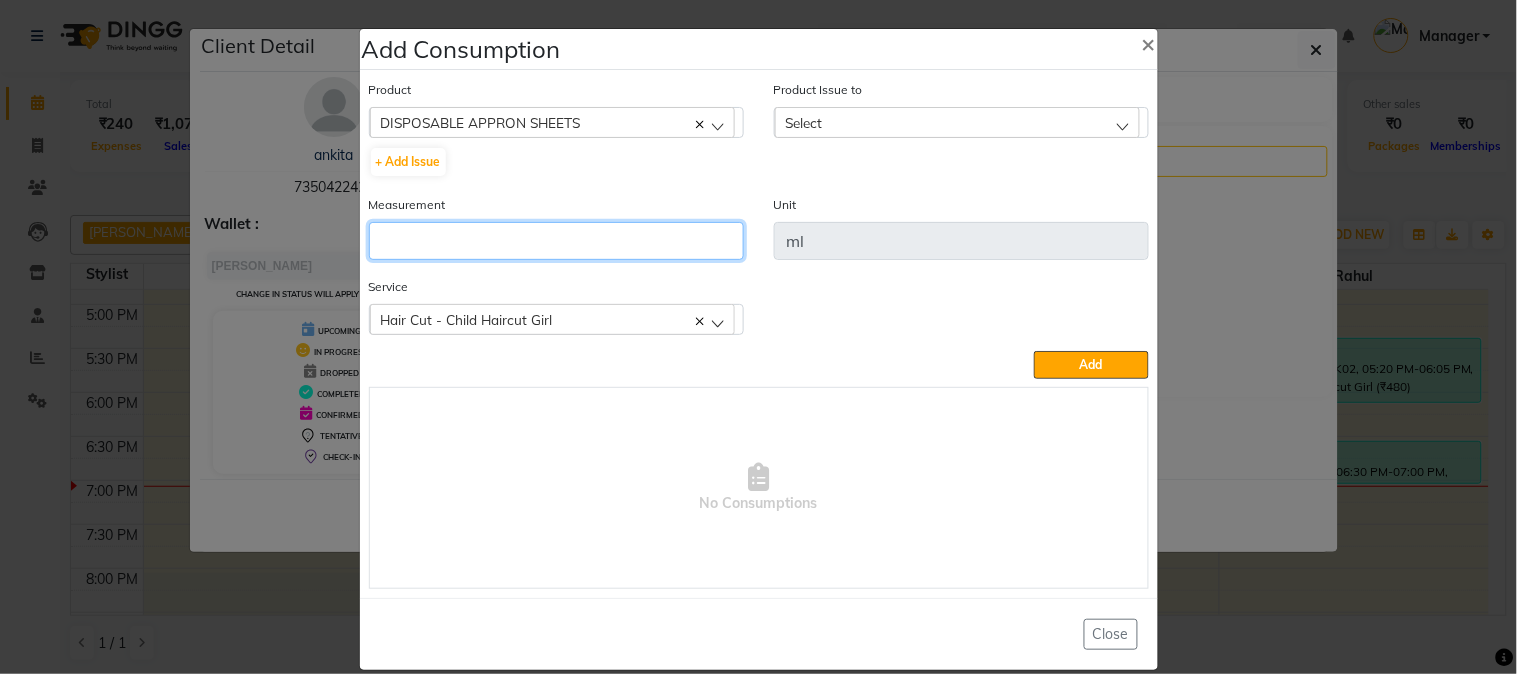 click 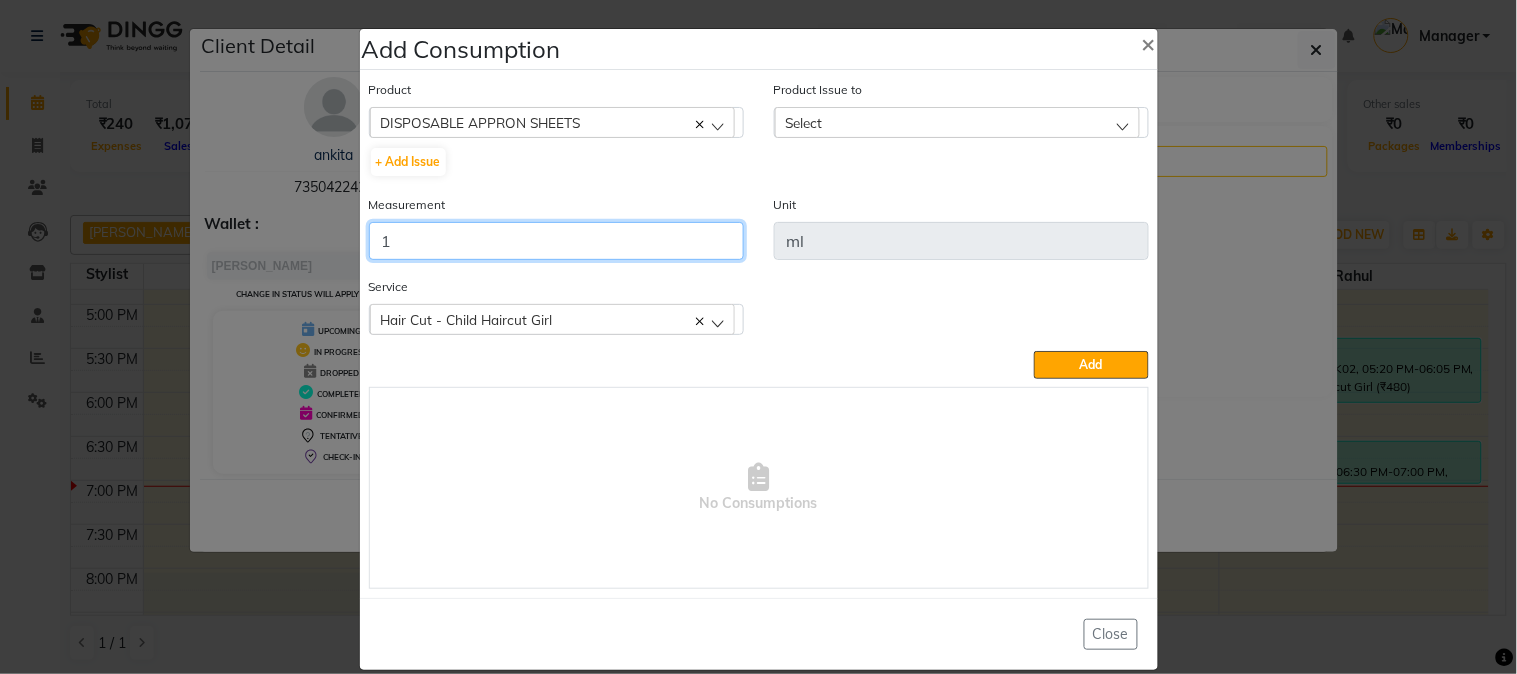 type on "1" 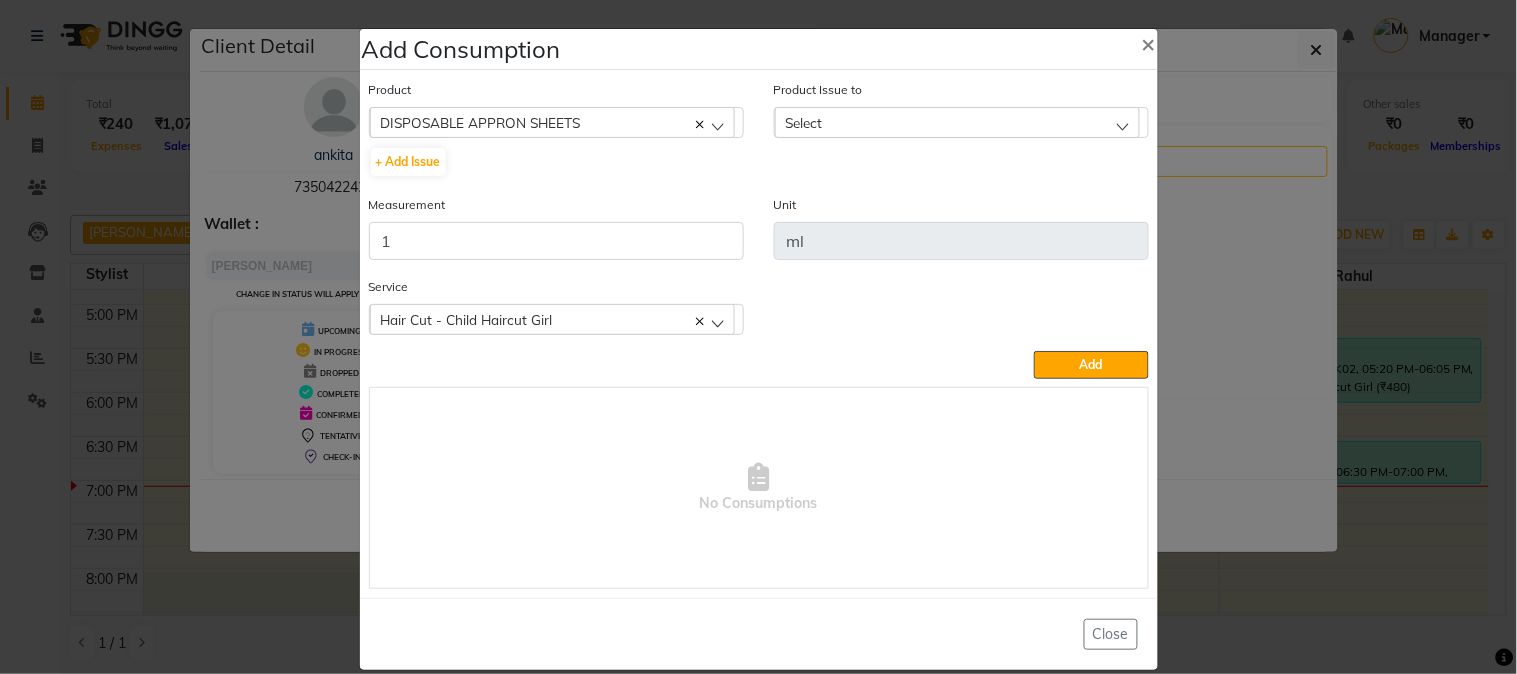 drag, startPoint x: 886, startPoint y: 123, endPoint x: 894, endPoint y: 153, distance: 31.04835 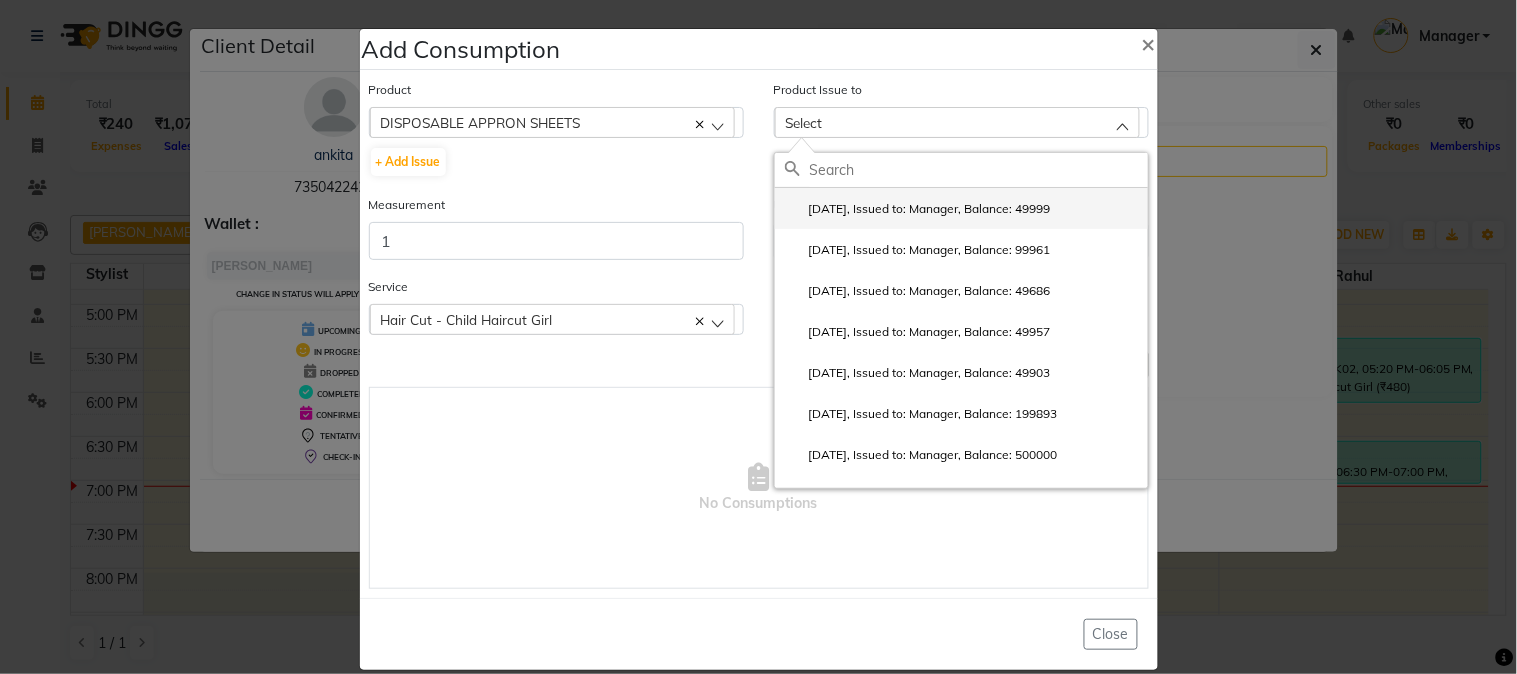 click on "[DATE], Issued to: Manager, Balance: 49999" 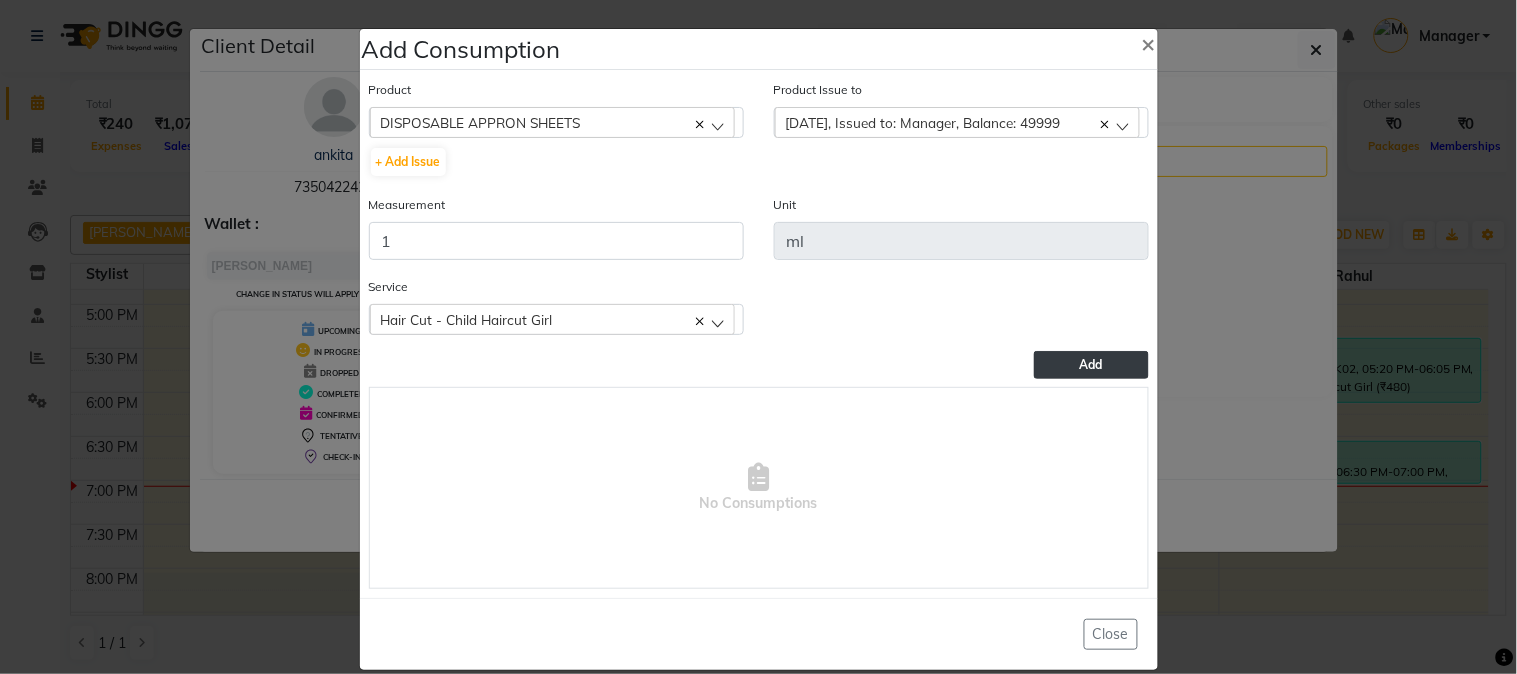 click on "Add" 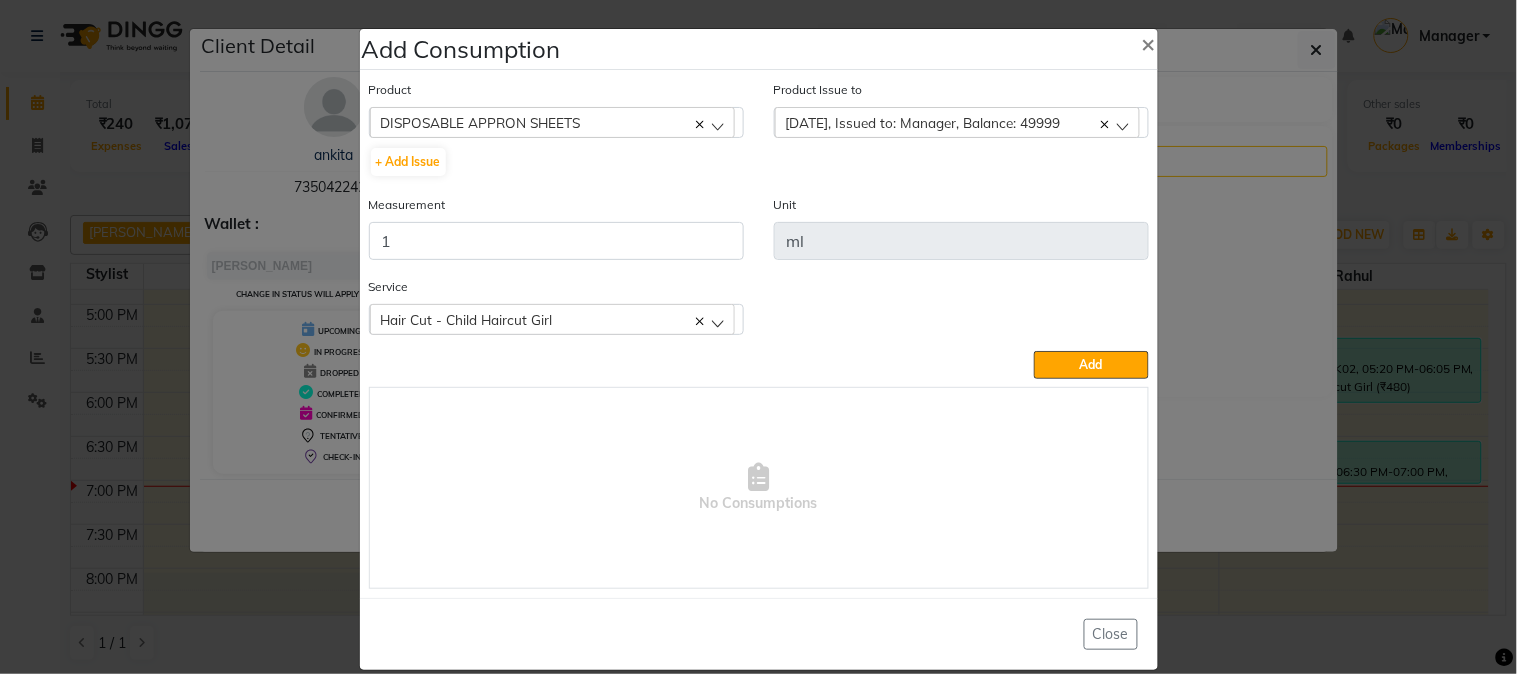 type 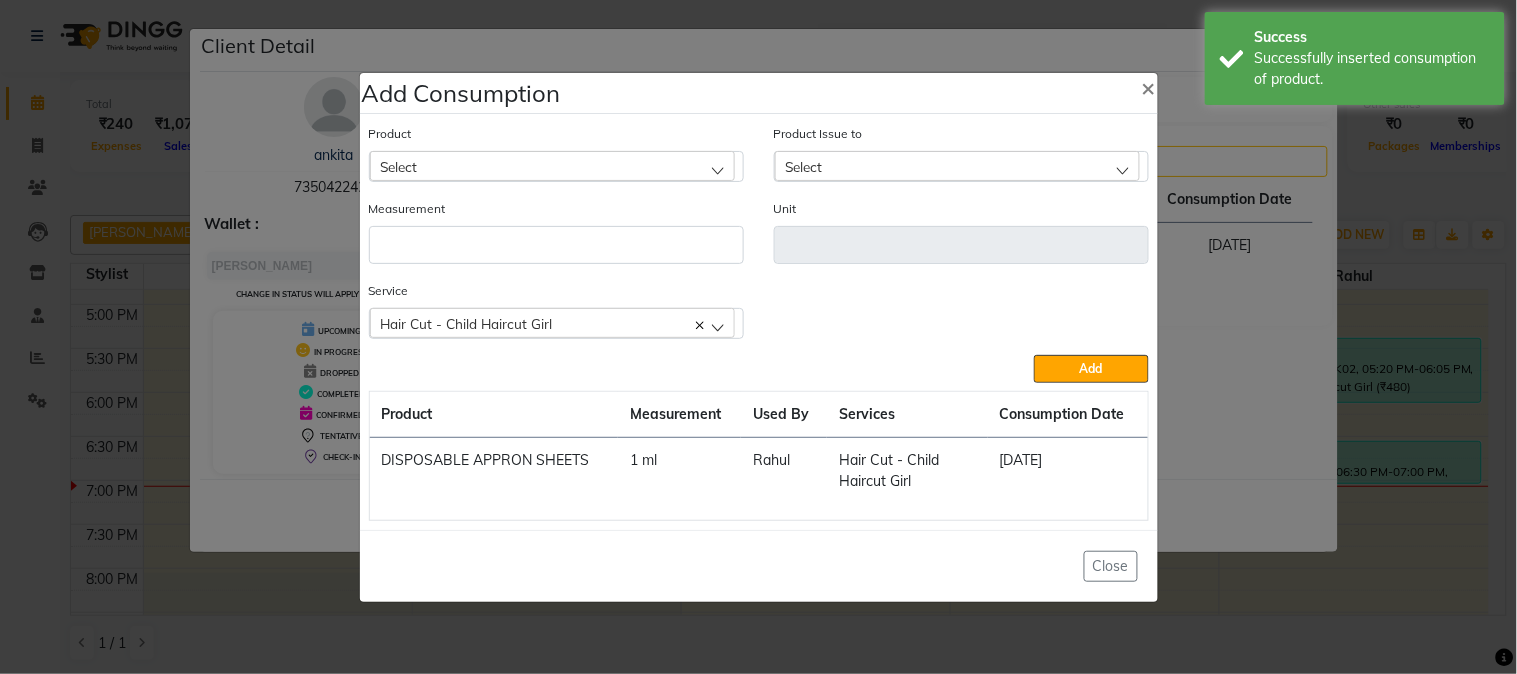 click on "Add Consumption × Product Select 5-7 Product Issue to Select [DATE], Issued to: Manager, Balance: 49999 [DATE], Issued to: Manager, Balance: 99961 [DATE], Issued to: Manager, Balance: 49686 [DATE], Issued to: Manager, Balance: 49957 [DATE], Issued to: Manager, Balance: 49903 [DATE], Issued to: Manager, Balance: 199893 [DATE], Issued to: Manager, Balance: 500000 [DATE], Issued to: Manager, Balance: 49539 [DATE], Issued to: Manager, Balance: 299928 [DATE], Issued to: Manager, Balance: 199452 [DATE], Issued to: Manager, Balance: 99455 Measurement Unit Service  Hair Cut - Child  Haircut Girl  Hair Cut - Child  Haircut Girl  Add  Product Measurement Used By Services Consumption Date  DISPOSABLE APPRON SHEETS   1 ml   Rahul   Hair Cut - Child  Haircut Girl   [DEMOGRAPHIC_DATA][DATE]   Close" 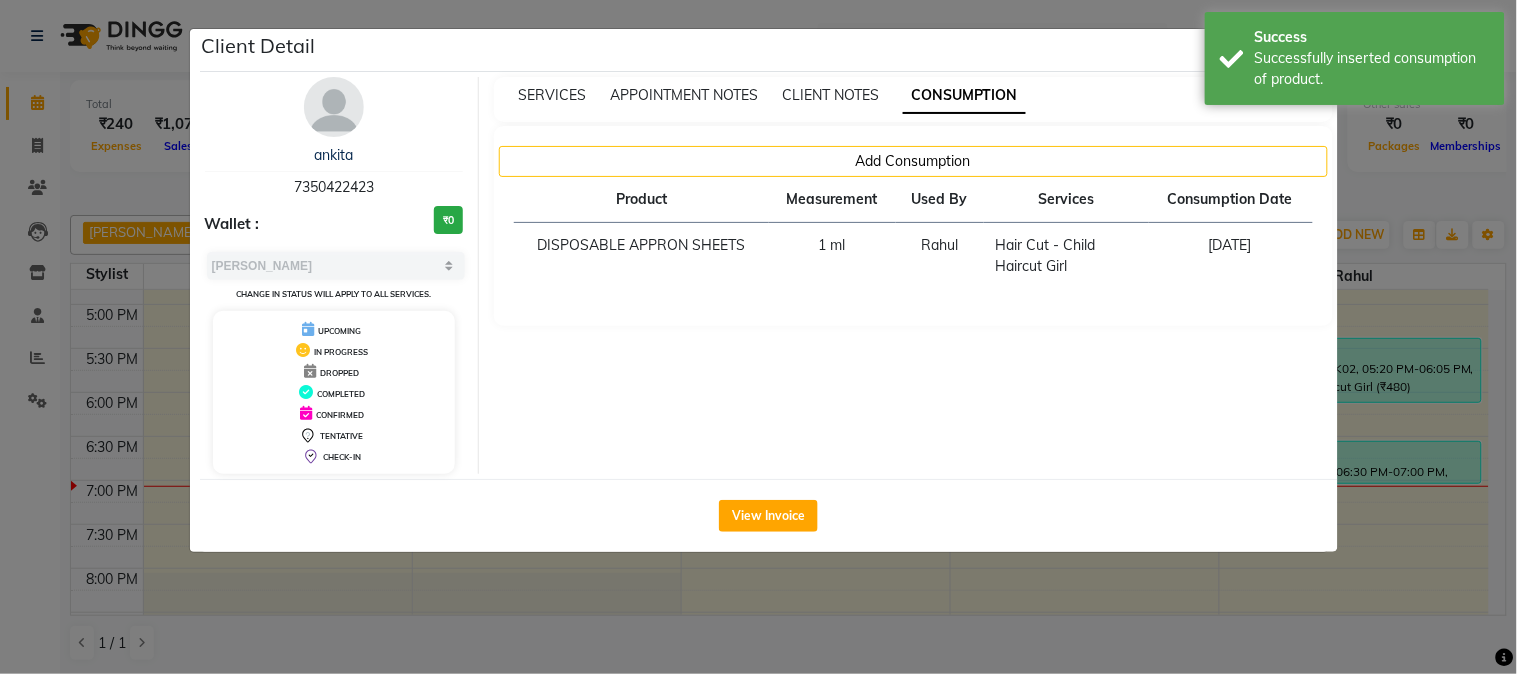 click on "Client Detail  [PERSON_NAME]    7350422423 Wallet : ₹0 Select MARK DONE UPCOMING Change in status will apply to all services. UPCOMING IN PROGRESS DROPPED COMPLETED CONFIRMED TENTATIVE CHECK-IN SERVICES APPOINTMENT NOTES CLIENT NOTES CONSUMPTION Add Consumption Product Measurement Used By Services Consumption Date  DISPOSABLE APPRON SHEETS   1 ml   Rahul   Hair Cut - Child  Haircut Girl   [DEMOGRAPHIC_DATA][DATE]   View Invoice" 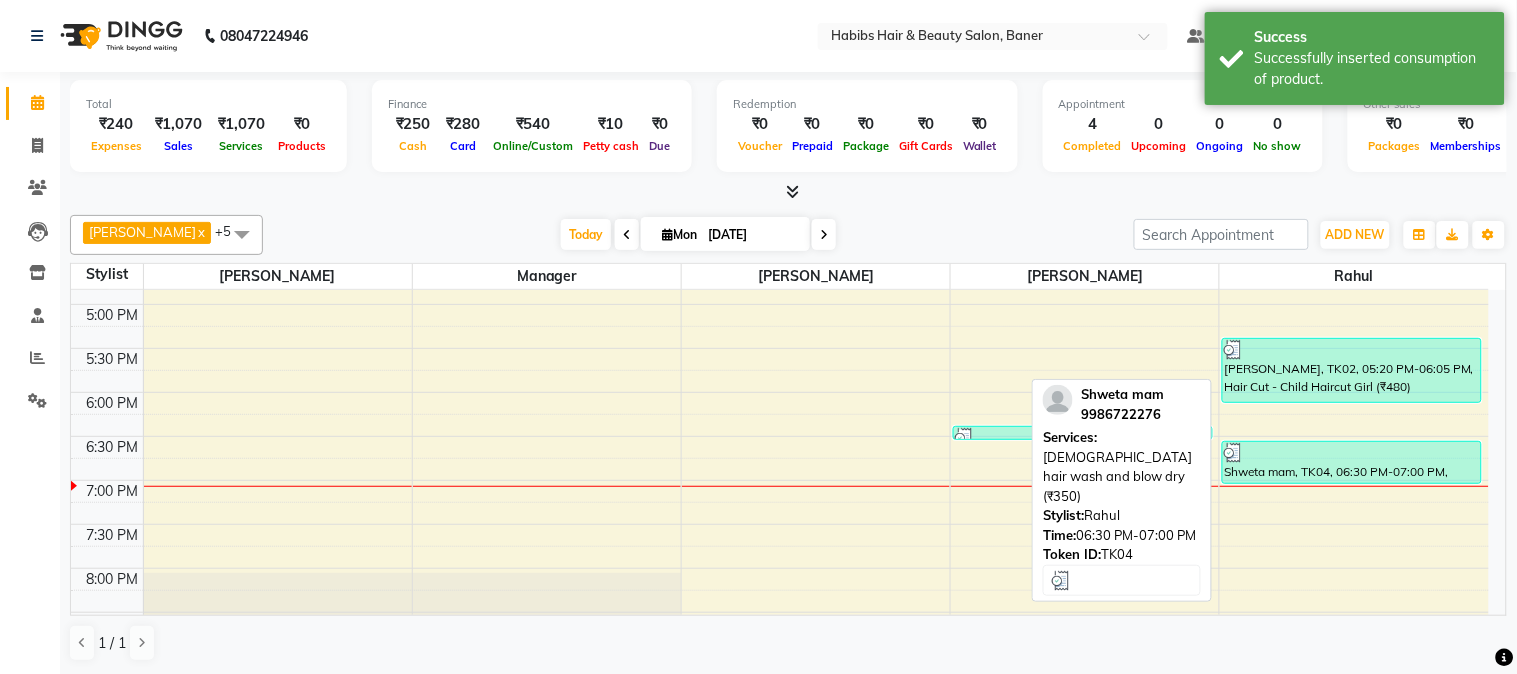 click on "Shweta mam, TK04, 06:30 PM-07:00 PM, [DEMOGRAPHIC_DATA] hair wash and blow dry (₹350)" at bounding box center (1352, 462) 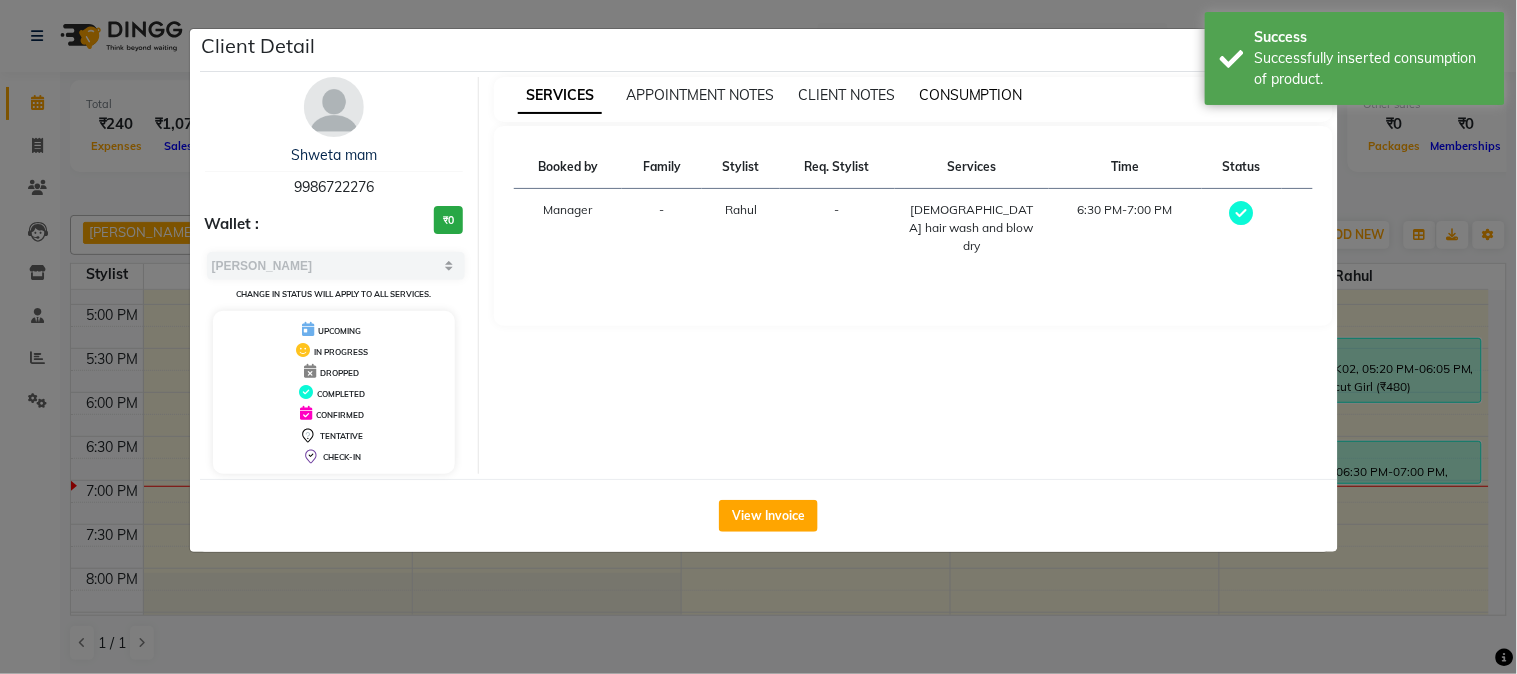 click on "CONSUMPTION" at bounding box center [971, 95] 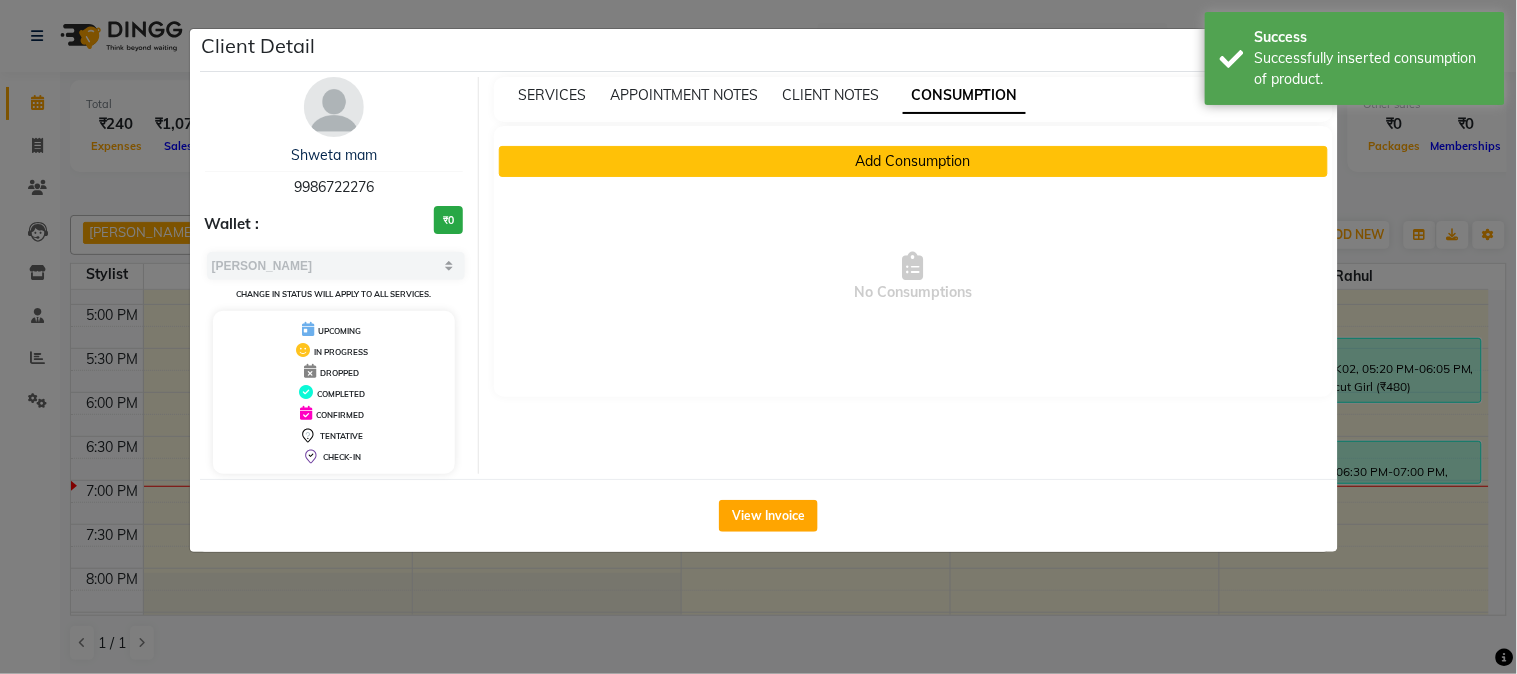 click on "Add Consumption" at bounding box center (913, 161) 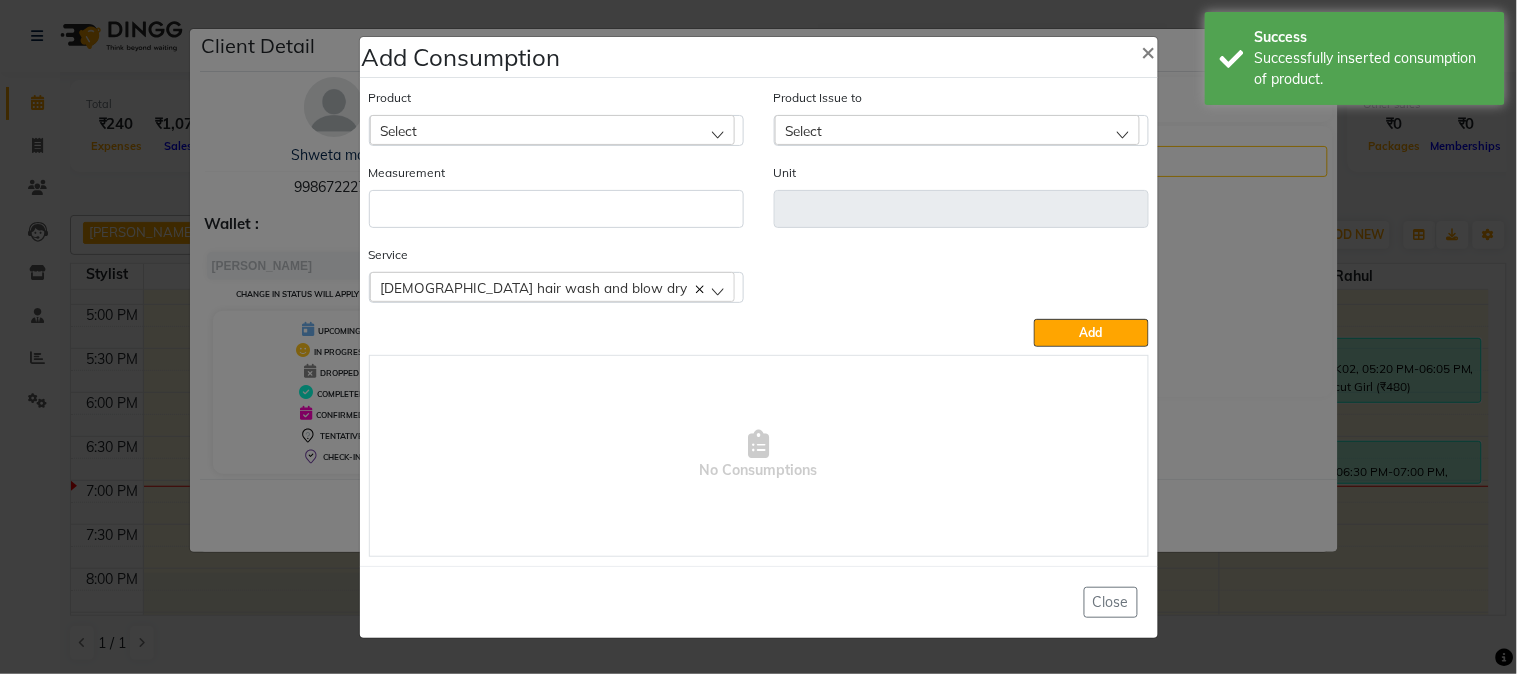 click on "Select" 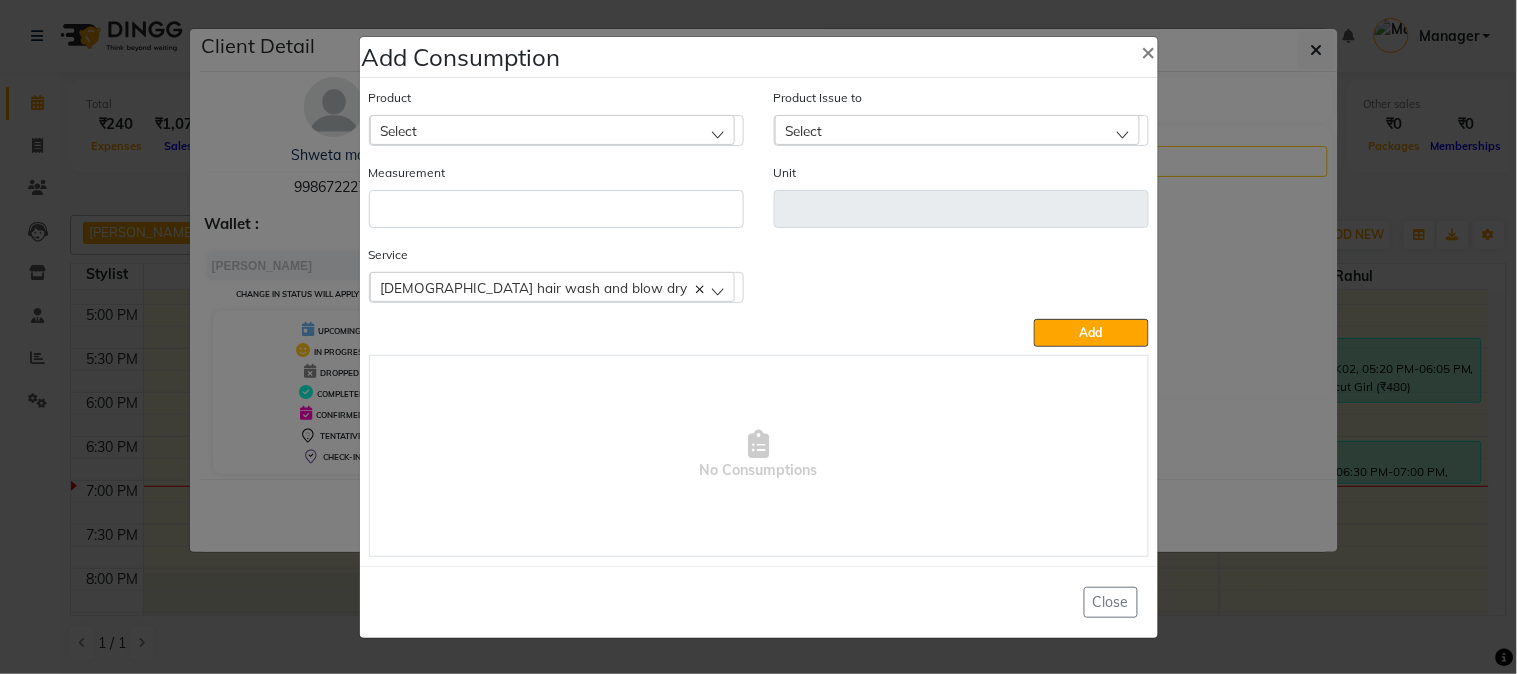 click on "Select" 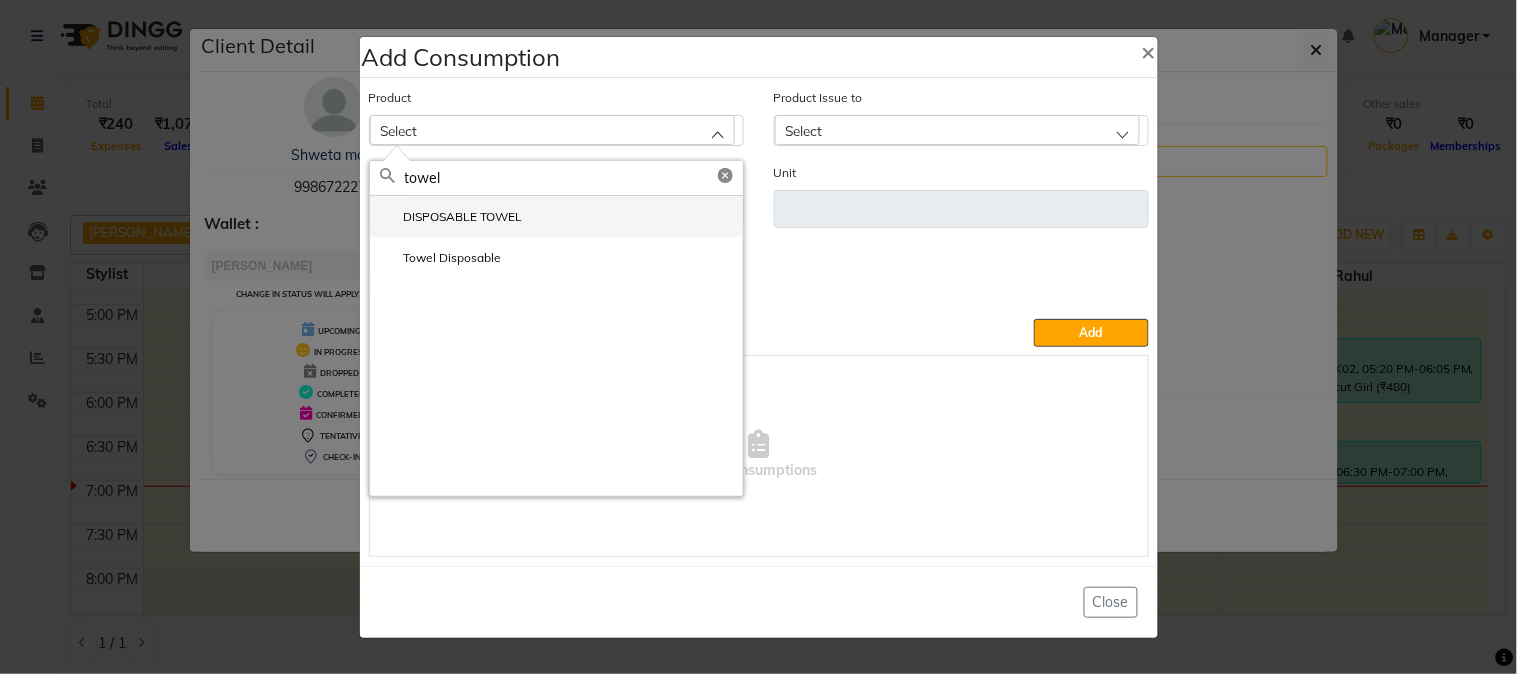 type on "towel" 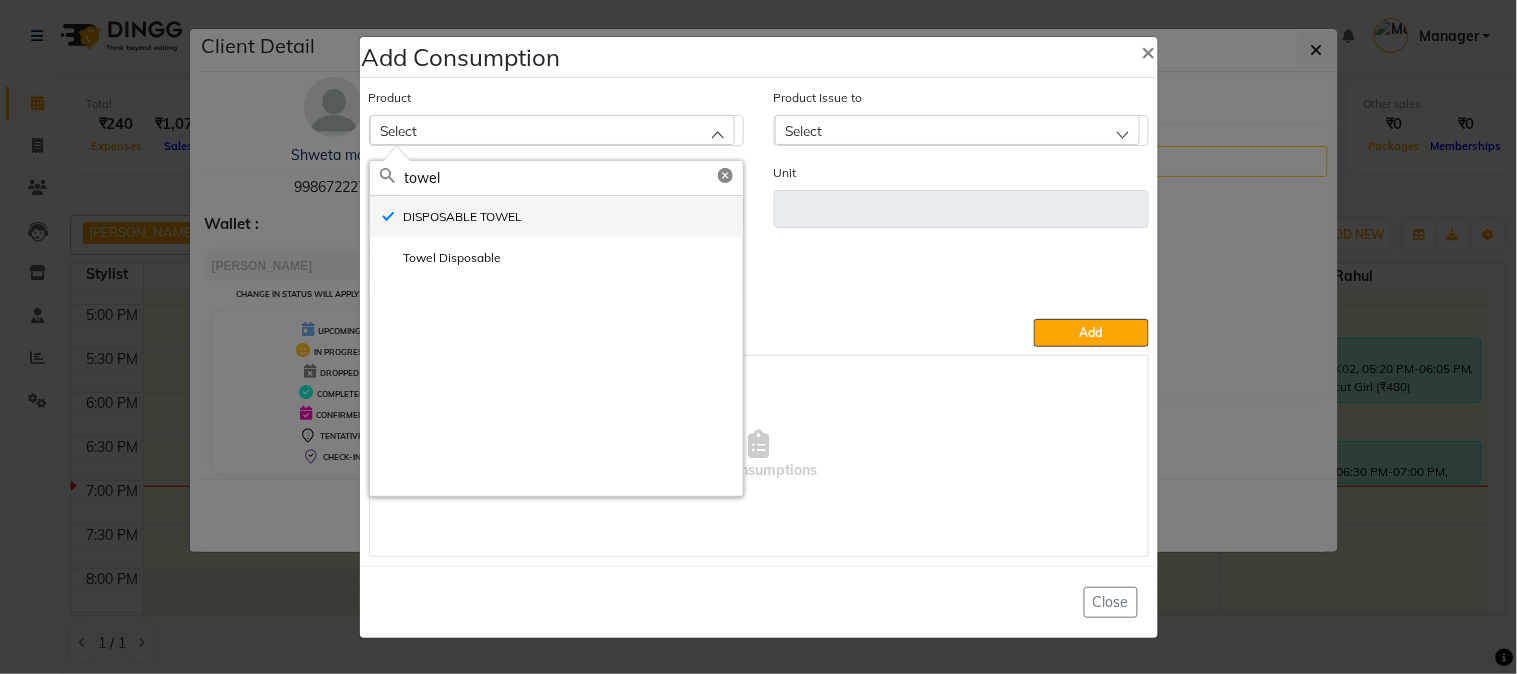 type on "ml" 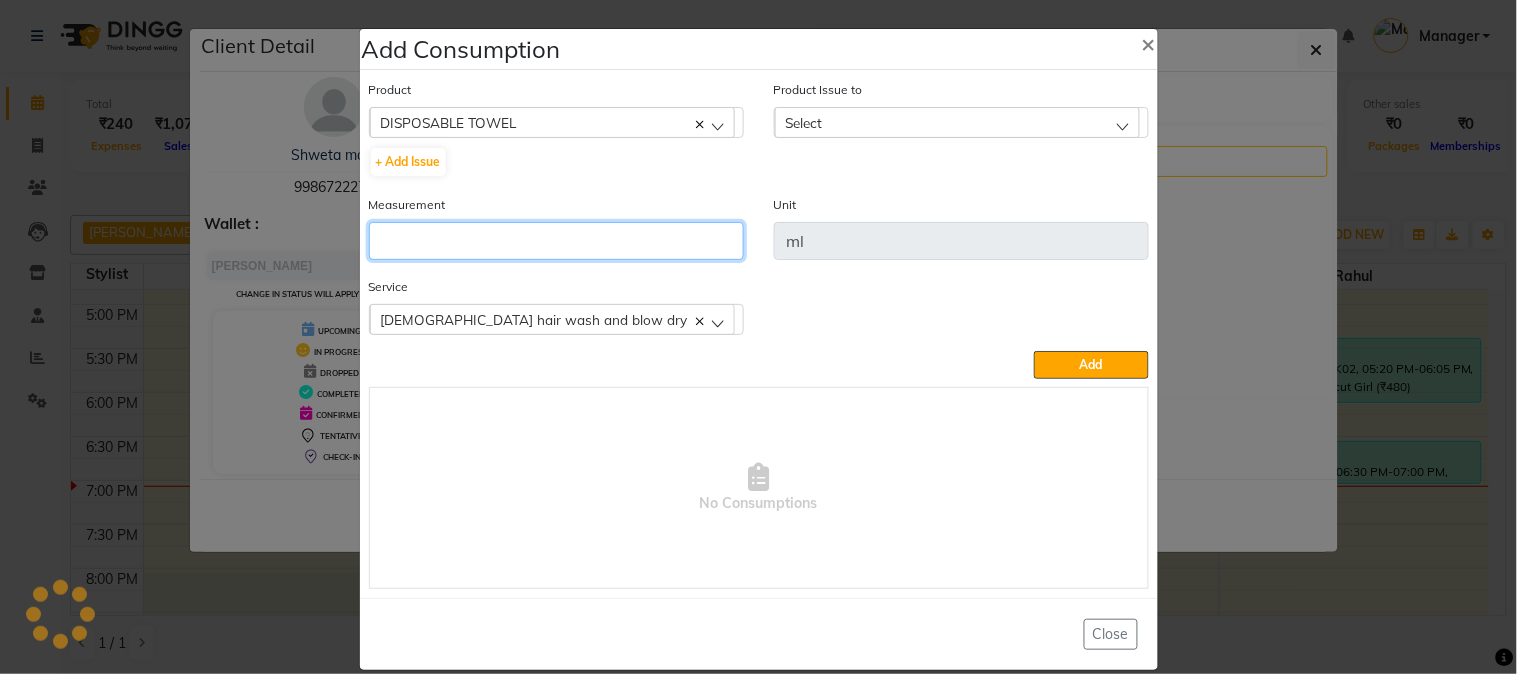 click on "Measurement" 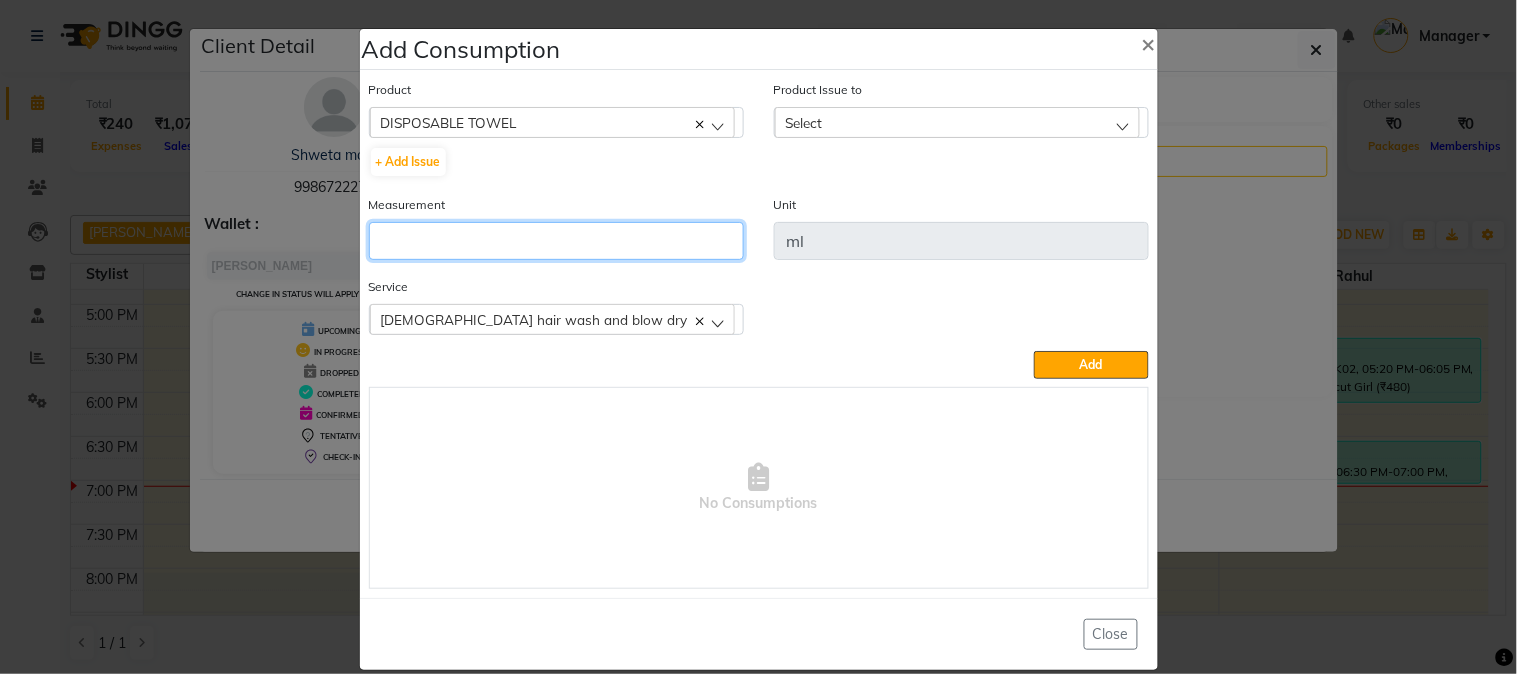 click 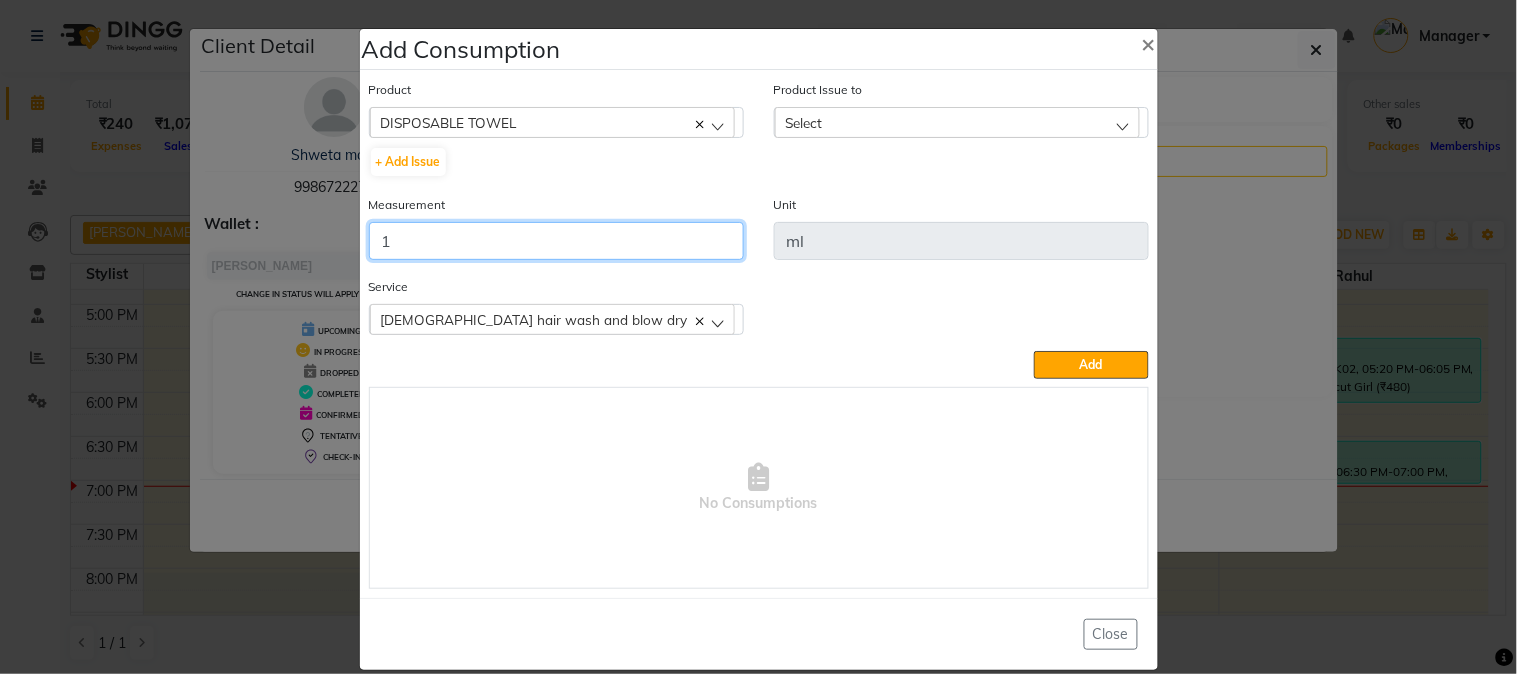 type on "1" 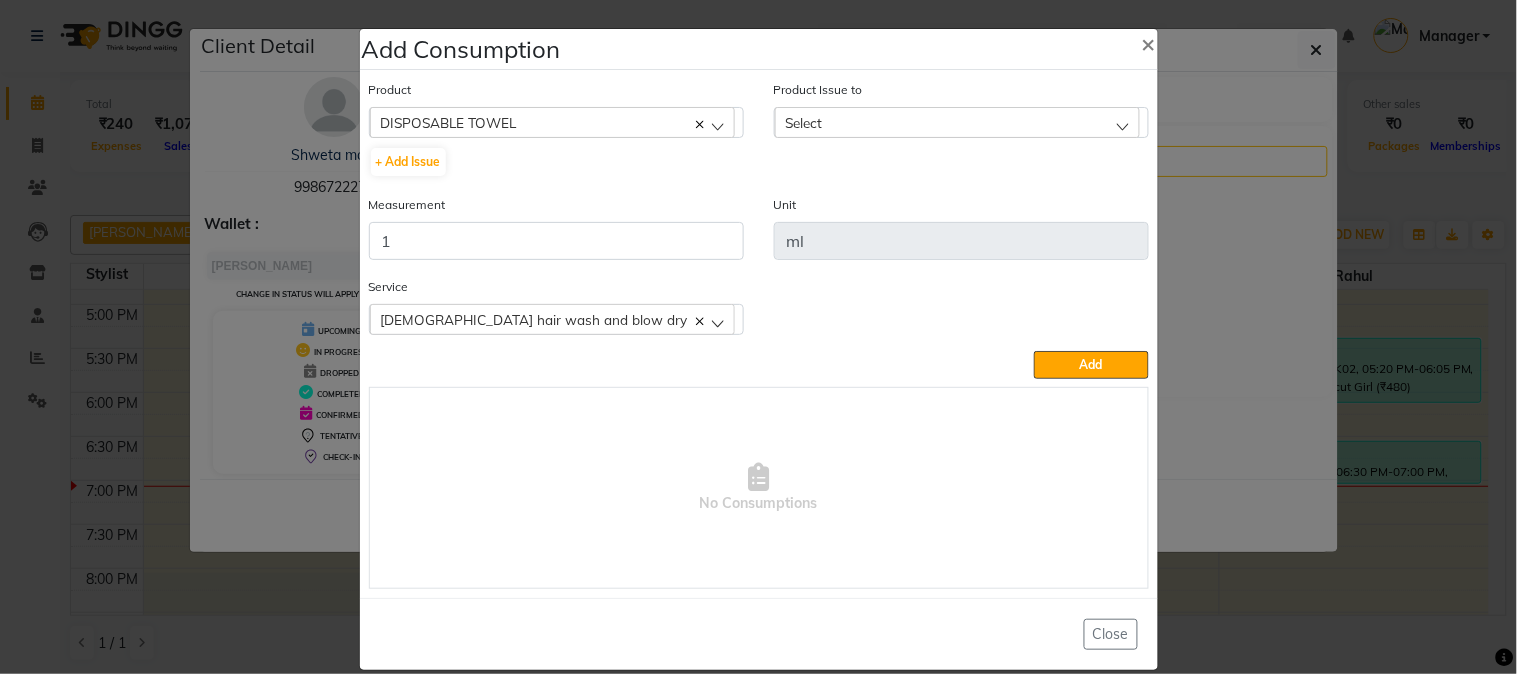 click on "Select" 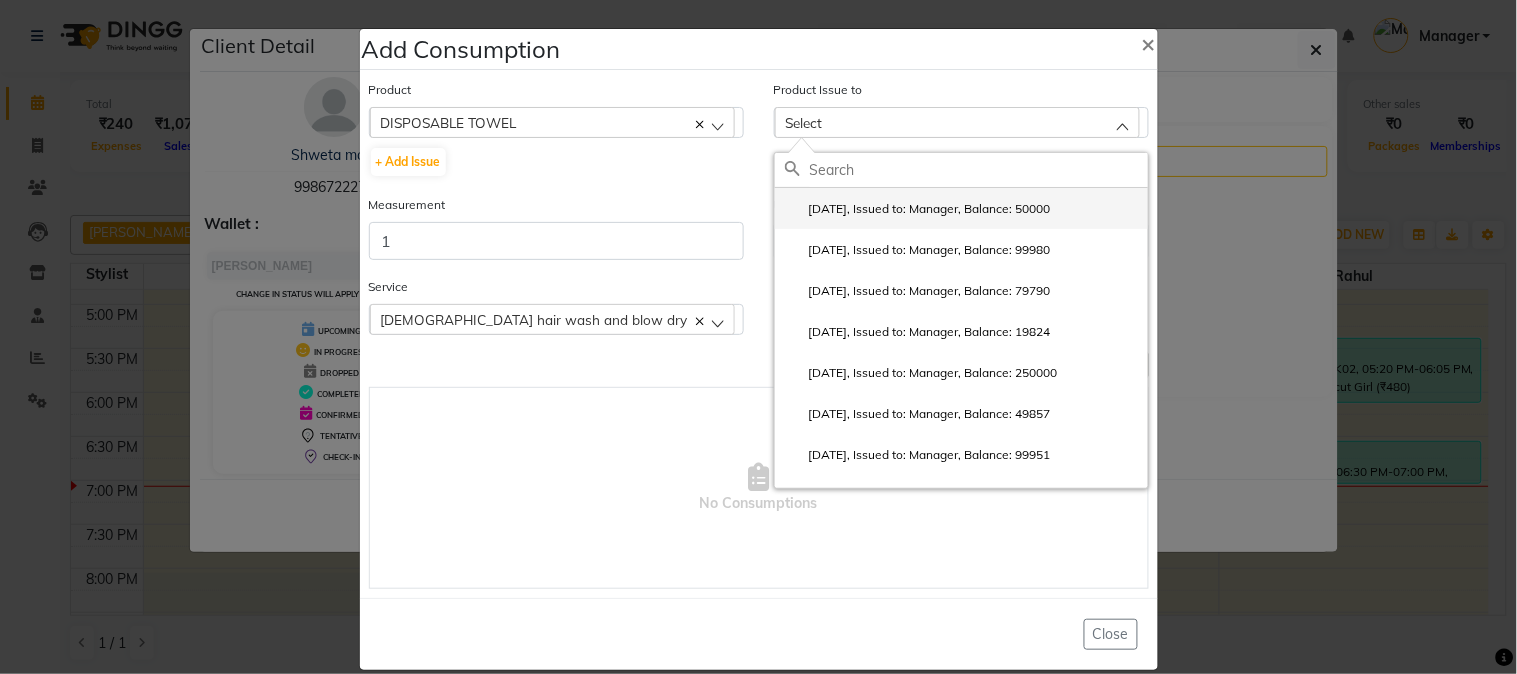 click on "[DATE], Issued to: Manager, Balance: 50000" 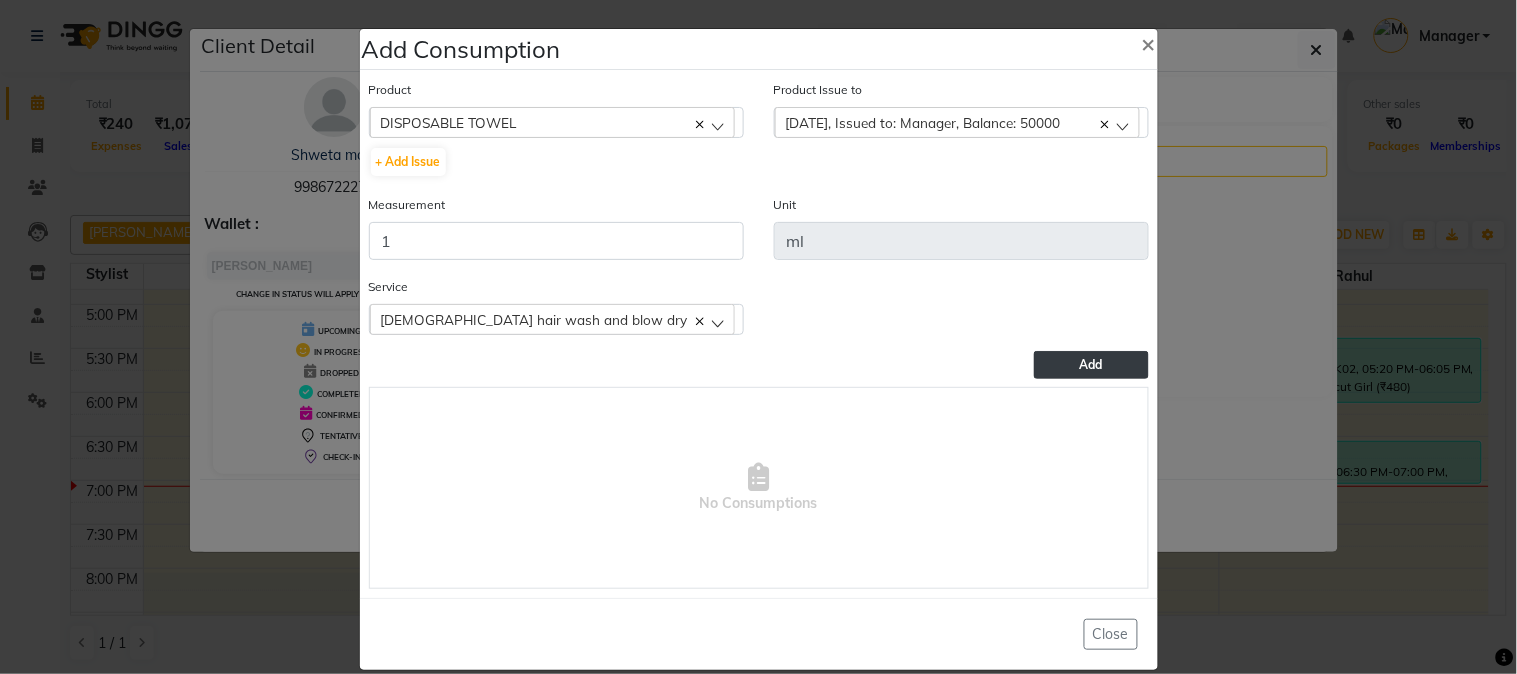 click on "Add" 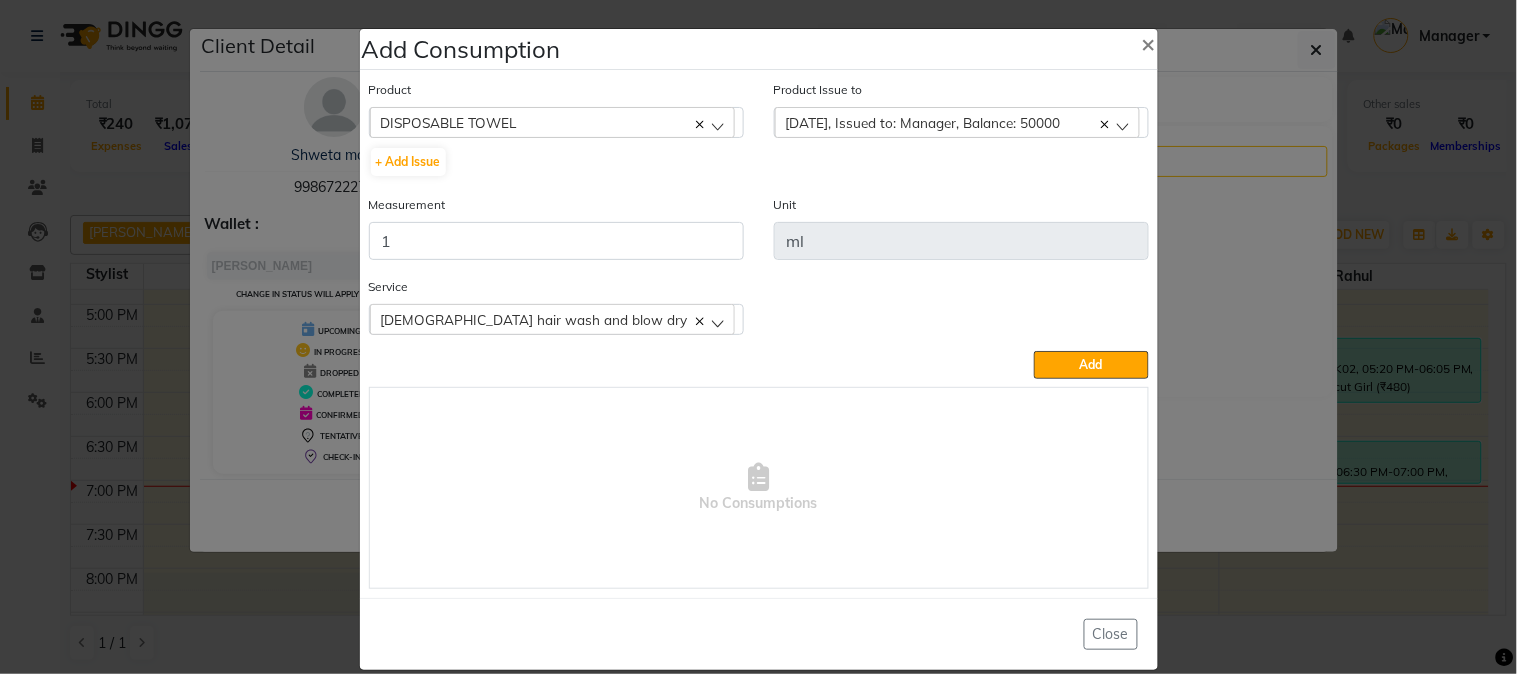 type 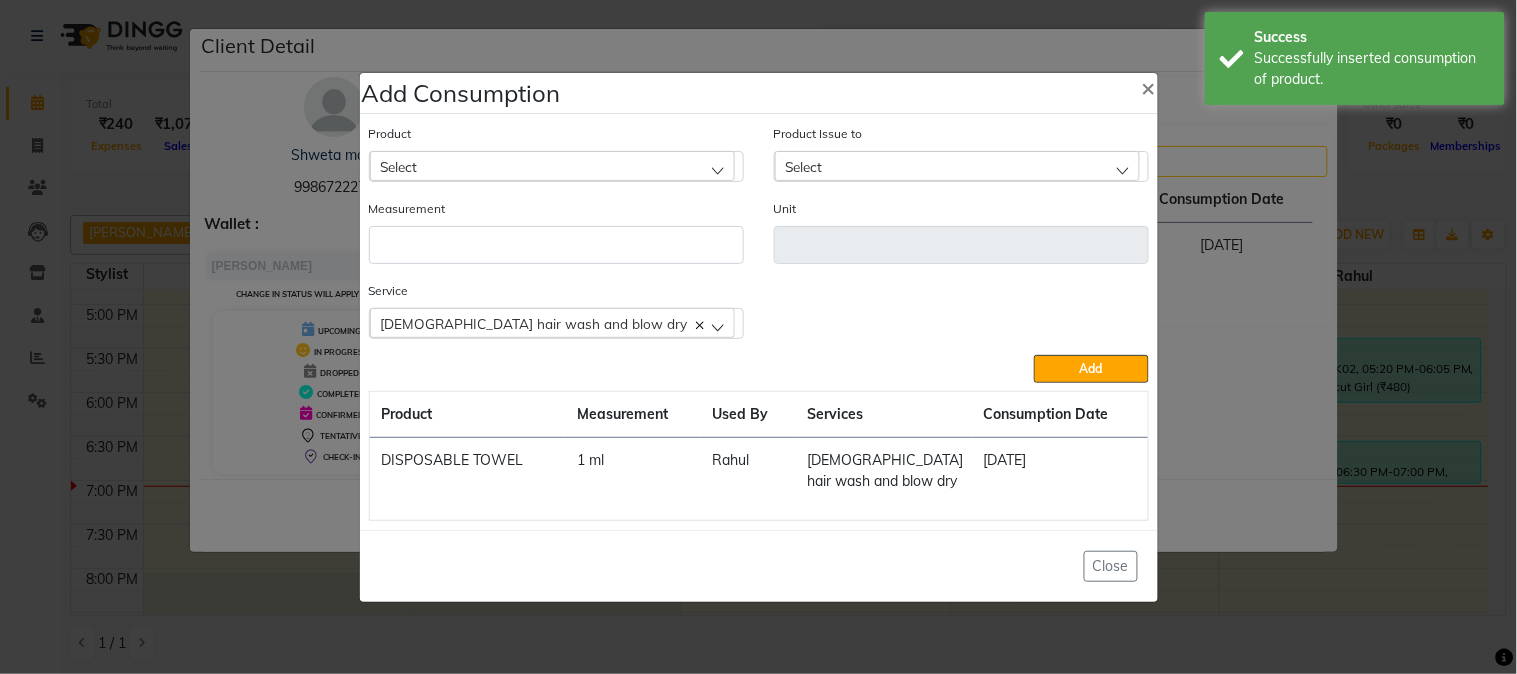 click on "Select" 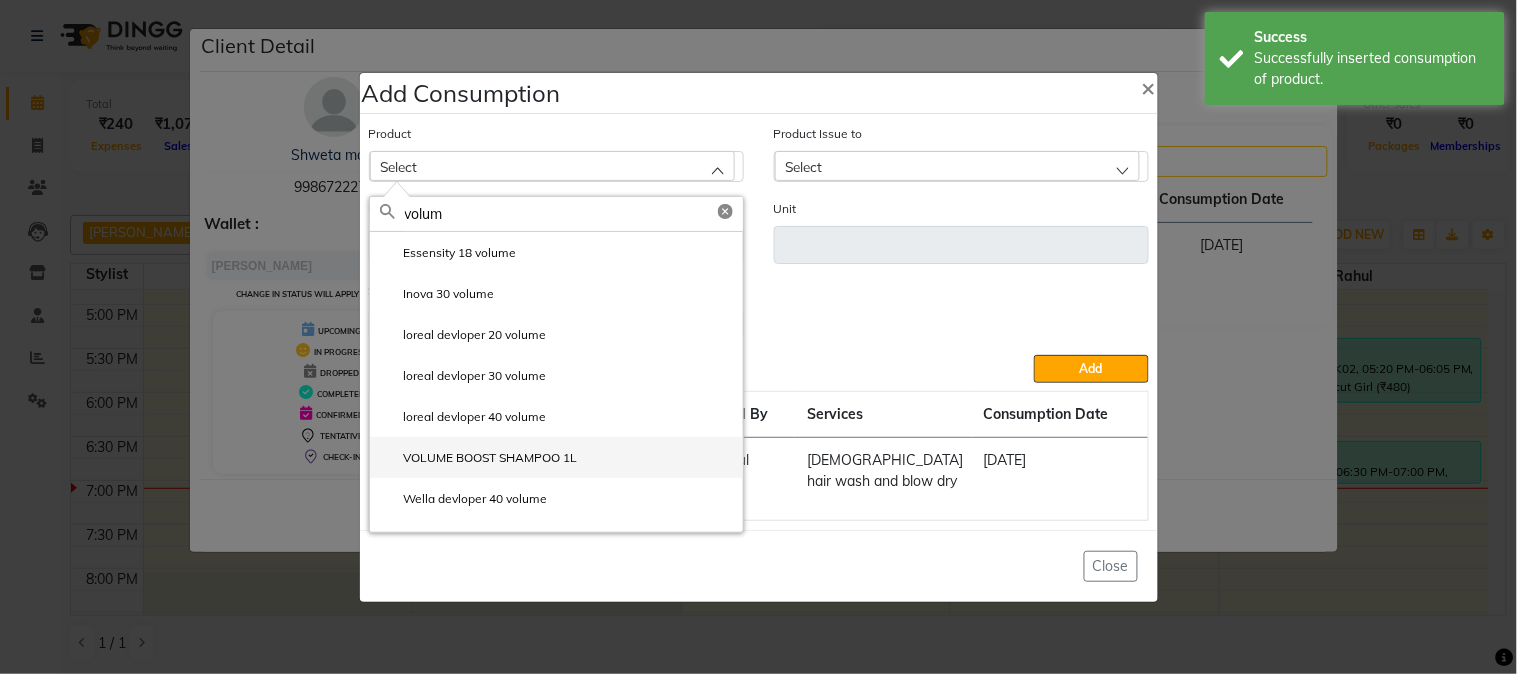type on "volum" 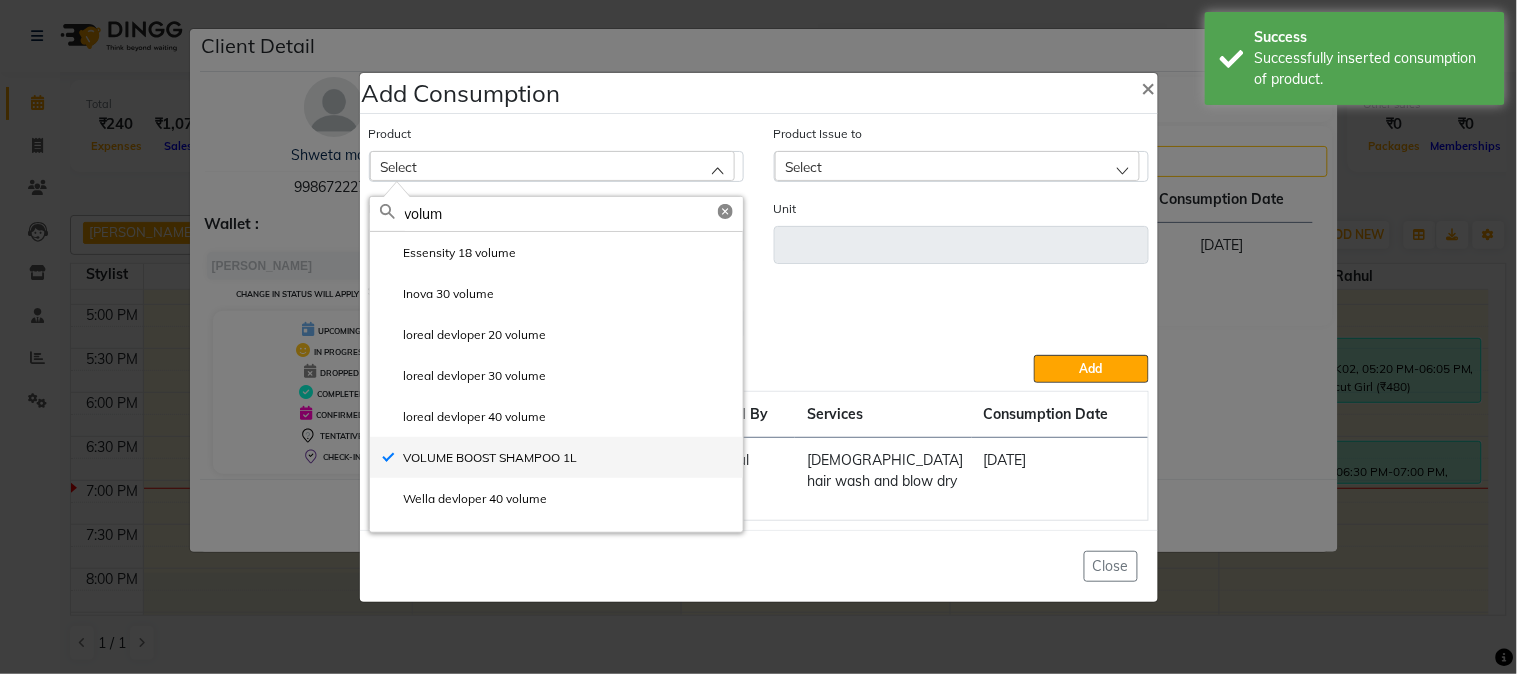 type on "ml" 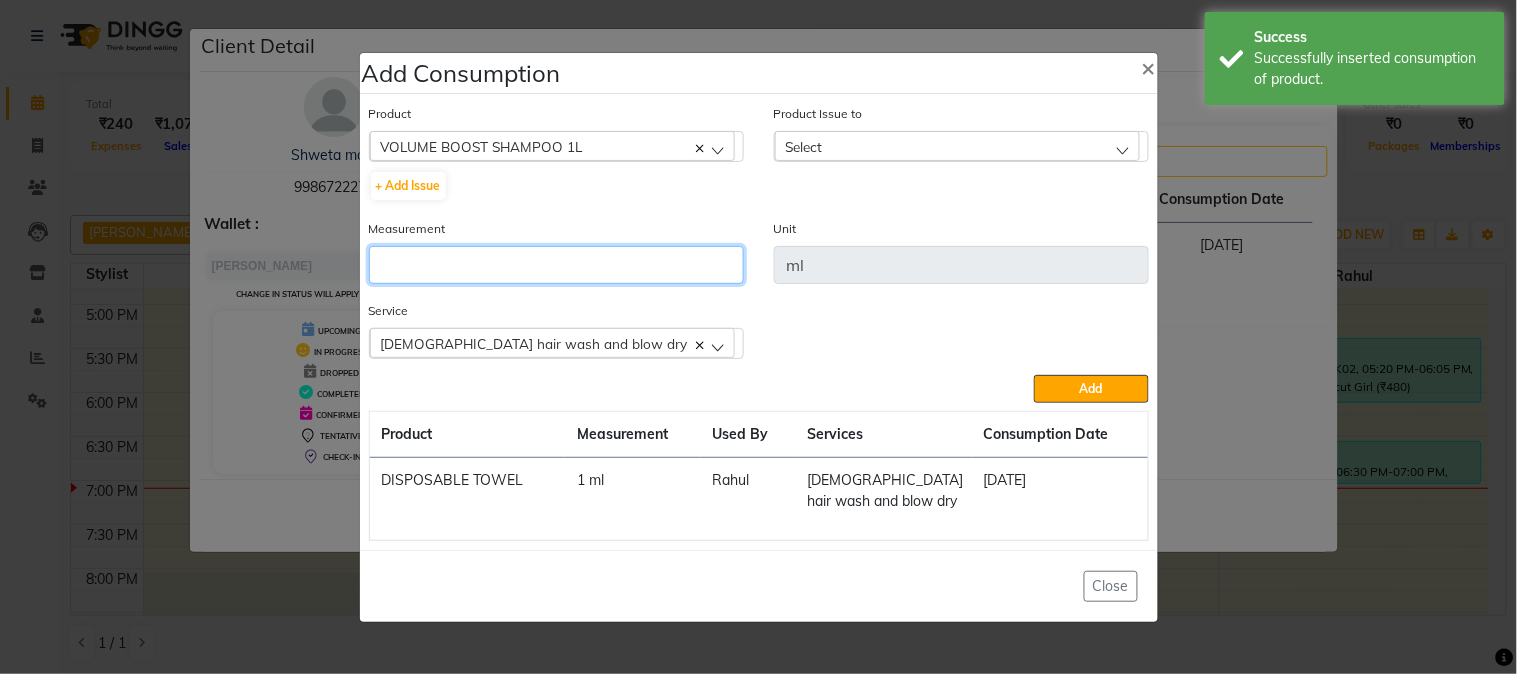 click 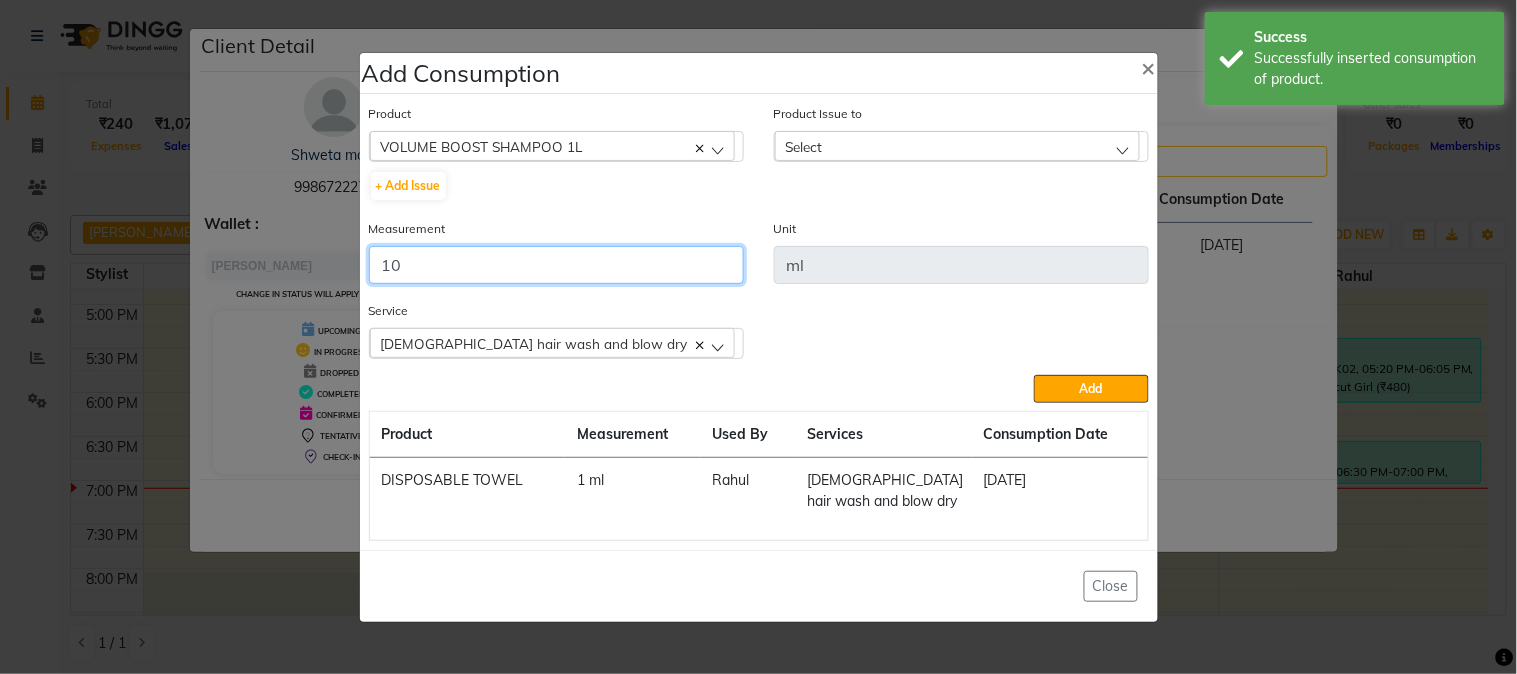 type on "10" 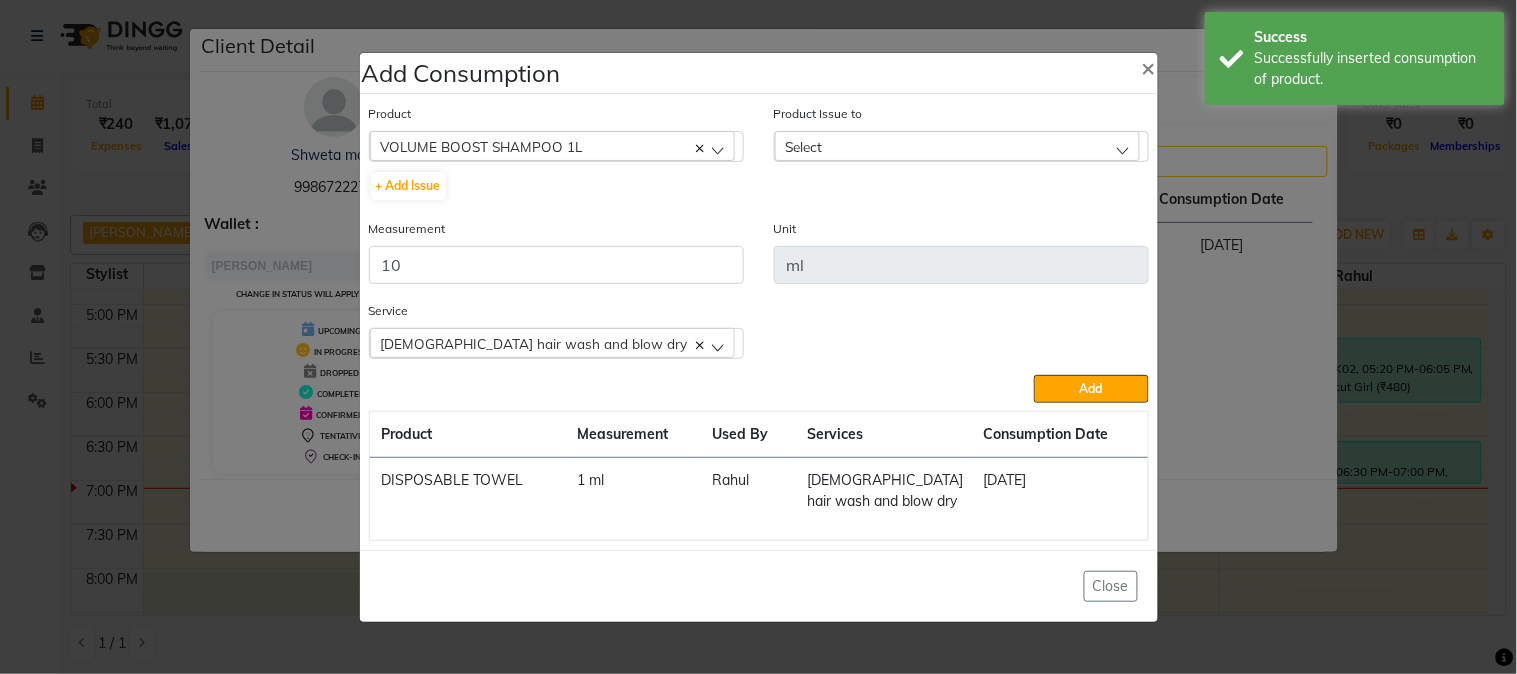 click on "Select" 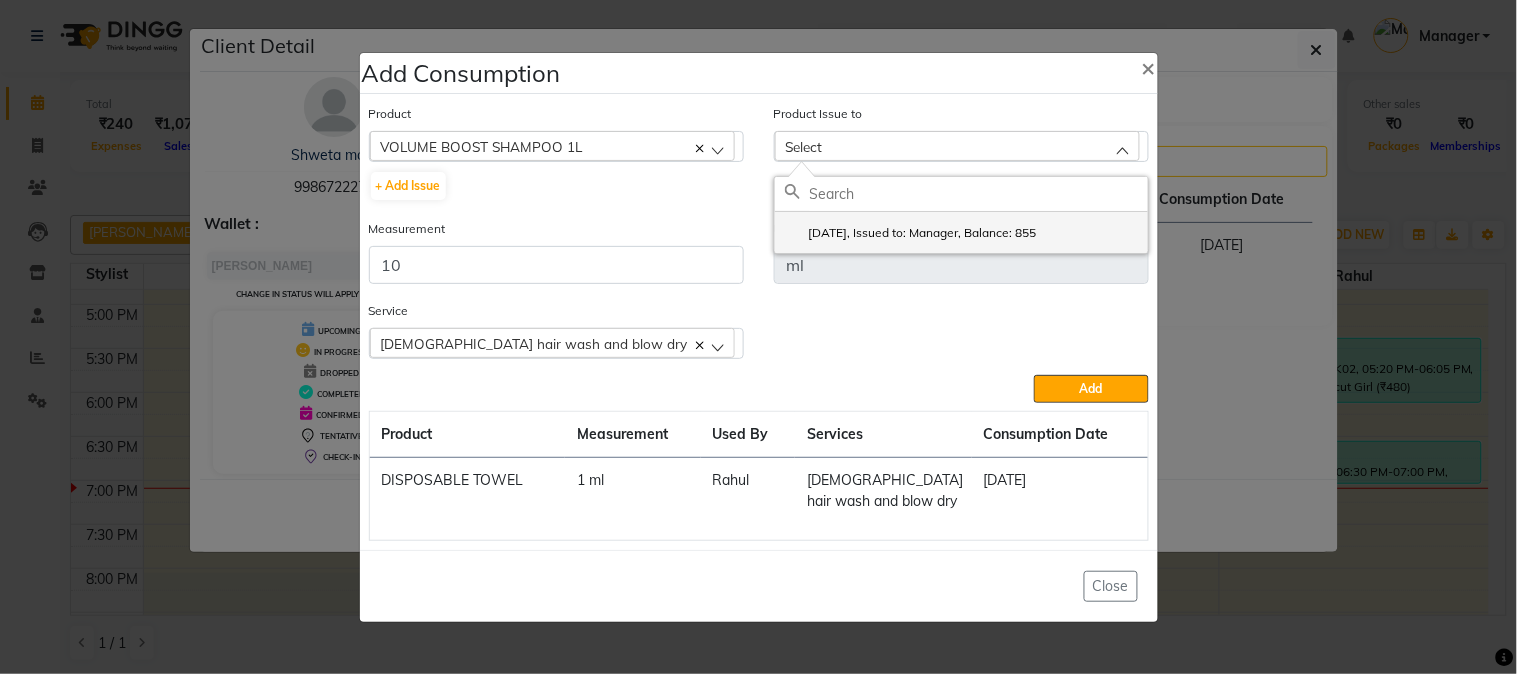 click on "[DATE], Issued to: Manager, Balance: 855" 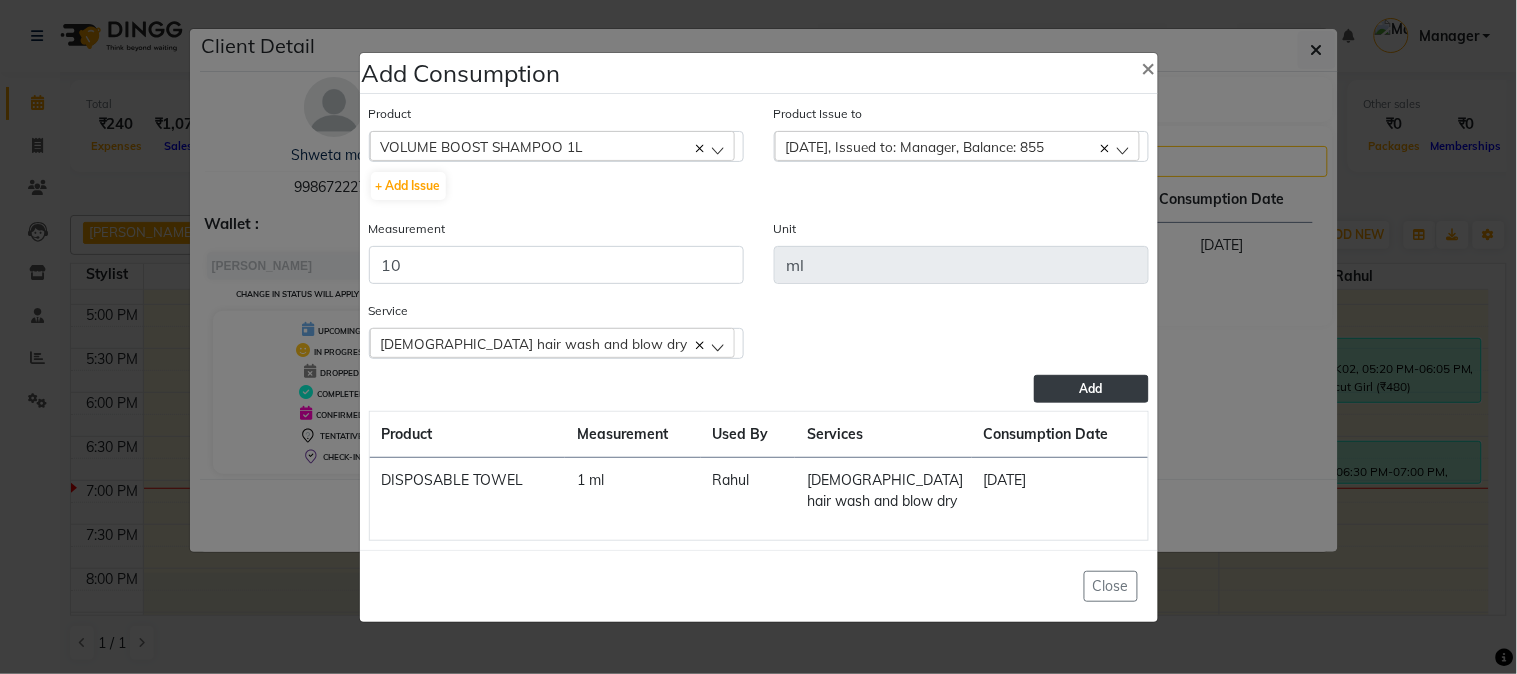 click on "Add" 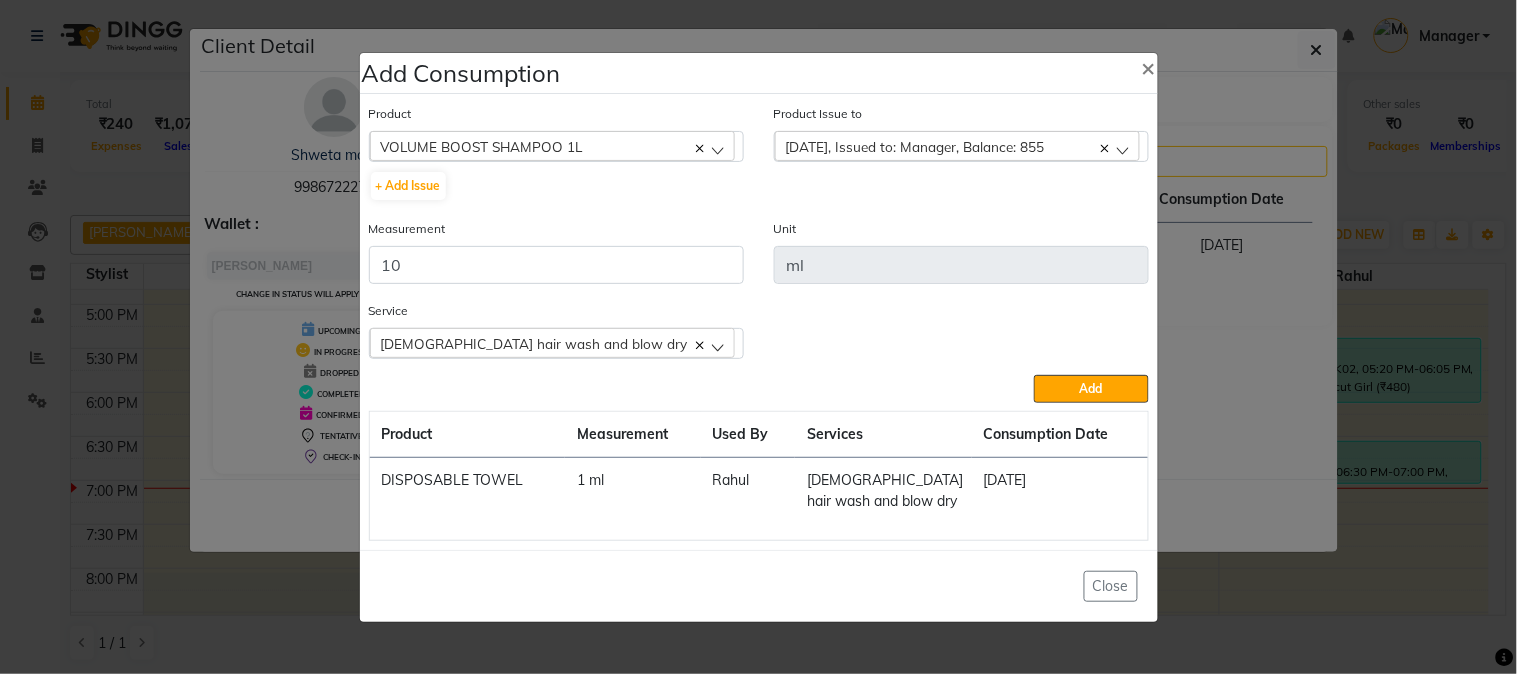 type 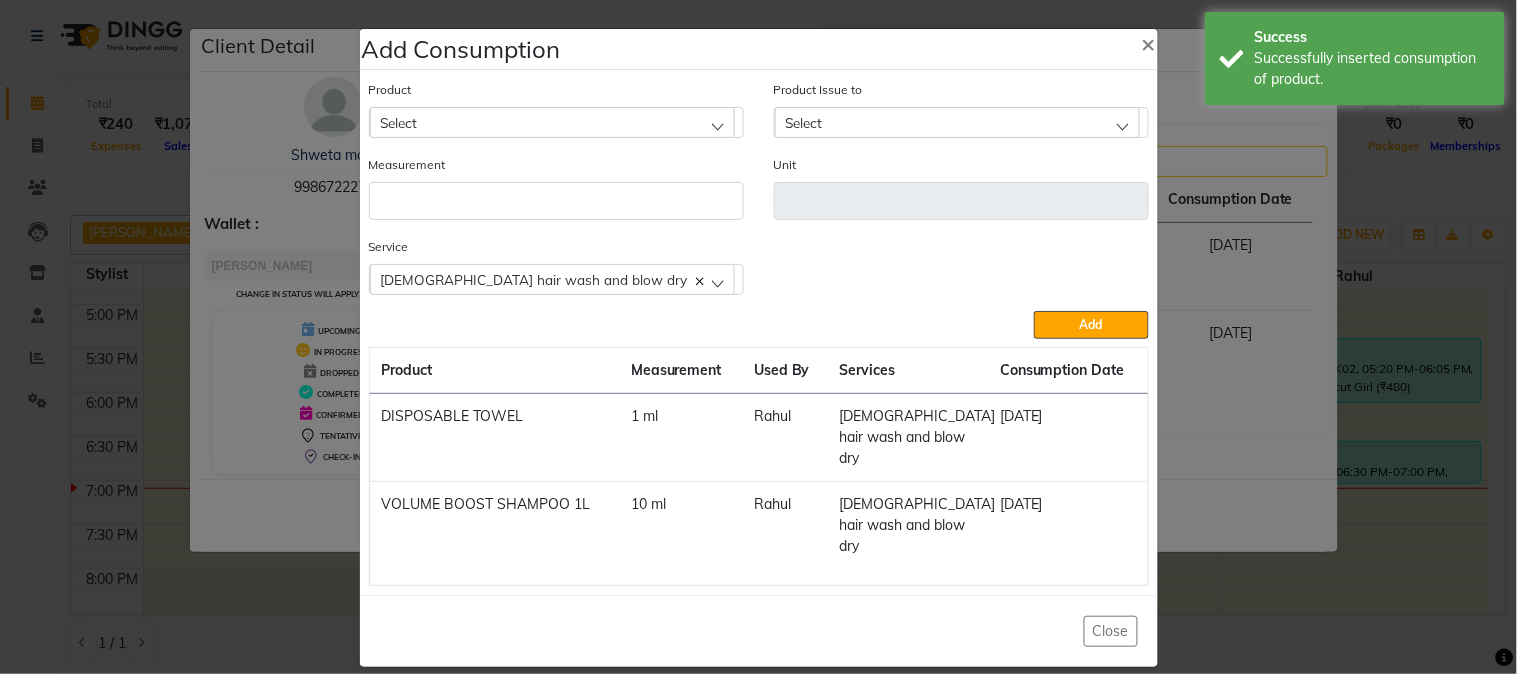 click on "Select" 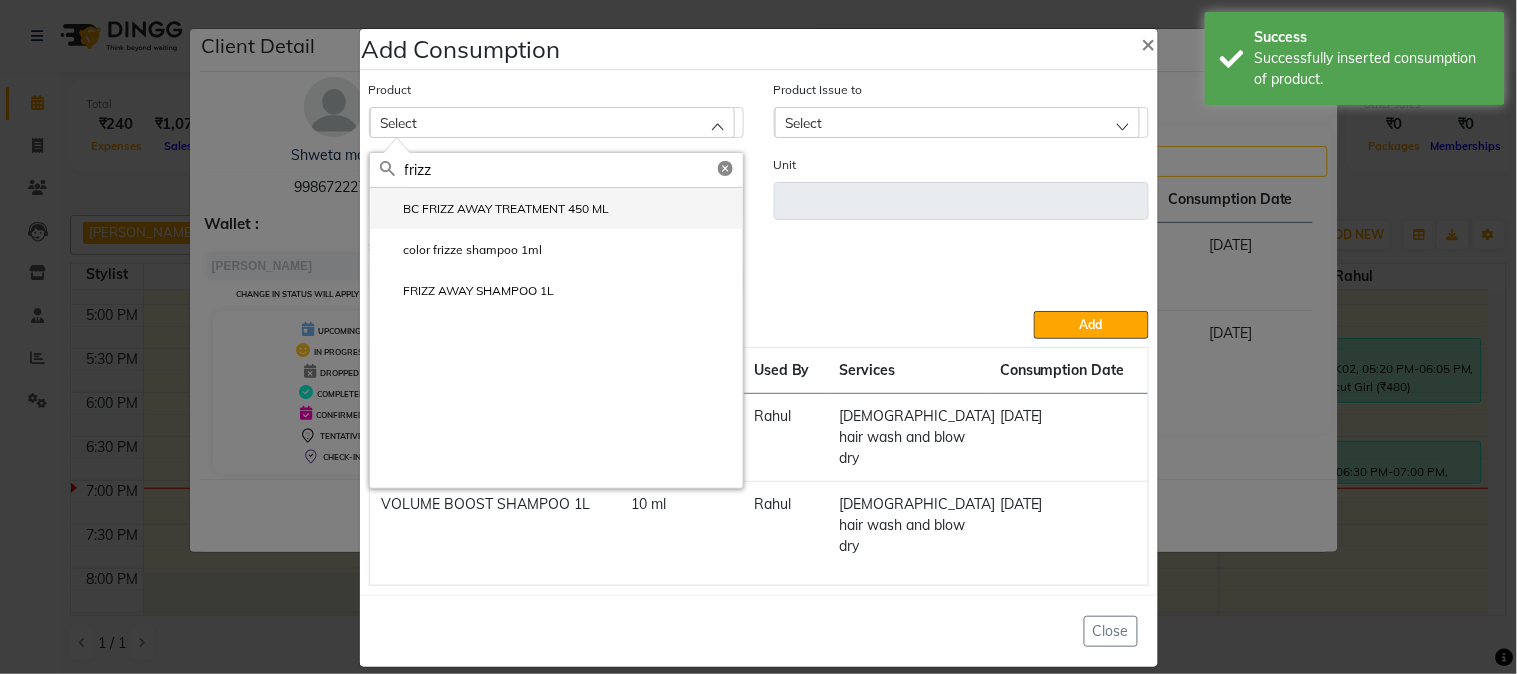 type on "frizz" 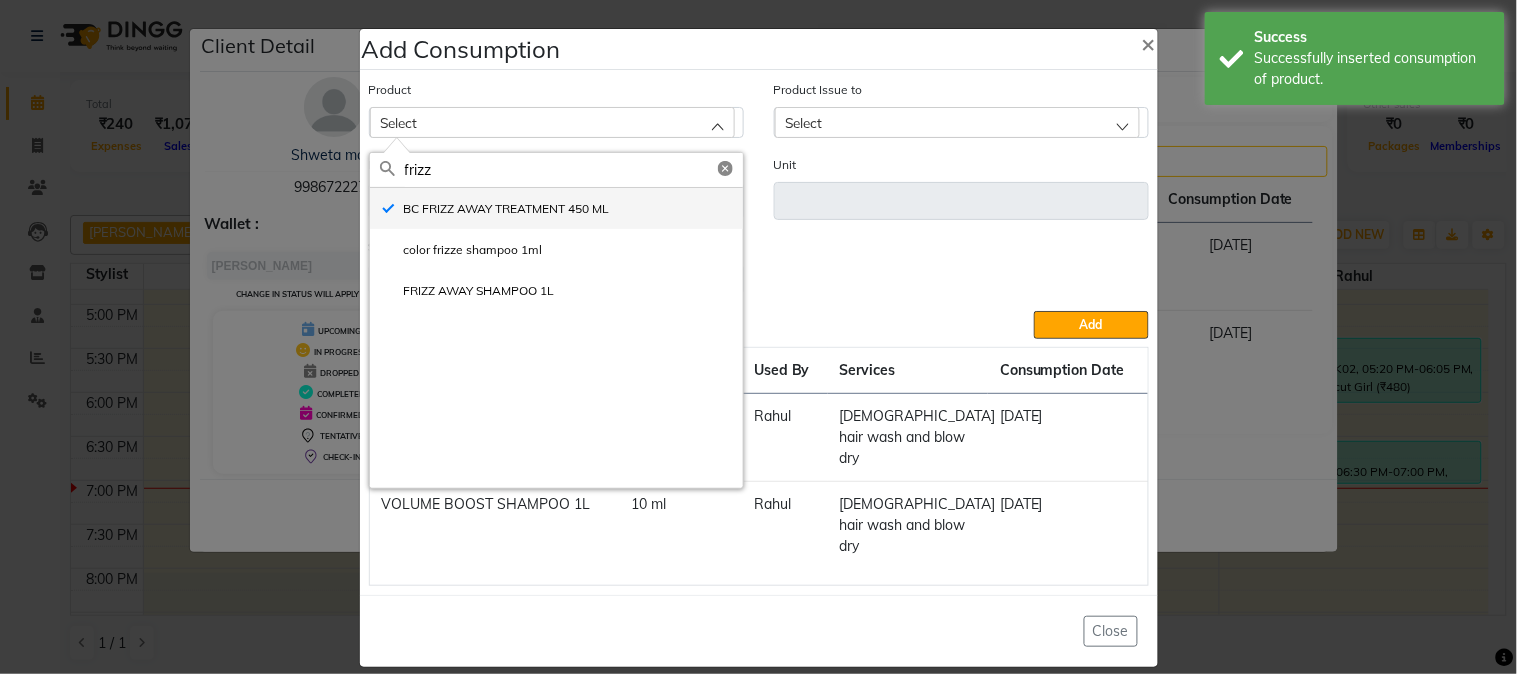 type on "ml" 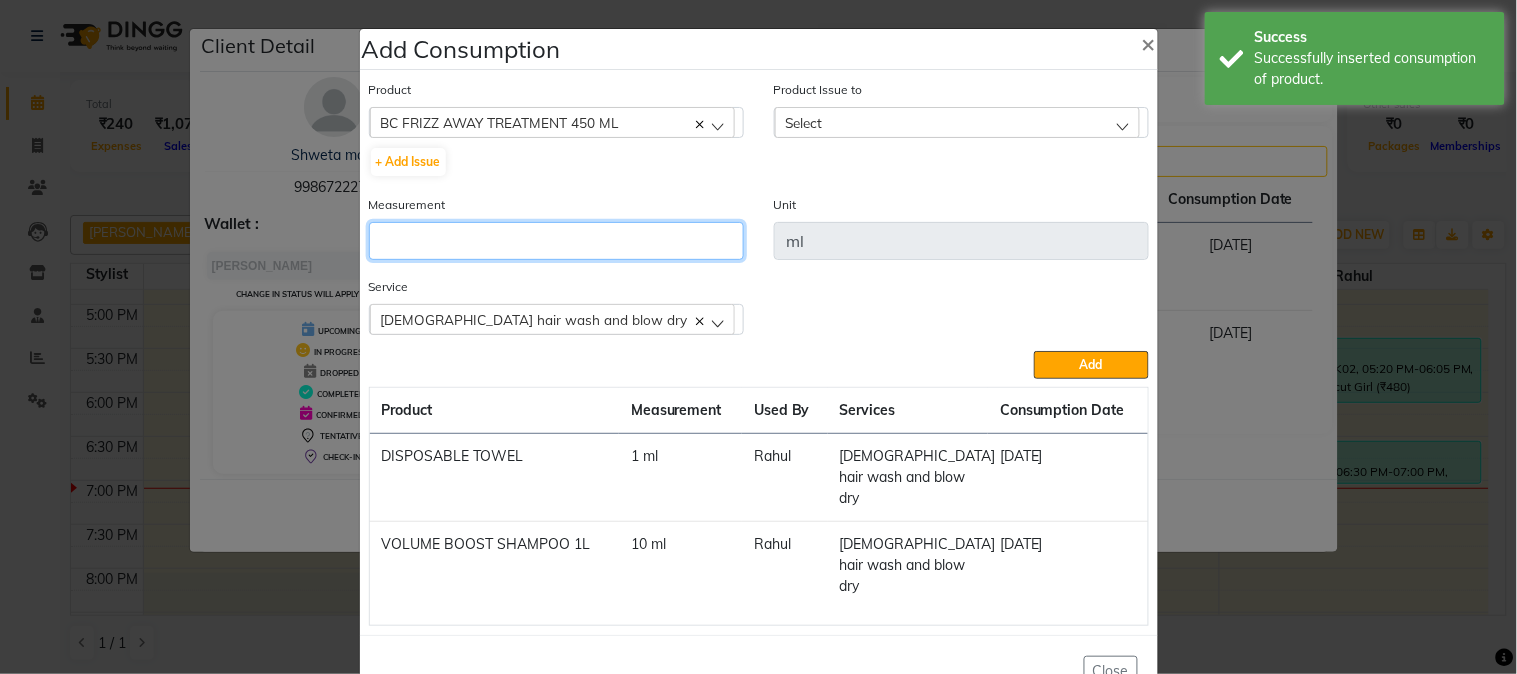 click 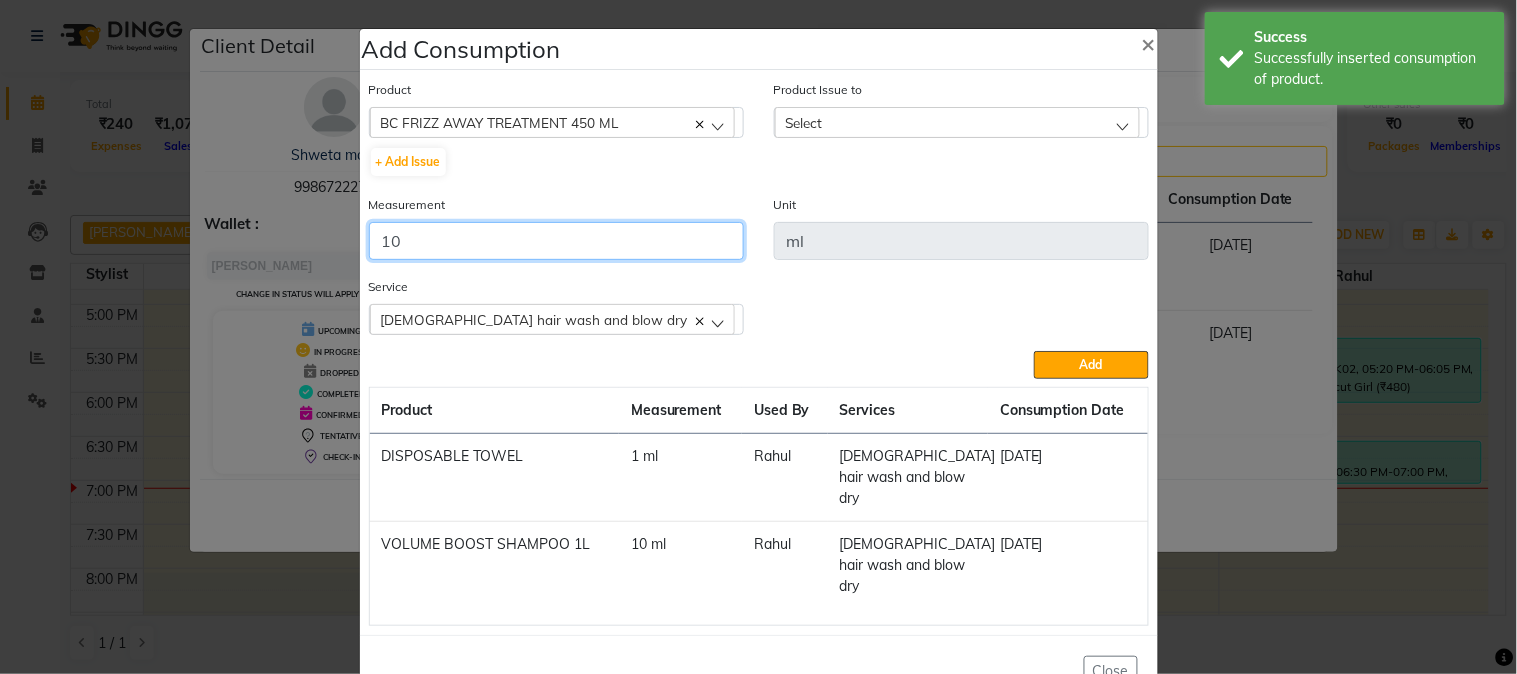 type on "10" 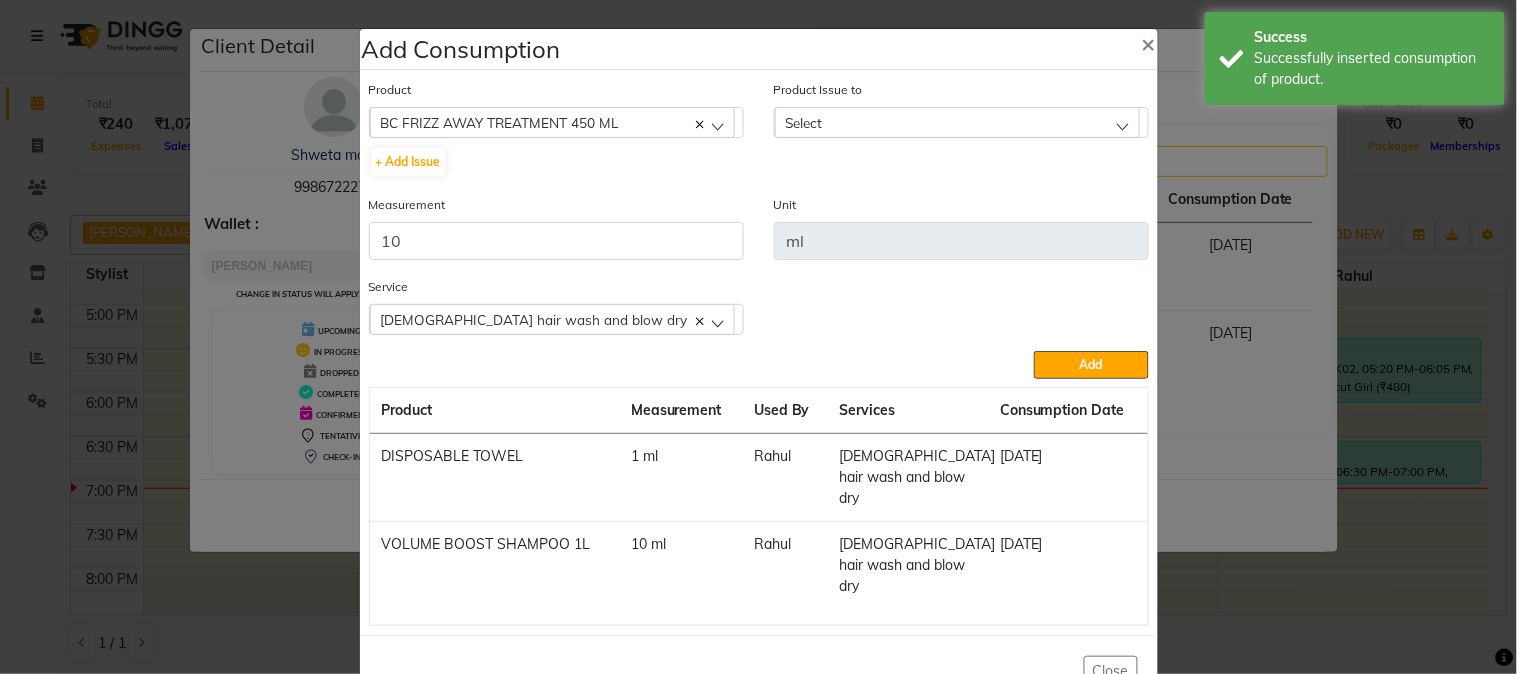 click on "Select" 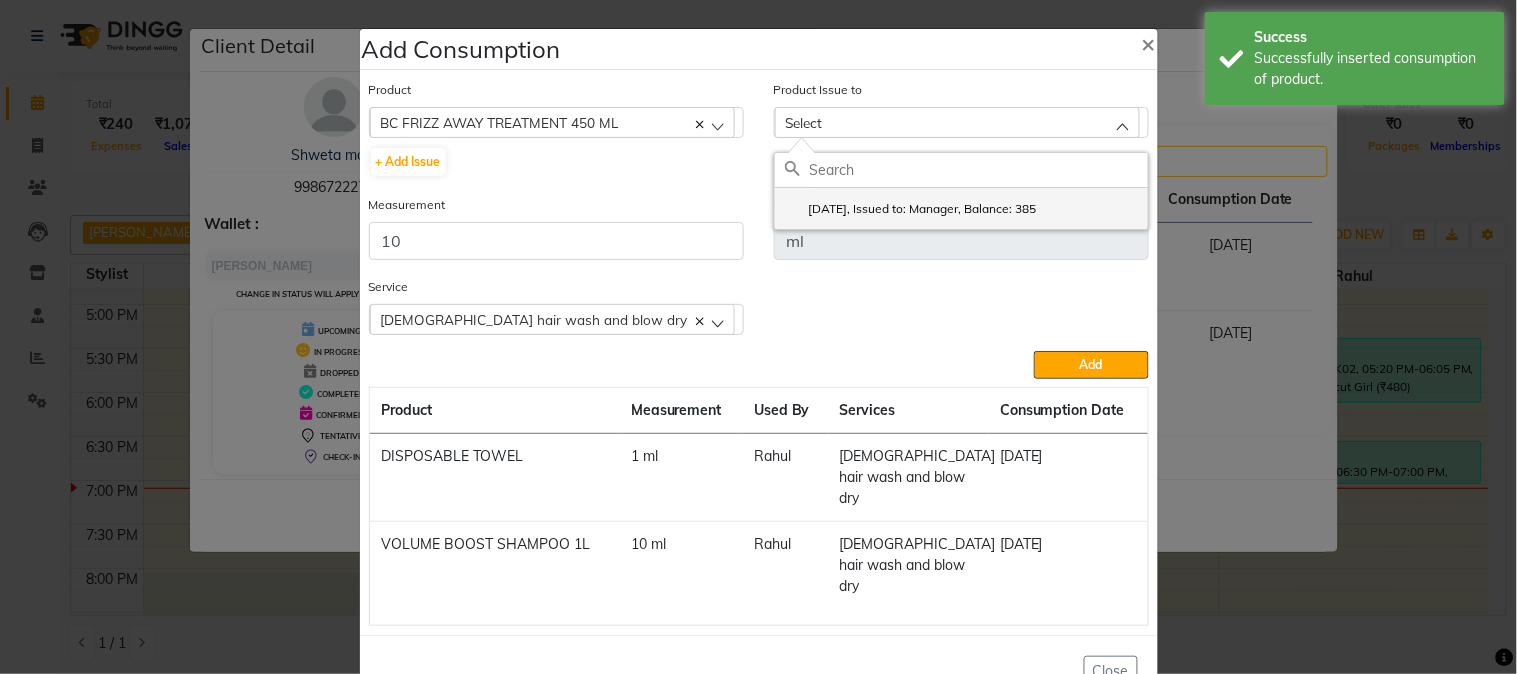 click on "[DATE], Issued to: Manager, Balance: 385" 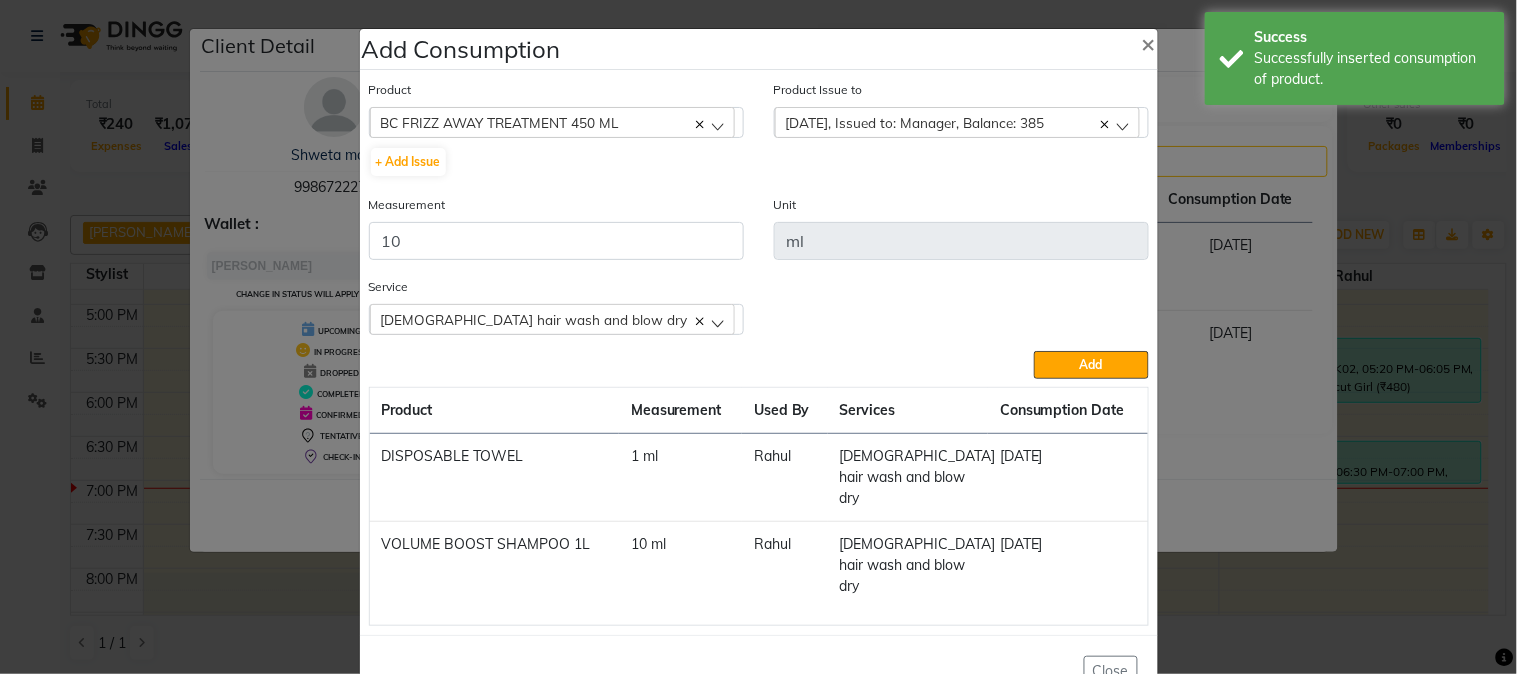 click on "Add" 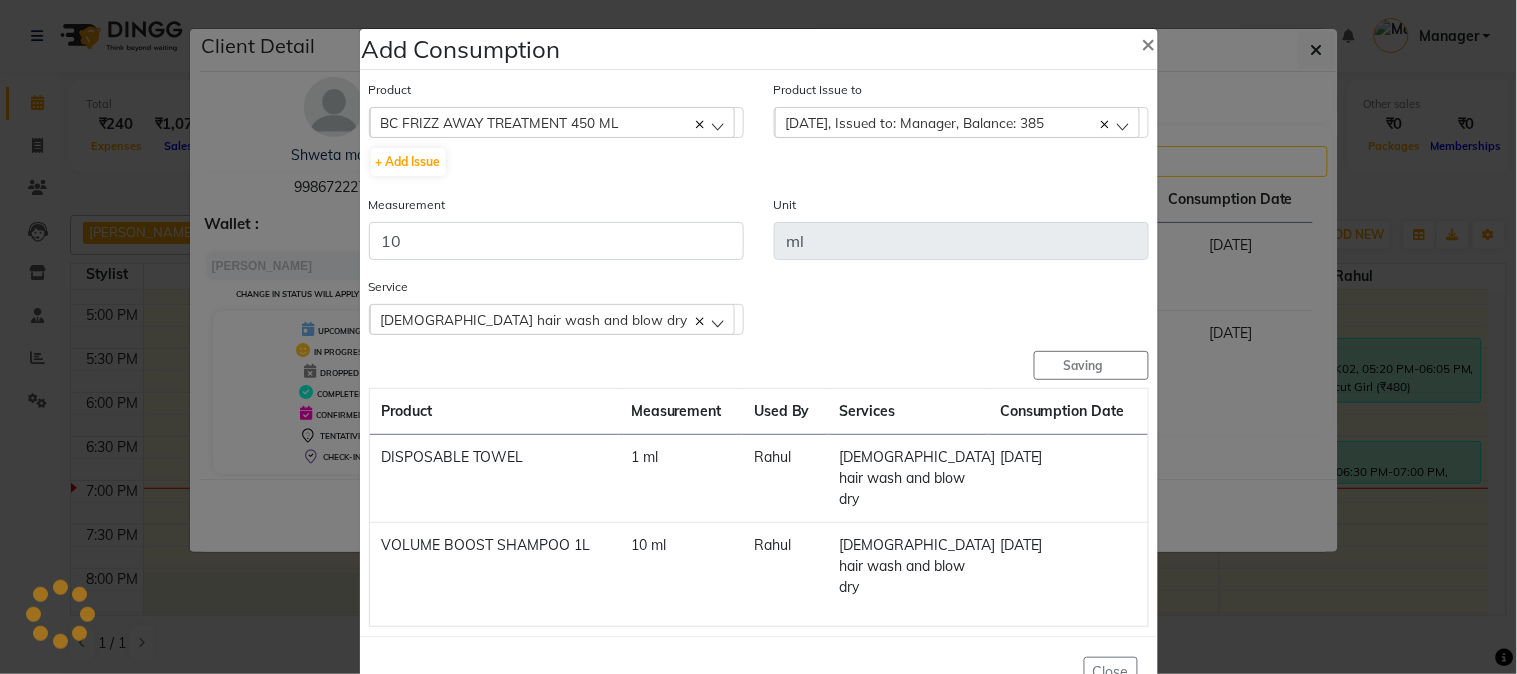 type 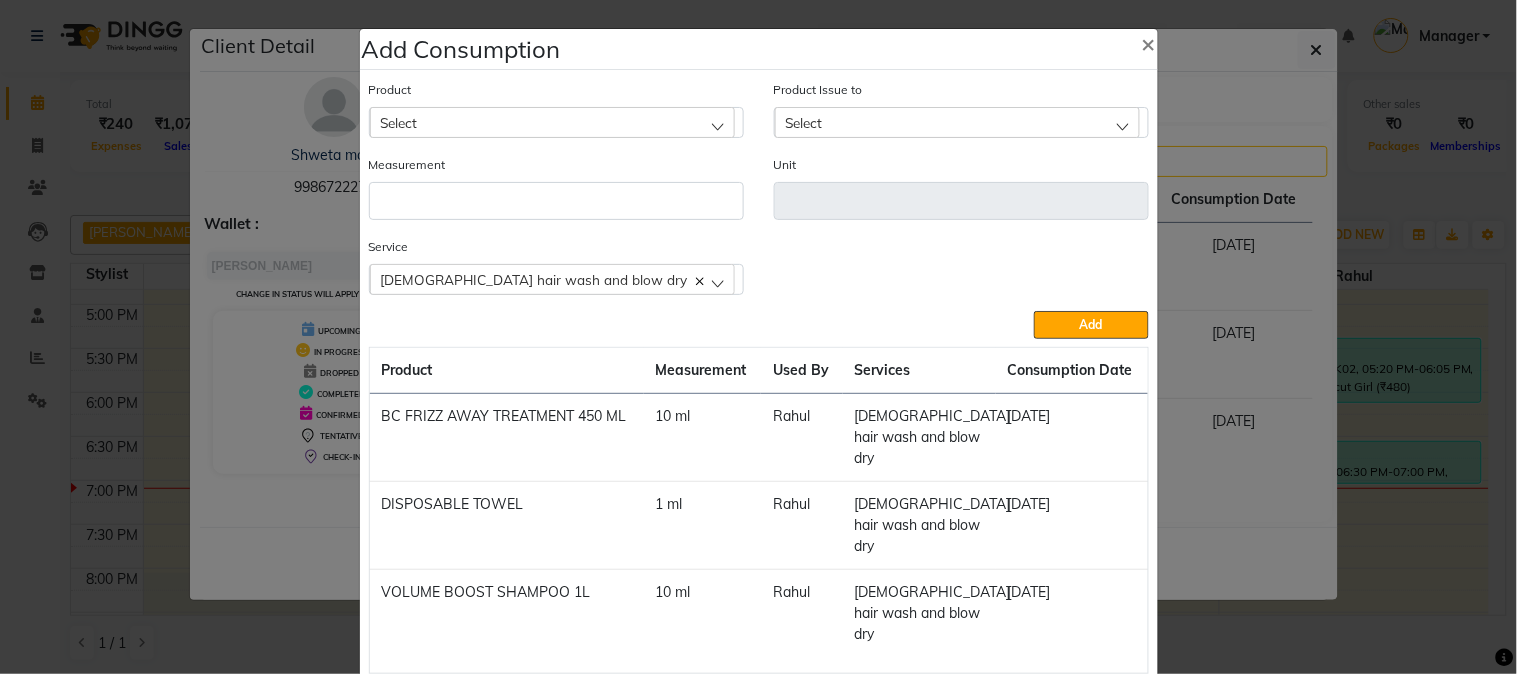 click on "Add Consumption × Product Select 5-7 Product Issue to Select [DATE], Issued to: Manager, Balance: 385 Measurement Unit Service  [DEMOGRAPHIC_DATA] hair wash and blow dry  [DEMOGRAPHIC_DATA] hair wash and blow dry  Add  Product Measurement Used By Services Consumption Date  BC FRIZZ  AWAY TREATMENT 450 ML    10 ml   Rahul   [DEMOGRAPHIC_DATA] hair wash and blow dry   [DATE]   DISPOSABLE TOWEL   1 ml   Rahul   [DEMOGRAPHIC_DATA] hair wash and blow dry   [DATE]   VOLUME BOOST SHAMPOO 1L   10 ml   Rahul   [DEMOGRAPHIC_DATA] hair wash and blow dry   [DATE]   Close" 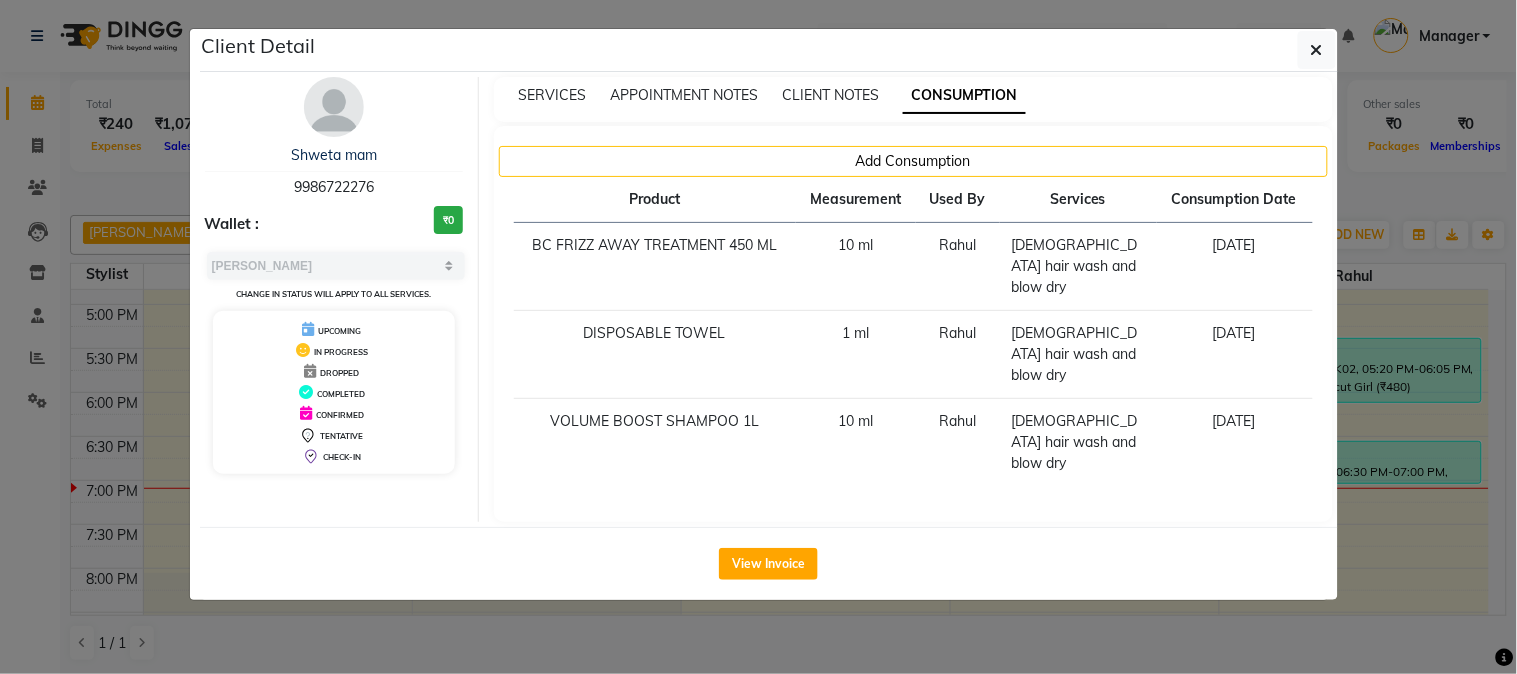 click on "Client Detail  Shweta mam   9986722276 Wallet : ₹0 Select MARK DONE UPCOMING Change in status will apply to all services. UPCOMING IN PROGRESS DROPPED COMPLETED CONFIRMED TENTATIVE CHECK-IN SERVICES APPOINTMENT NOTES CLIENT NOTES CONSUMPTION Add Consumption Product Measurement Used By Services Consumption Date  BC FRIZZ  AWAY TREATMENT 450 ML    10 ml   Rahul   [DEMOGRAPHIC_DATA] hair wash and blow dry   [DATE]   DISPOSABLE TOWEL   1 ml   Rahul   [DEMOGRAPHIC_DATA] hair wash and blow dry   [DATE]   VOLUME BOOST SHAMPOO 1L   10 ml   Rahul   [DEMOGRAPHIC_DATA] hair wash and blow dry   [DATE]   View Invoice" 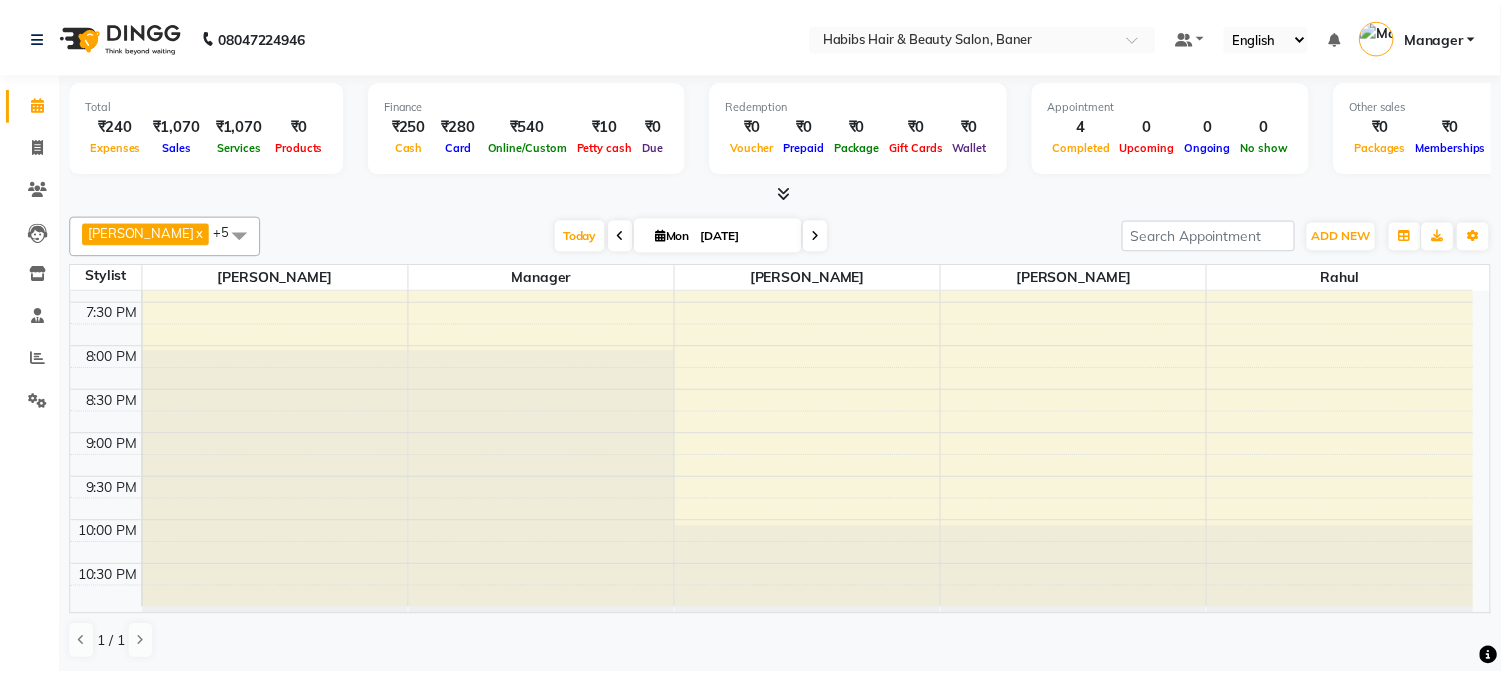 scroll, scrollTop: 0, scrollLeft: 0, axis: both 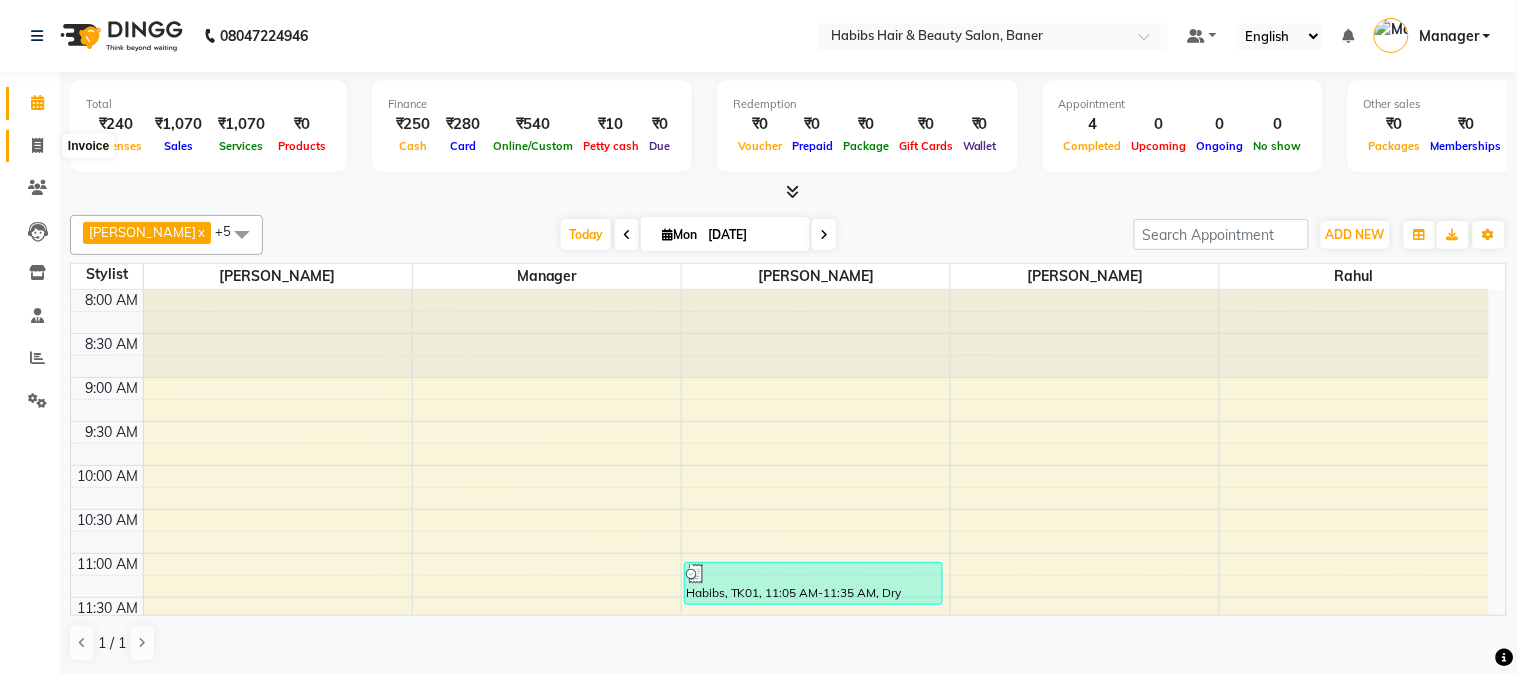 click 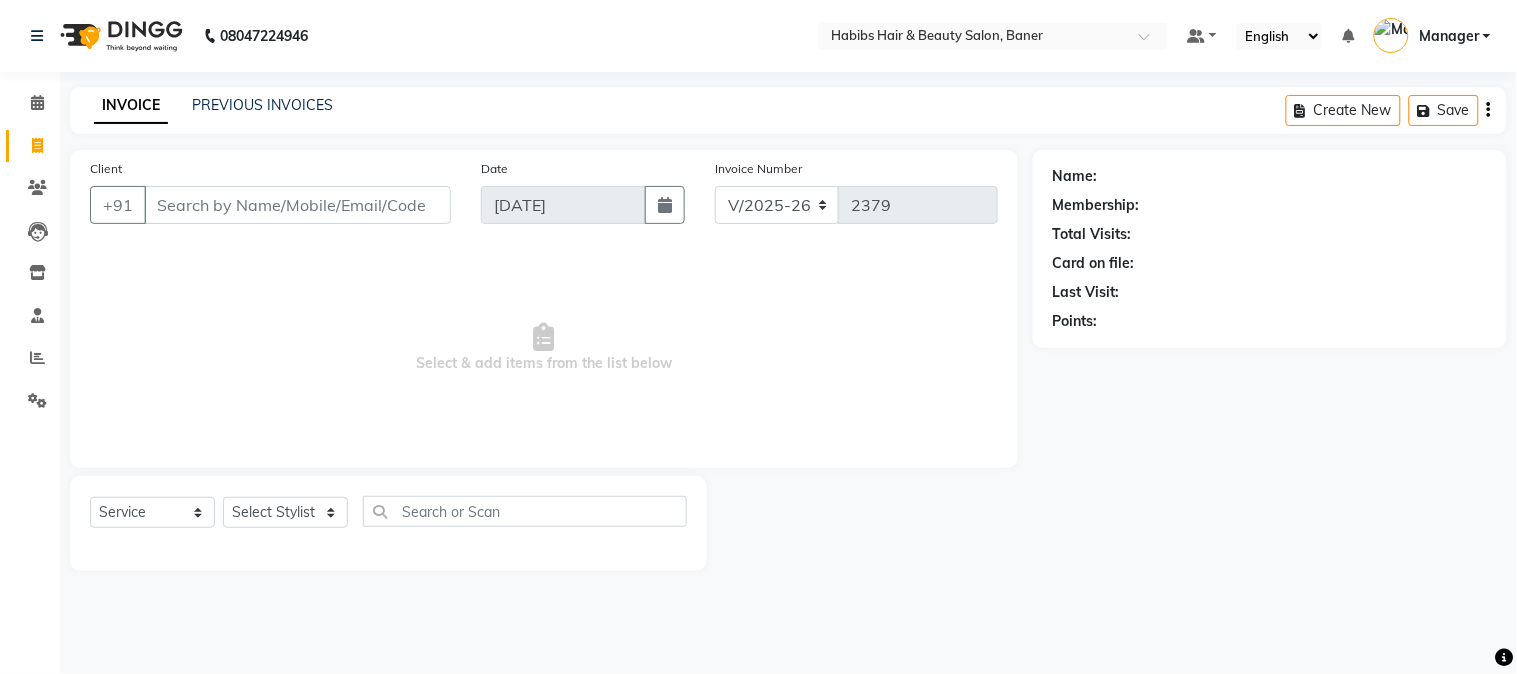 click on "Select  Service  Product  Membership  Package Voucher Prepaid Gift Card  Select Stylist Admin [PERSON_NAME]  Manager [PERSON_NAME] [PERSON_NAME] [PERSON_NAME]" 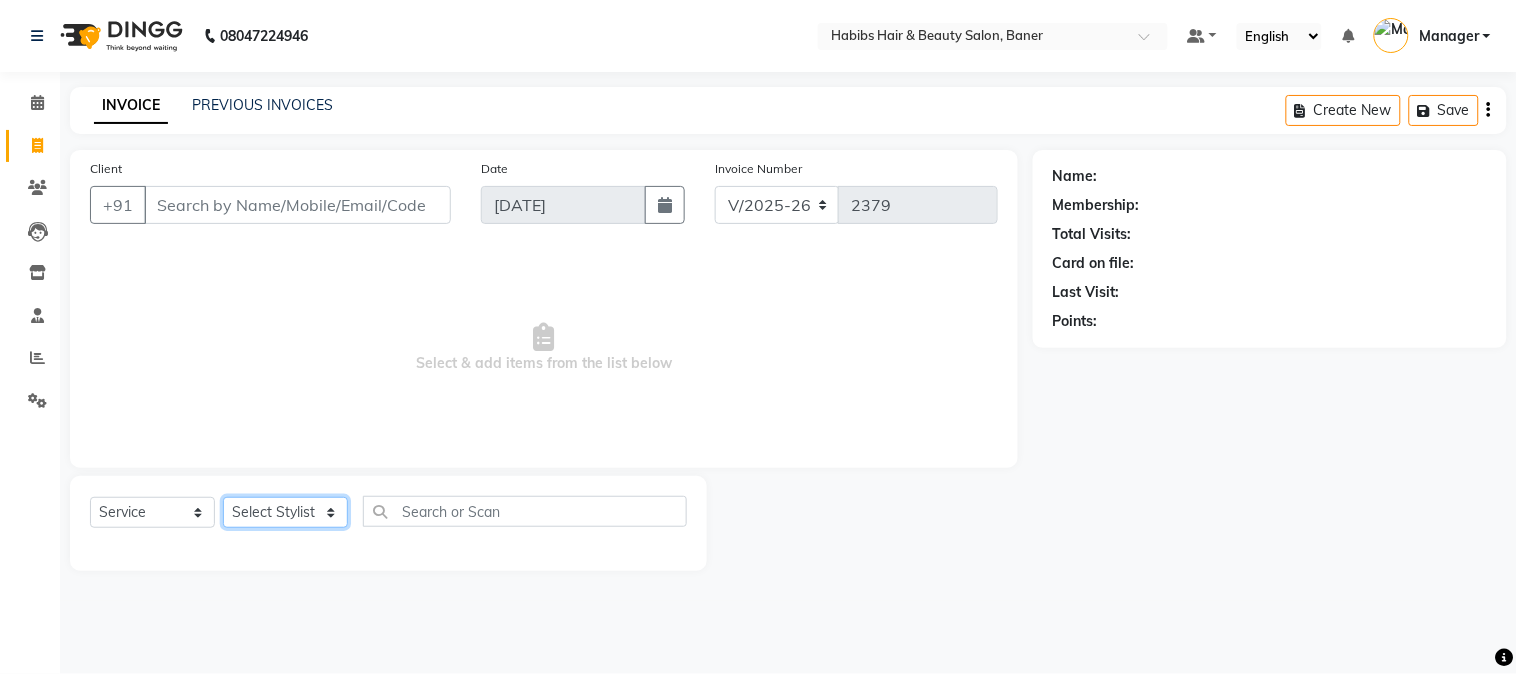 click on "Select Stylist Admin [PERSON_NAME]  Manager [PERSON_NAME] [PERSON_NAME] [PERSON_NAME]" 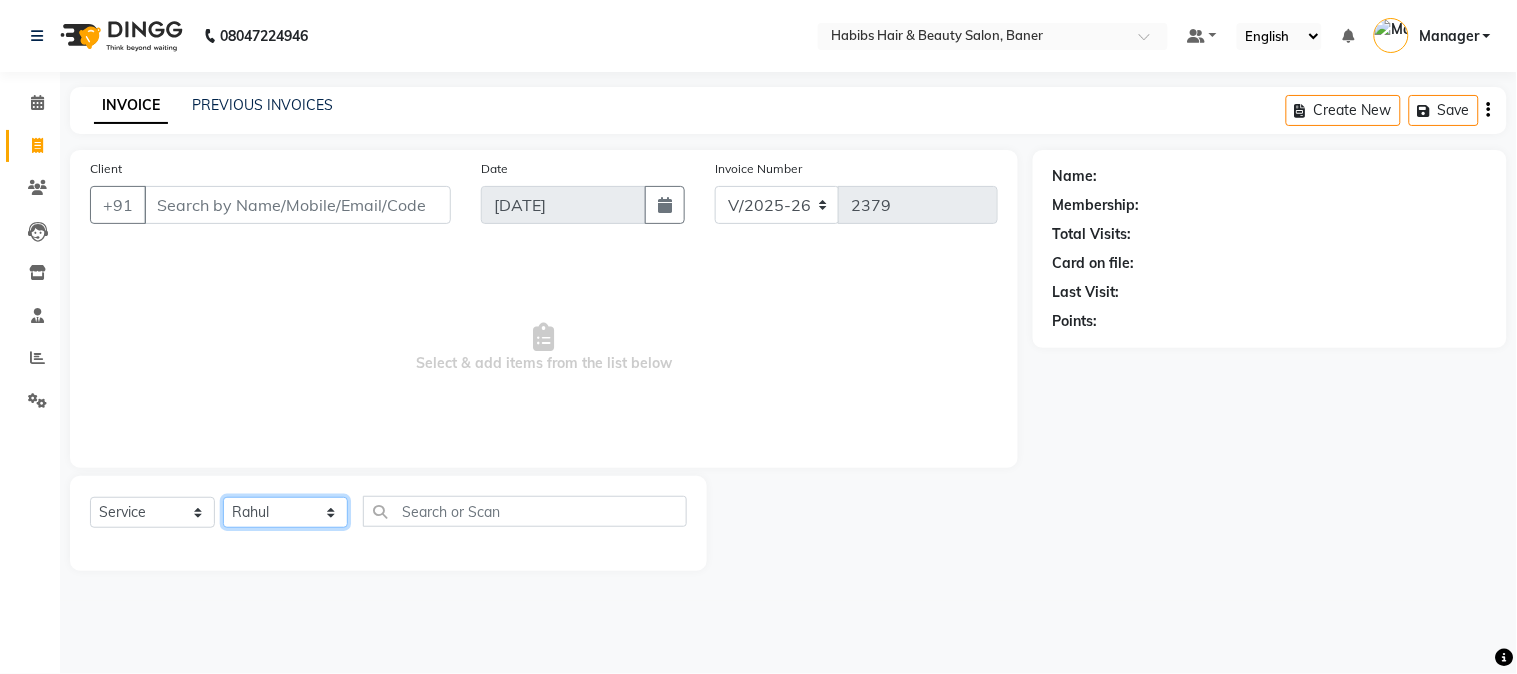 click on "Select Stylist Admin [PERSON_NAME]  Manager [PERSON_NAME] [PERSON_NAME] [PERSON_NAME]" 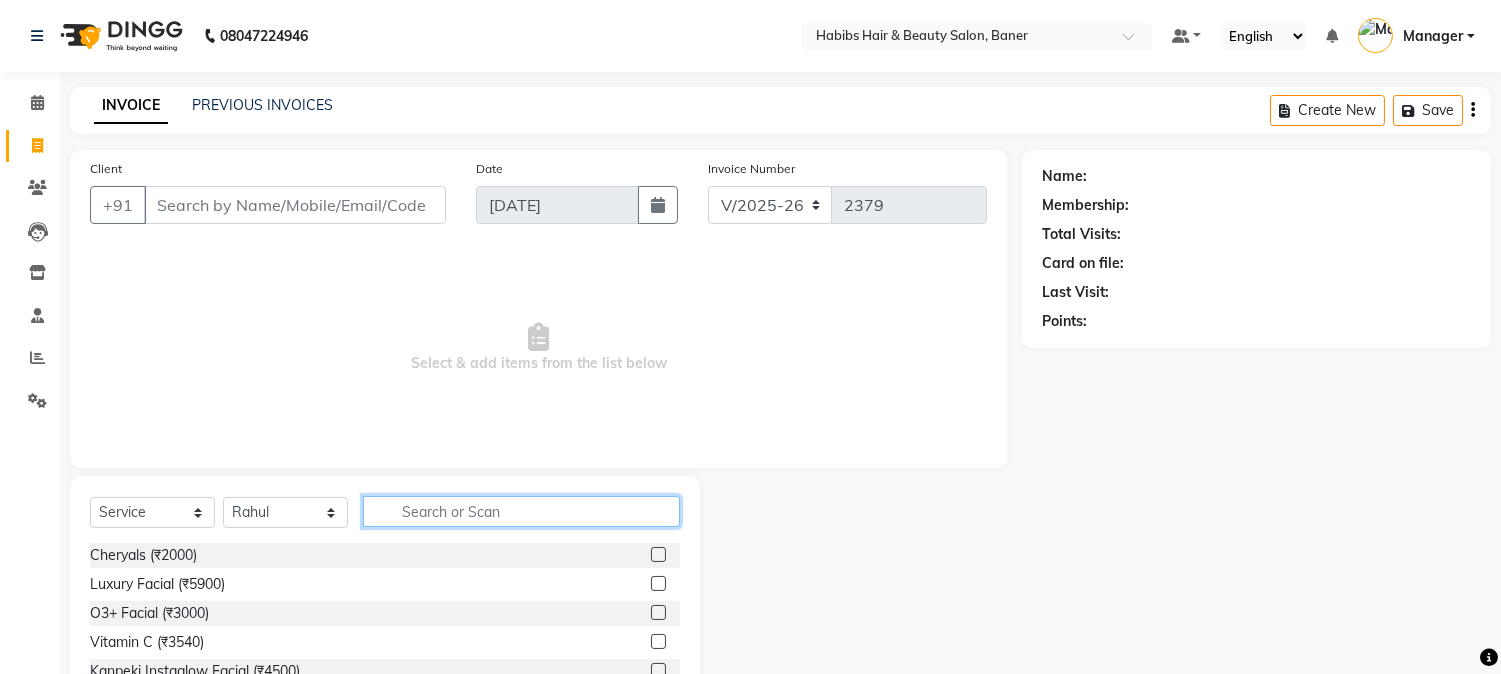 click 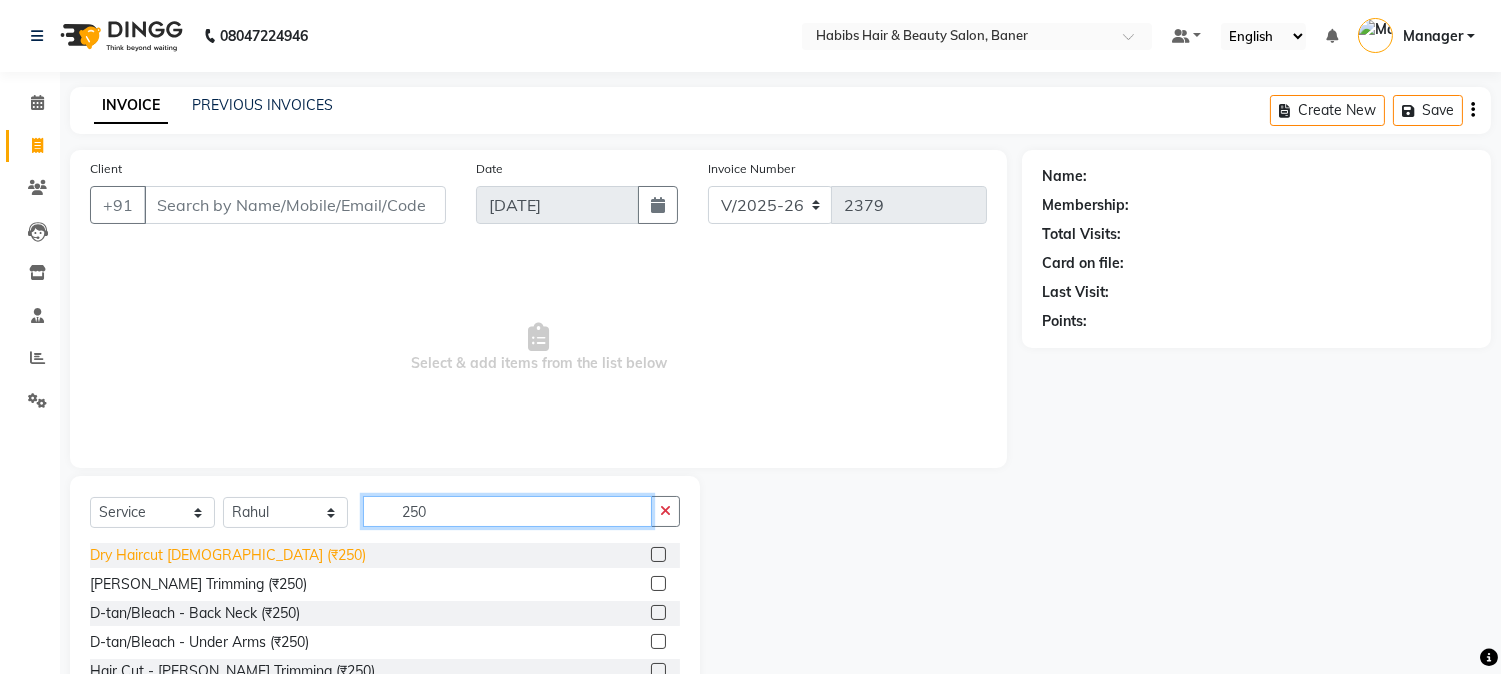 type on "250" 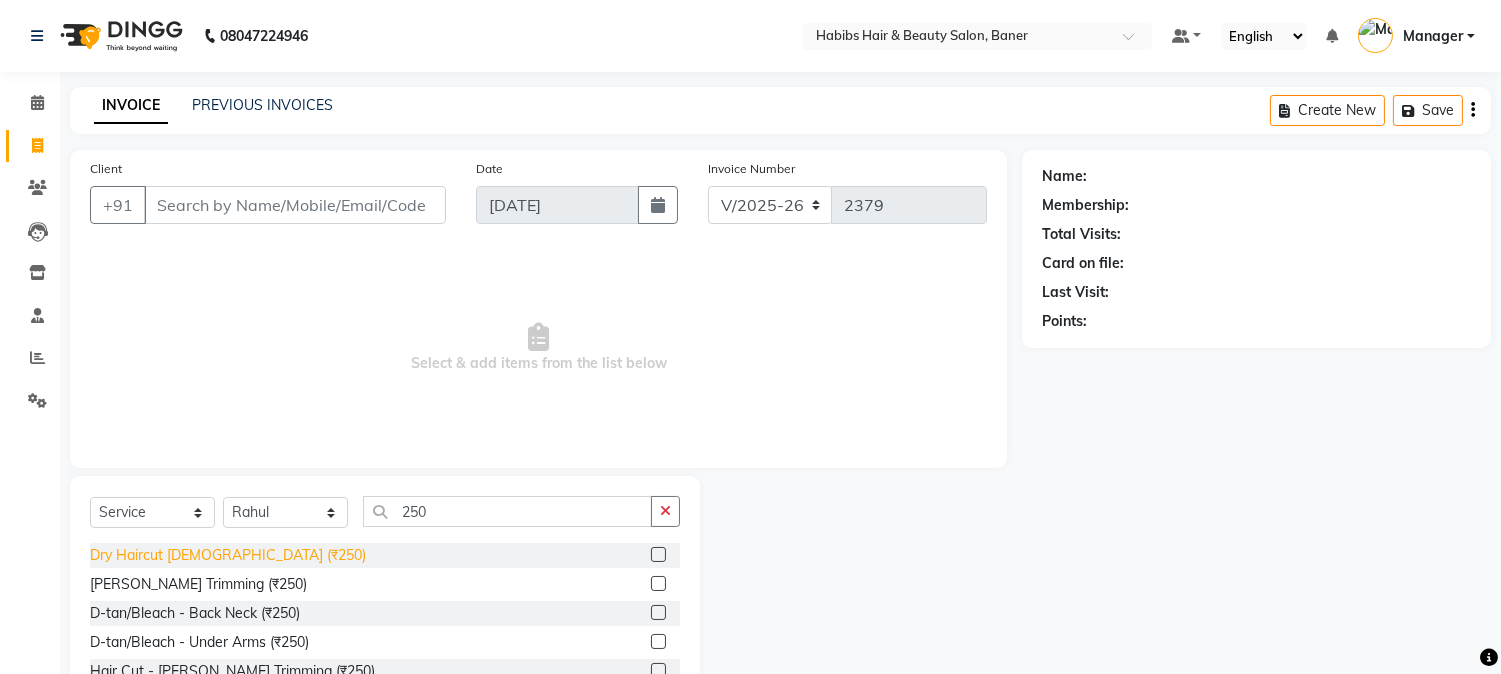 click on "Dry Haircut [DEMOGRAPHIC_DATA] (₹250)" 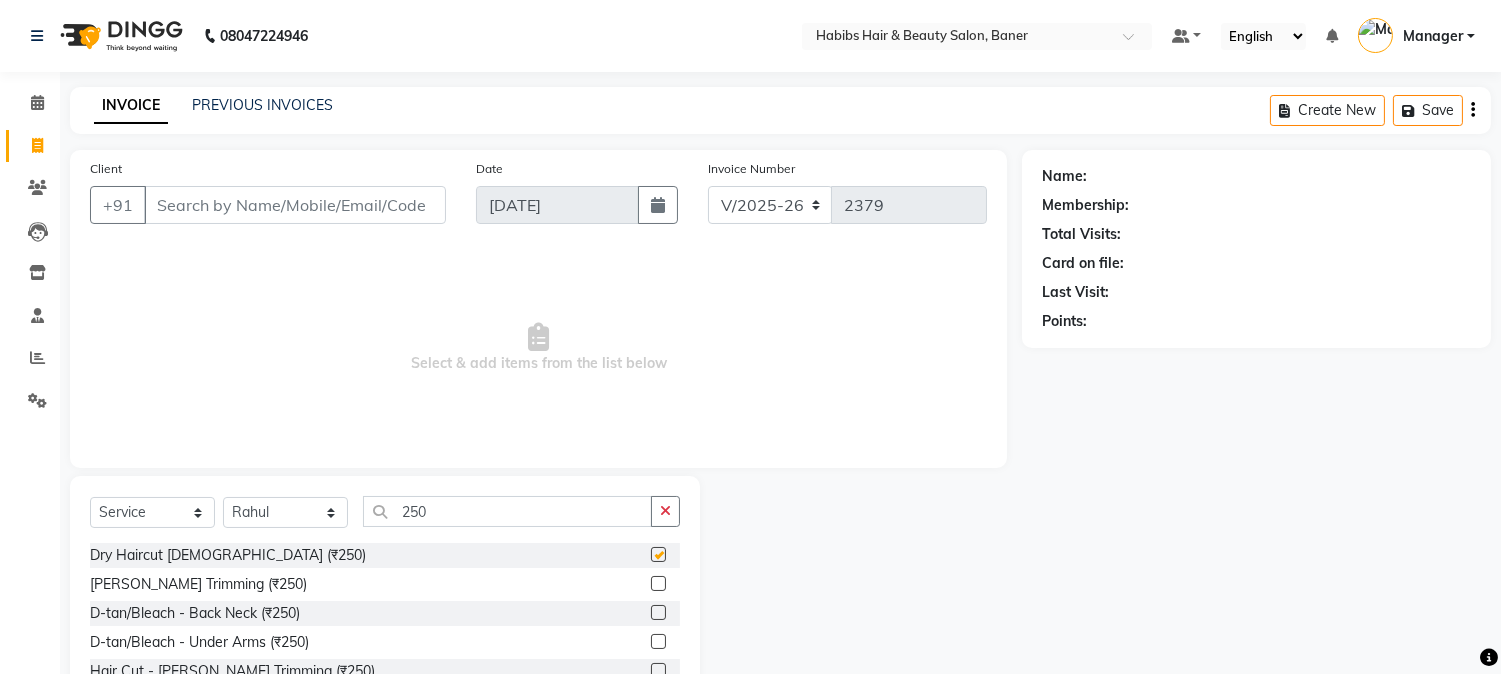 checkbox on "false" 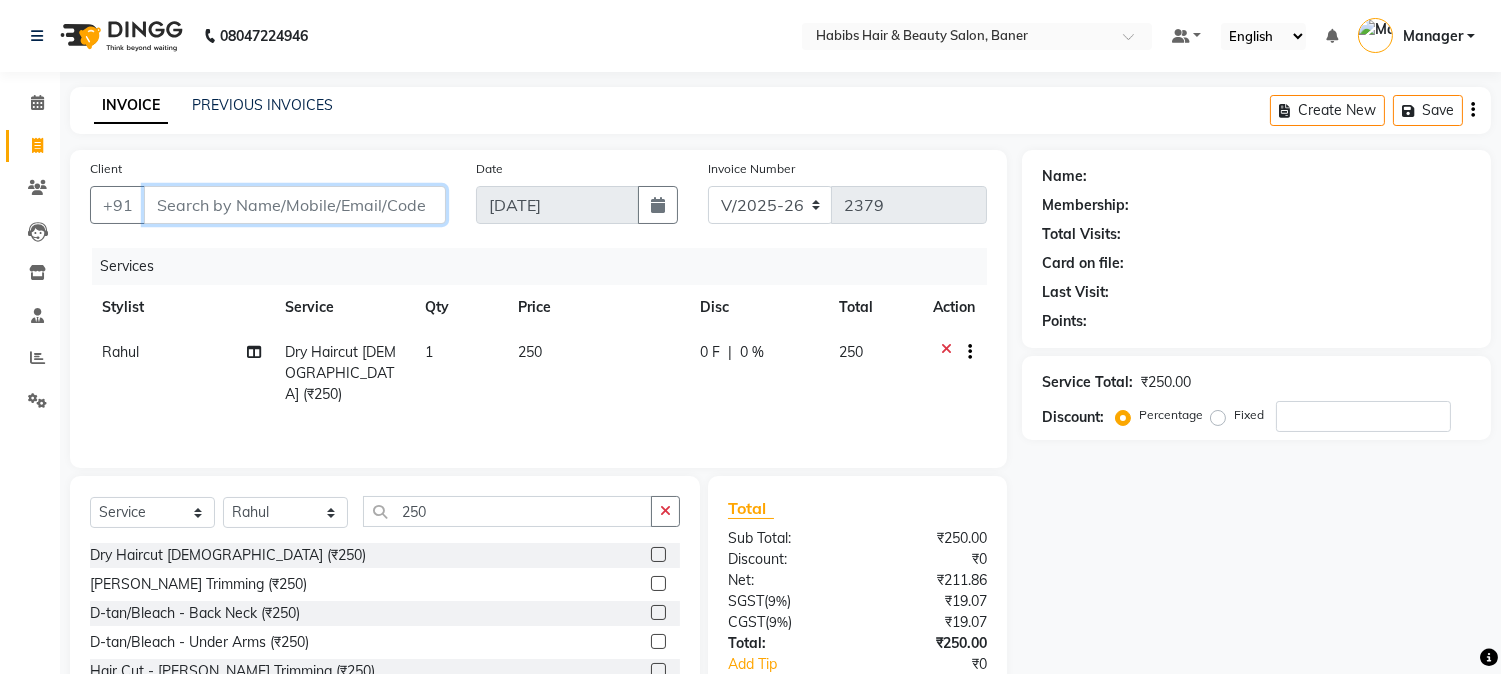 click on "Client" at bounding box center (295, 205) 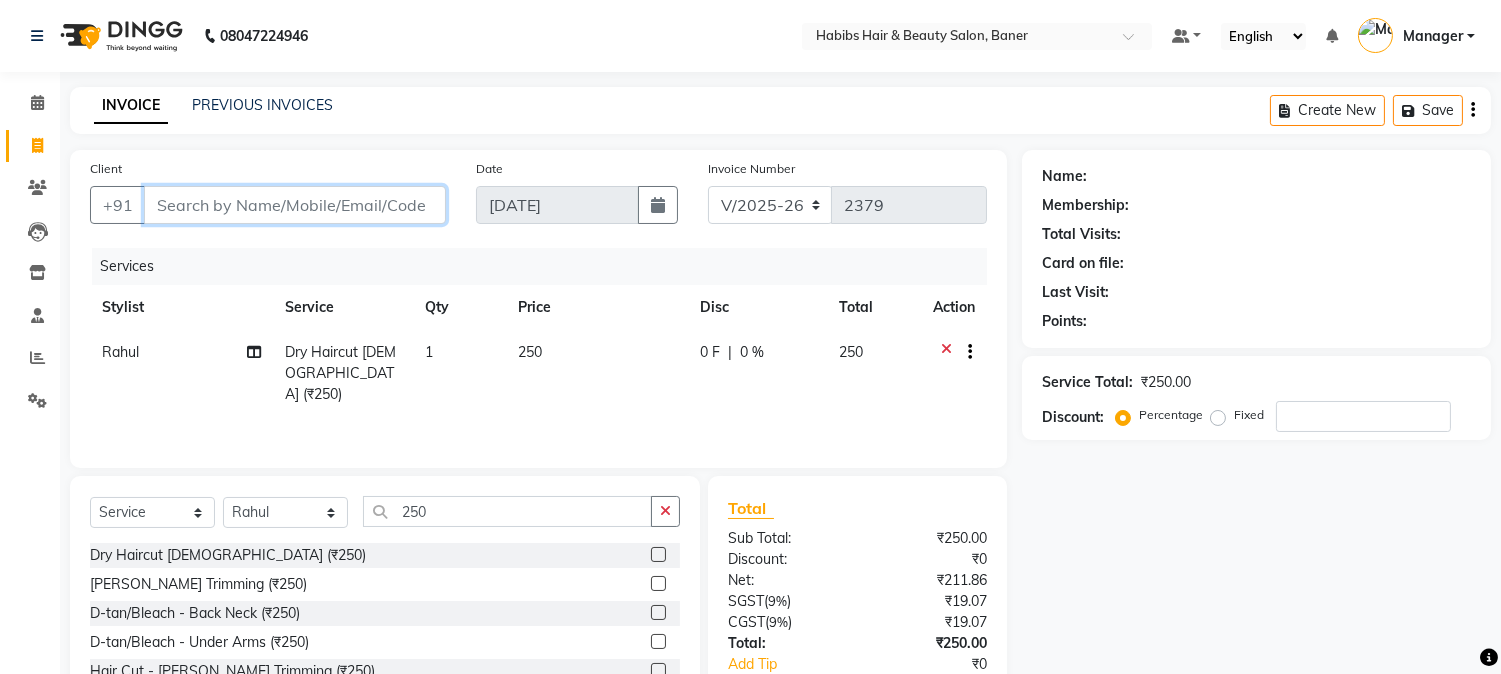 type on "9" 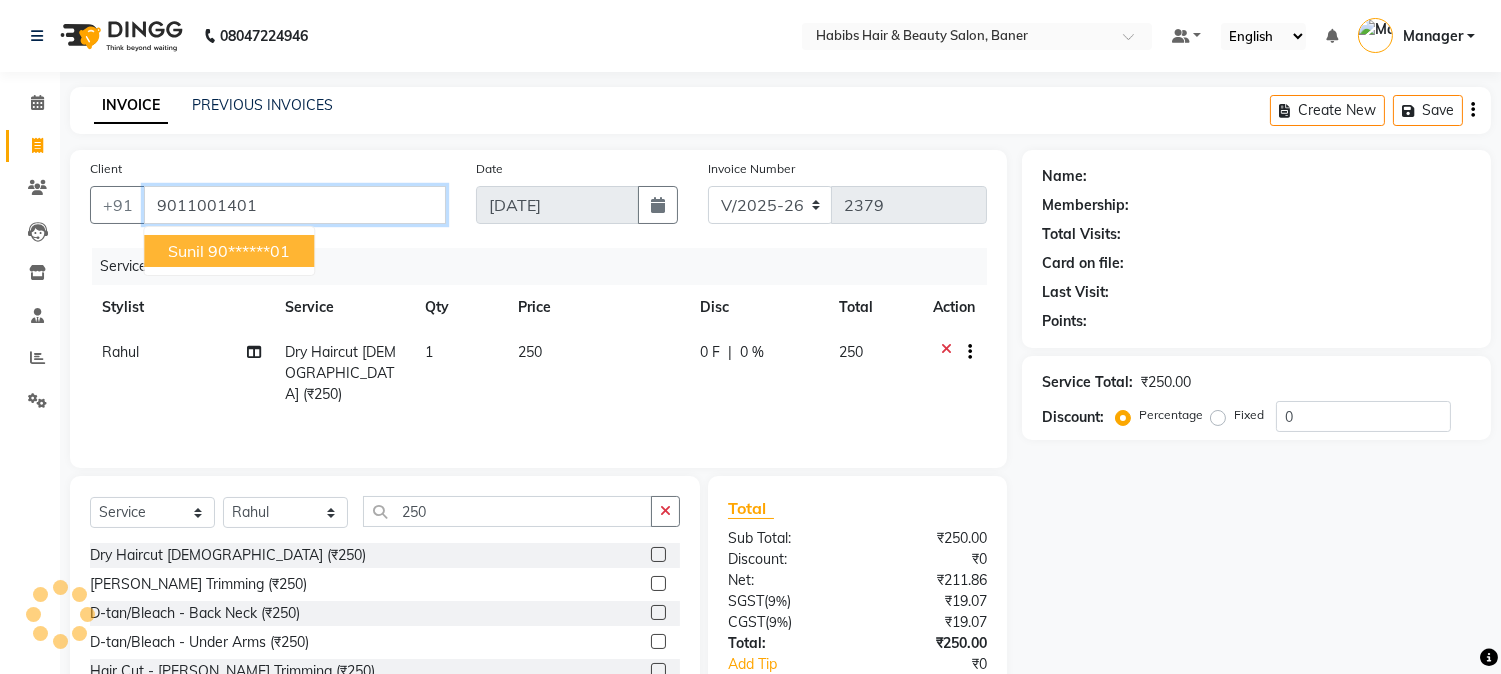 type on "9011001401" 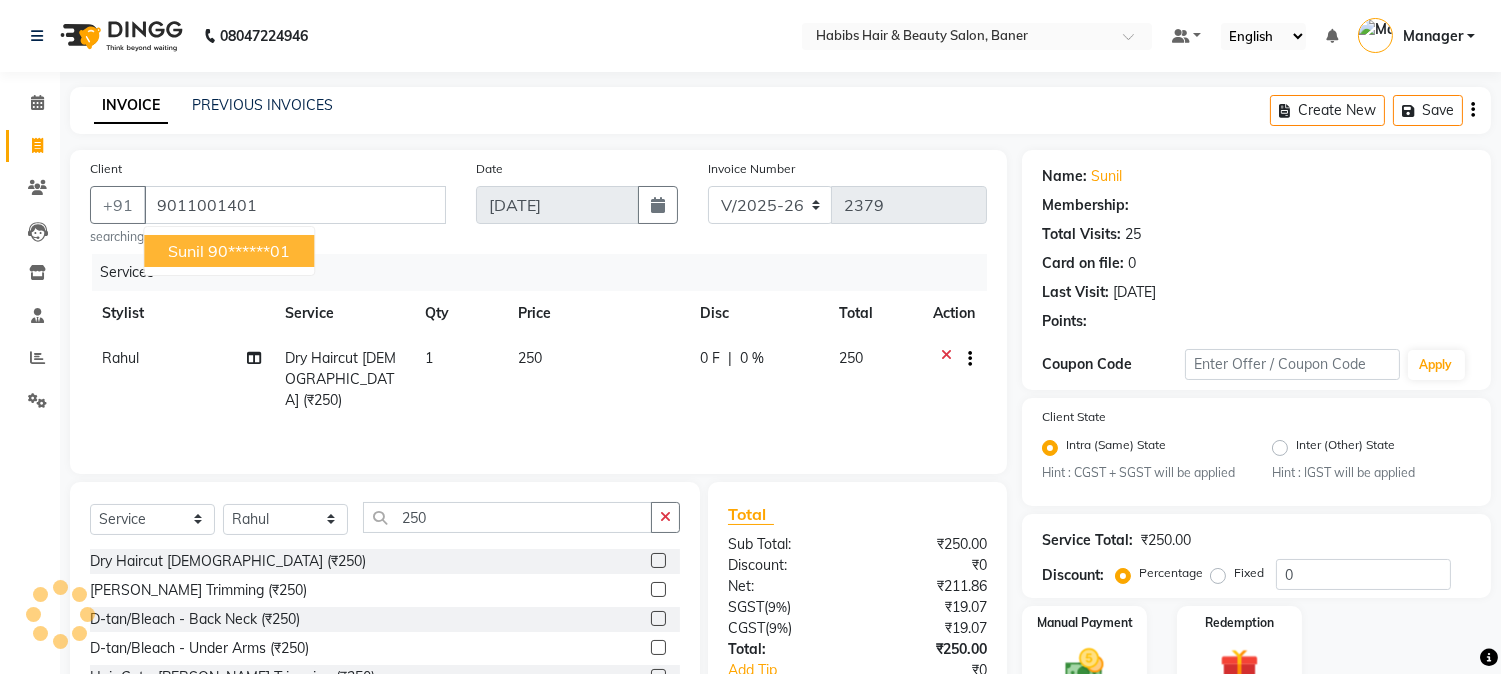 select on "1: Object" 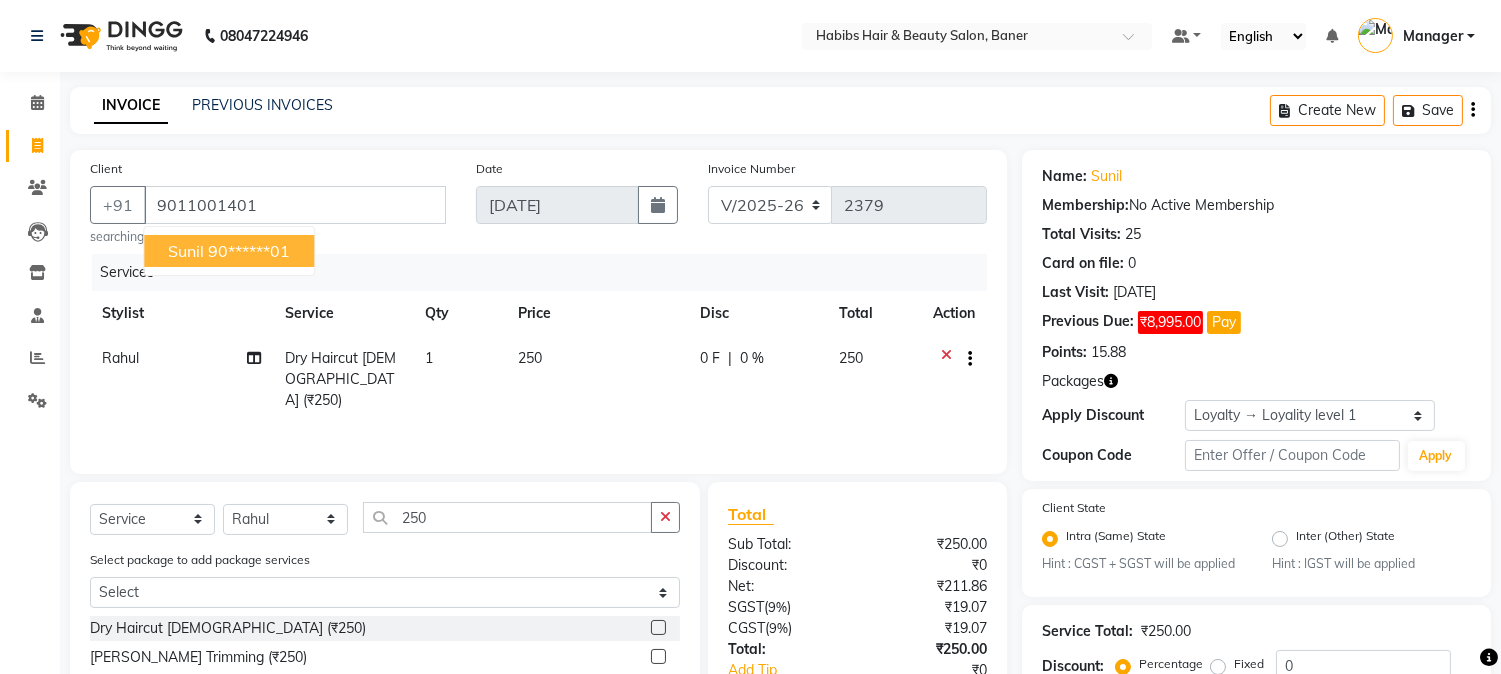 click on "90******01" at bounding box center (249, 251) 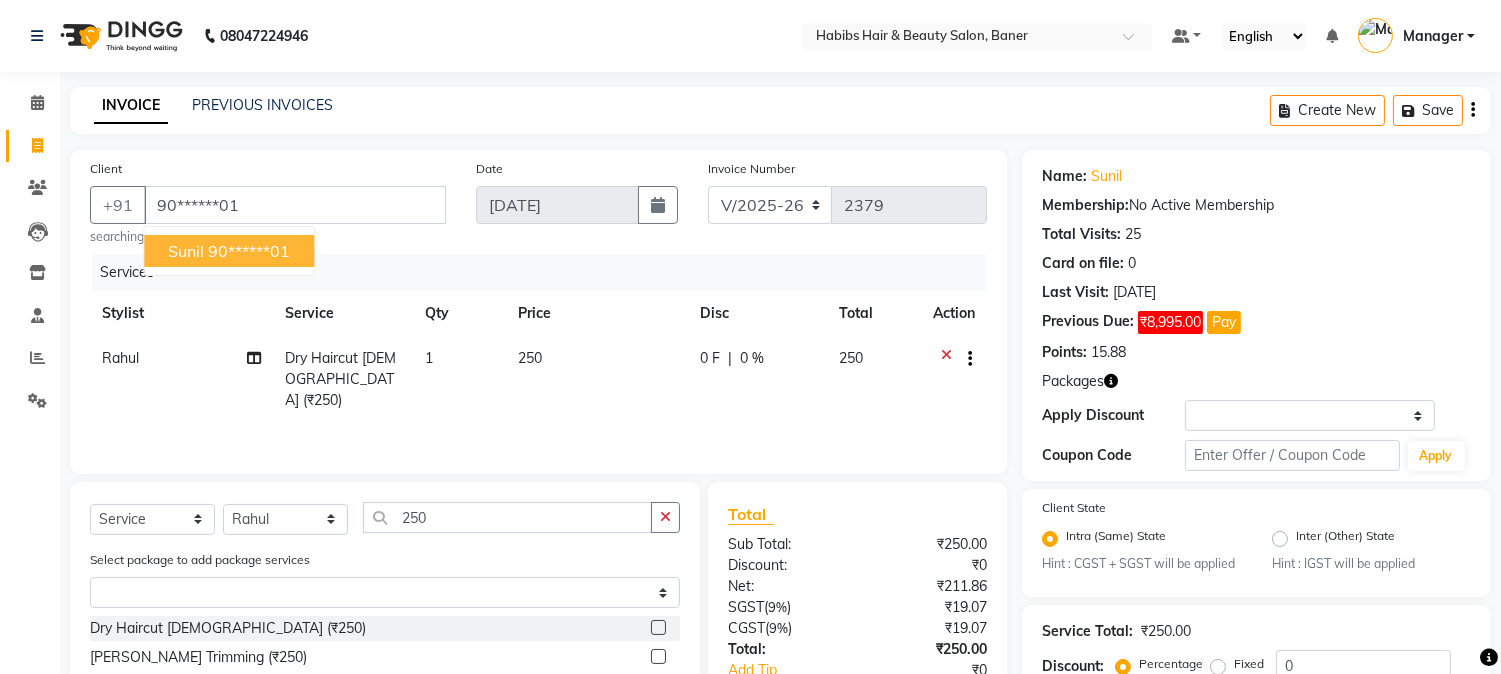 select on "1: Object" 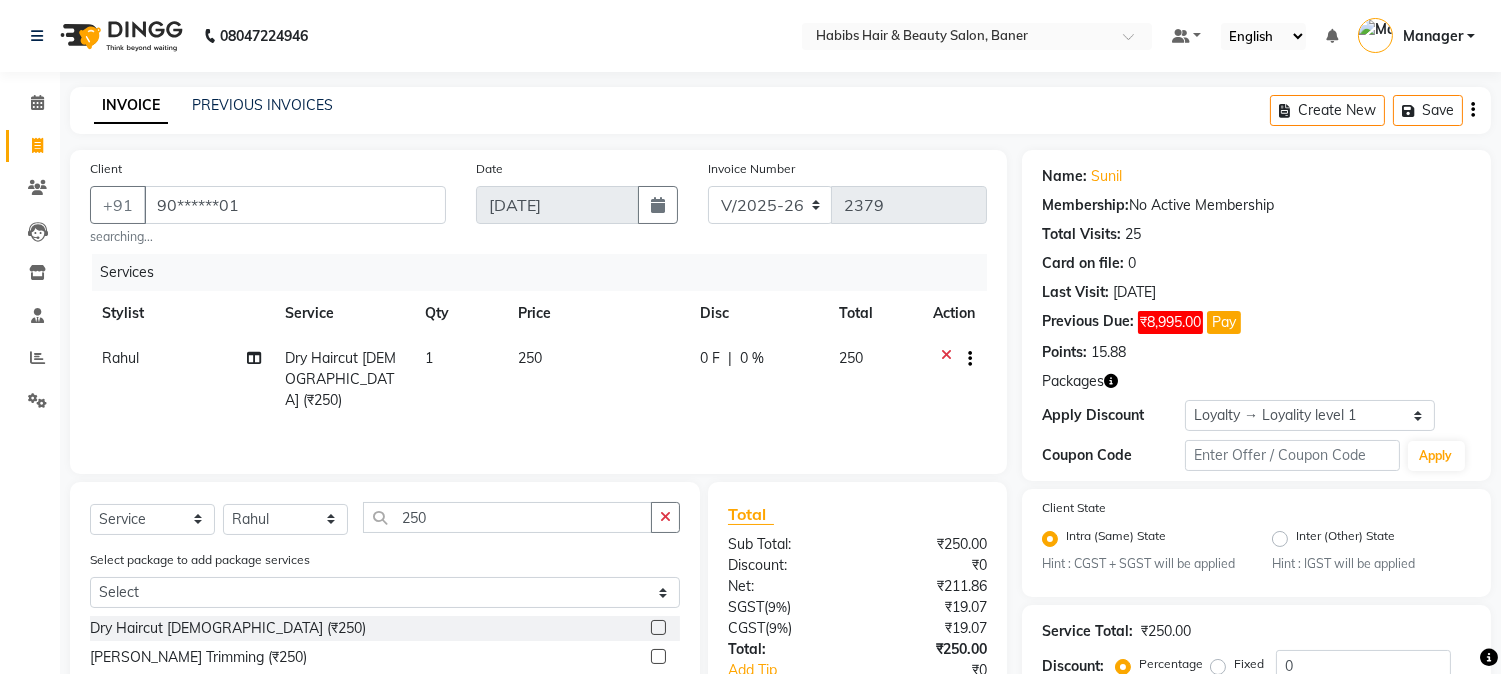 scroll, scrollTop: 201, scrollLeft: 0, axis: vertical 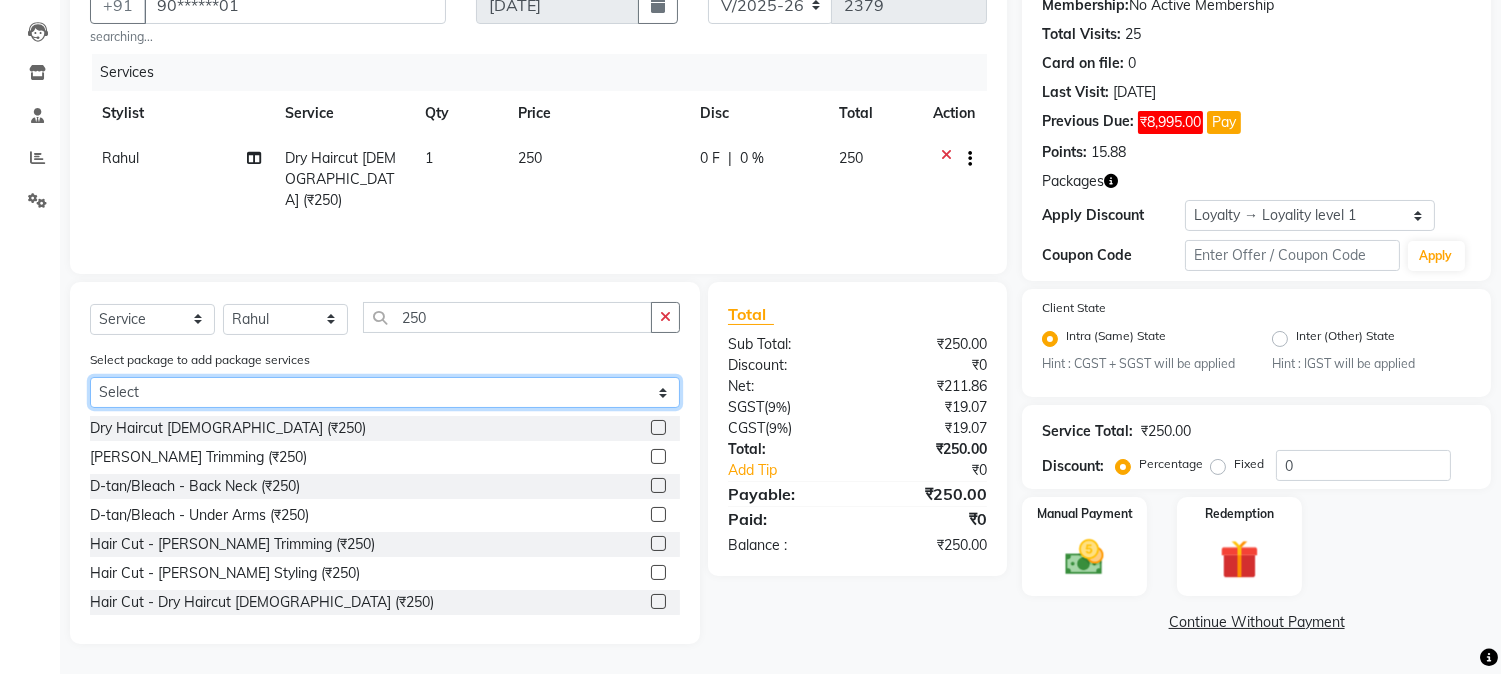 click on "Select 1799 HC/BD" 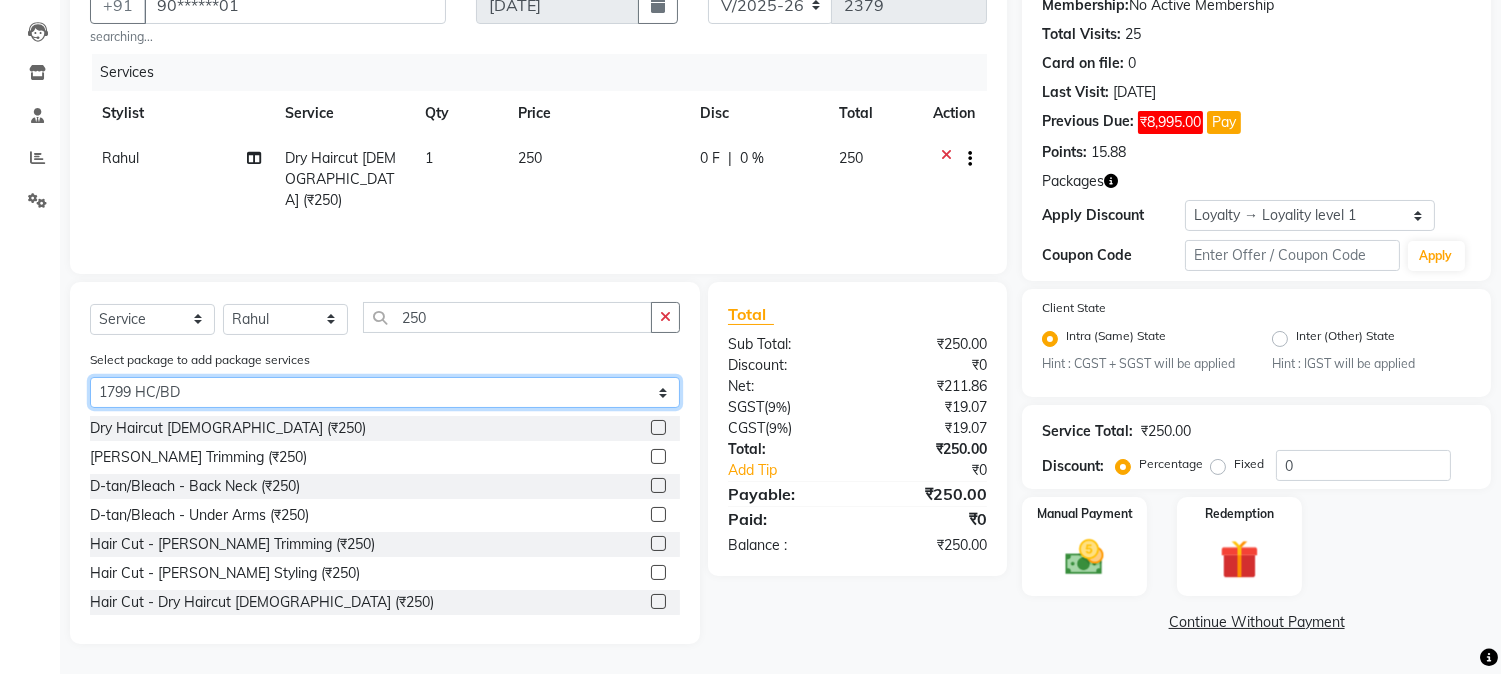 click on "Select 1799 HC/BD" 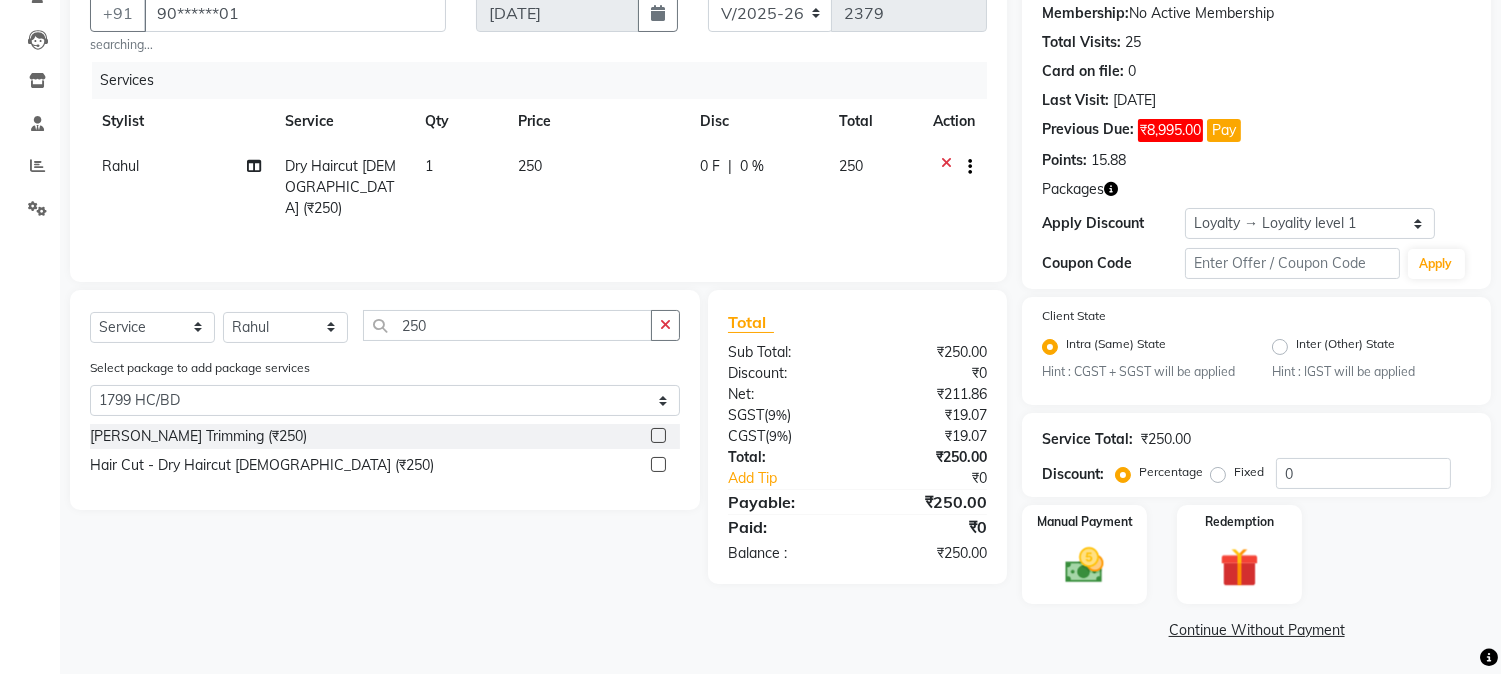 click 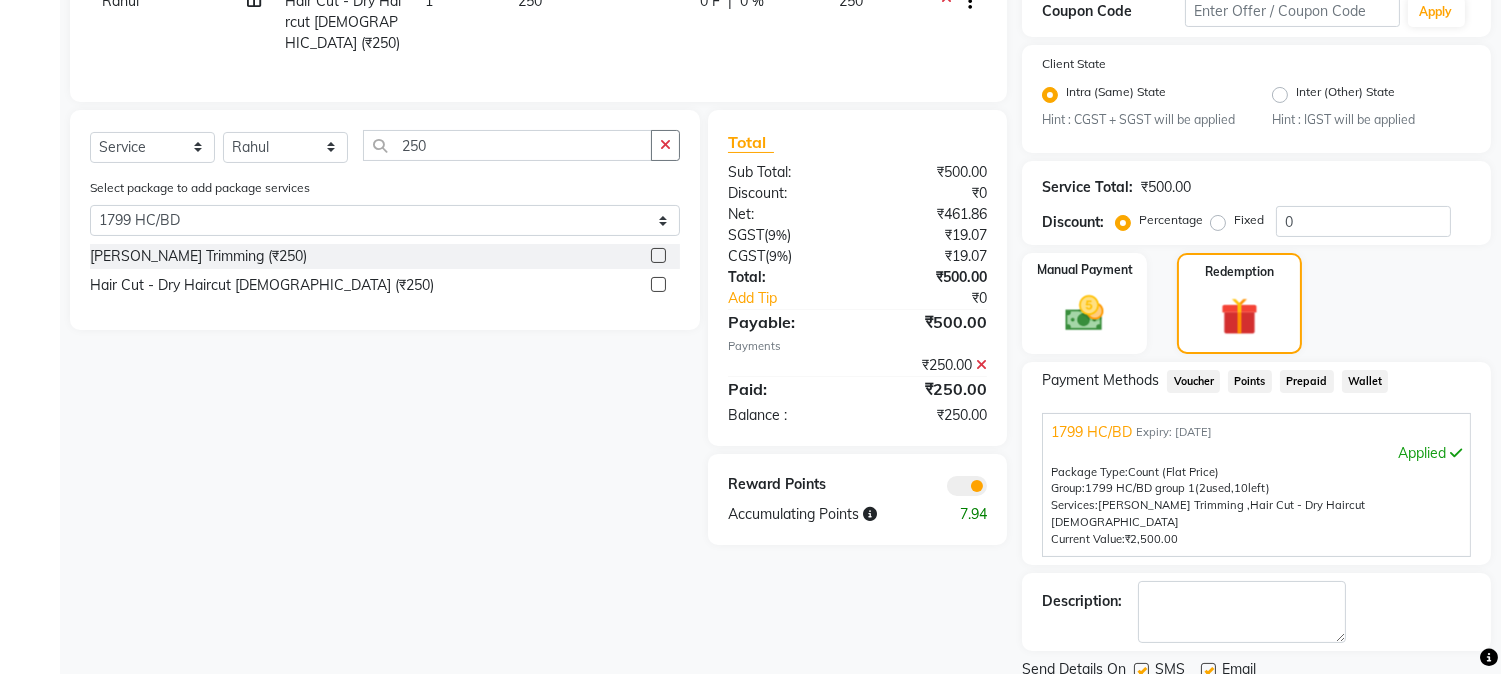 scroll, scrollTop: 111, scrollLeft: 0, axis: vertical 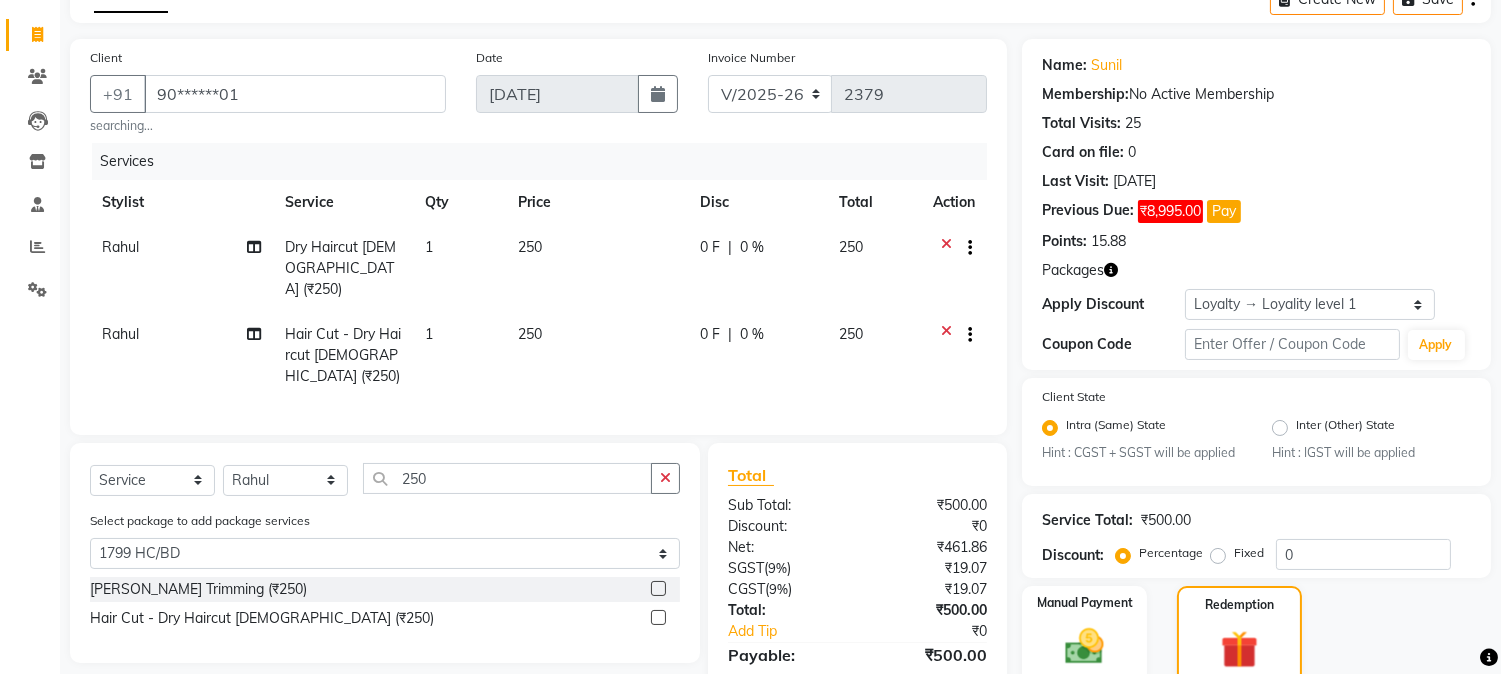 click 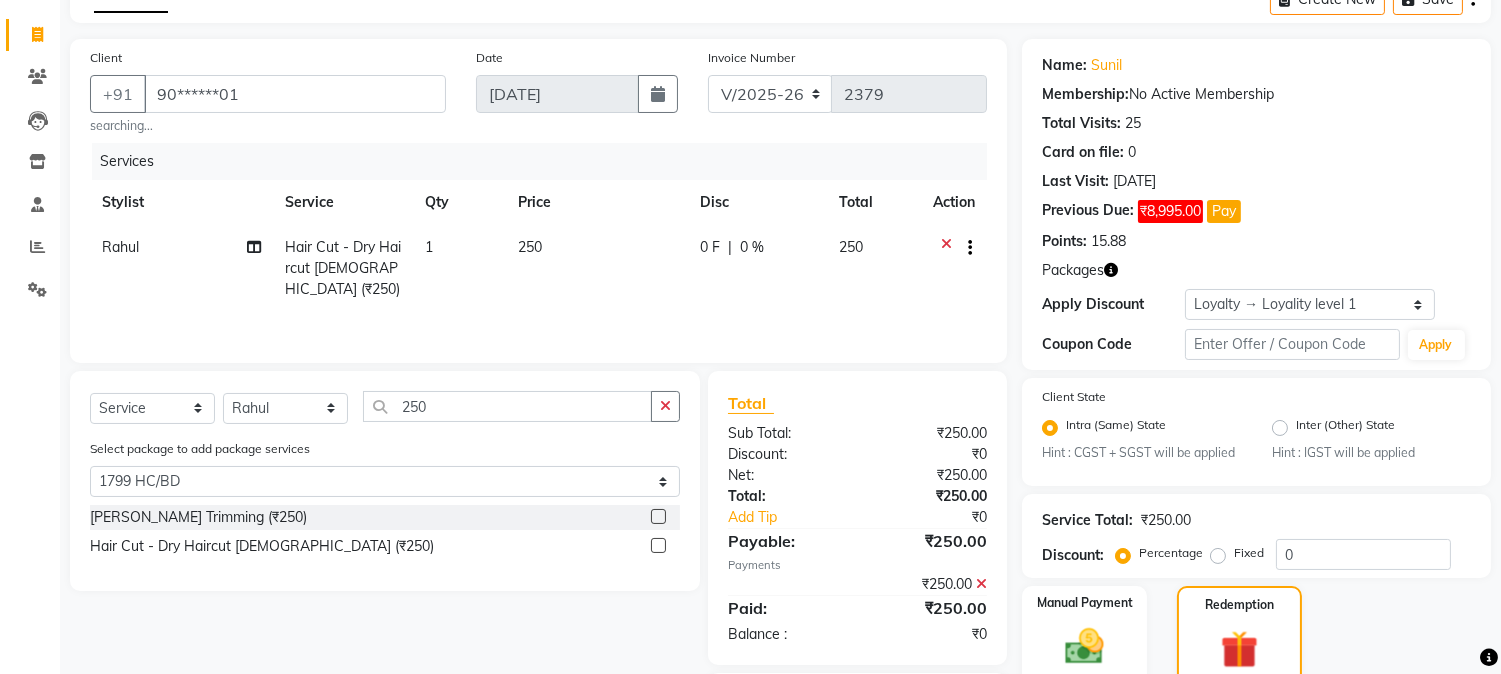 click 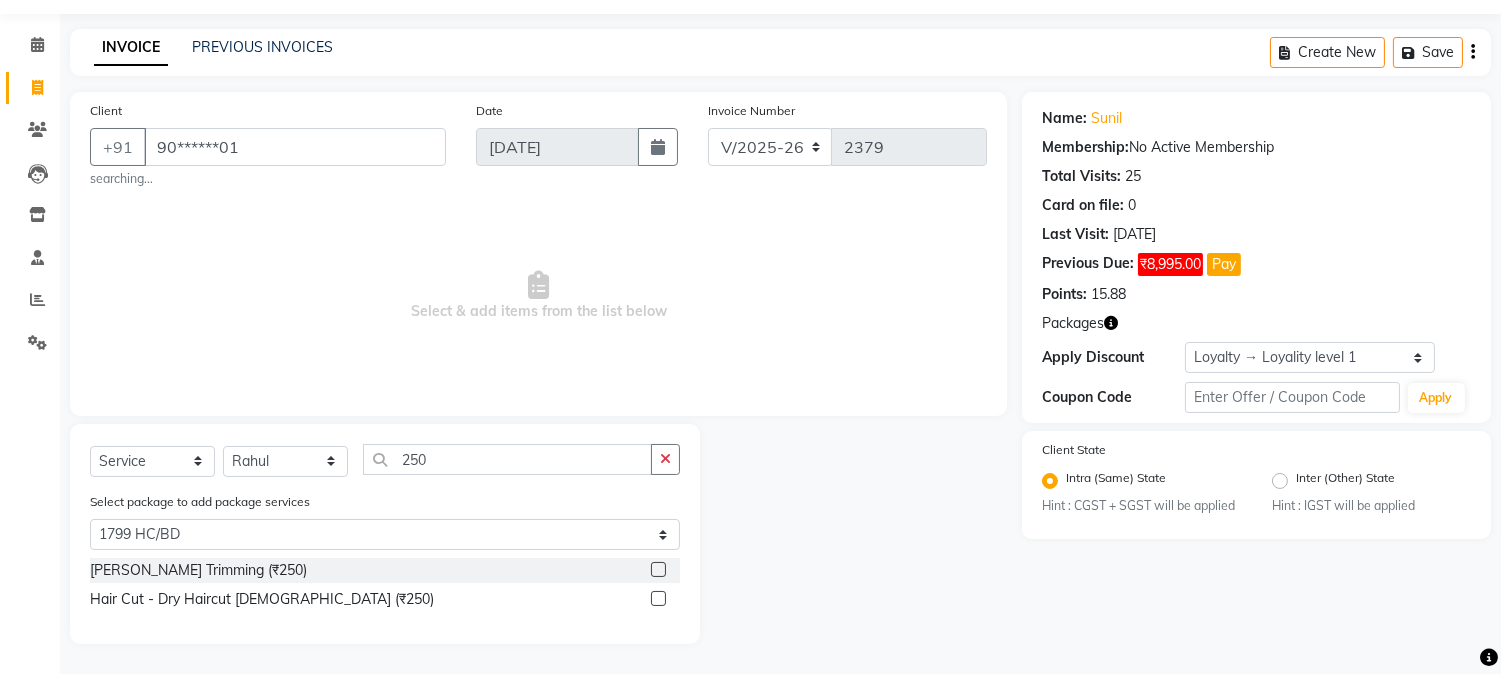 click 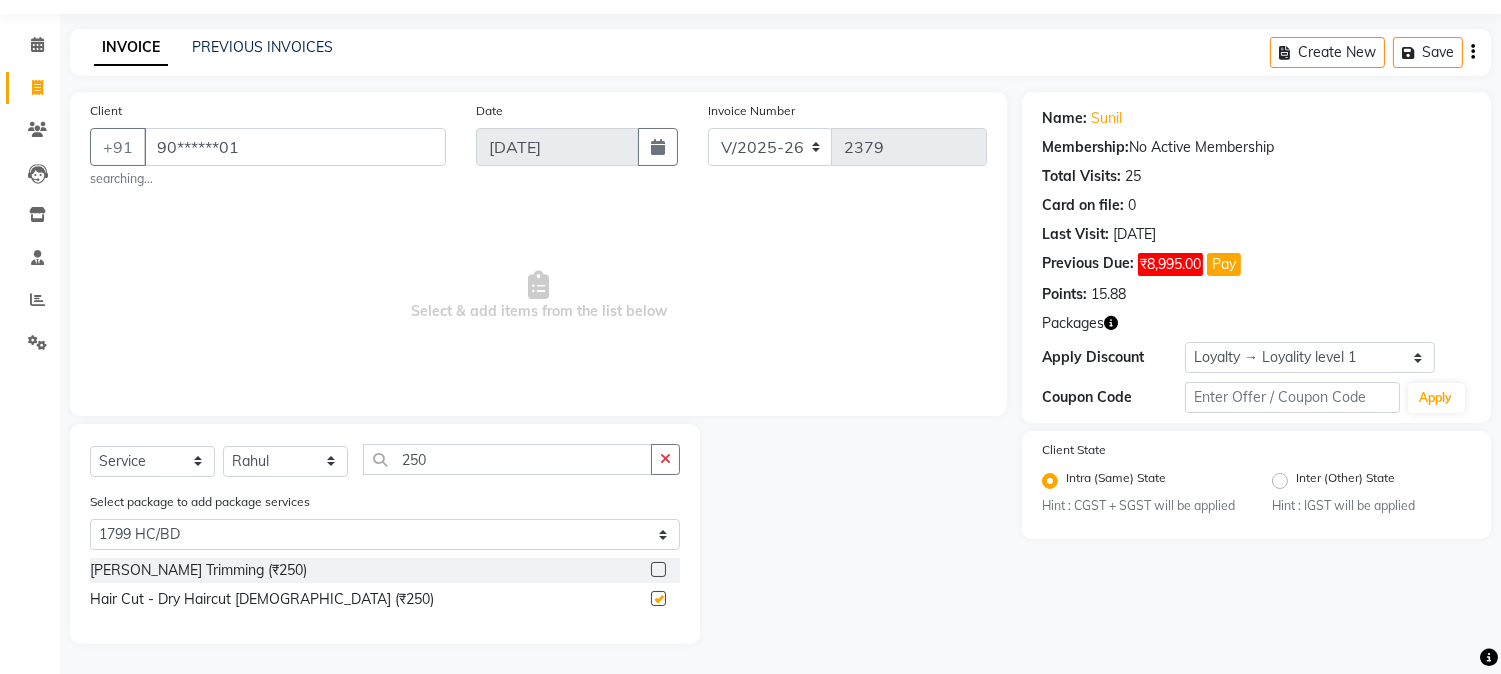 scroll, scrollTop: 111, scrollLeft: 0, axis: vertical 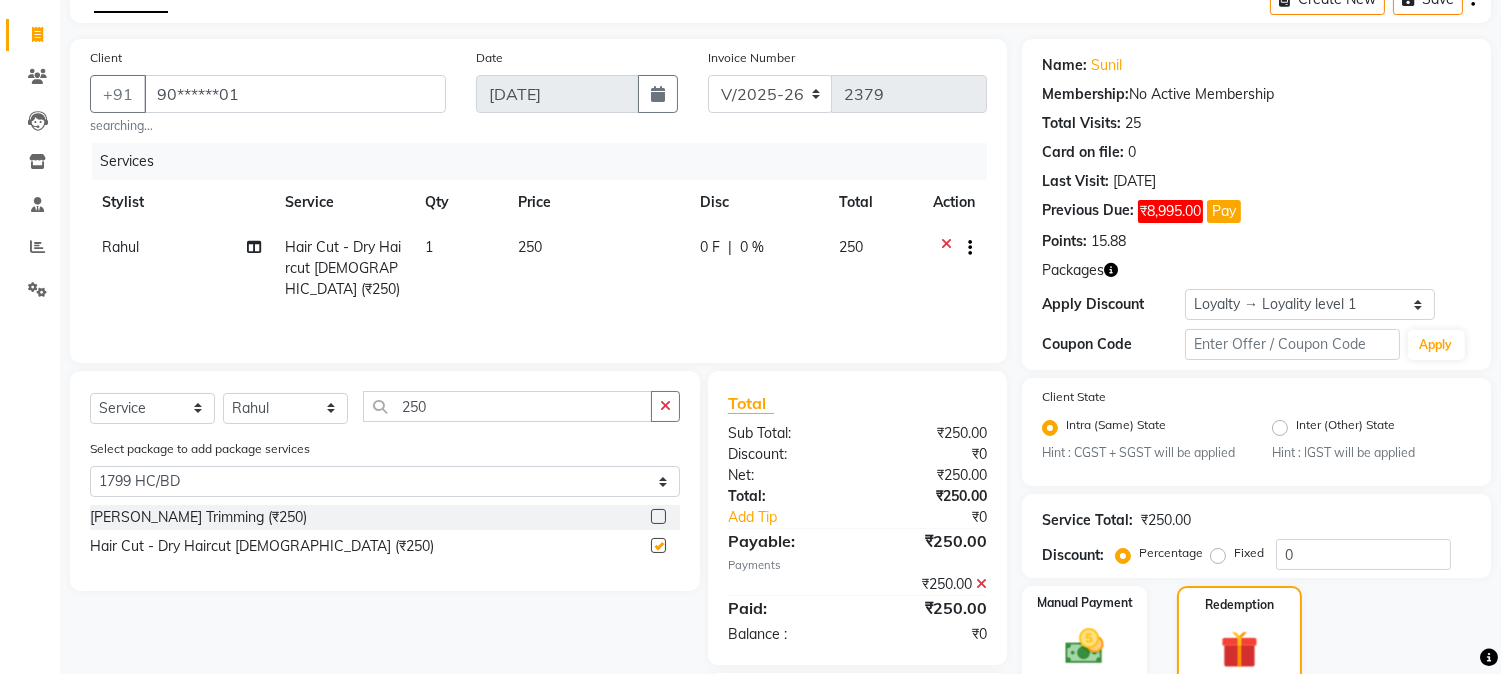 checkbox on "false" 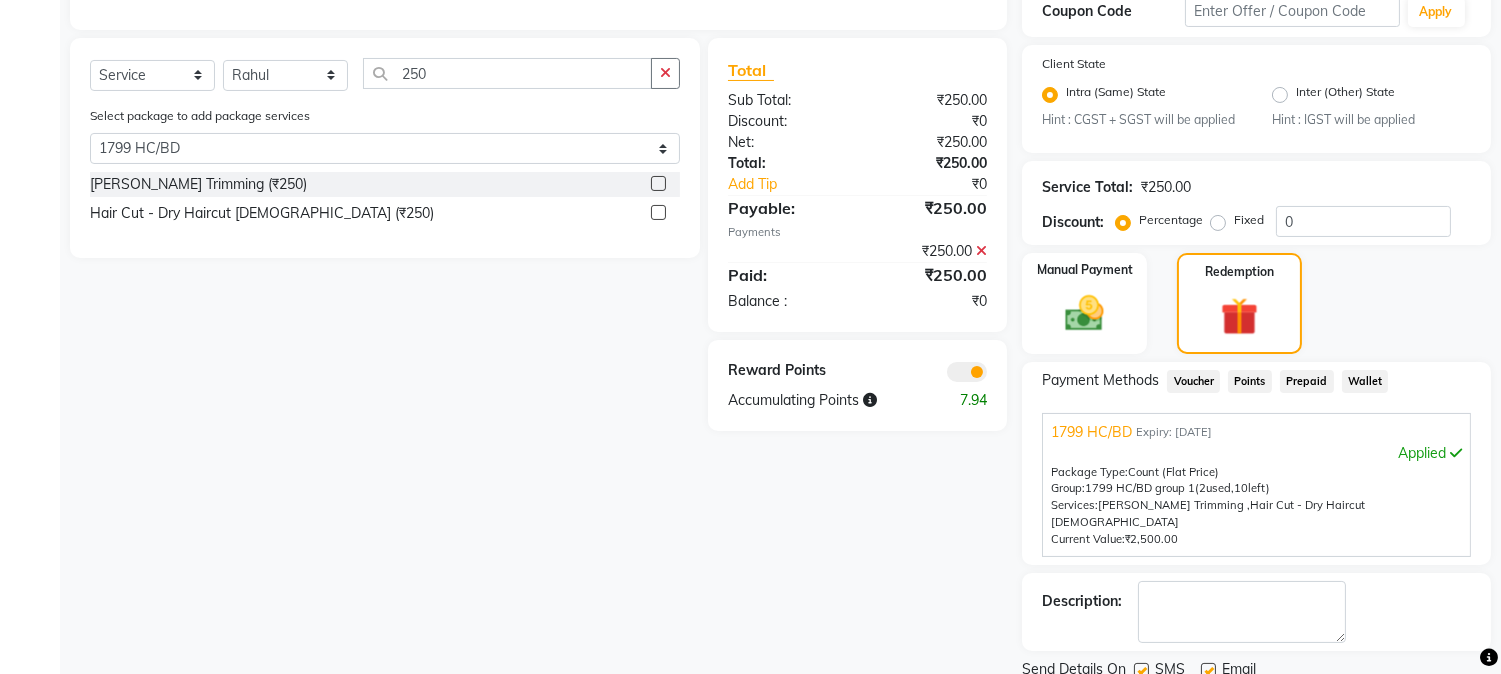 scroll, scrollTop: 501, scrollLeft: 0, axis: vertical 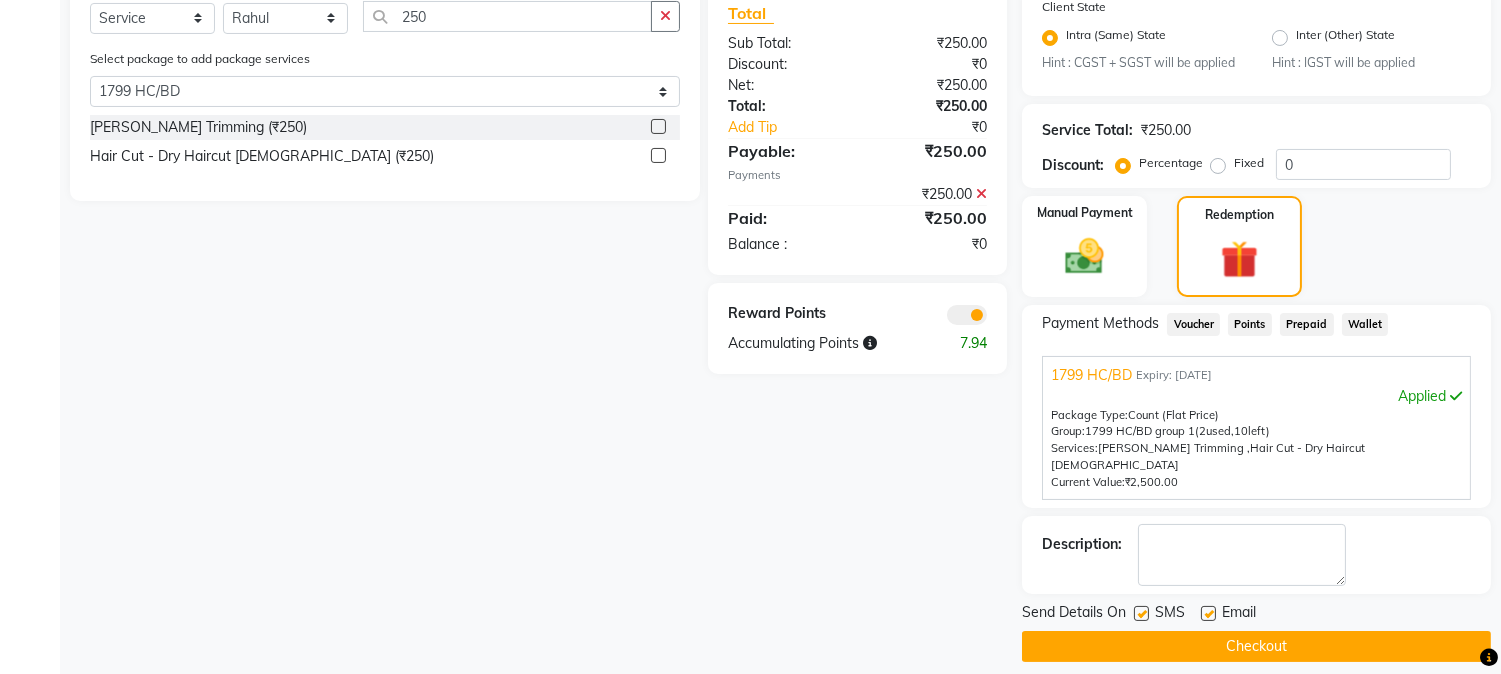 click on "Checkout" 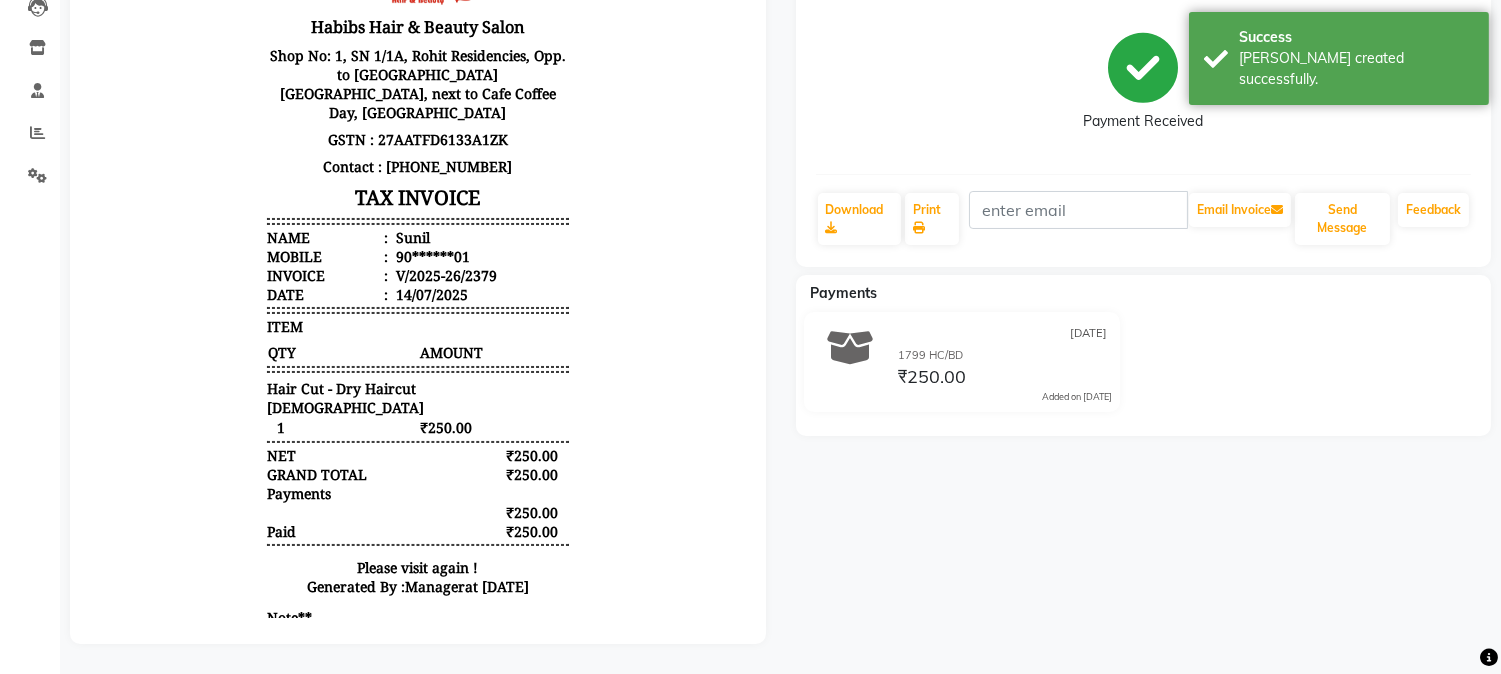 scroll, scrollTop: 18, scrollLeft: 0, axis: vertical 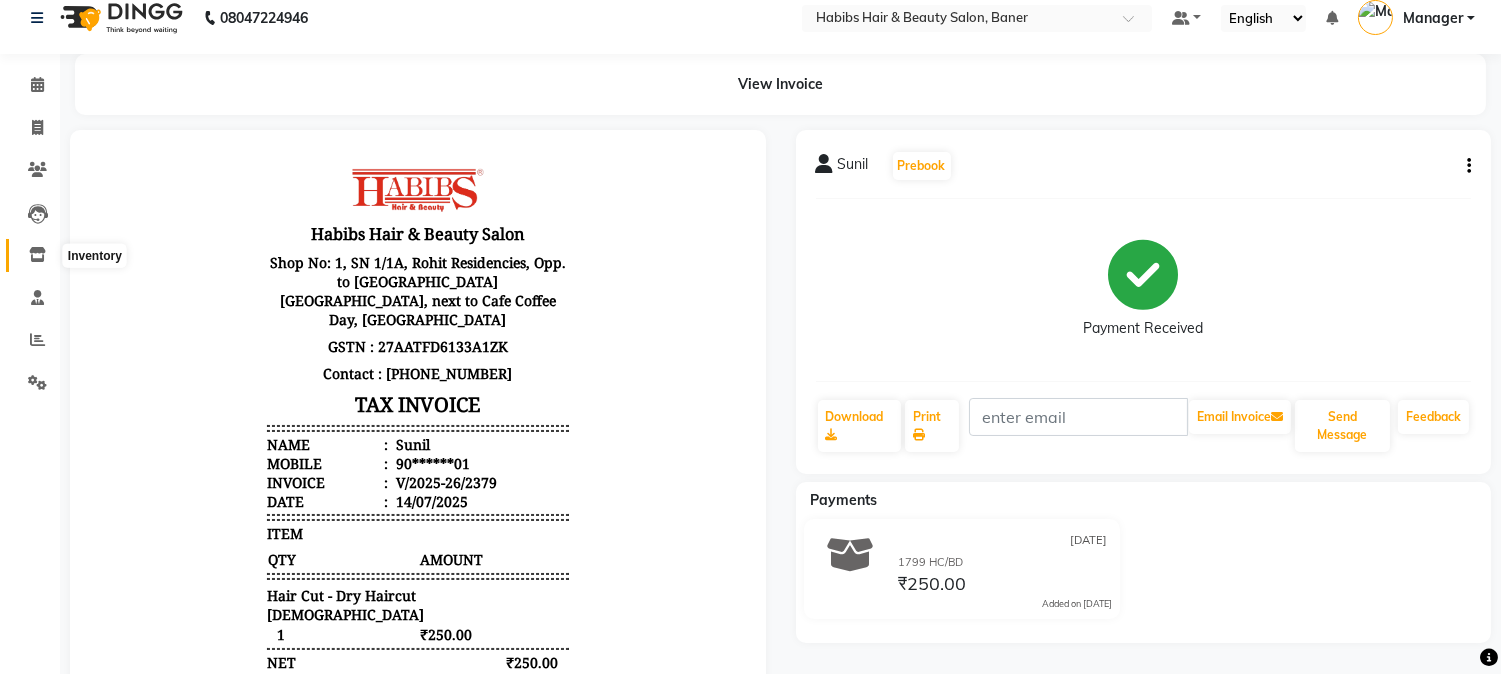 click 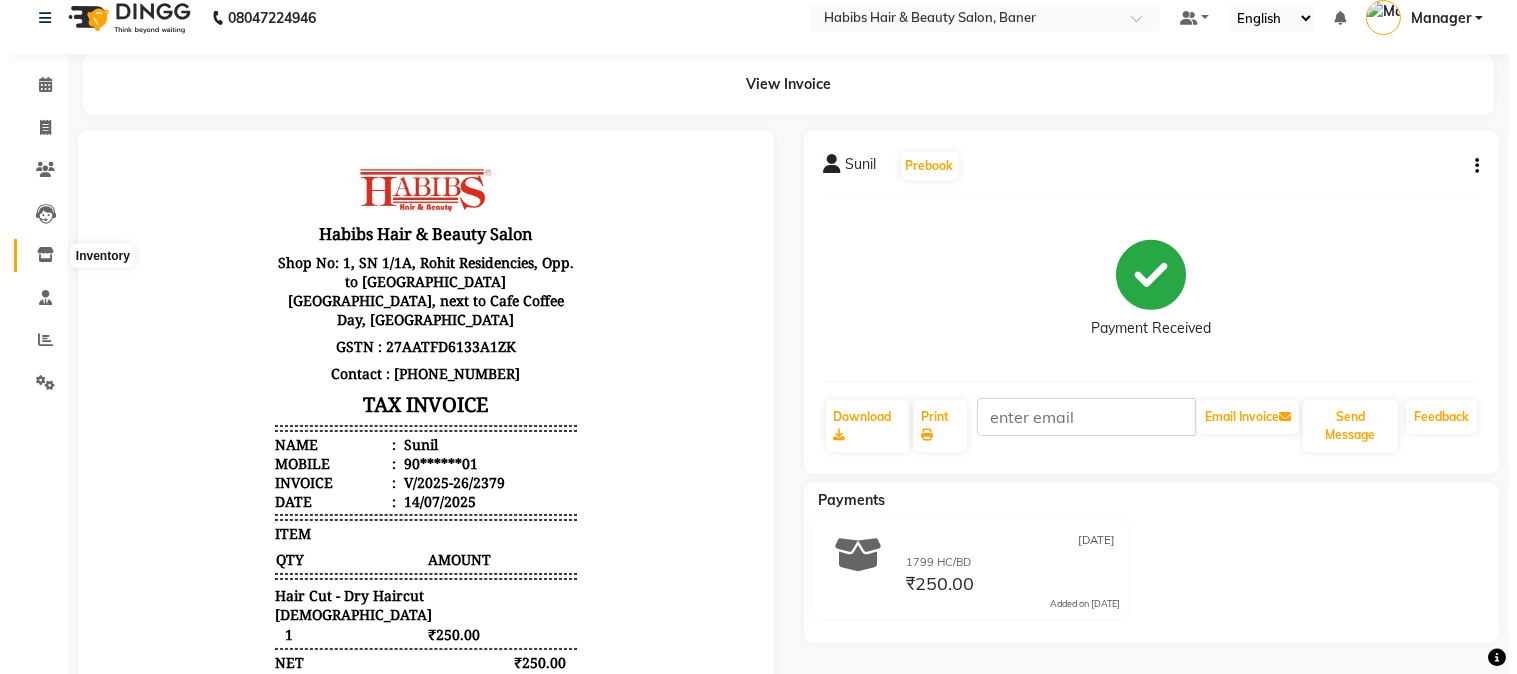 scroll, scrollTop: 0, scrollLeft: 0, axis: both 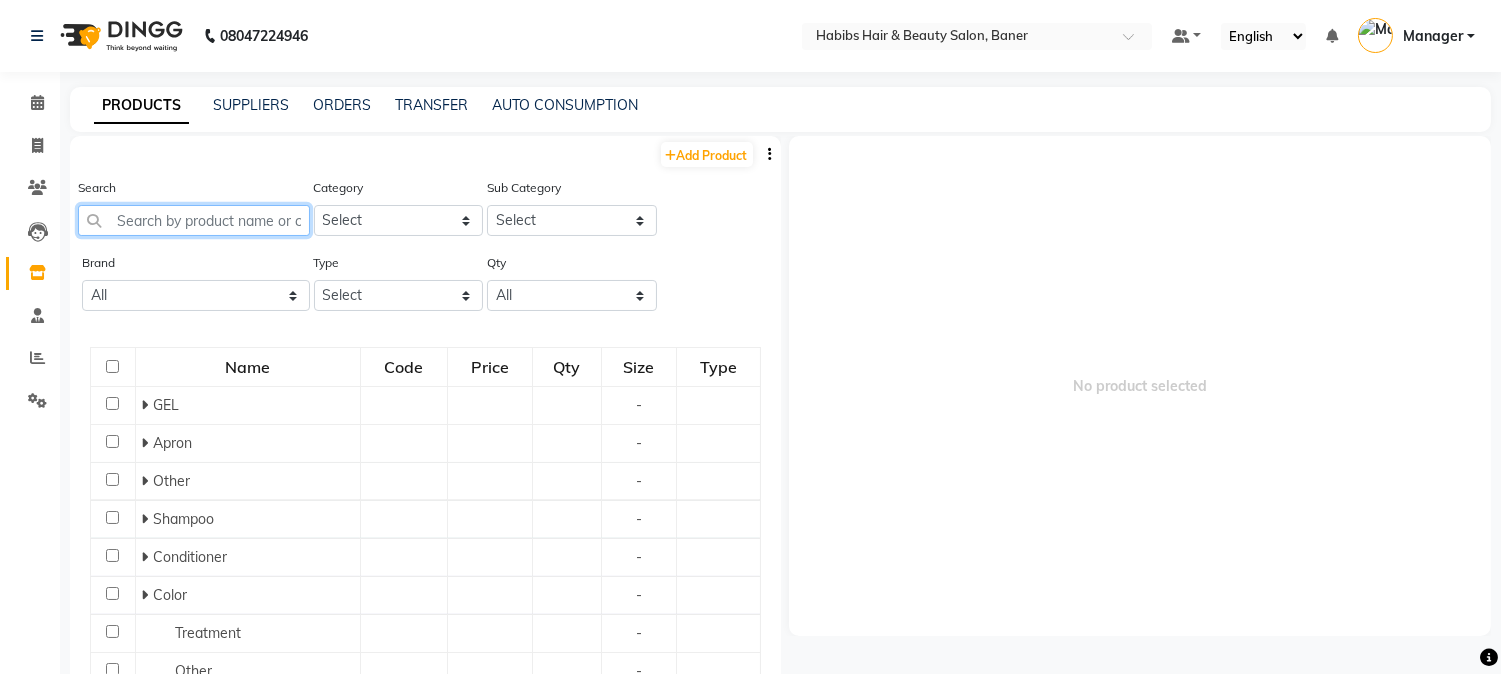 click 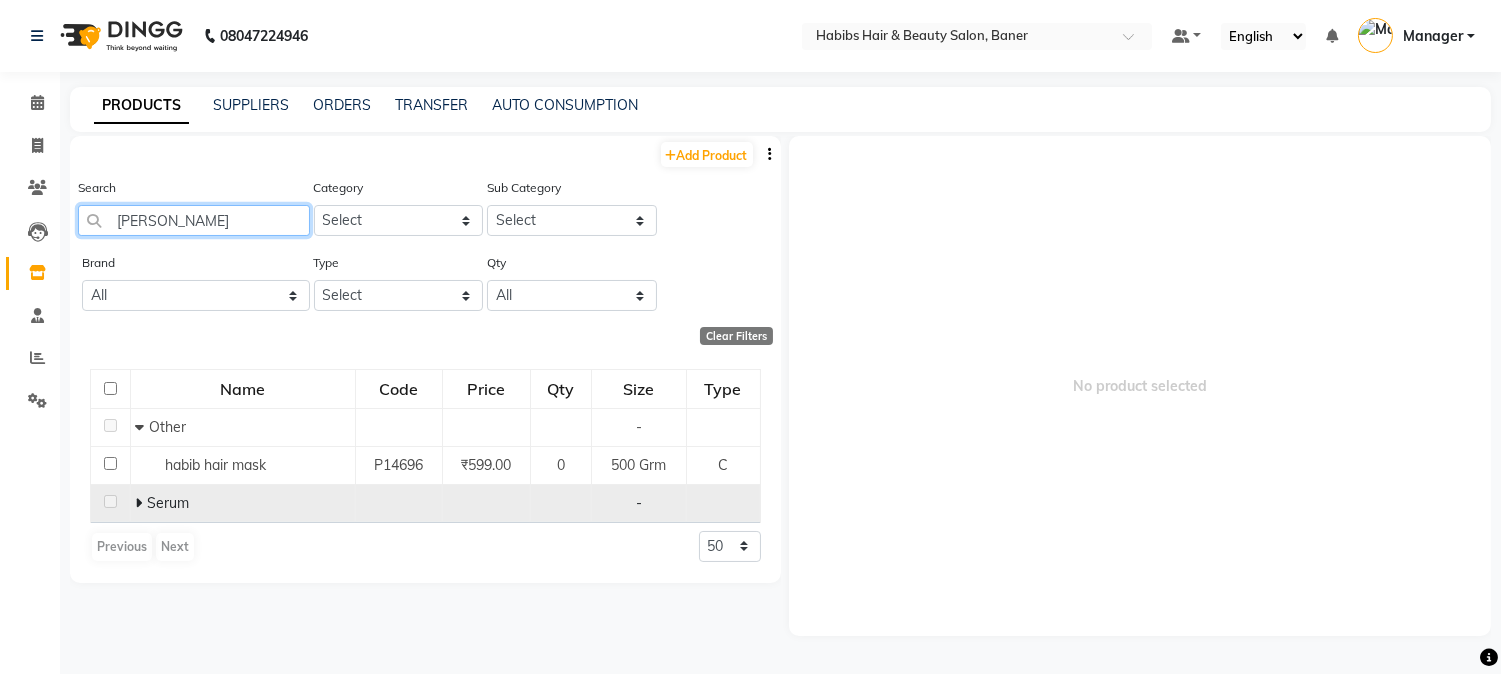 type on "[PERSON_NAME]" 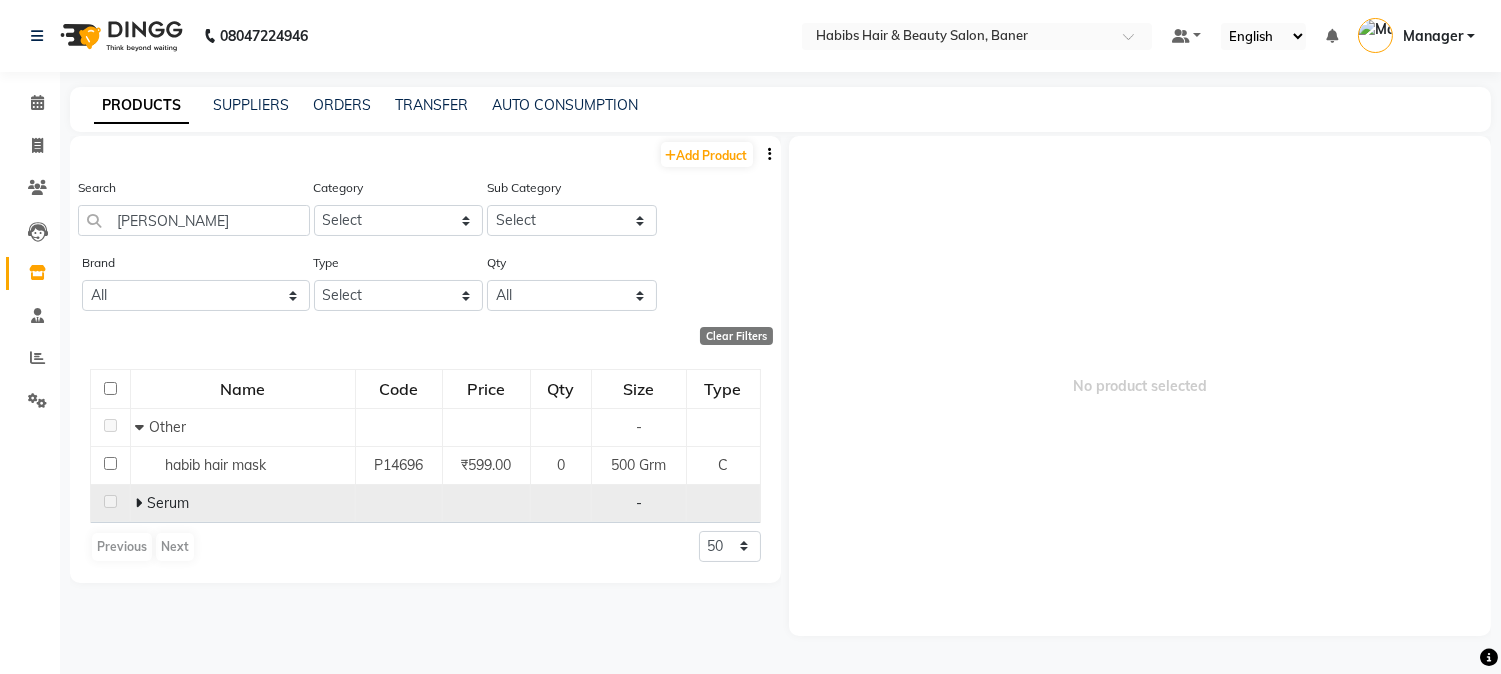 click on "Serum" 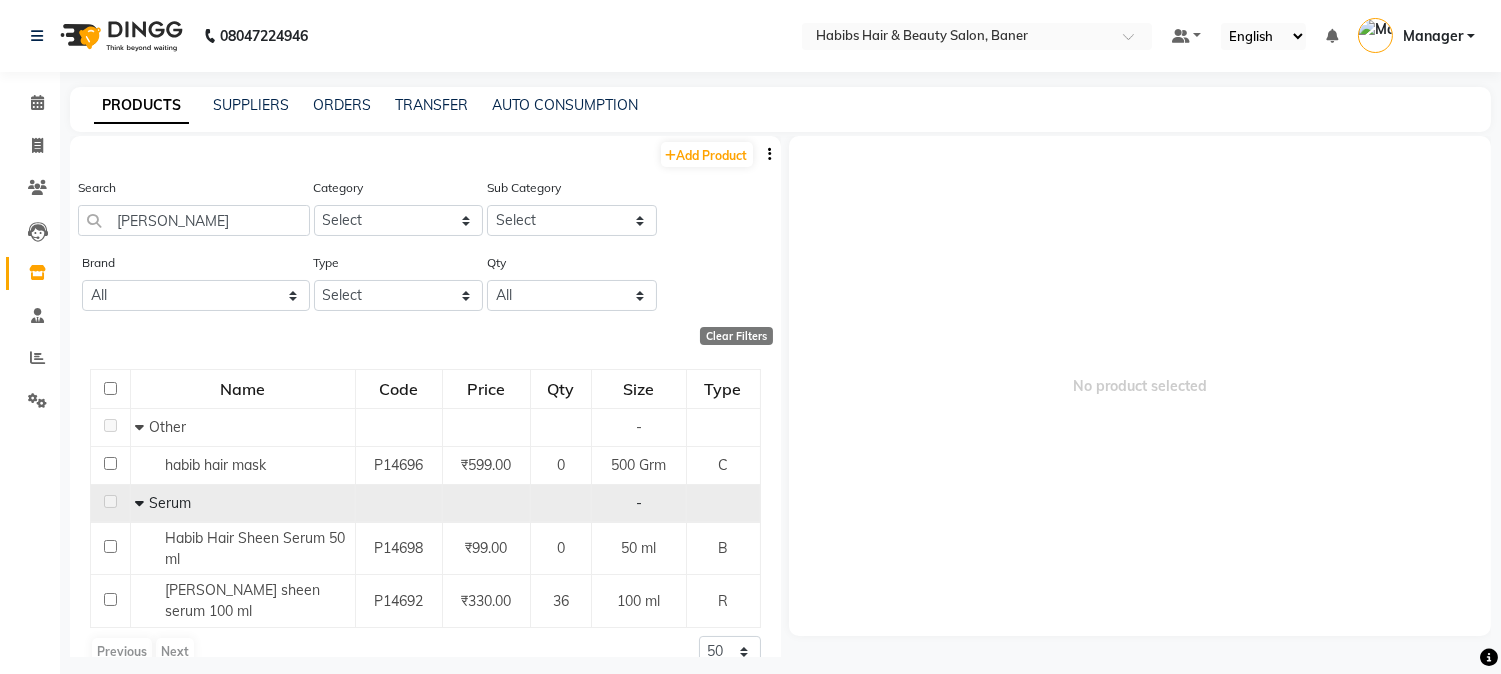 click on "No product selected" at bounding box center (1140, 386) 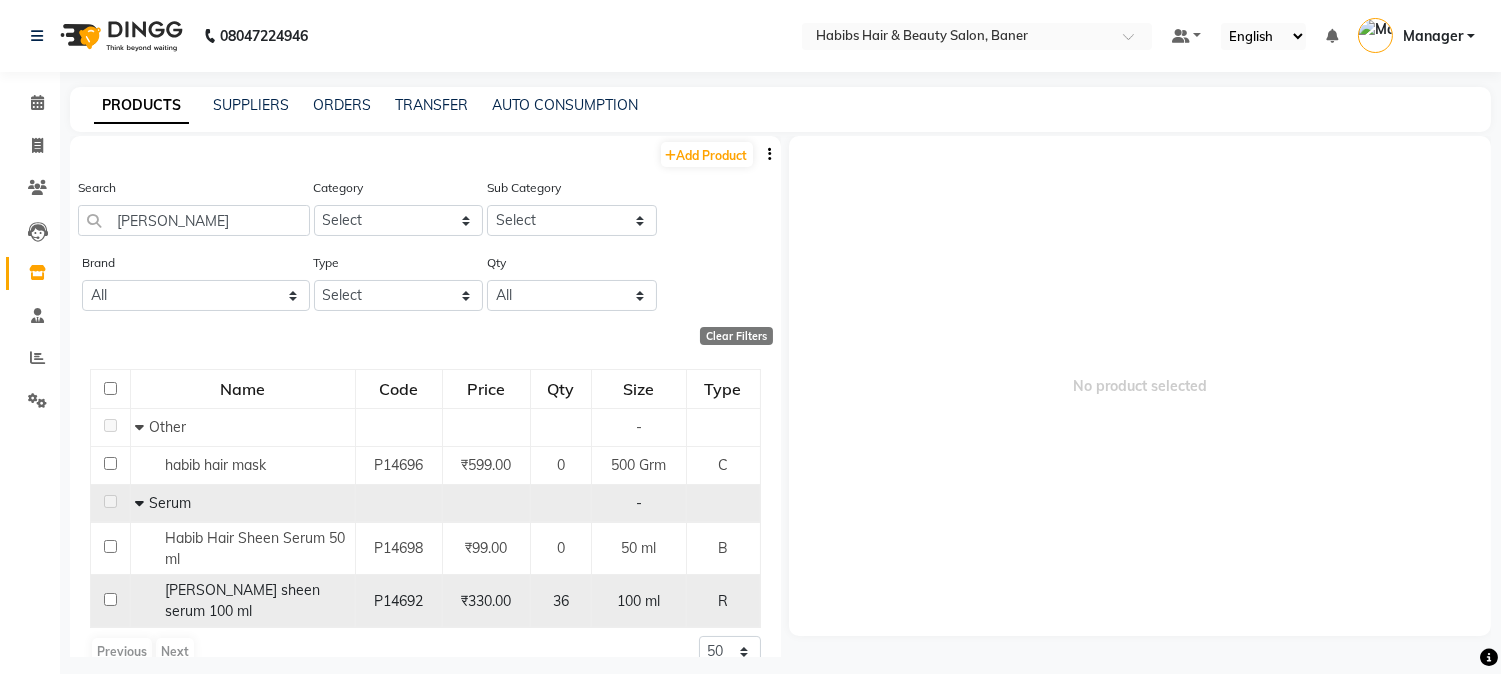 click on "[PERSON_NAME] sheen serum 100 ml" 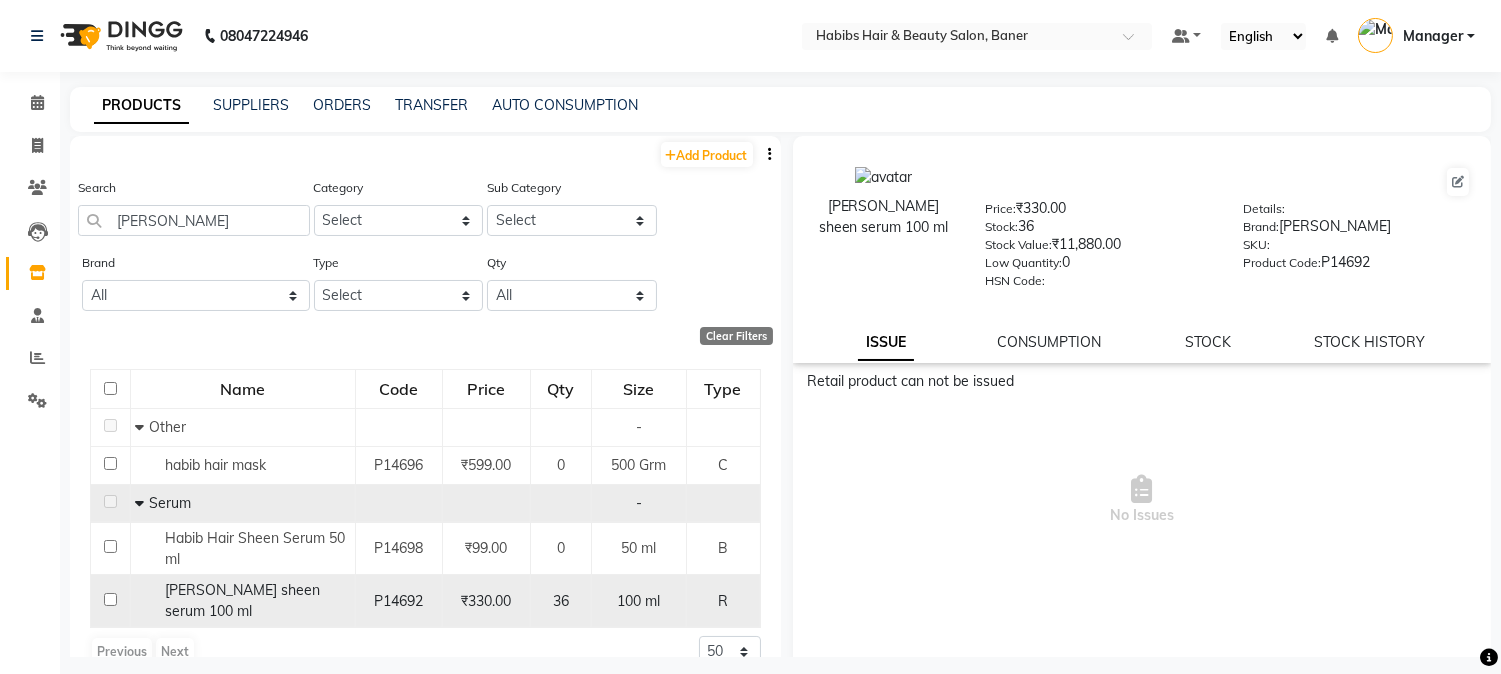 click on "[PERSON_NAME] sheen serum 100 ml" 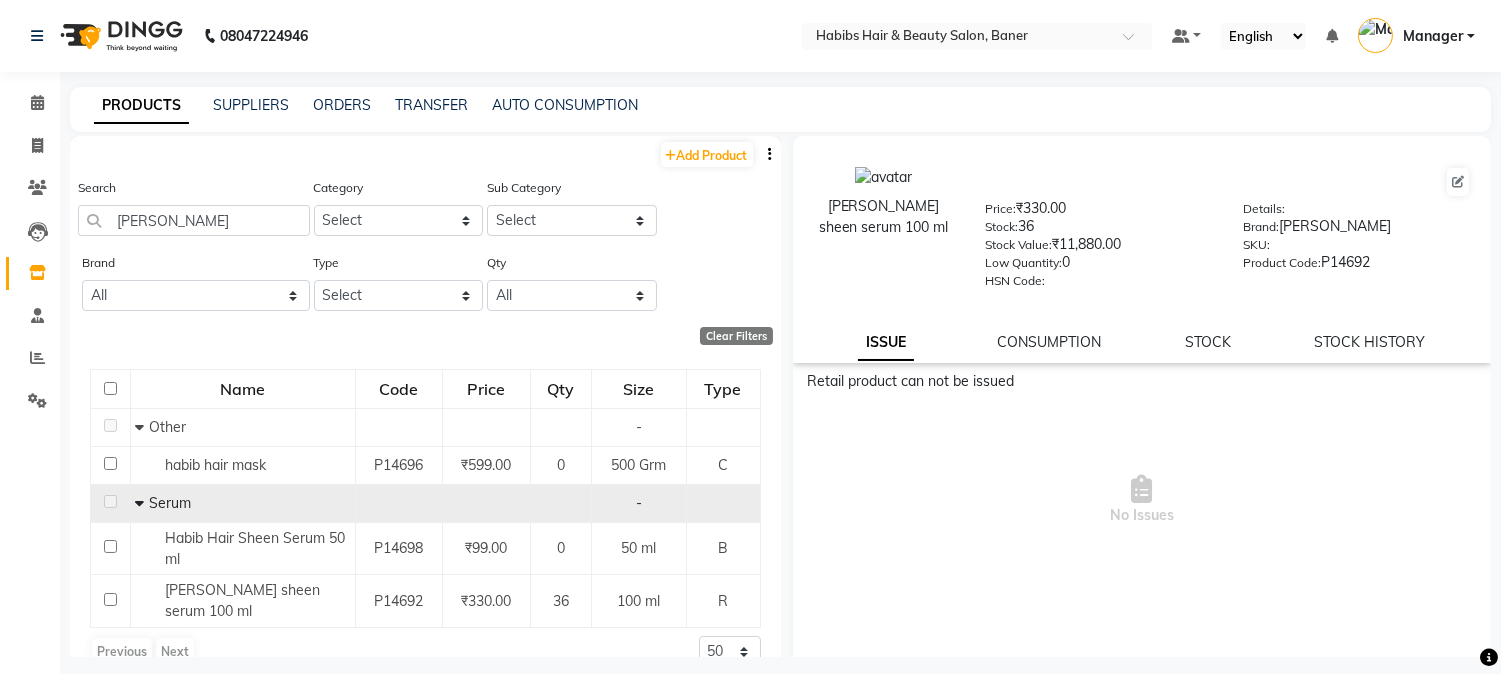 click on "No Issues" at bounding box center [1142, 500] 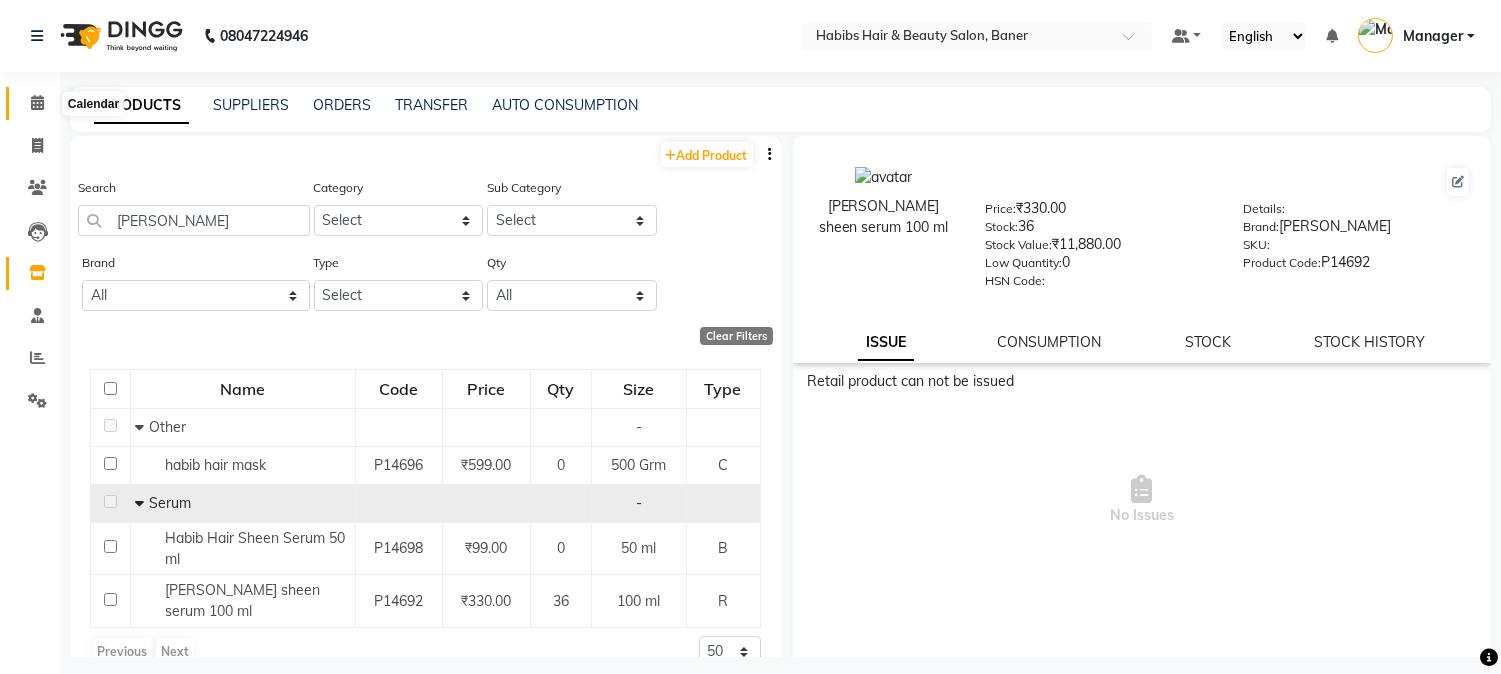 click 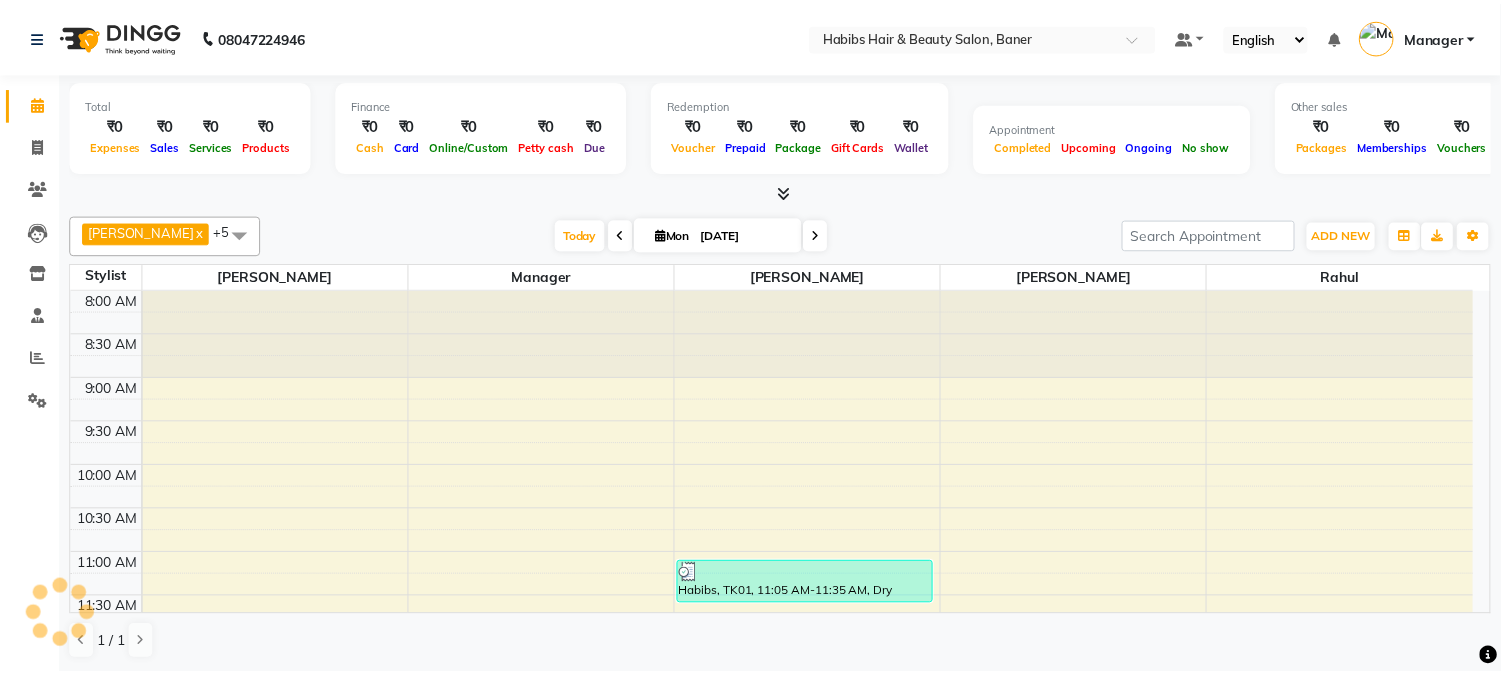 scroll, scrollTop: 0, scrollLeft: 0, axis: both 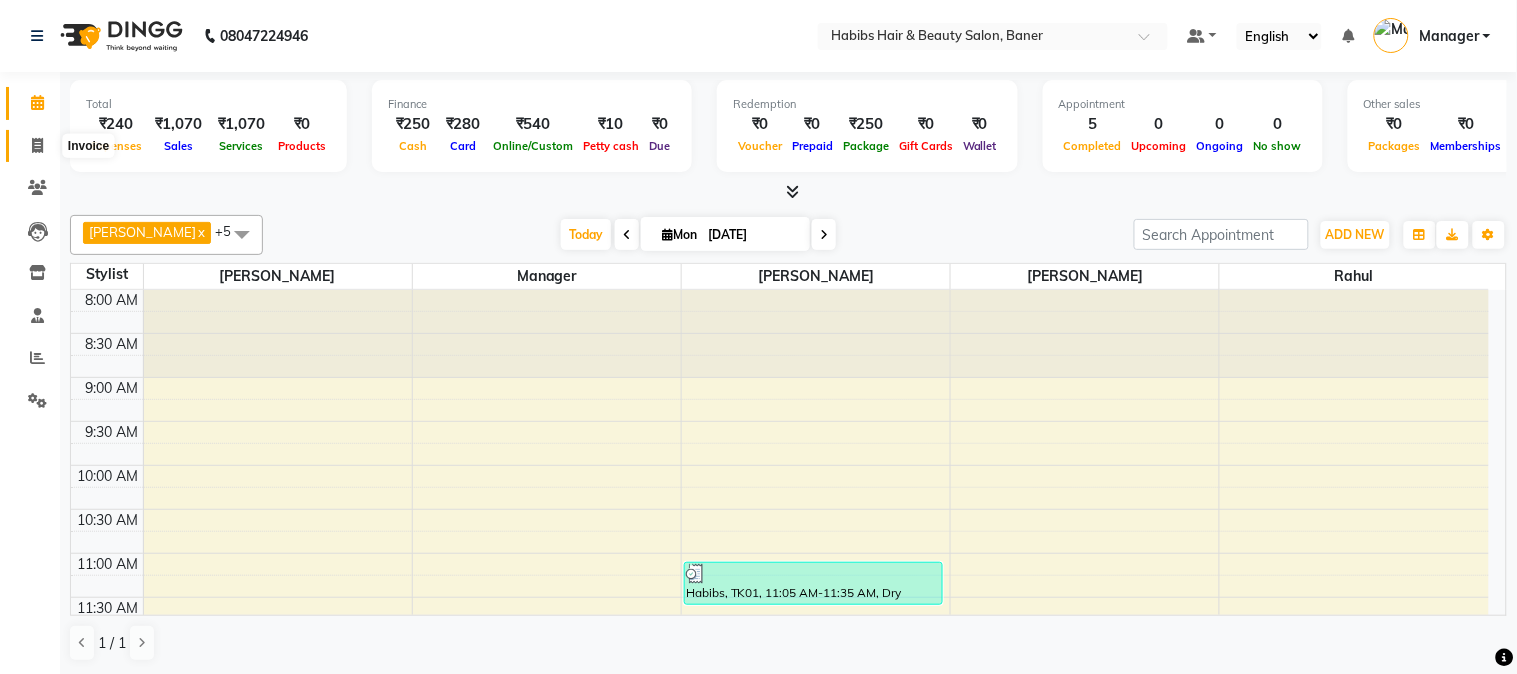click 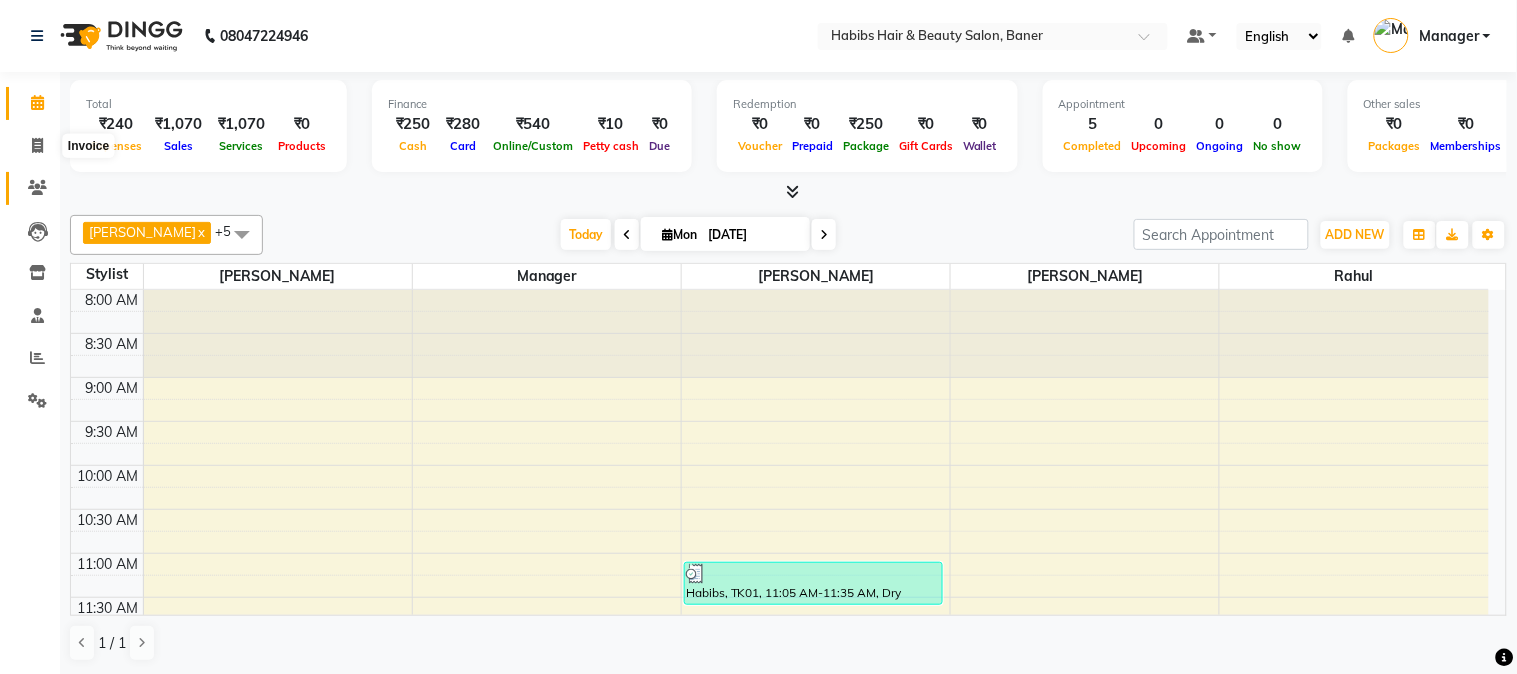 select on "service" 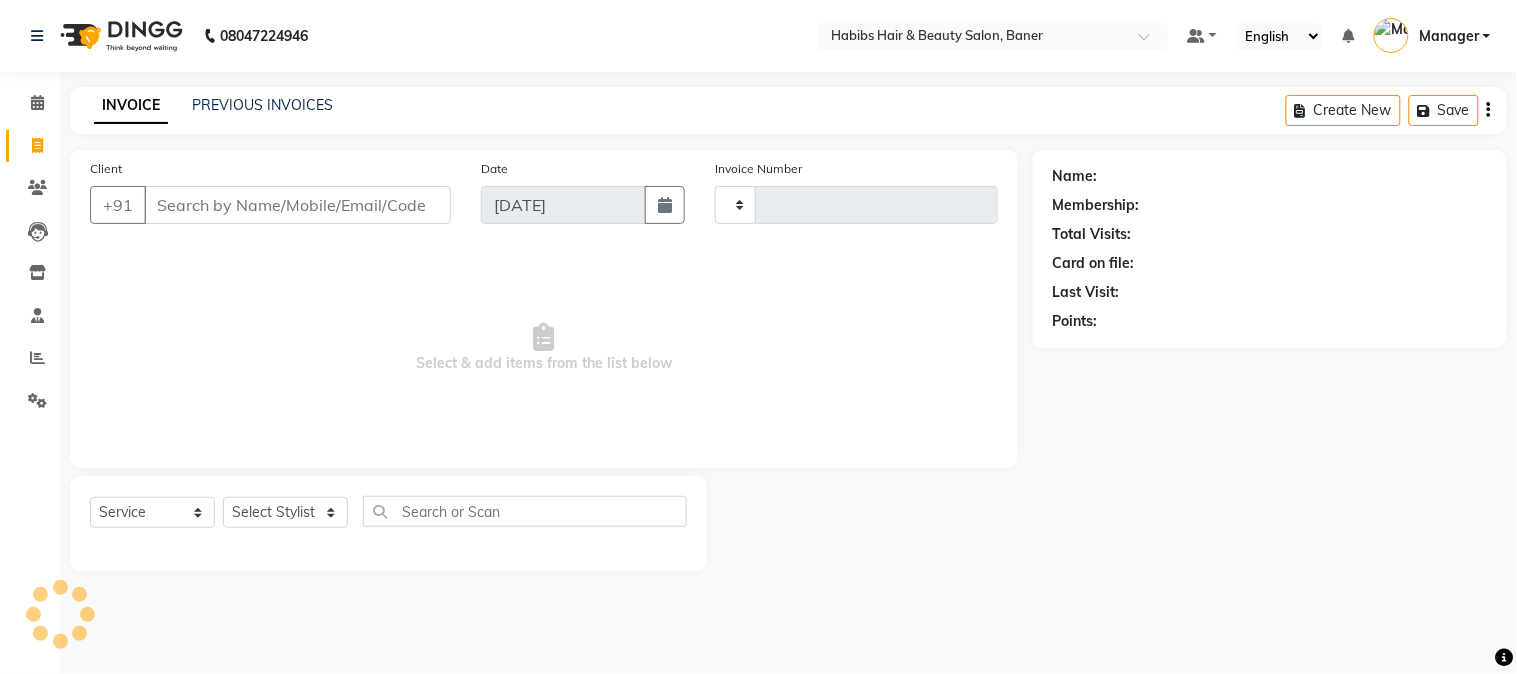 type on "2380" 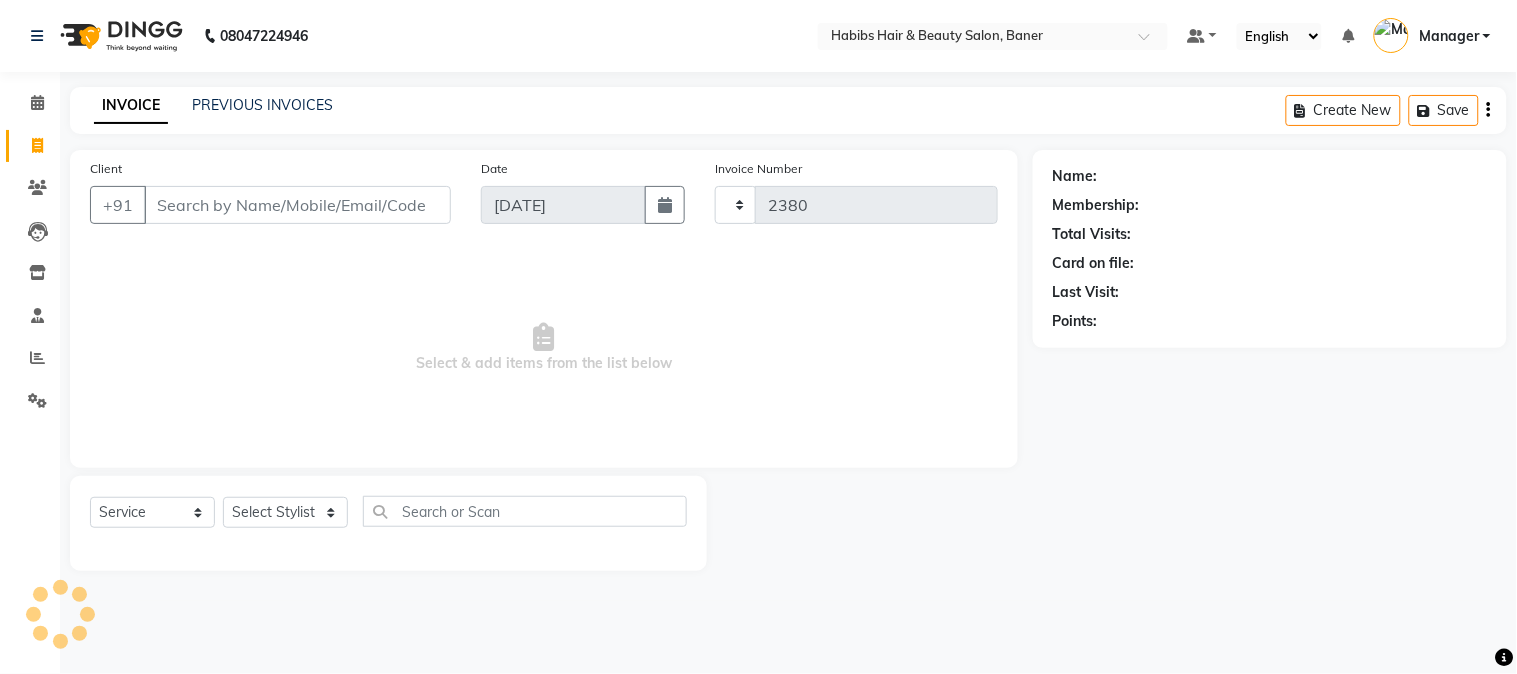 select on "5356" 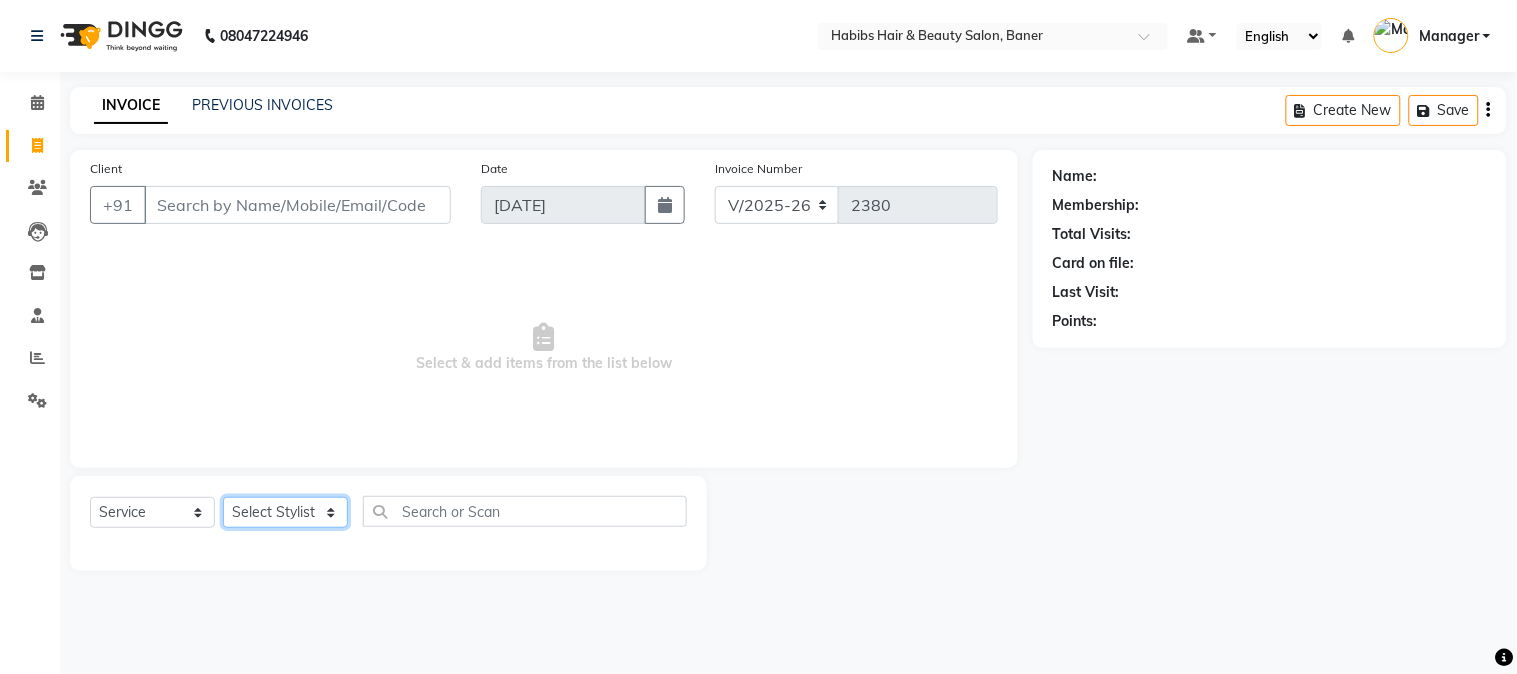 click on "Select Stylist" 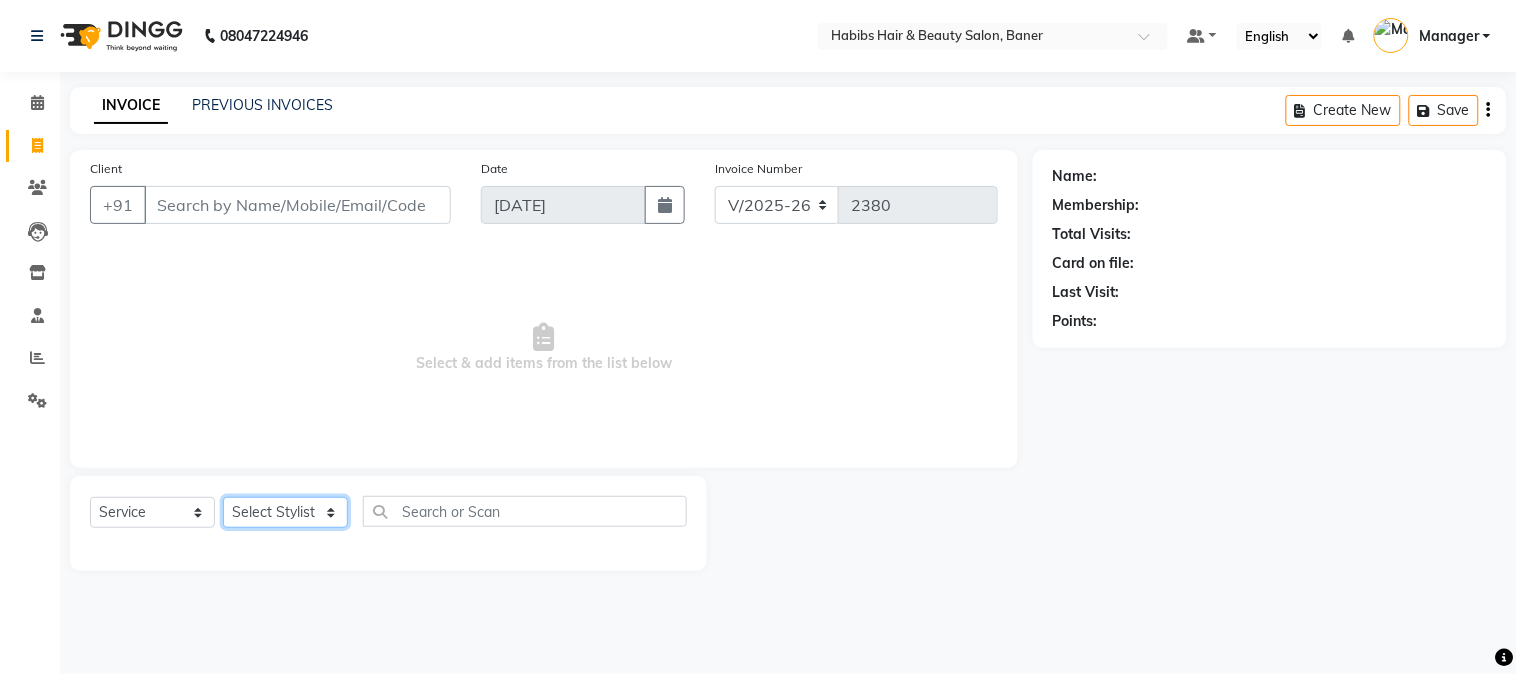select on "83468" 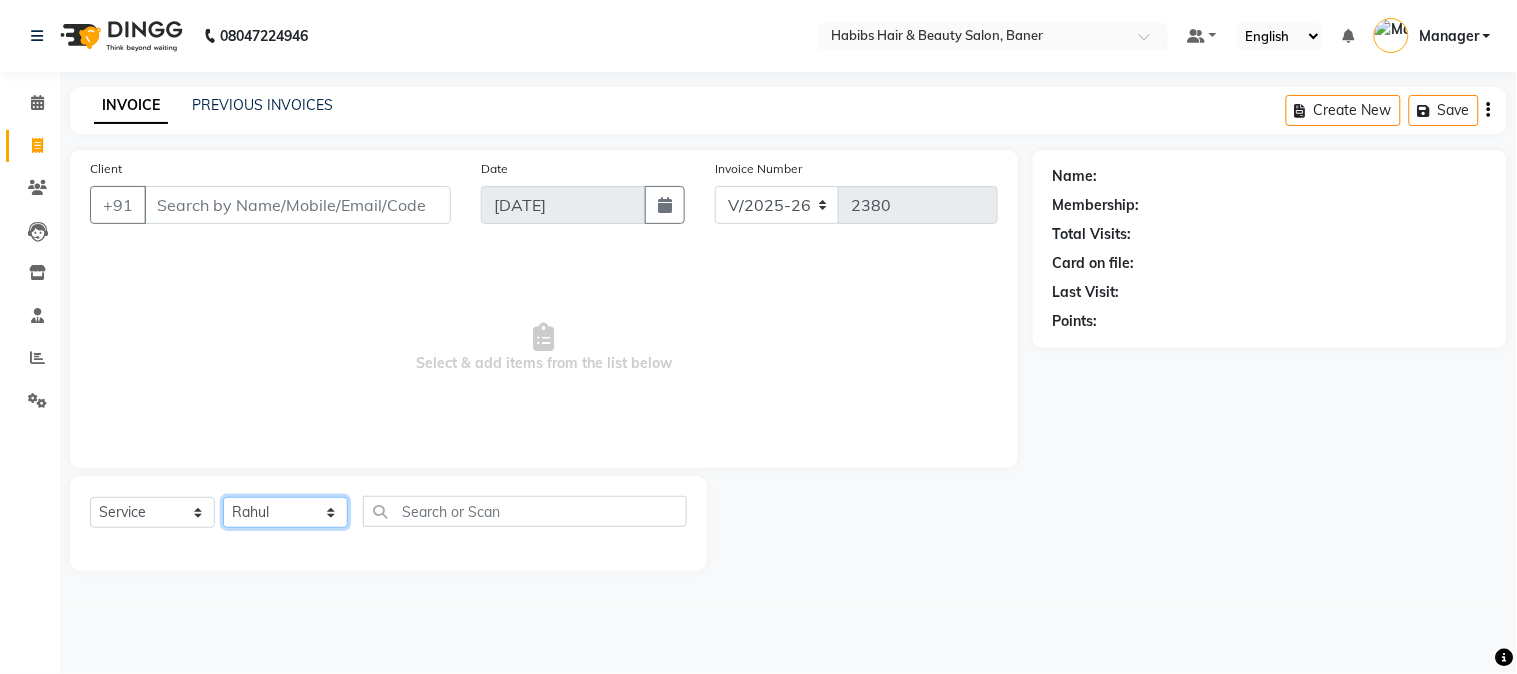 click on "Select Stylist Admin [PERSON_NAME]  Manager [PERSON_NAME] [PERSON_NAME] [PERSON_NAME]" 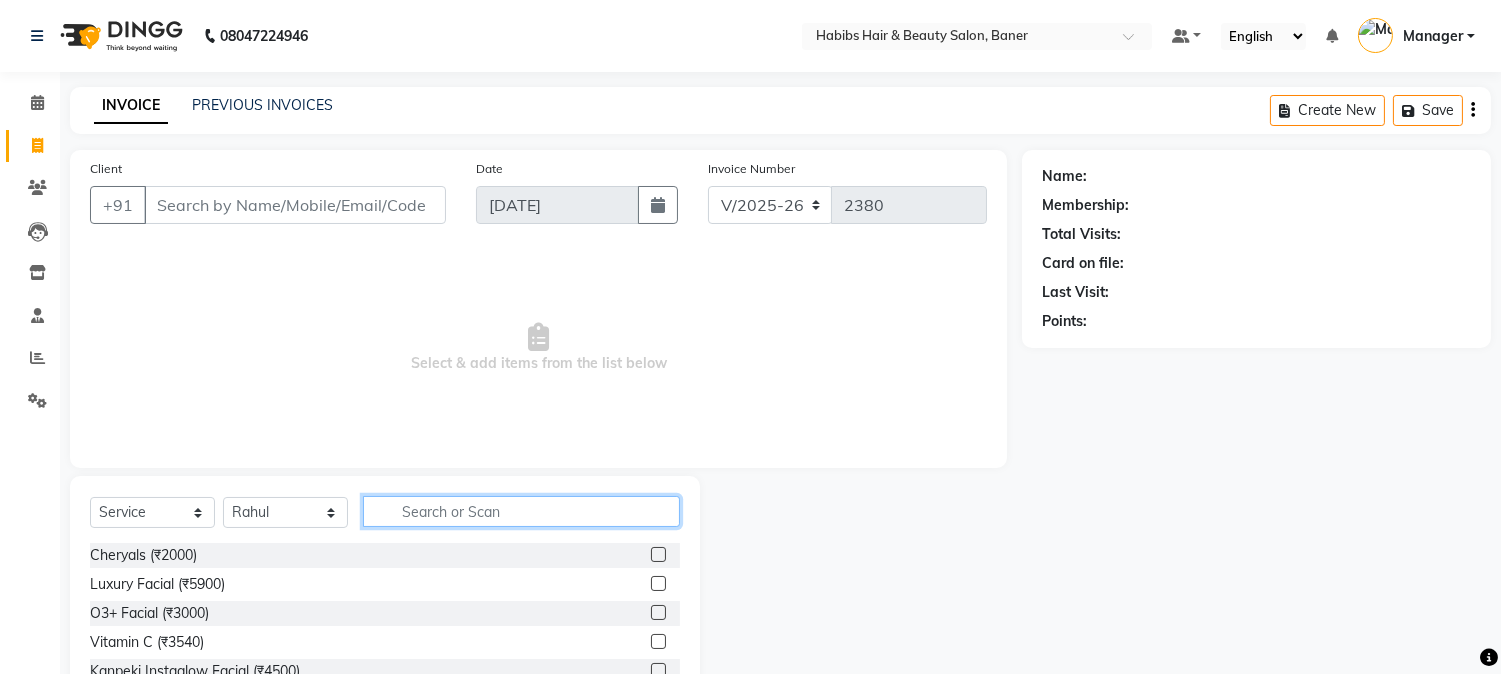 click 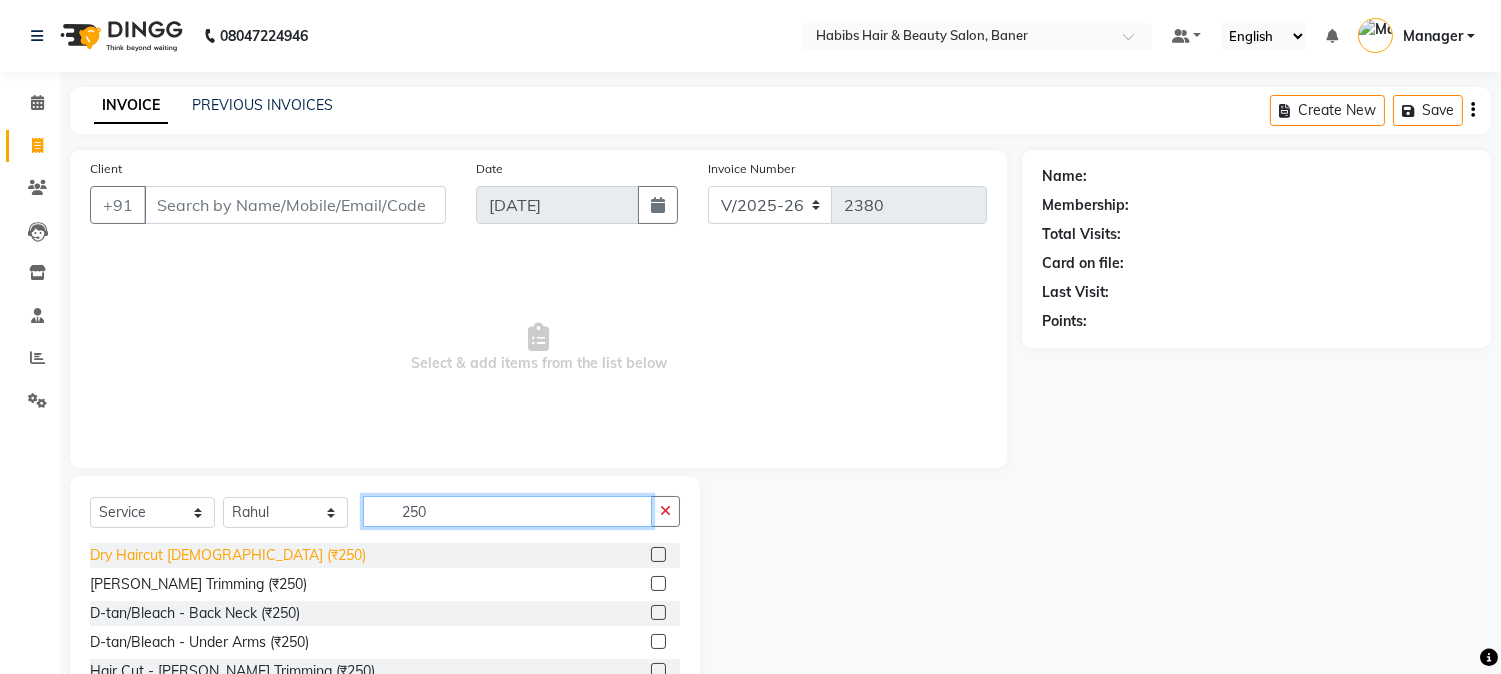 type on "250" 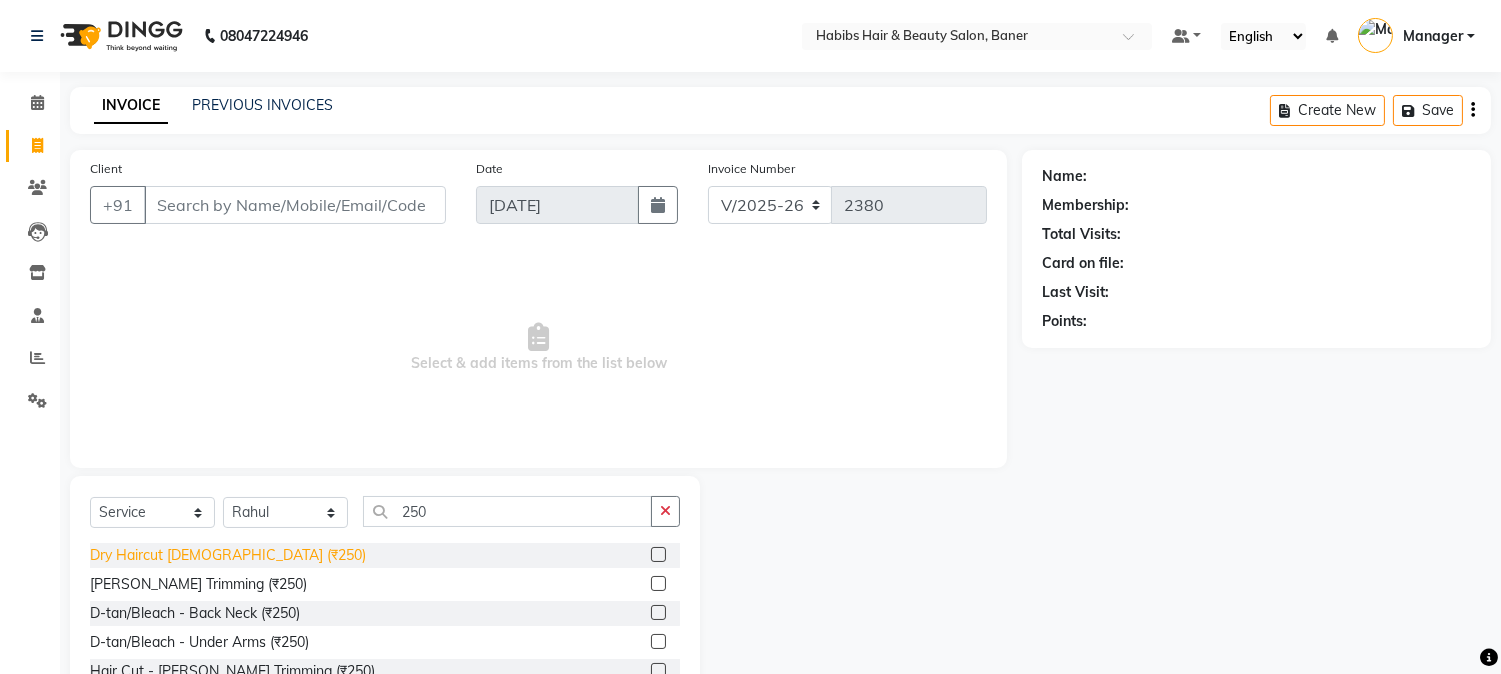 click on "Dry Haircut [DEMOGRAPHIC_DATA] (₹250)" 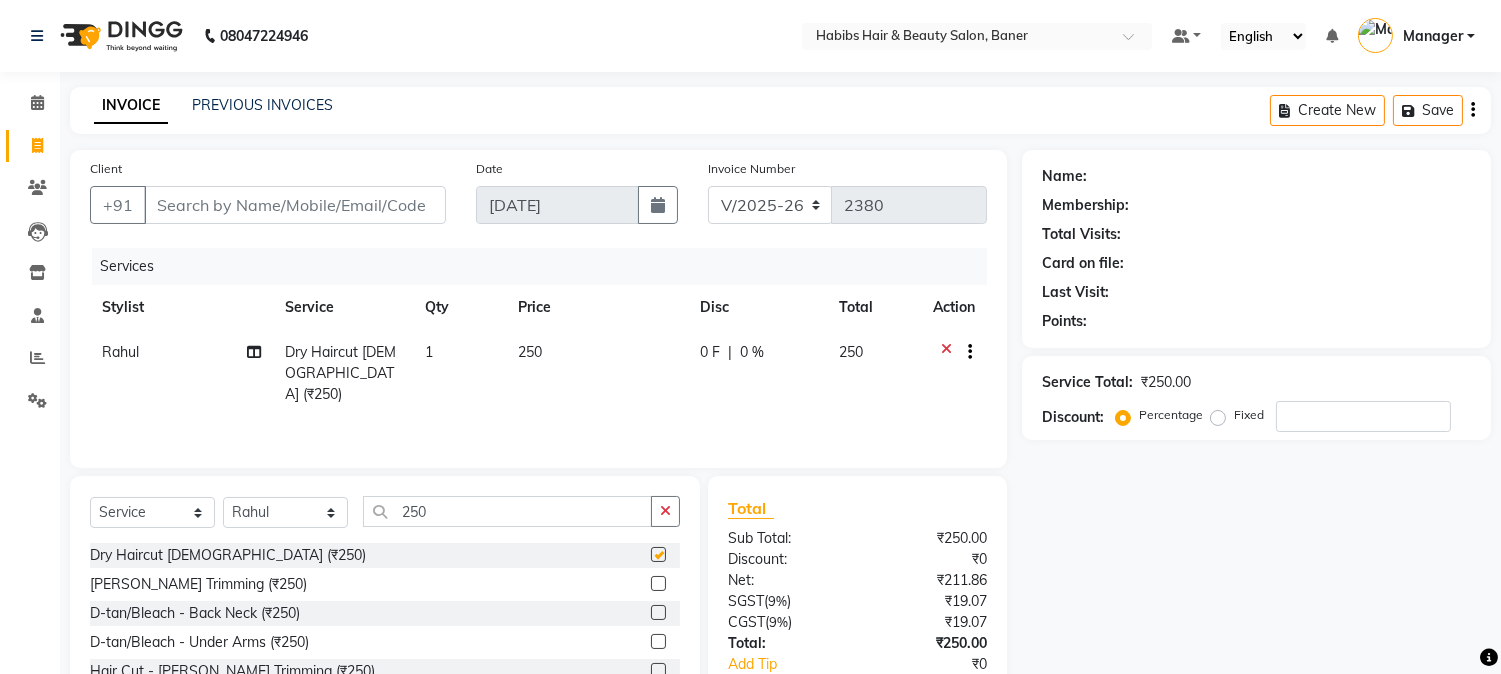checkbox on "false" 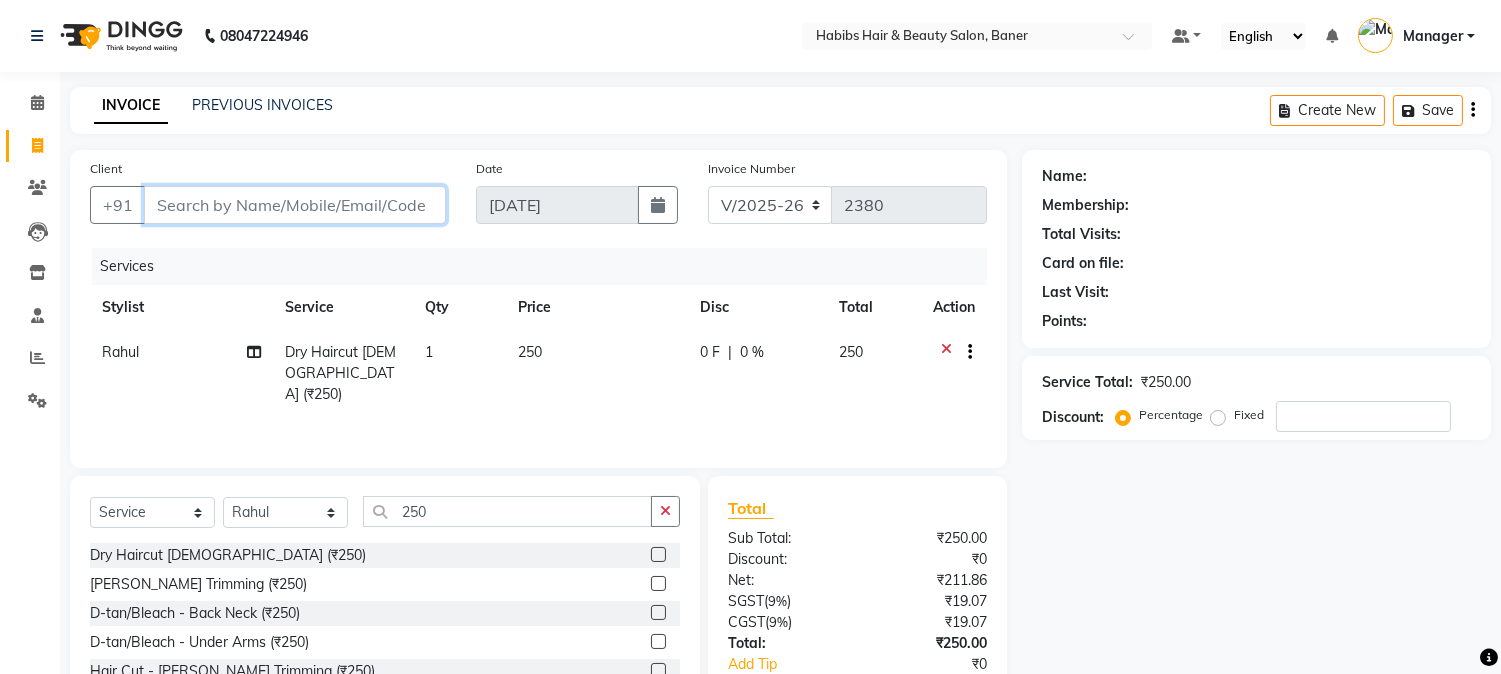 click on "Client" at bounding box center (295, 205) 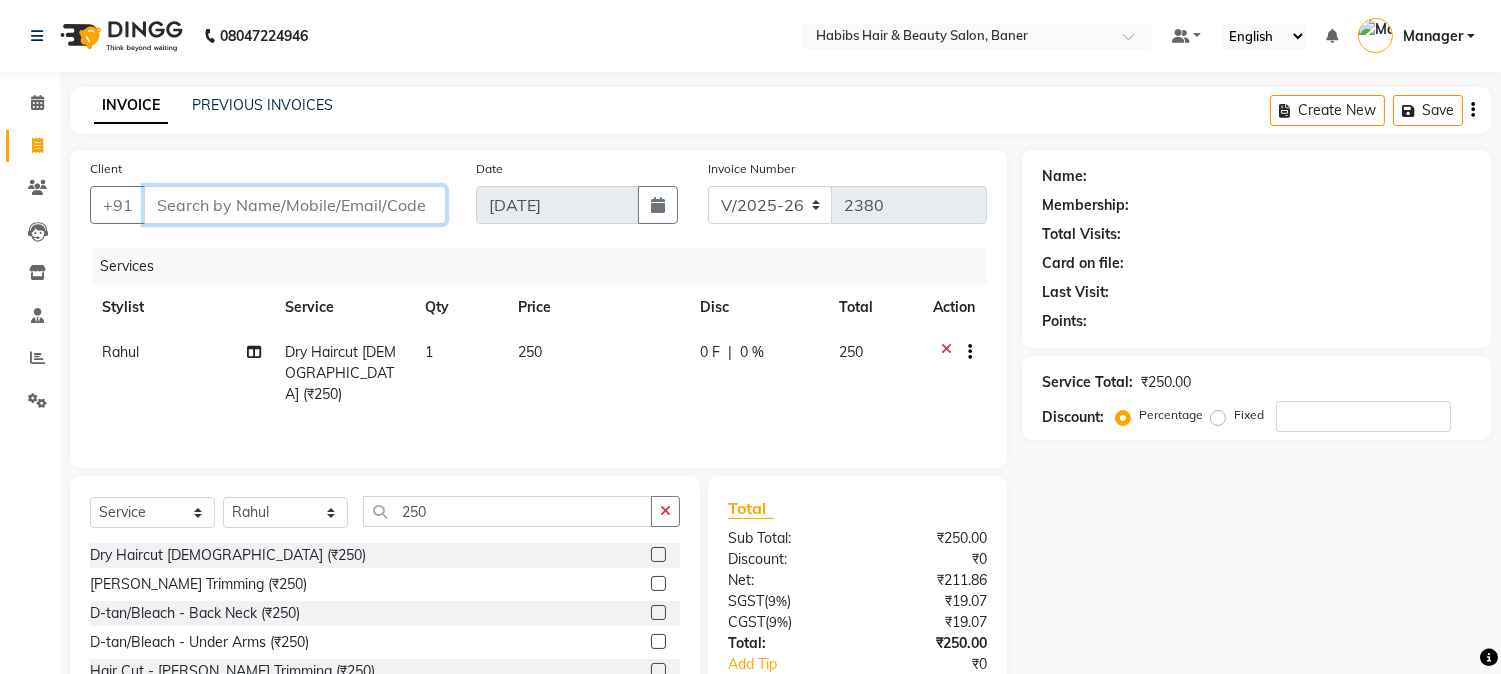 type on "9" 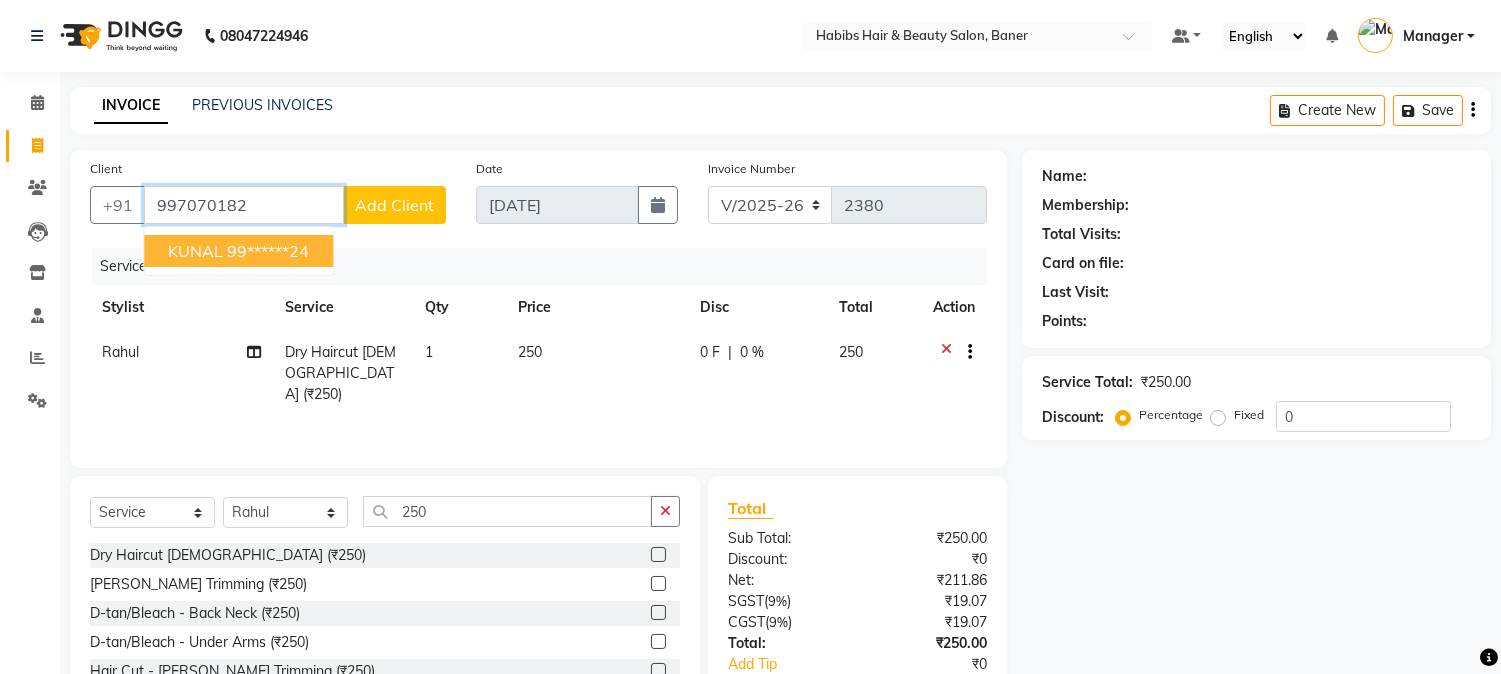 click on "99******24" at bounding box center [268, 251] 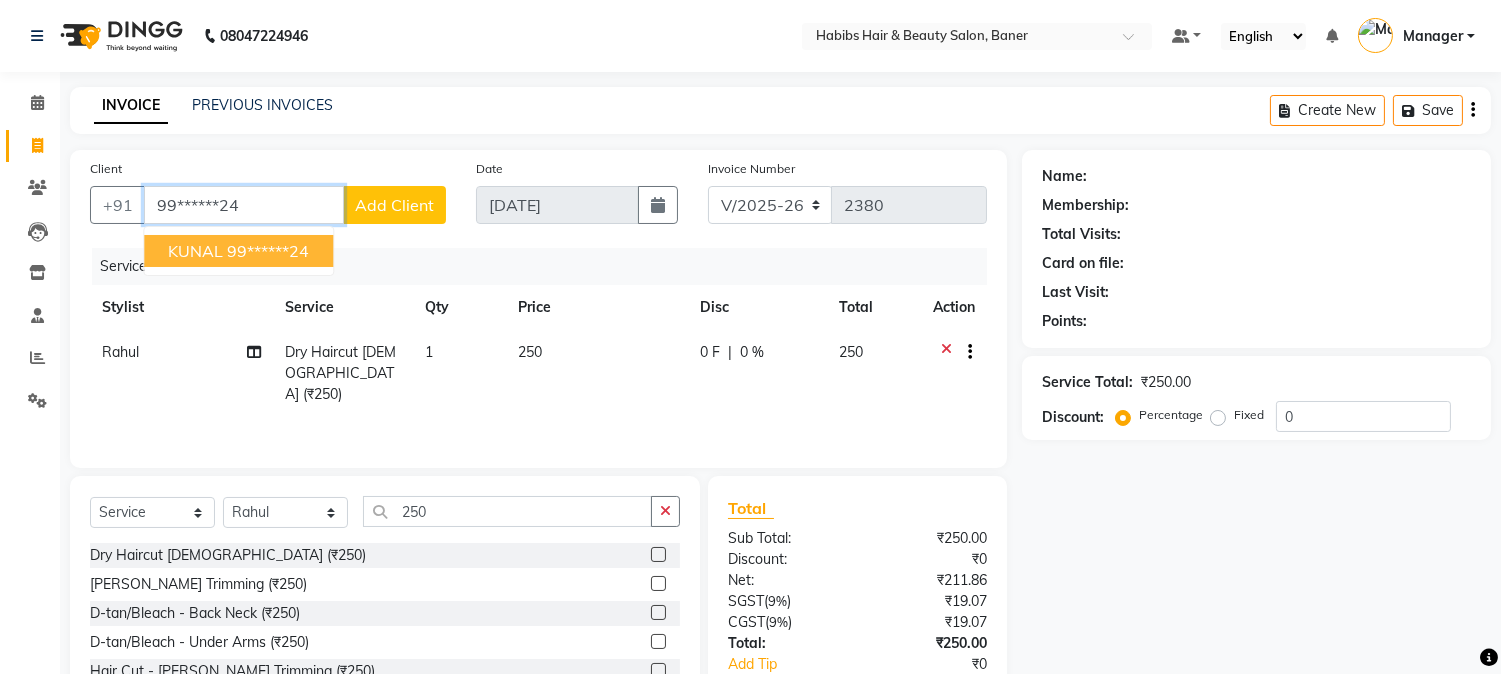 type on "99******24" 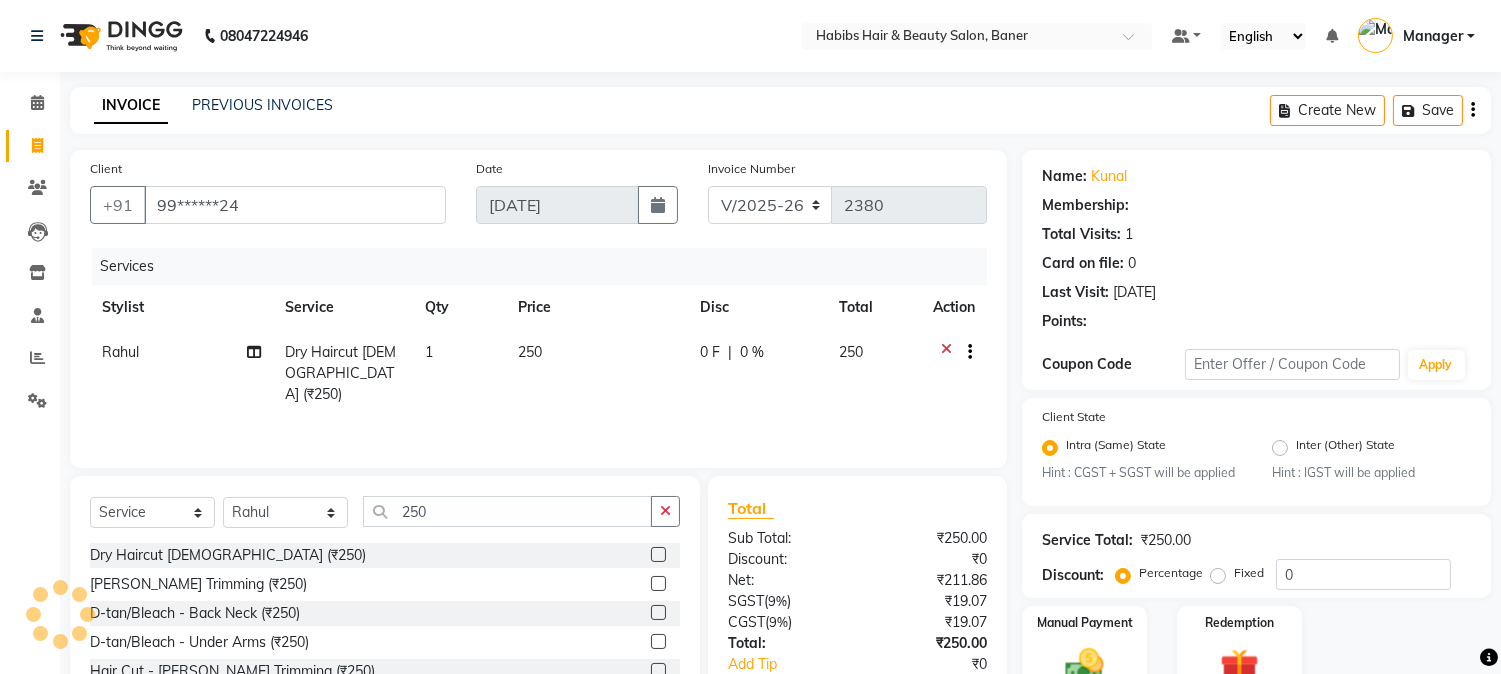 type on "20" 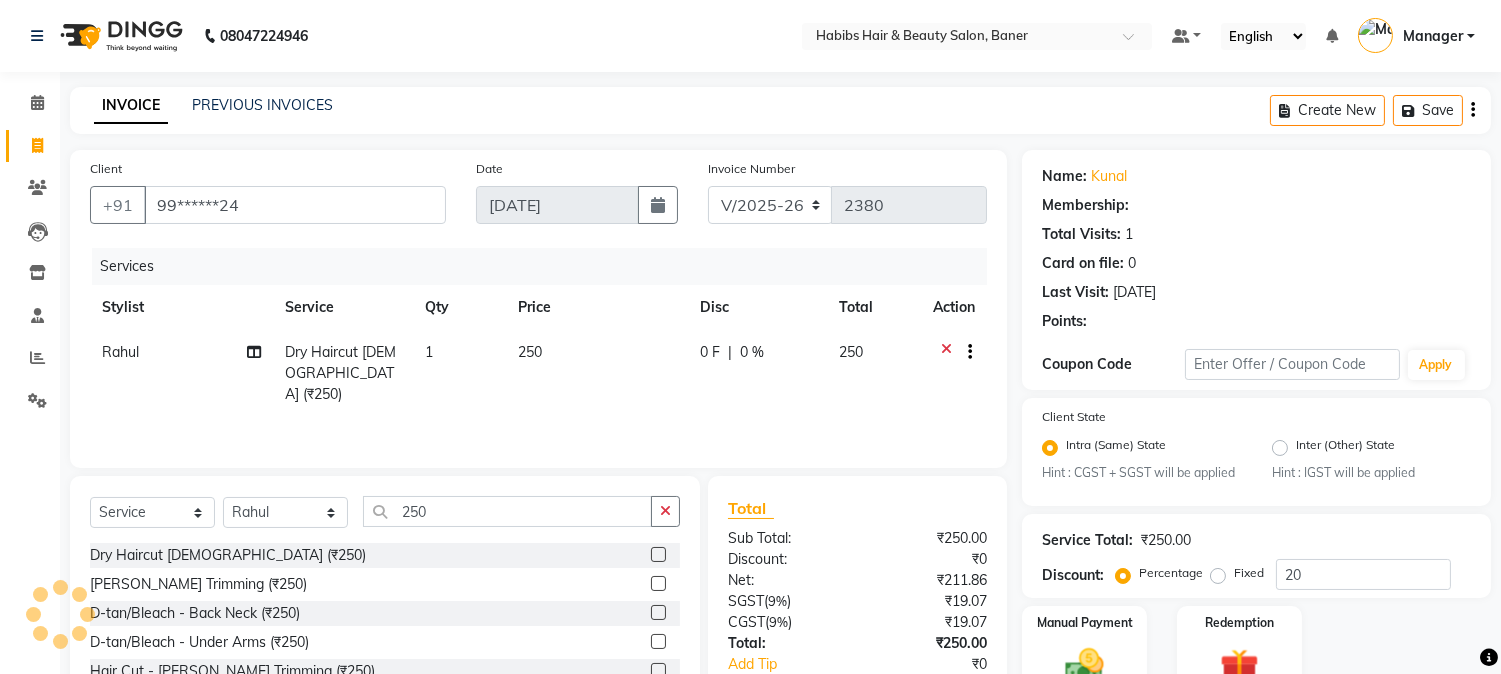 select on "2: Object" 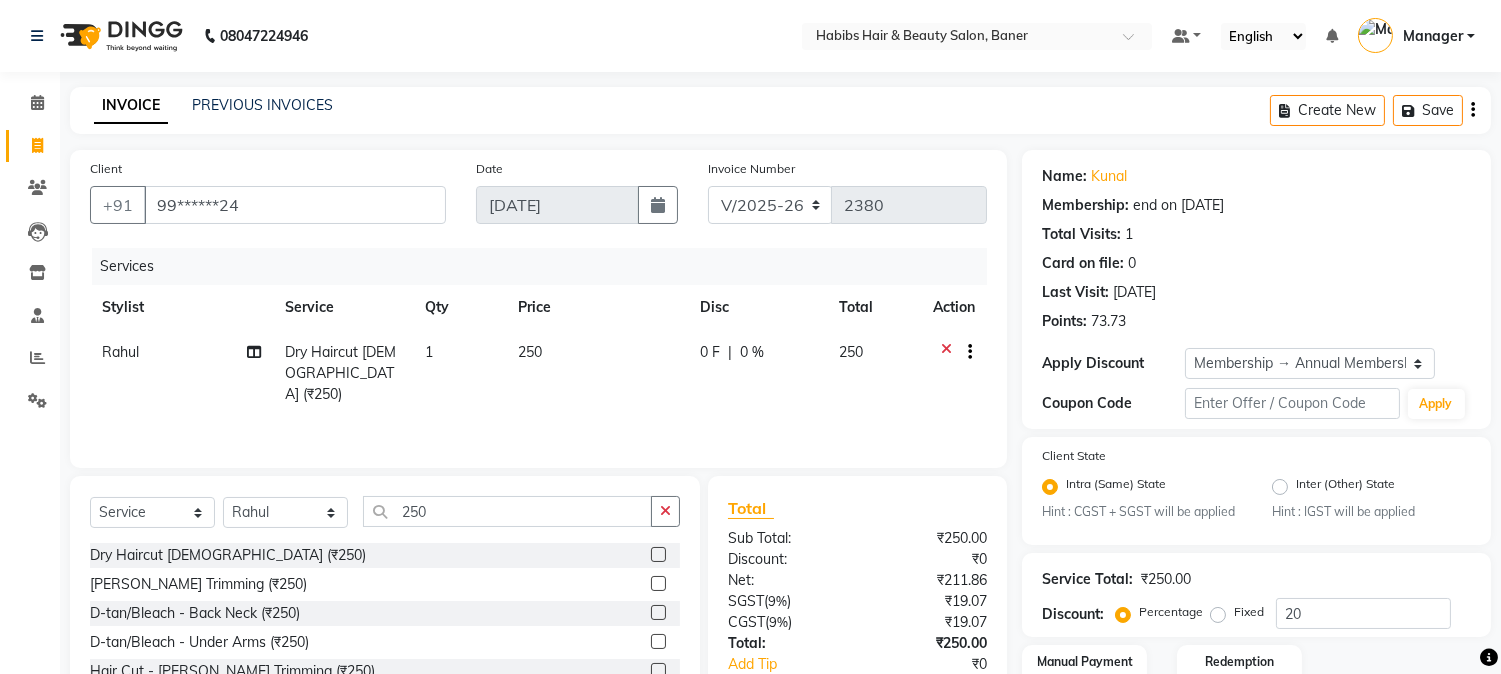 scroll, scrollTop: 140, scrollLeft: 0, axis: vertical 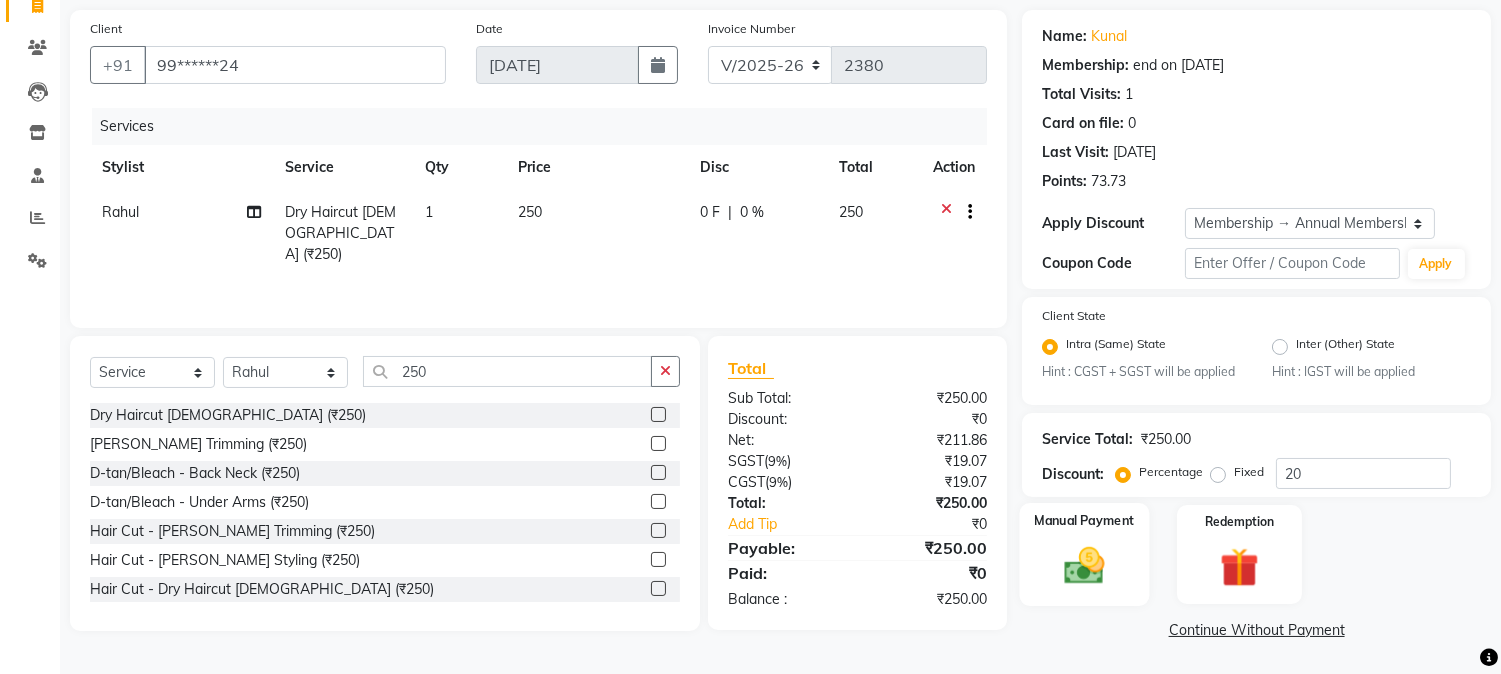 click 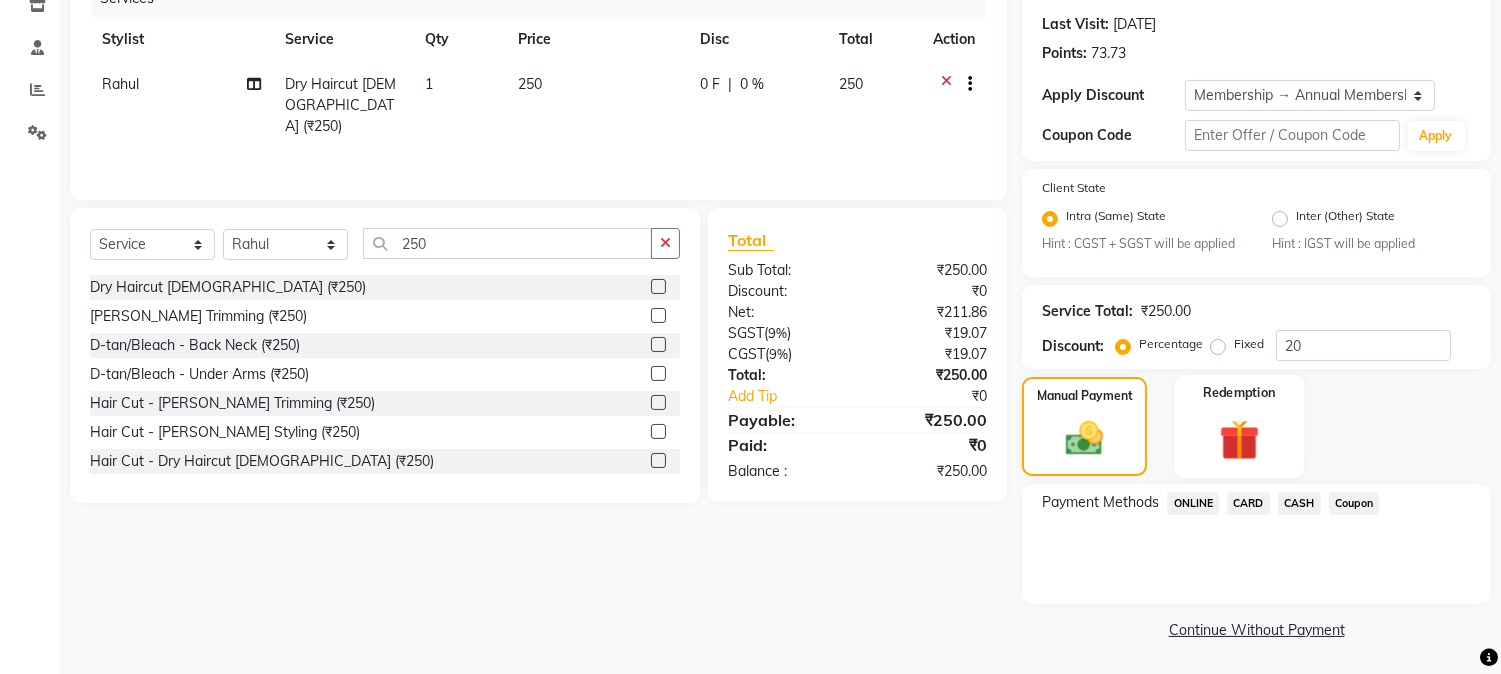 scroll, scrollTop: 157, scrollLeft: 0, axis: vertical 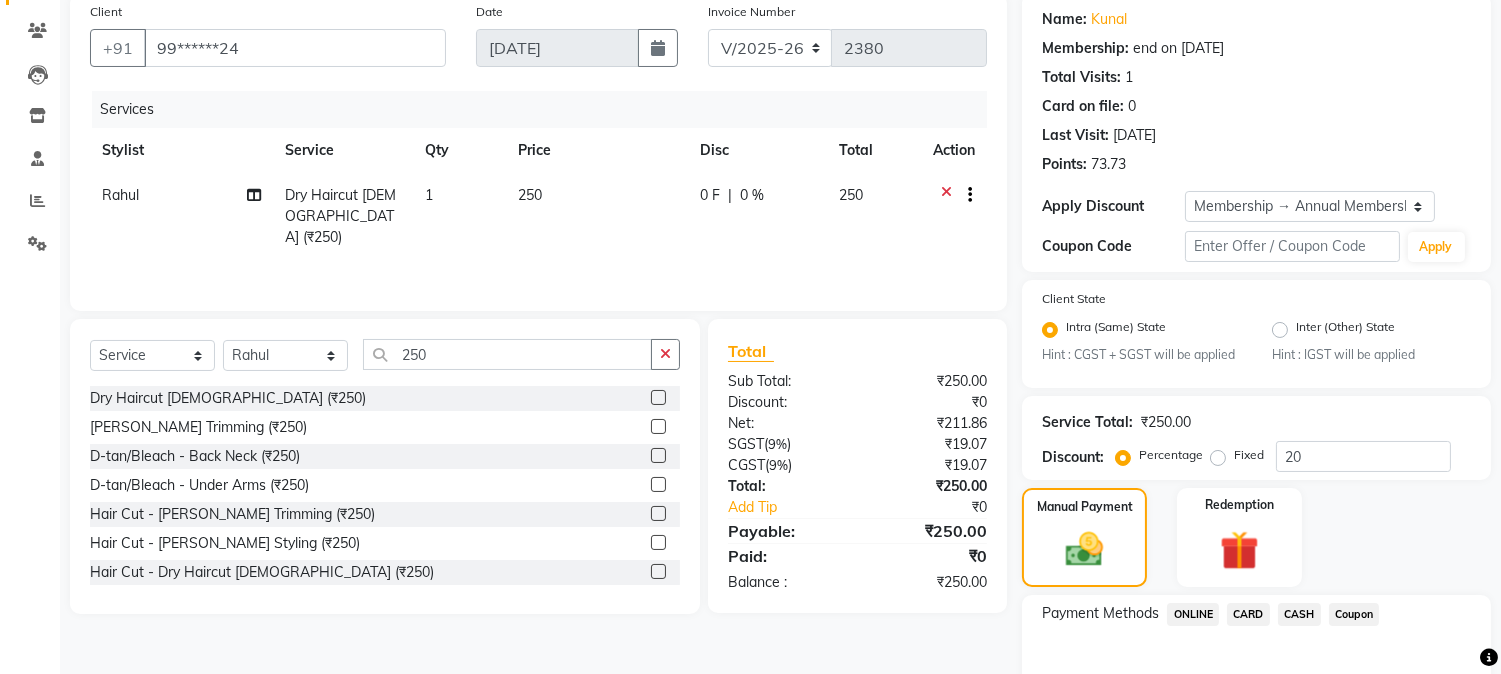 click on "ONLINE" 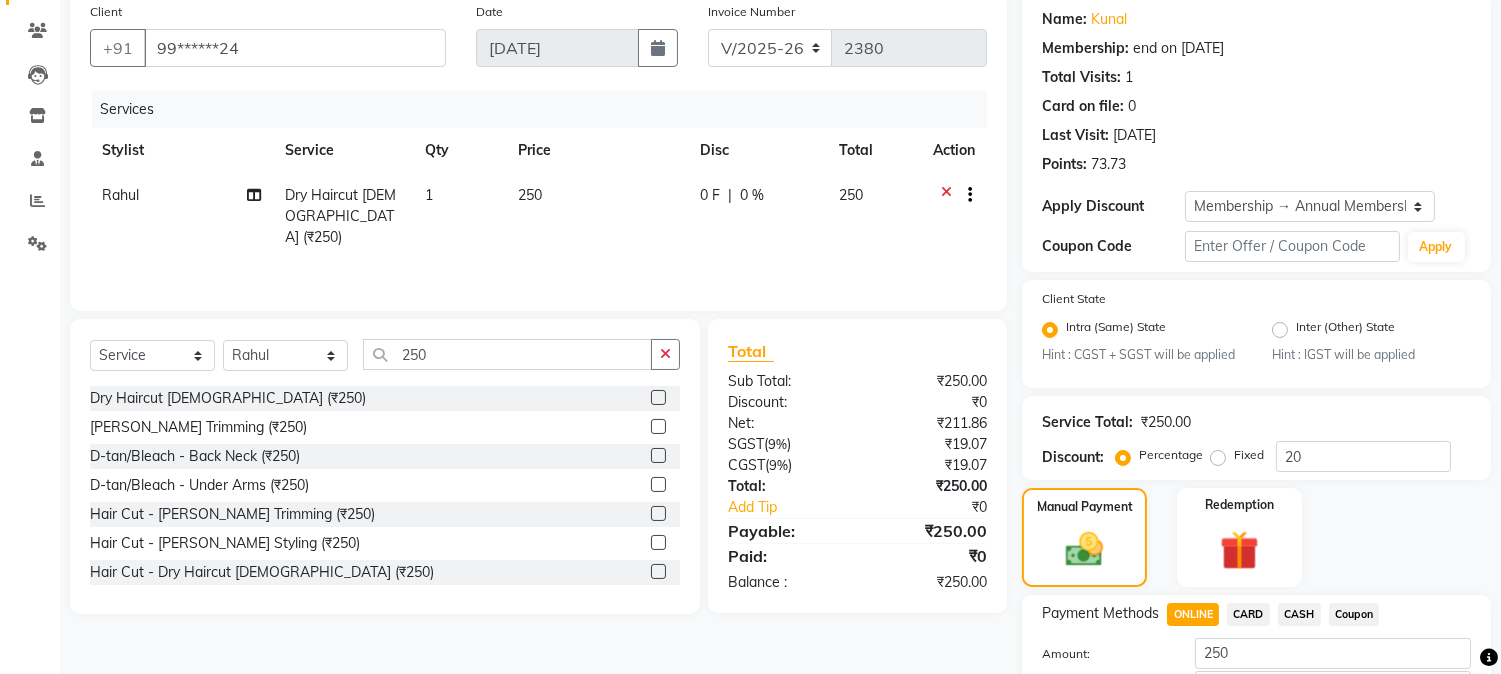 scroll, scrollTop: 297, scrollLeft: 0, axis: vertical 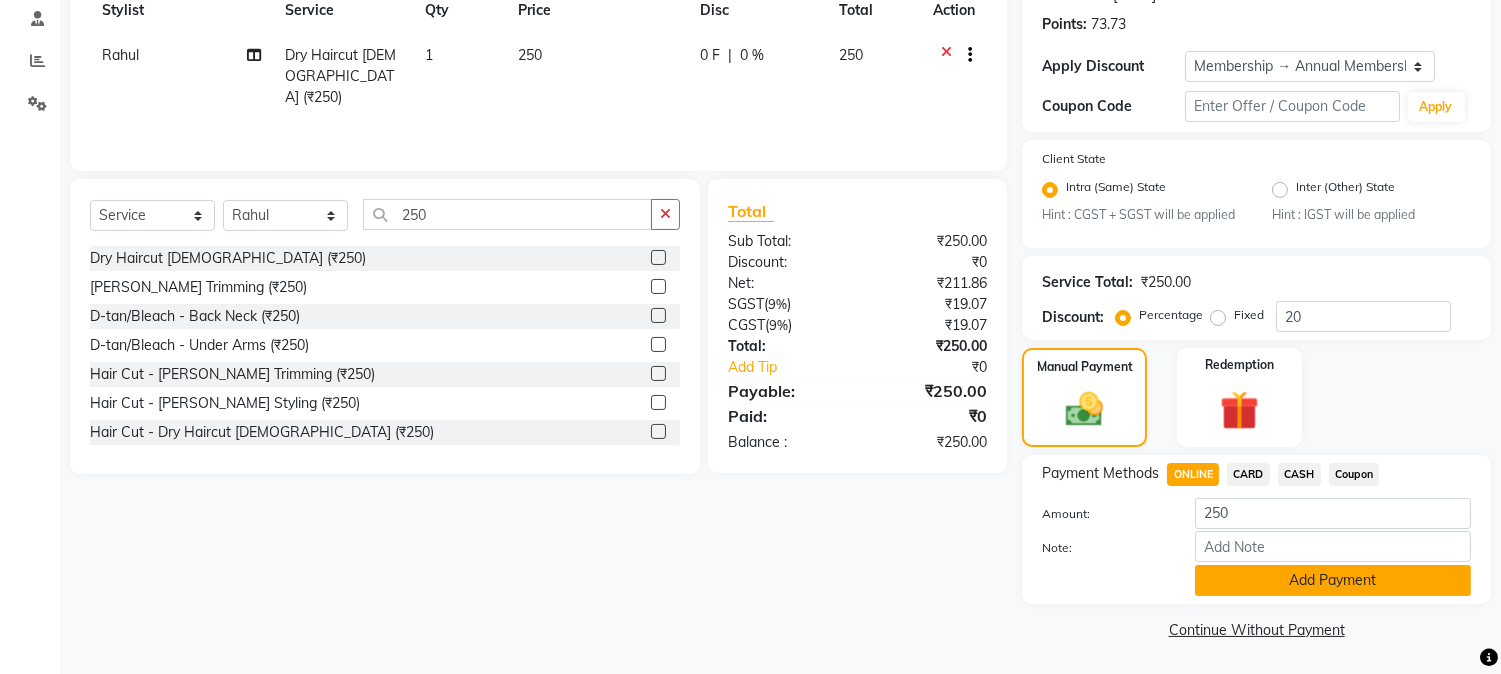click on "Add Payment" 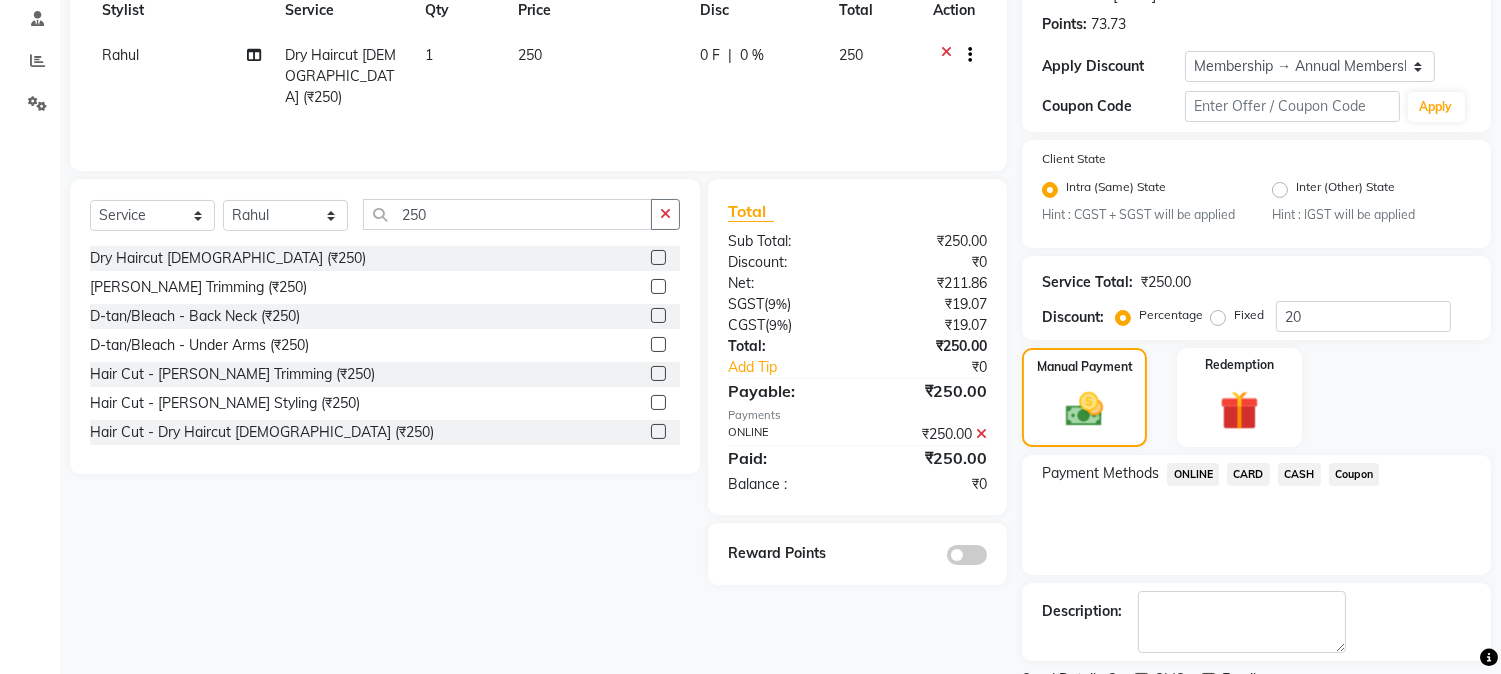 scroll, scrollTop: 382, scrollLeft: 0, axis: vertical 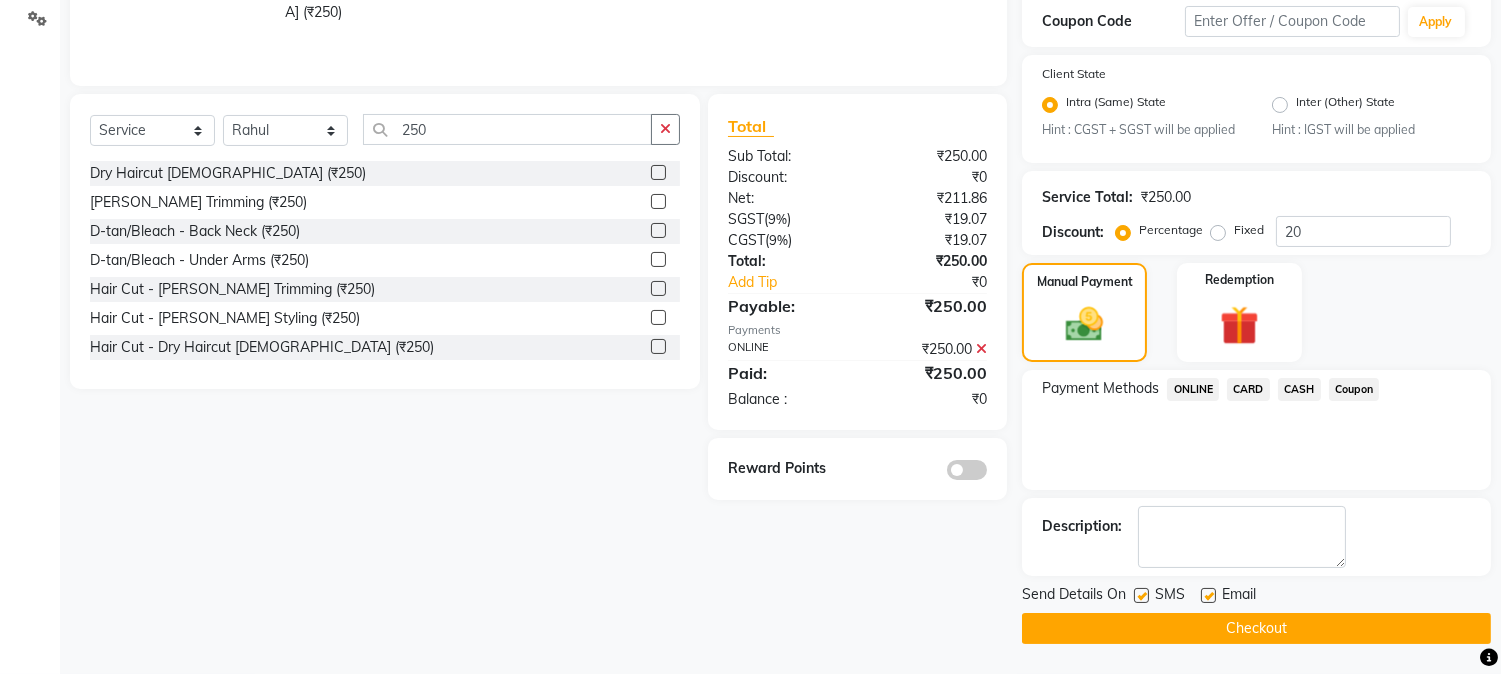 click 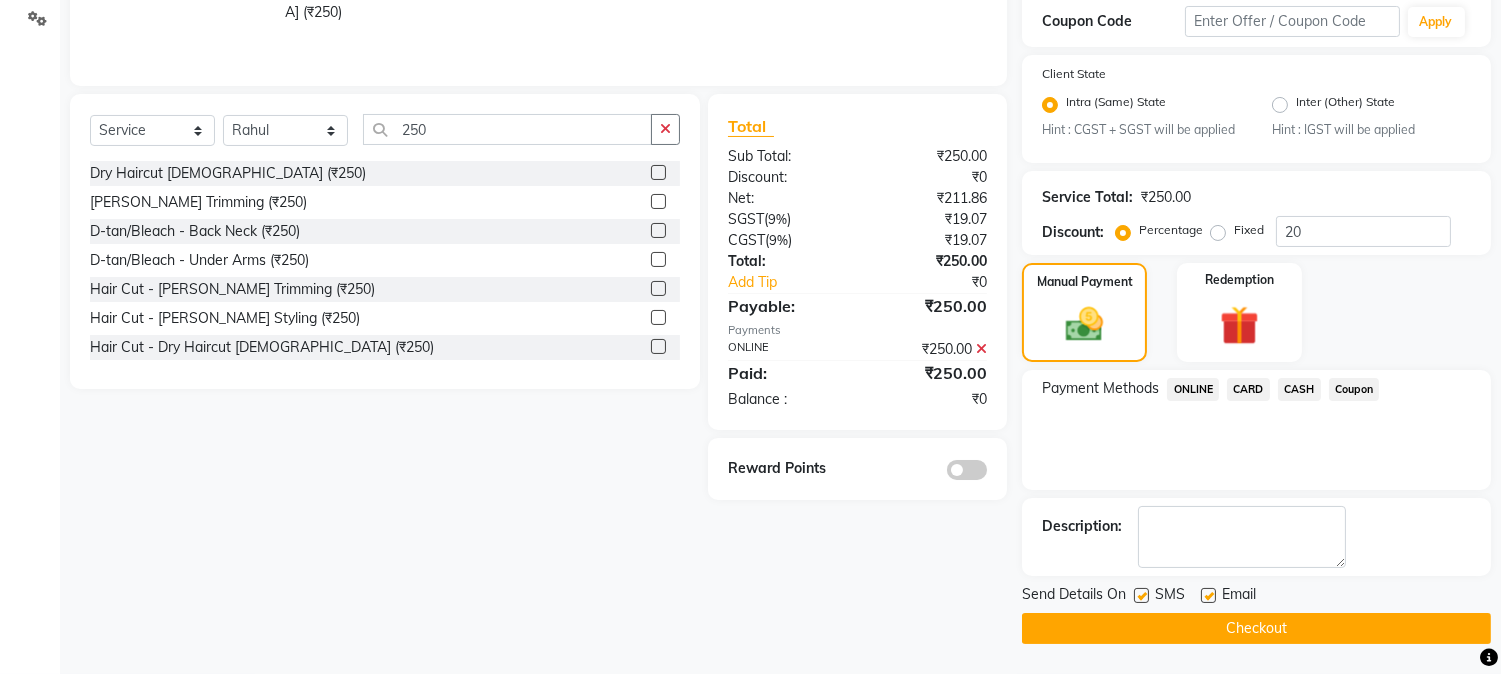 click 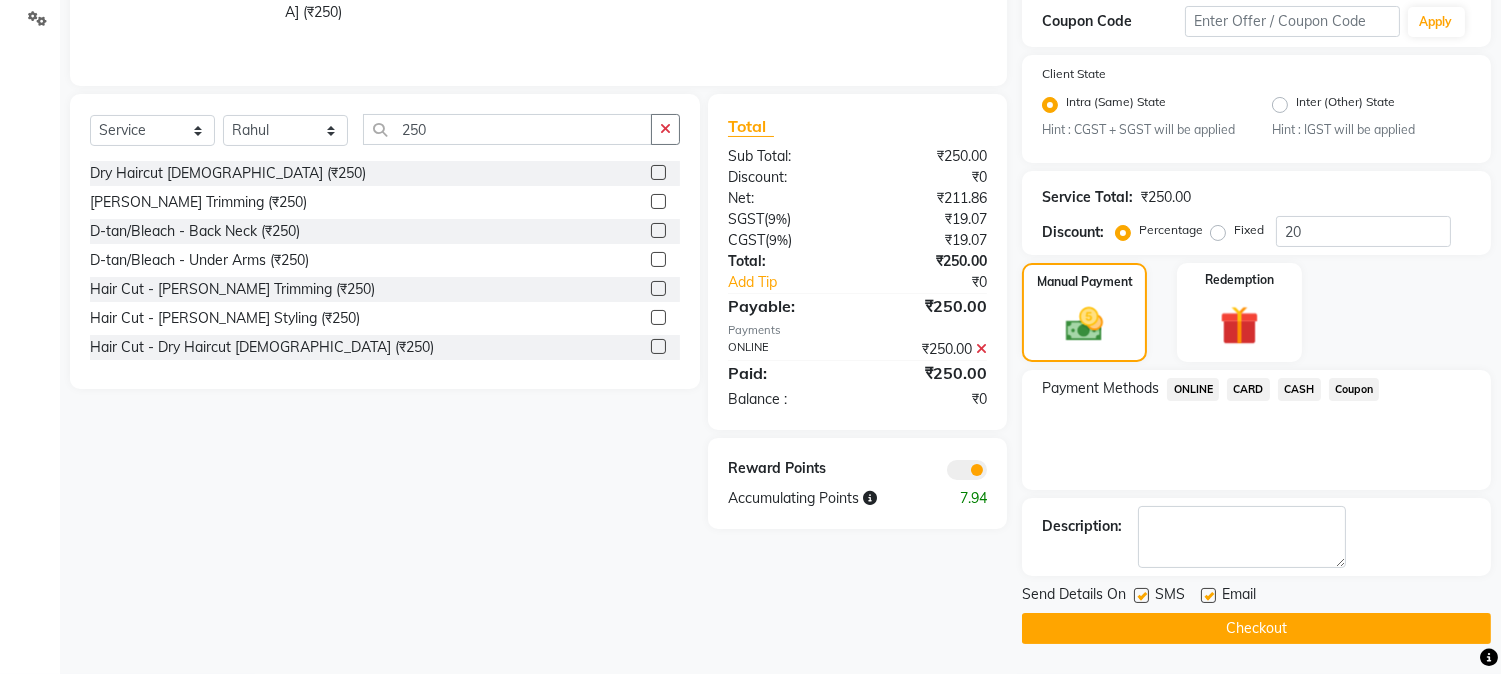 click on "Checkout" 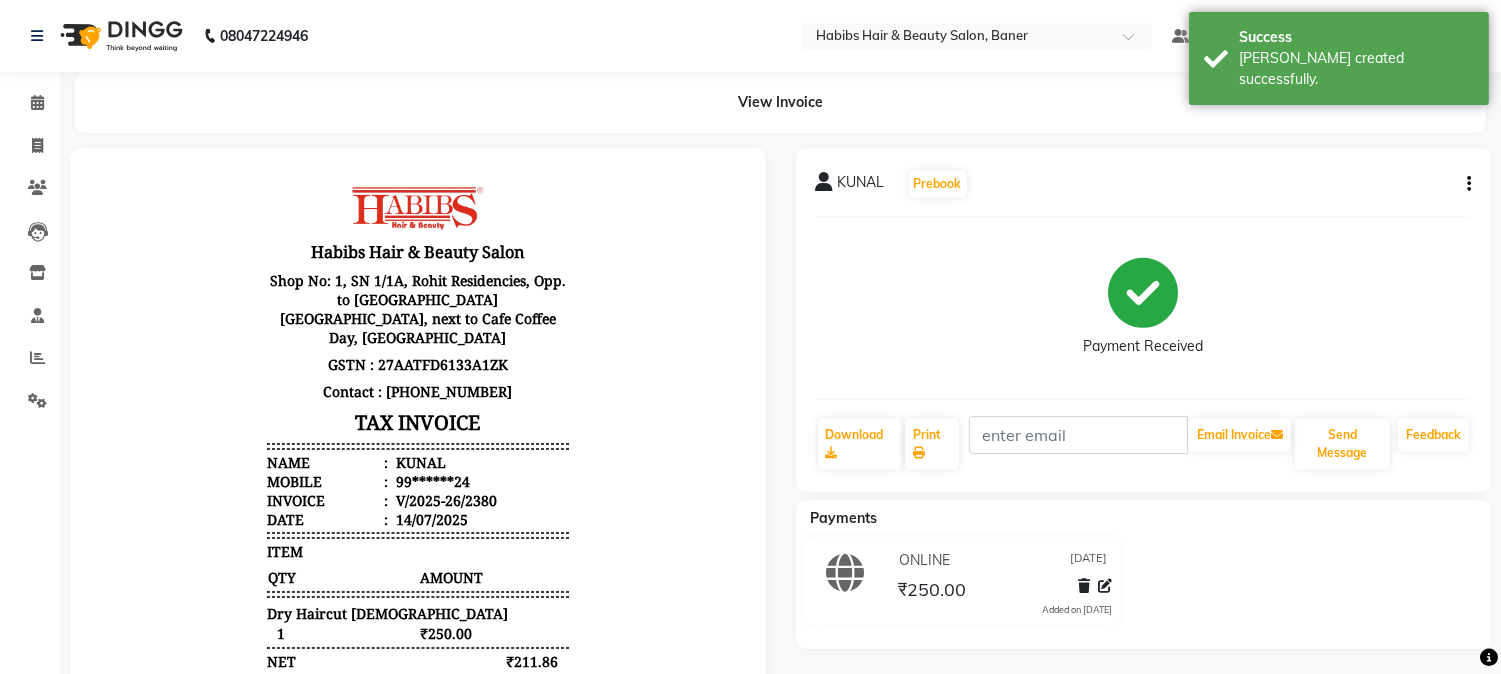 scroll, scrollTop: 0, scrollLeft: 0, axis: both 